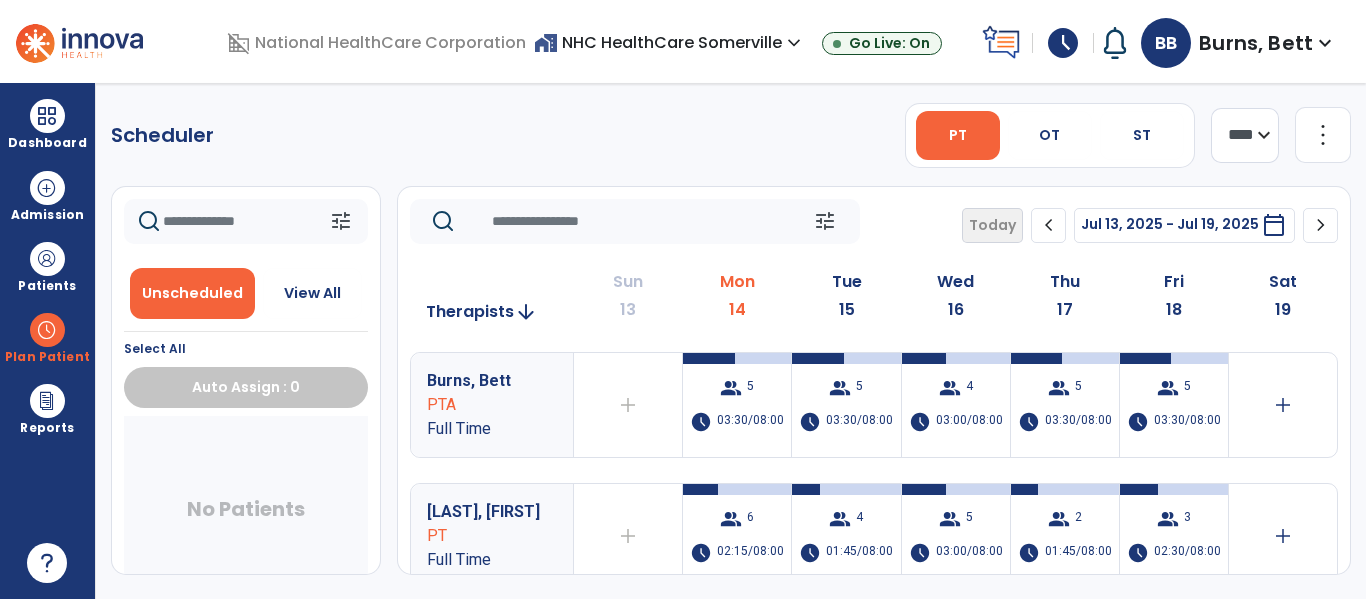 scroll, scrollTop: 0, scrollLeft: 0, axis: both 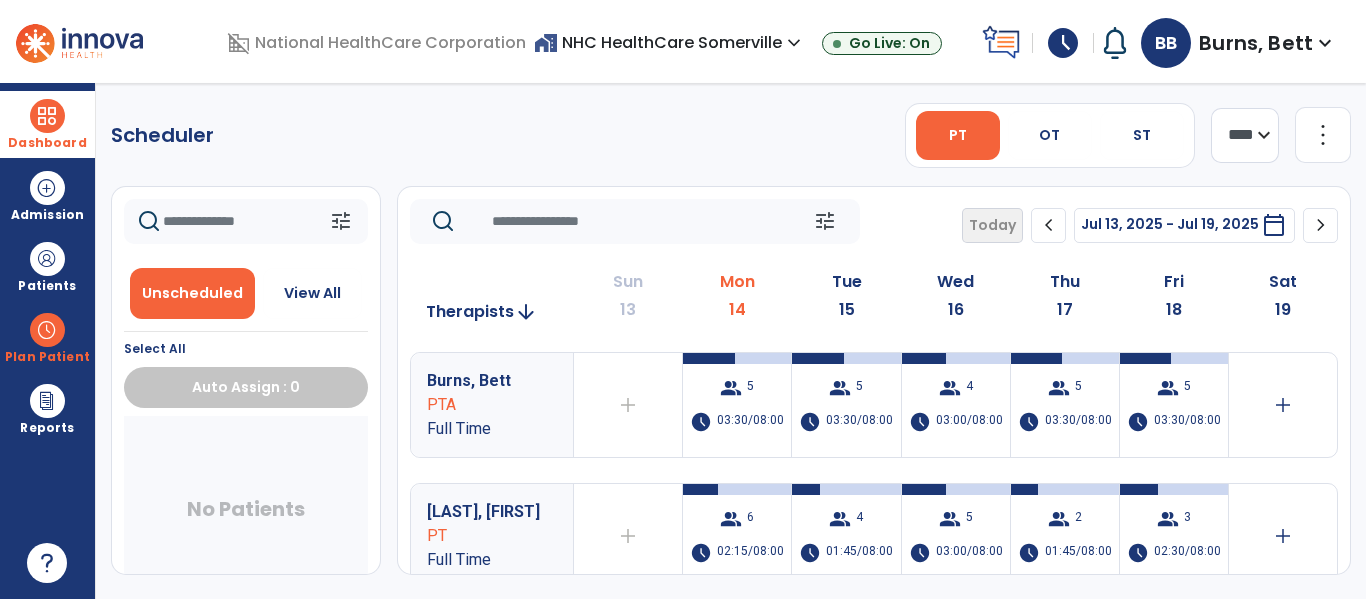 click at bounding box center (47, 116) 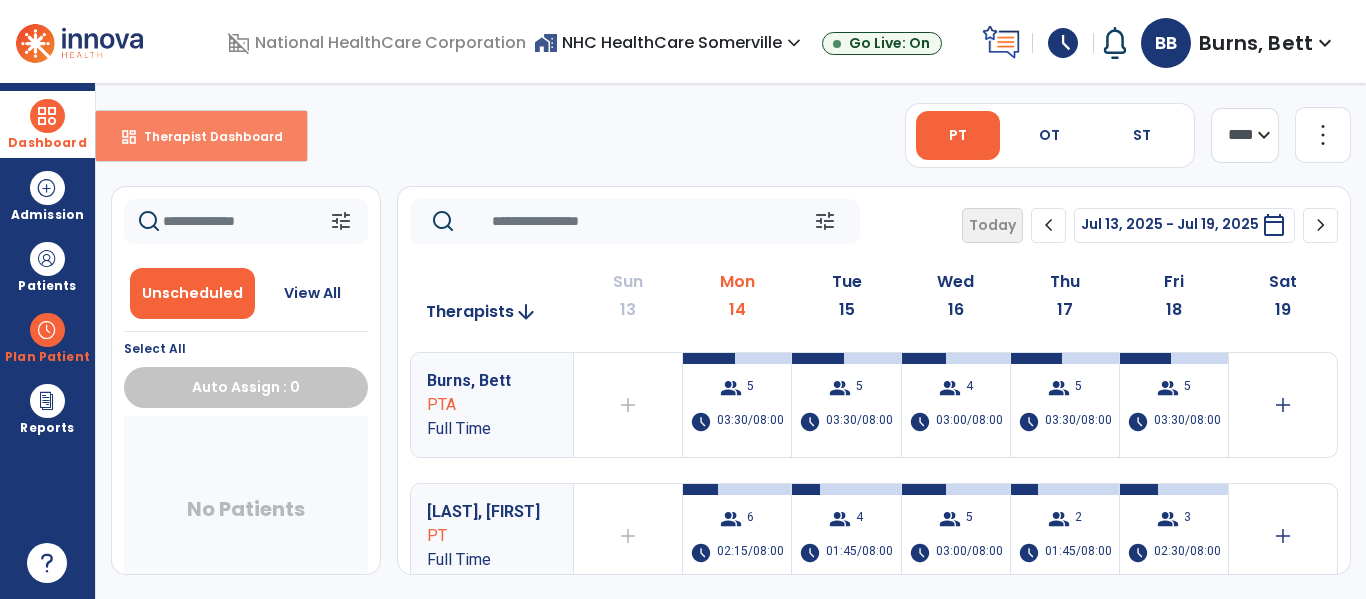 click on "Therapist Dashboard" at bounding box center (205, 136) 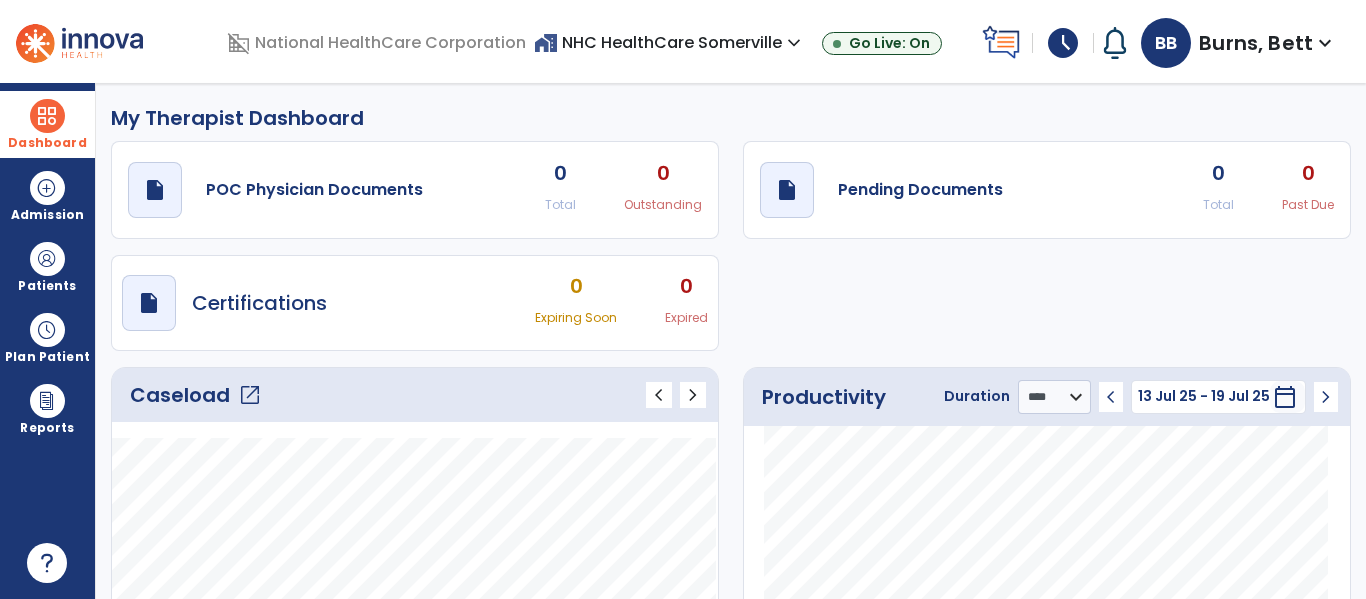 click on "open_in_new" 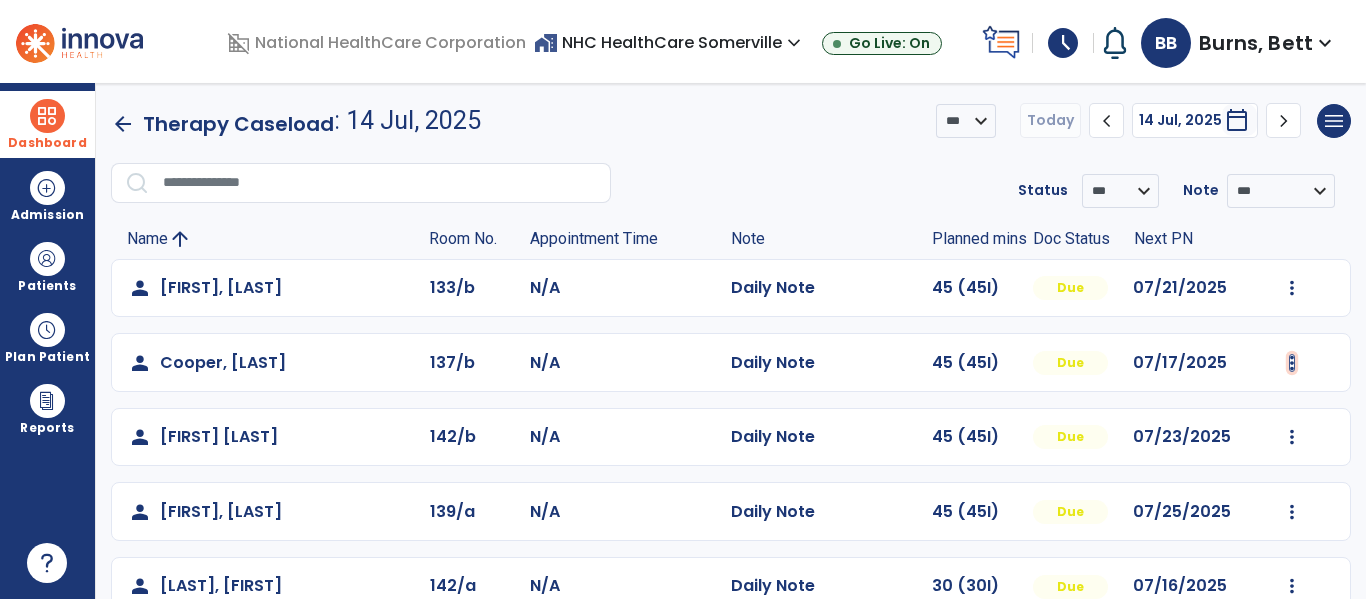 click at bounding box center [1292, 288] 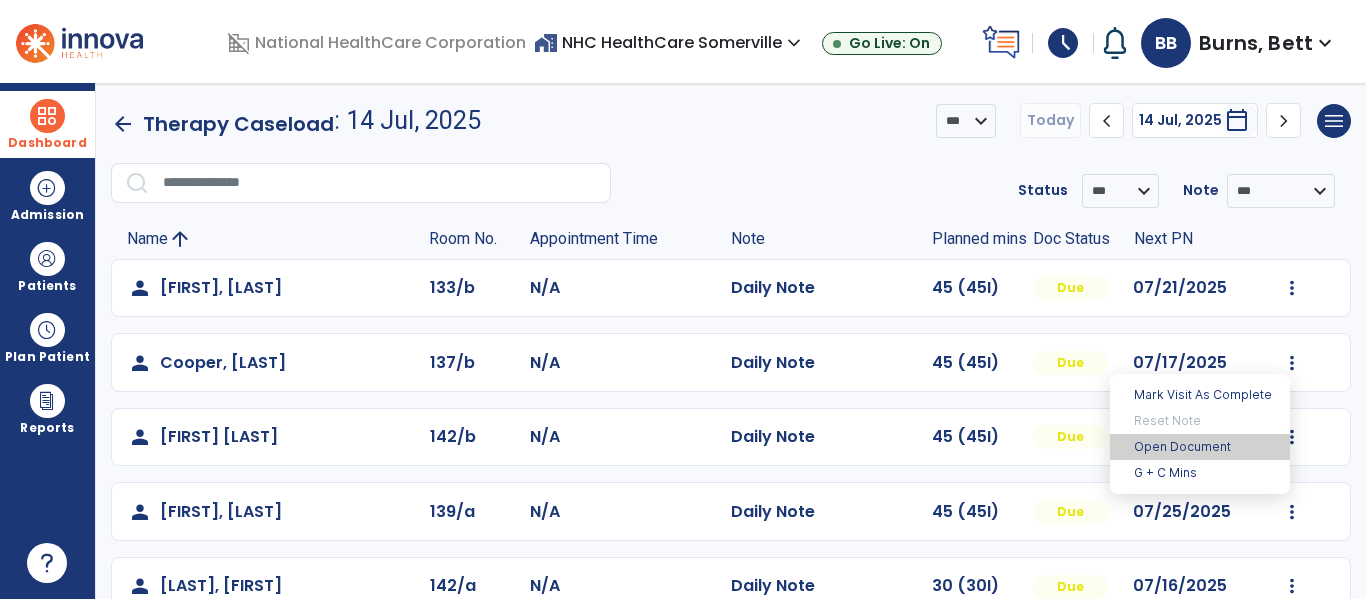 click on "Open Document" at bounding box center [1200, 447] 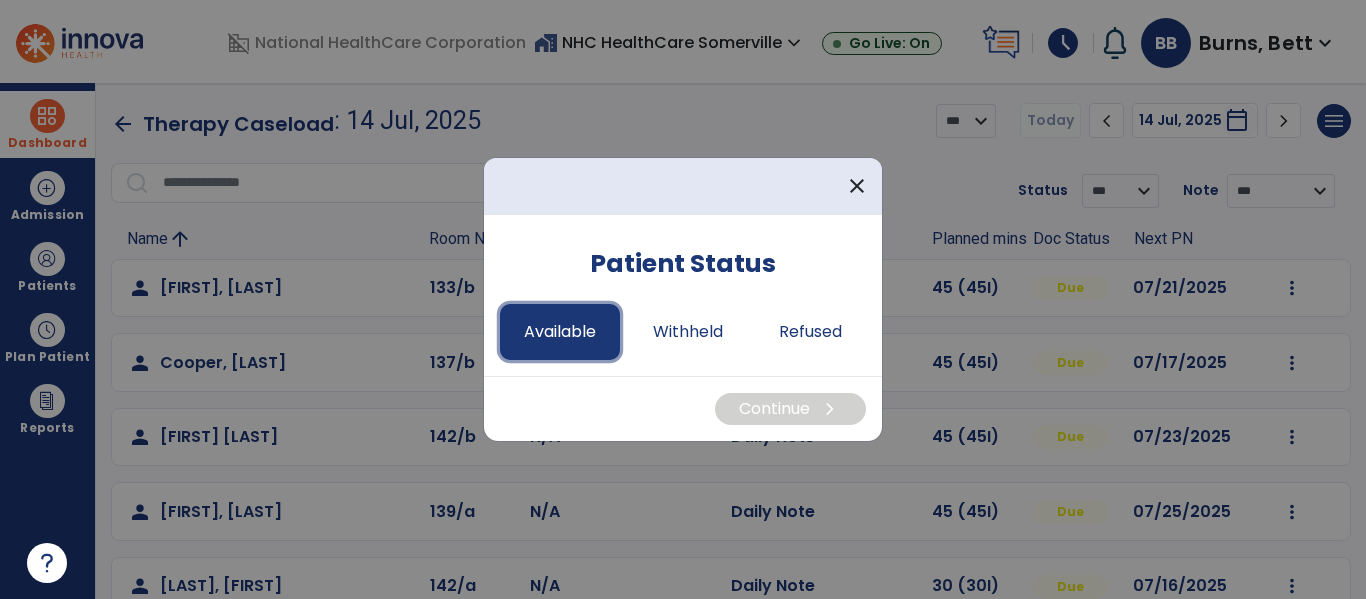 click on "Available" at bounding box center [560, 332] 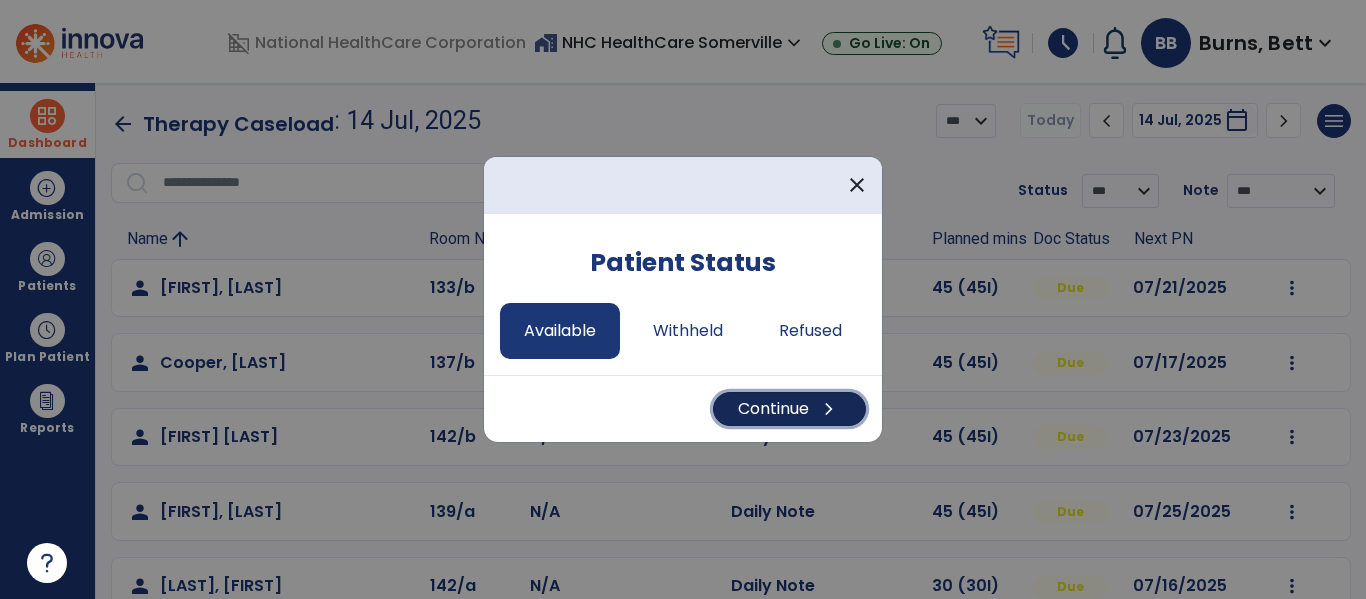 click on "Continue   chevron_right" at bounding box center (789, 409) 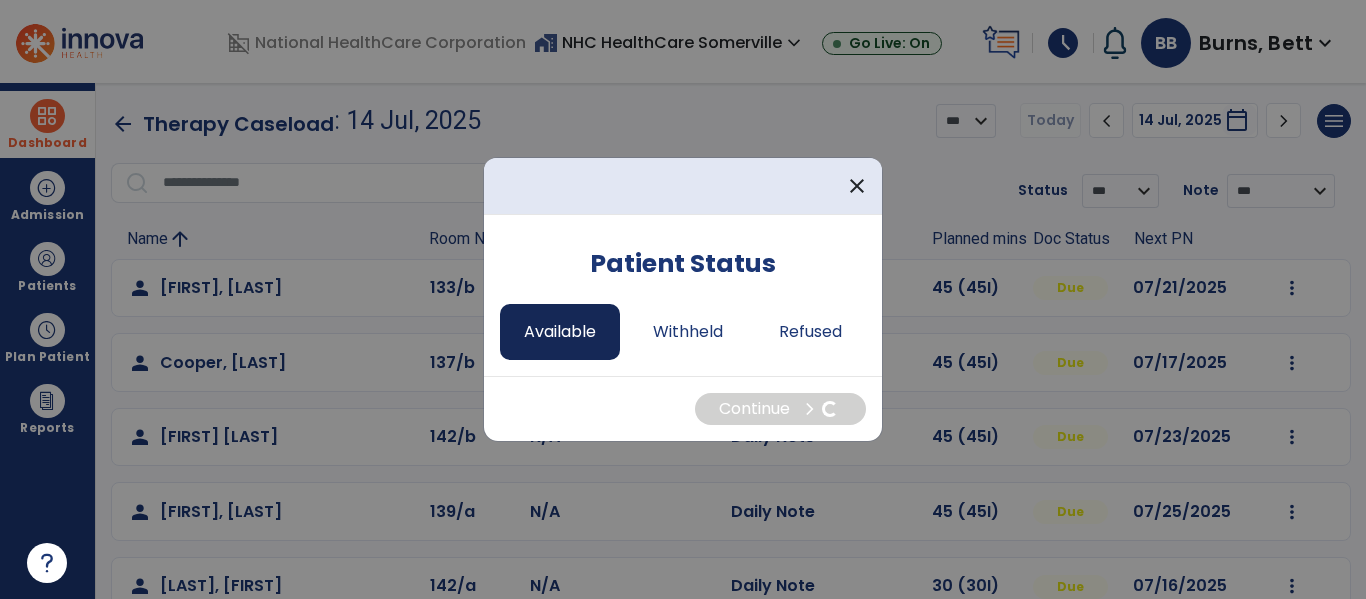 select on "*" 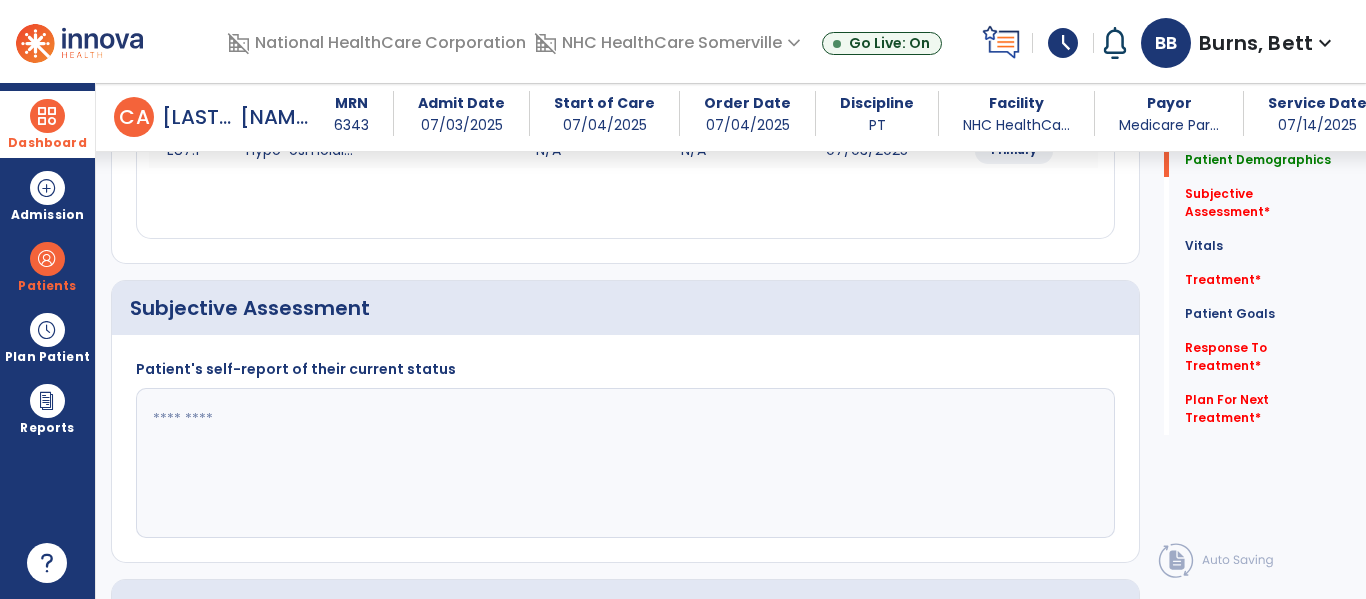 scroll, scrollTop: 500, scrollLeft: 0, axis: vertical 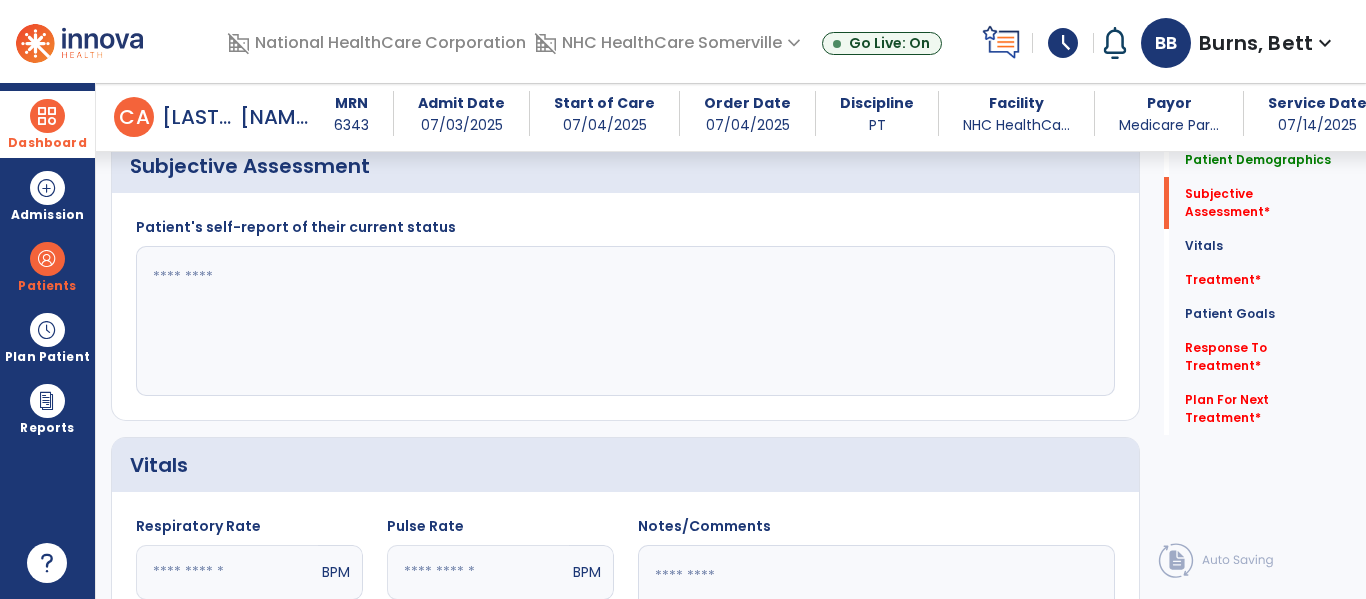 click 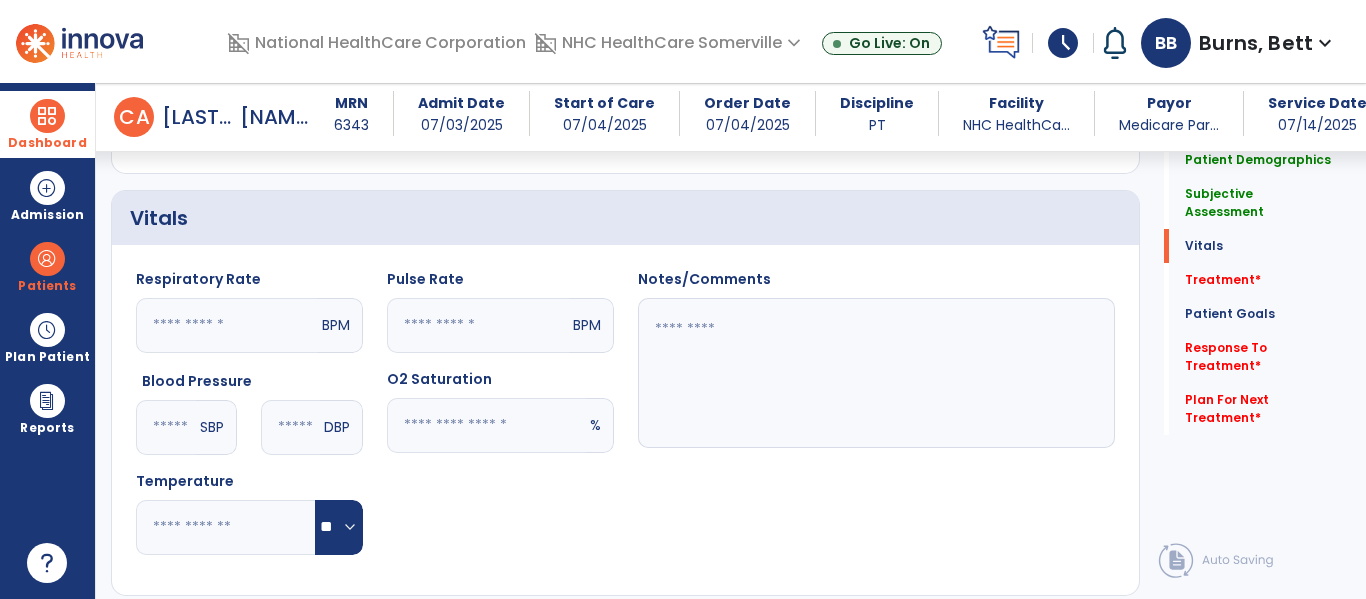 scroll, scrollTop: 800, scrollLeft: 0, axis: vertical 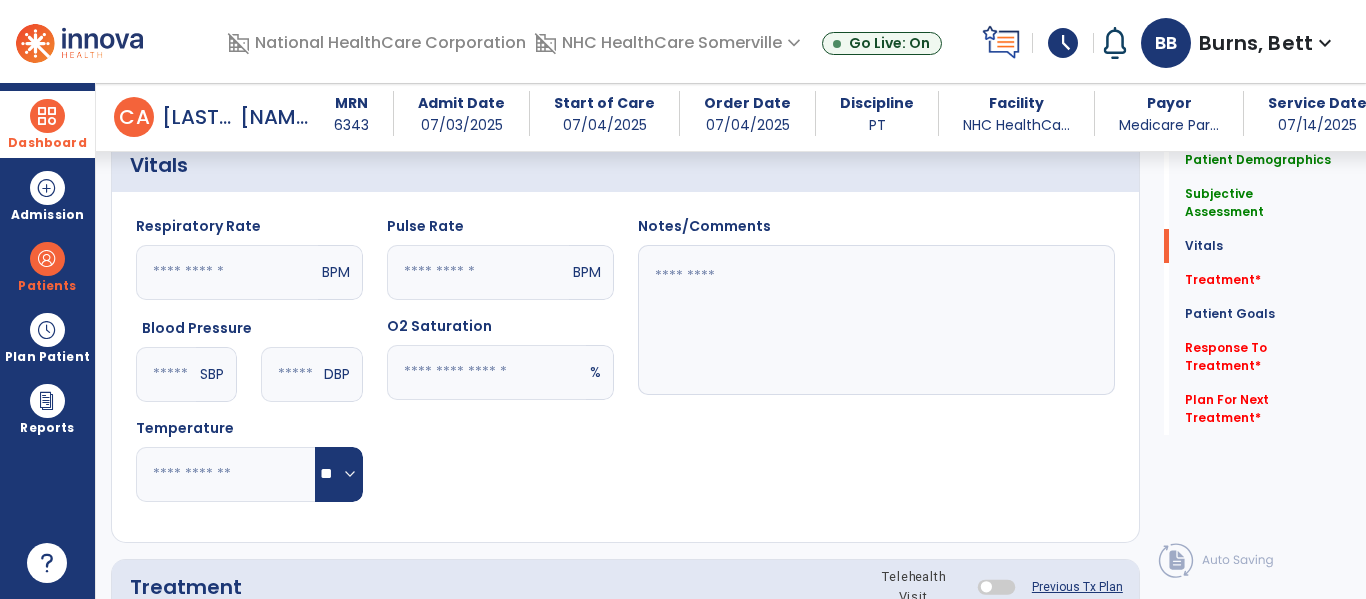 type on "**********" 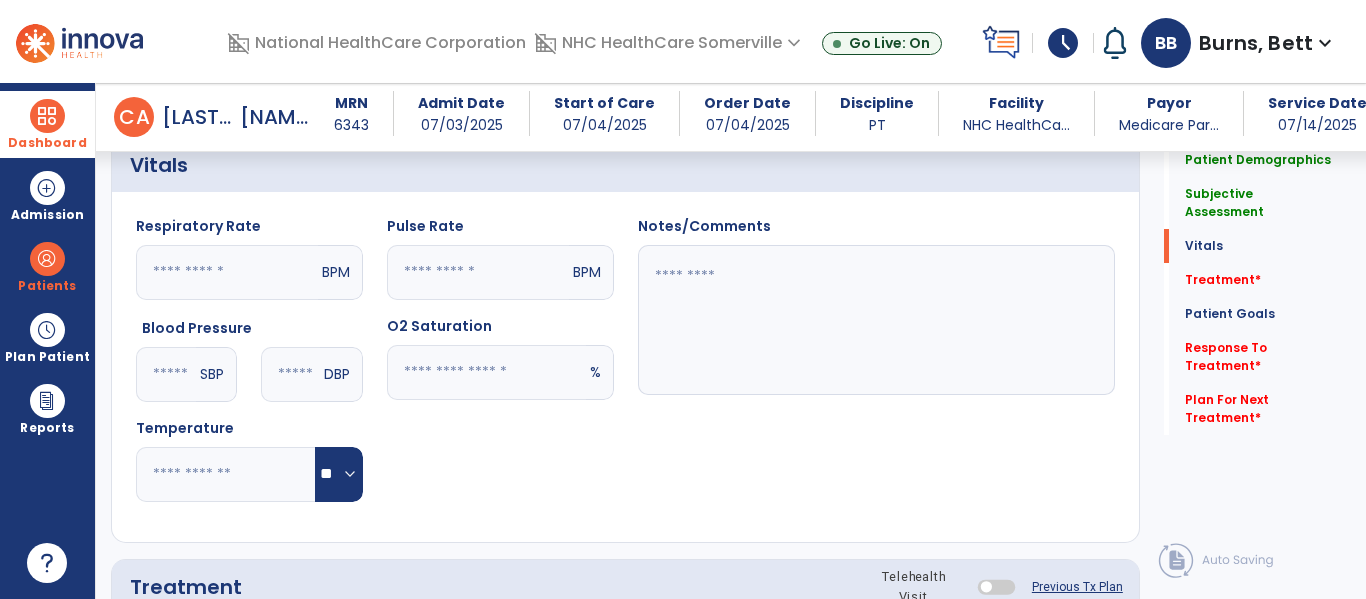 click 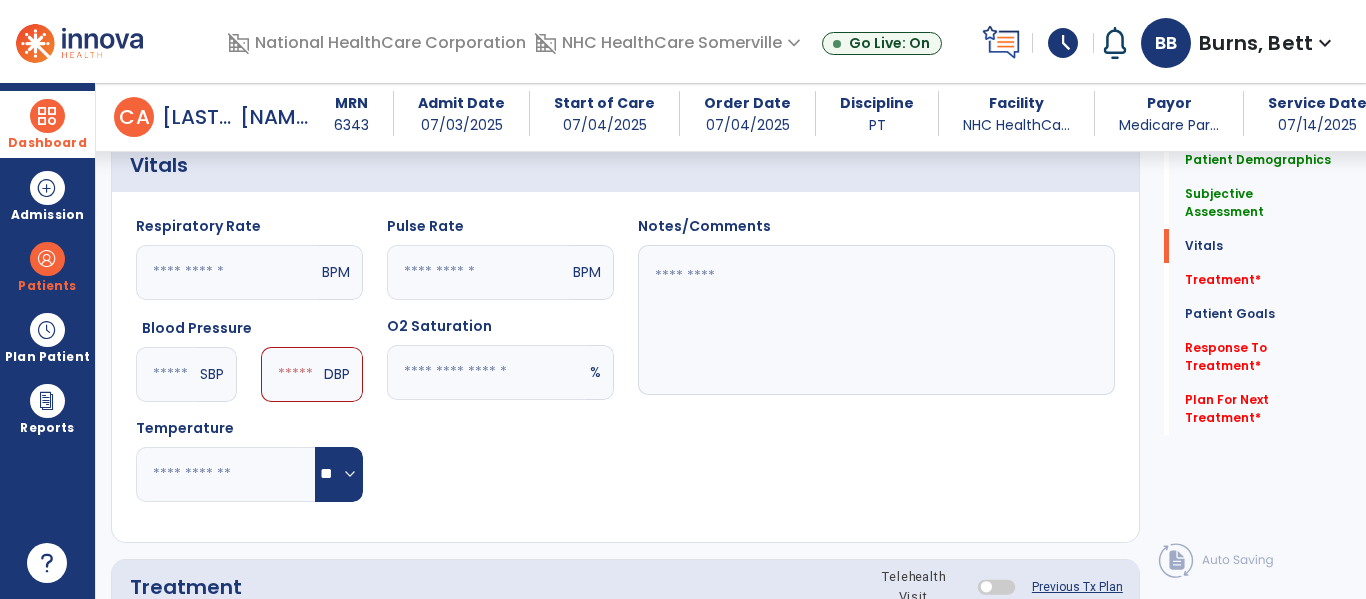 type on "***" 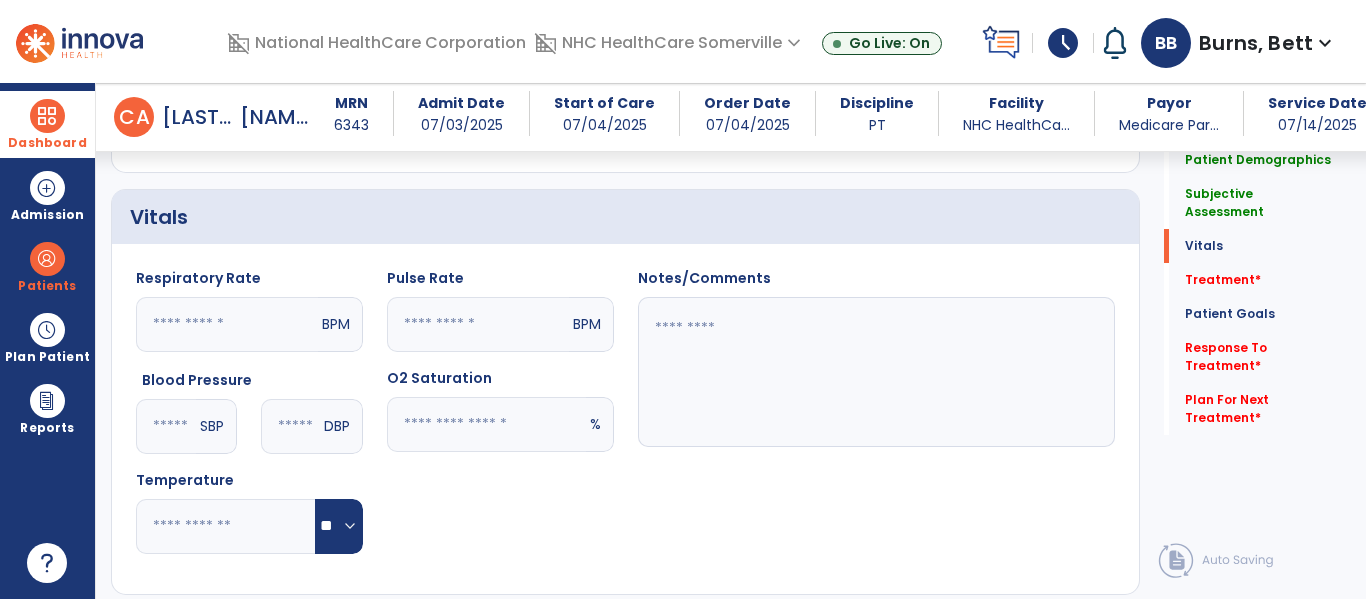 scroll, scrollTop: 700, scrollLeft: 0, axis: vertical 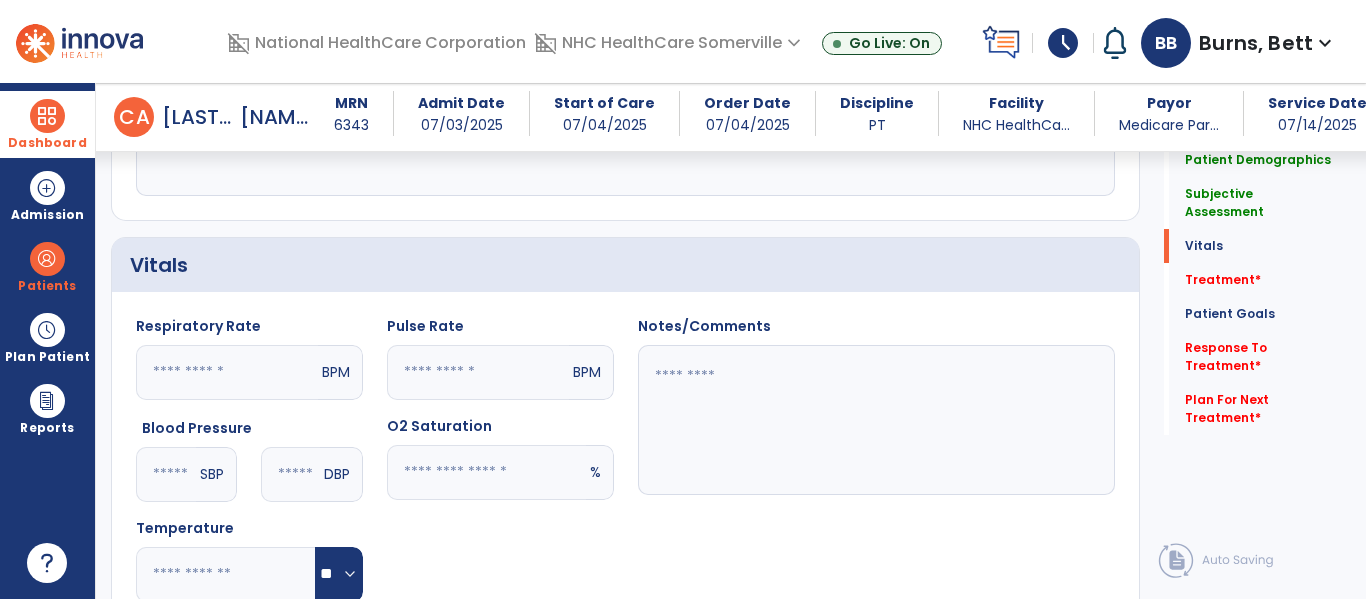 type on "**" 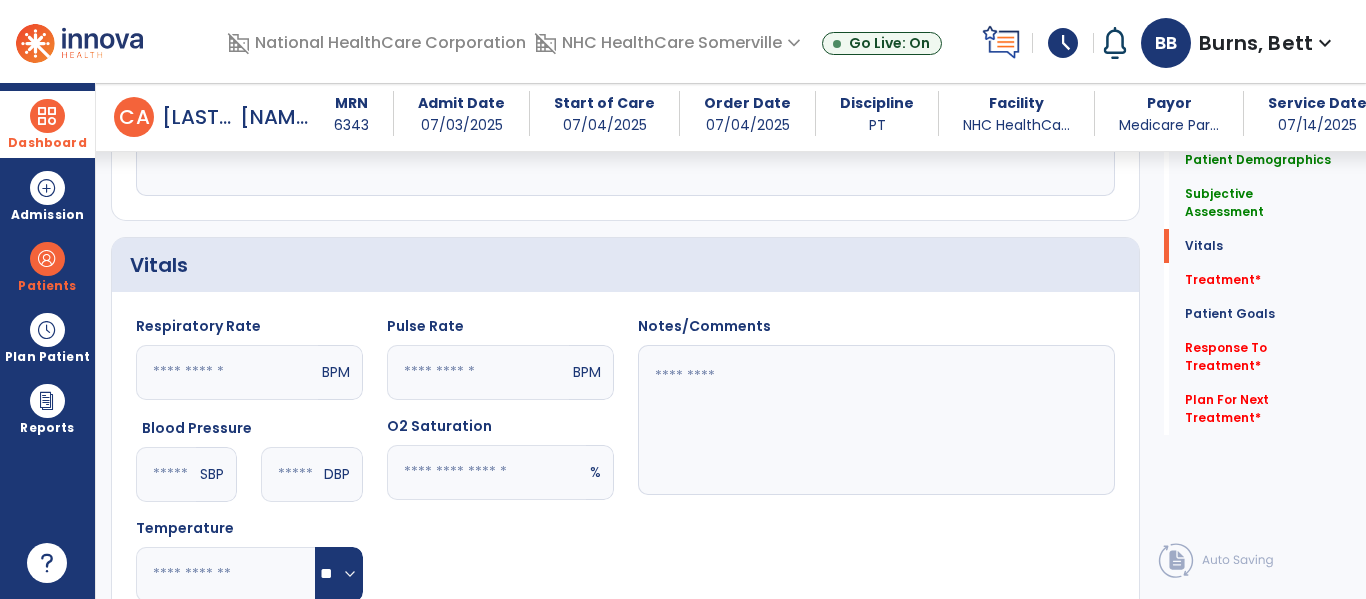 click 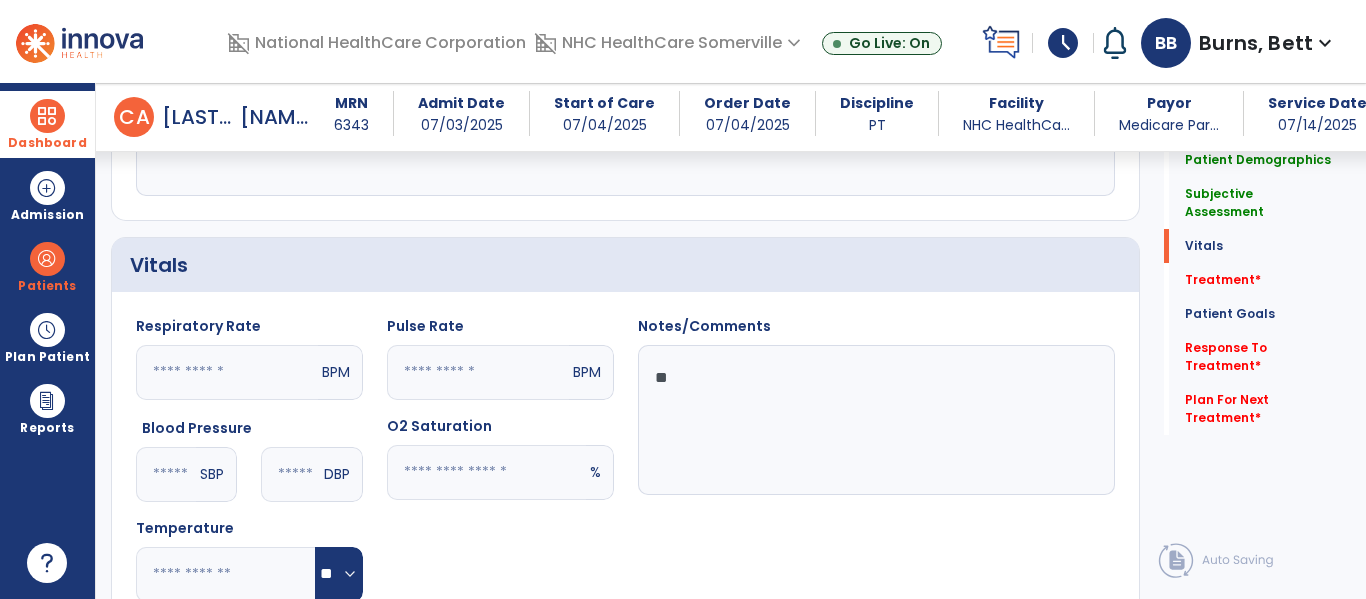 type on "*" 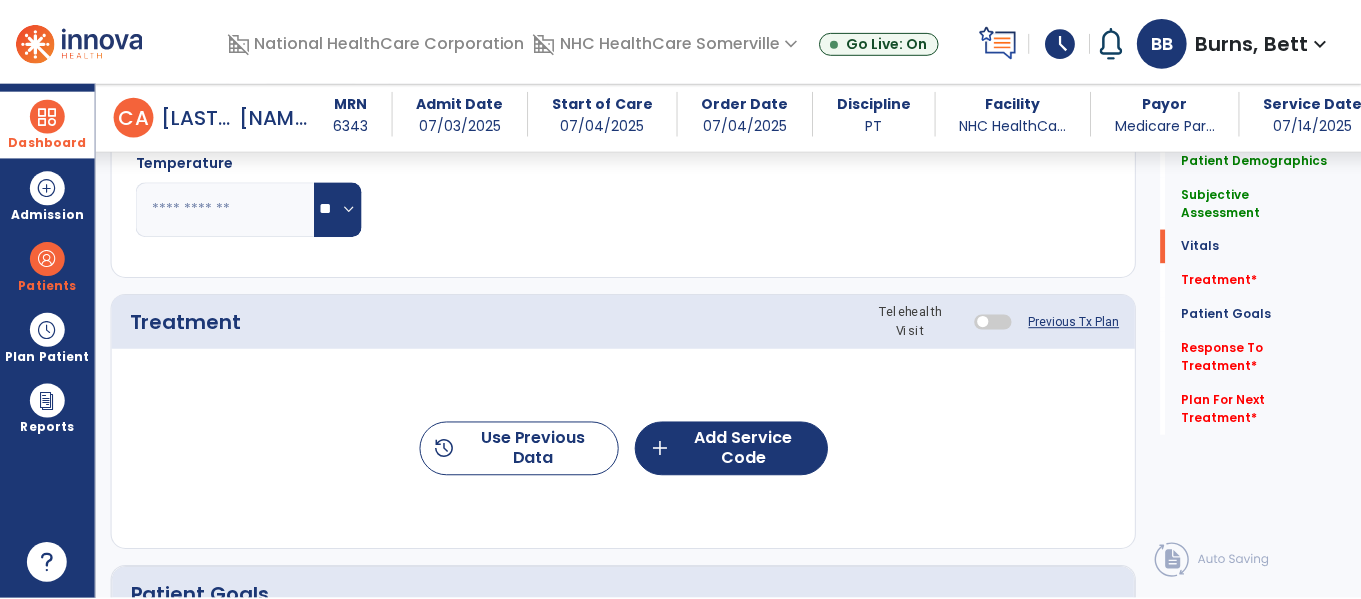 scroll, scrollTop: 1064, scrollLeft: 0, axis: vertical 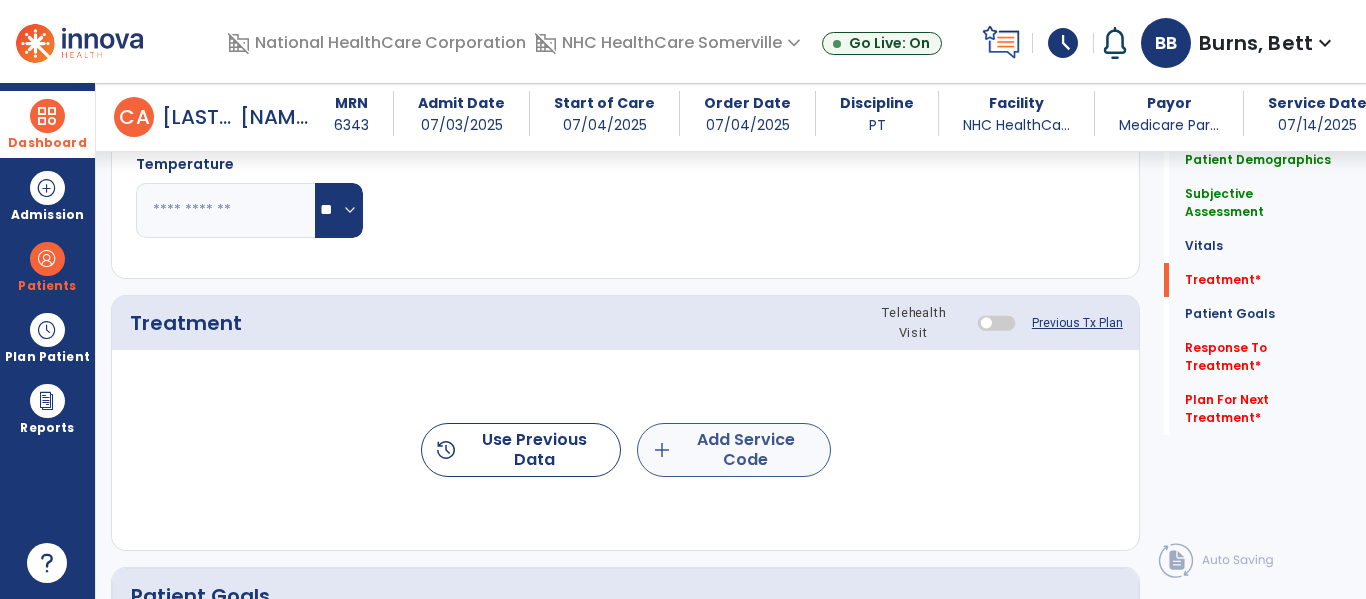 type on "**********" 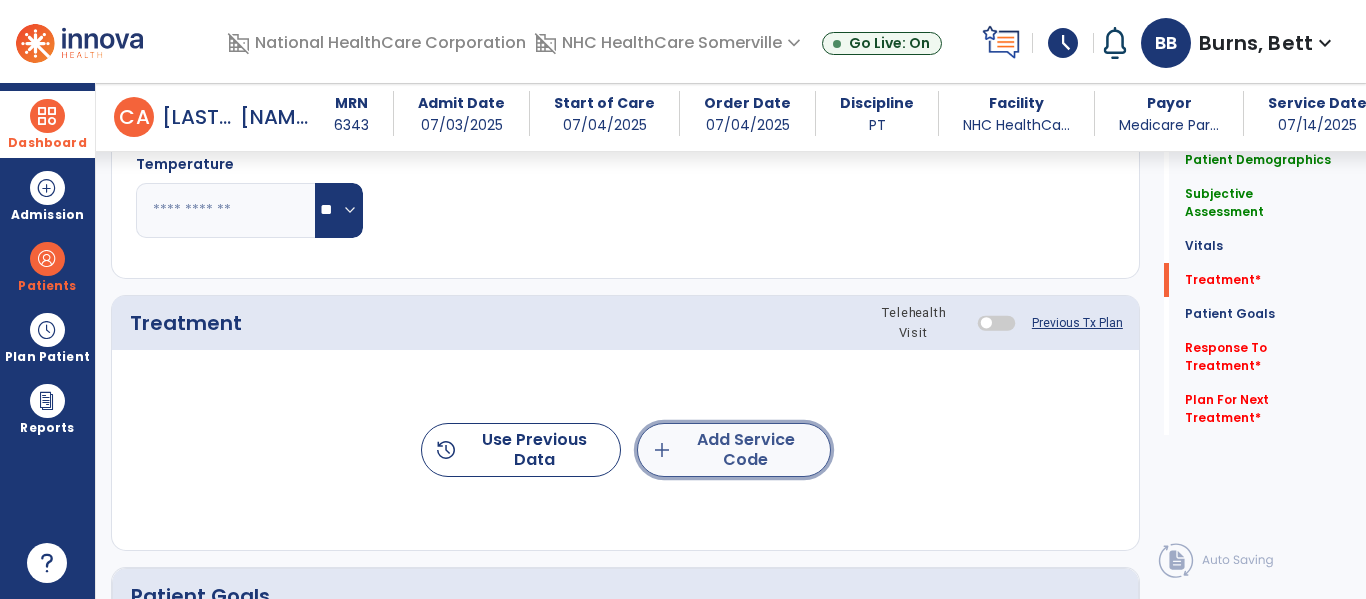 click on "add  Add Service Code" 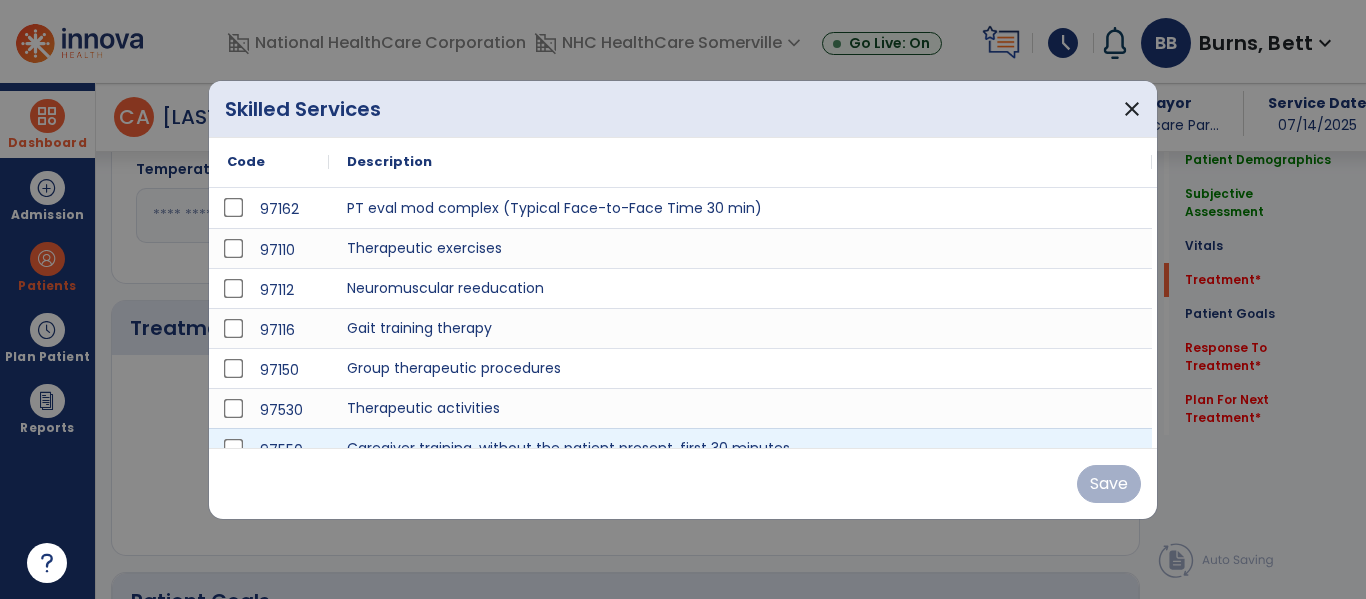 scroll, scrollTop: 1064, scrollLeft: 0, axis: vertical 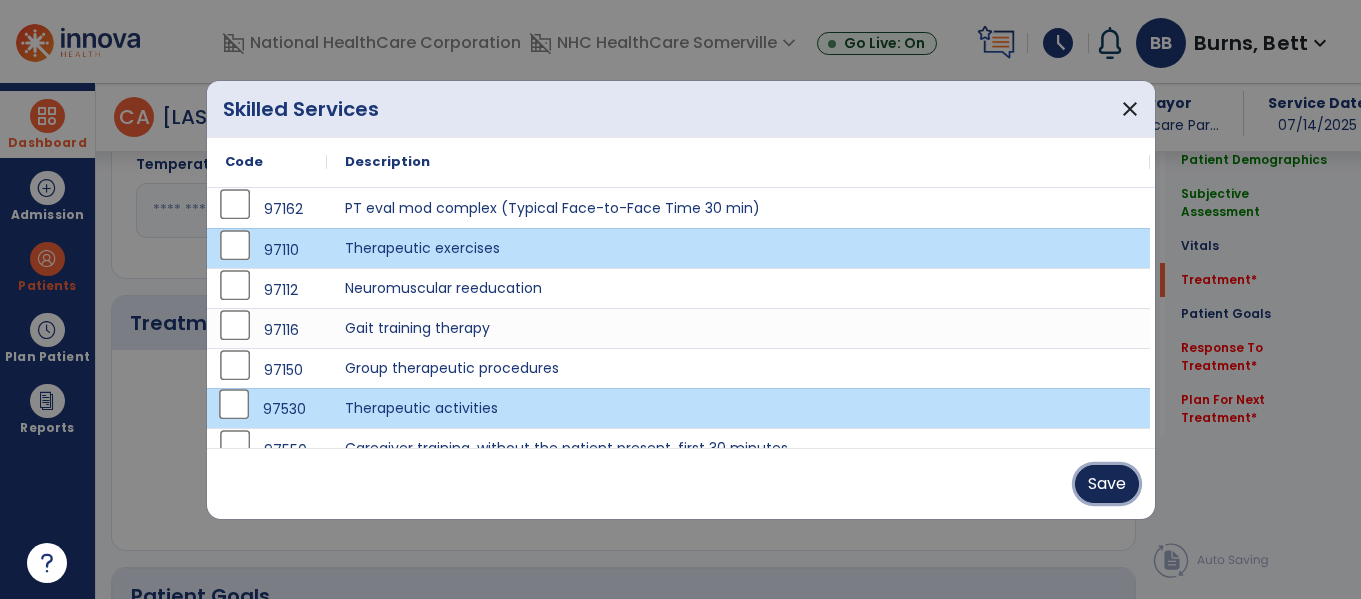 click on "Save" at bounding box center (1107, 484) 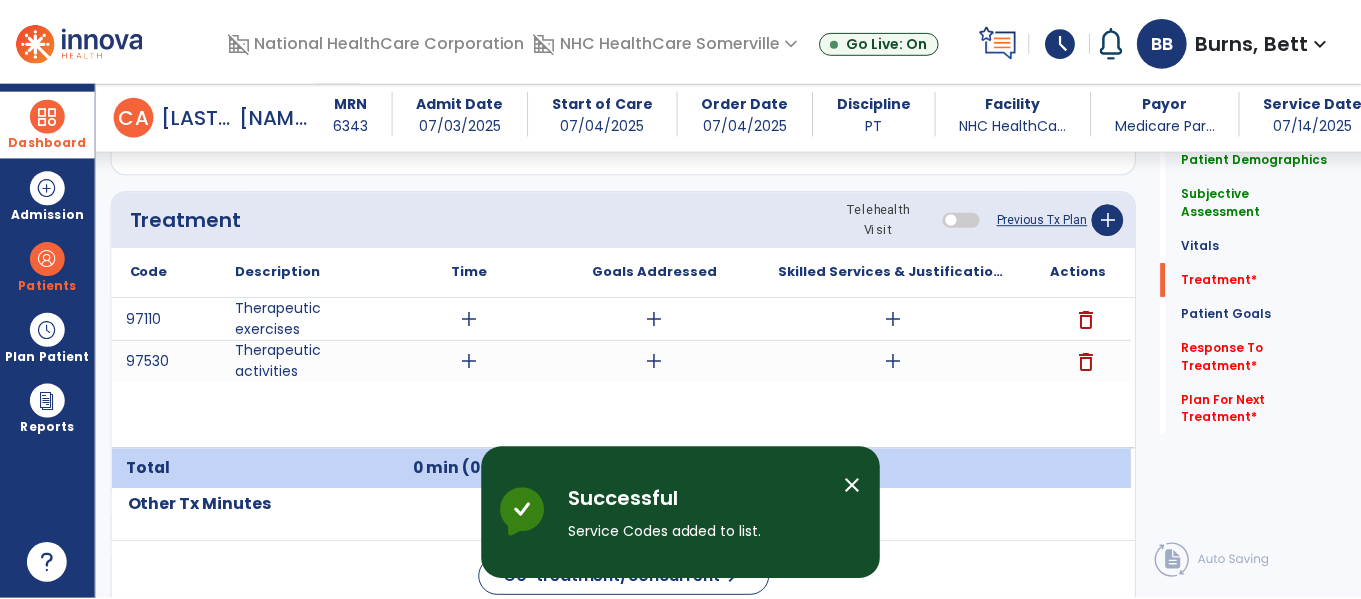 scroll, scrollTop: 1169, scrollLeft: 0, axis: vertical 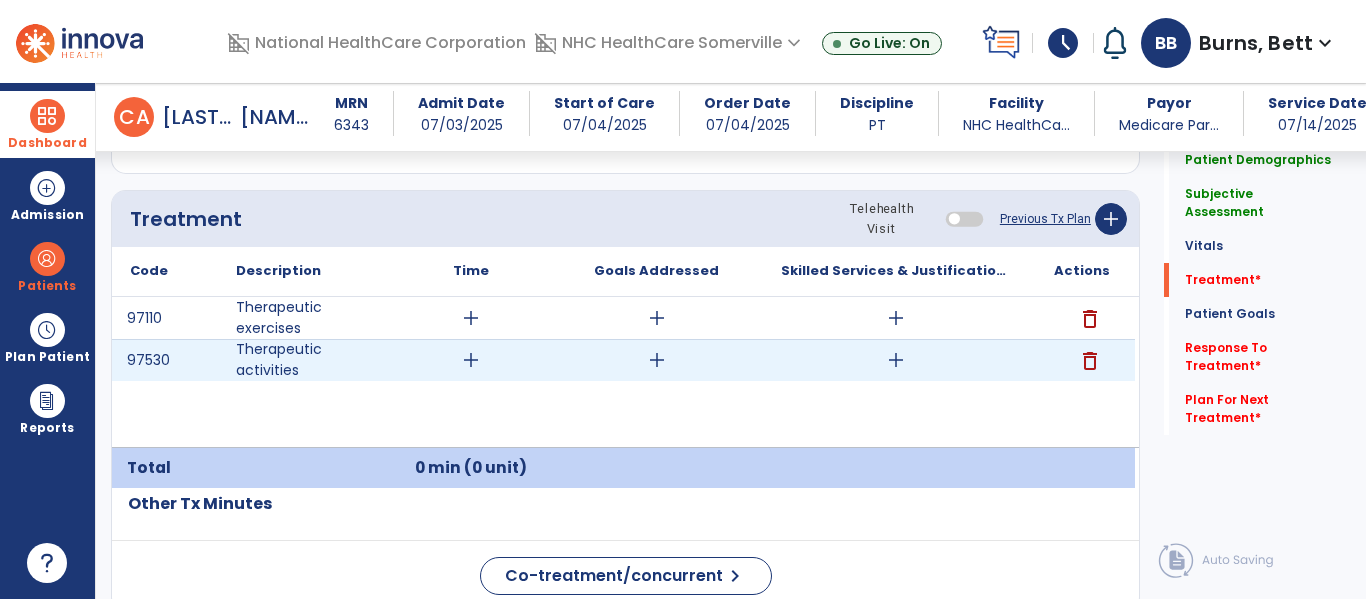 click on "add" at bounding box center [471, 360] 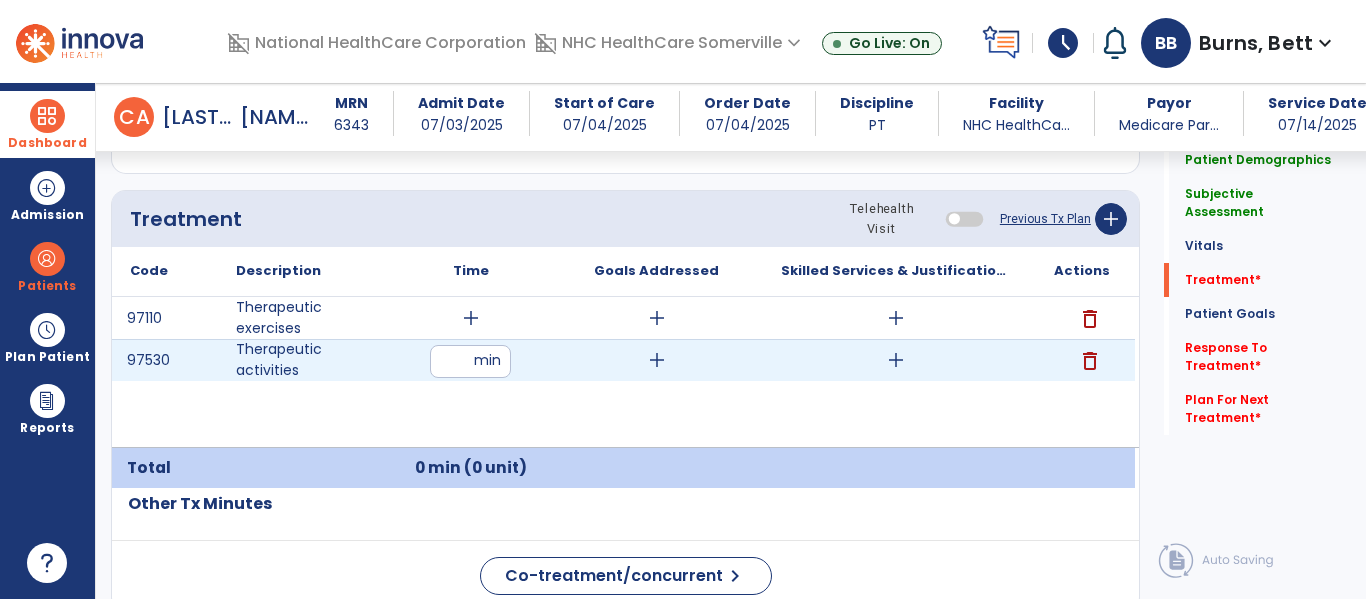 type on "**" 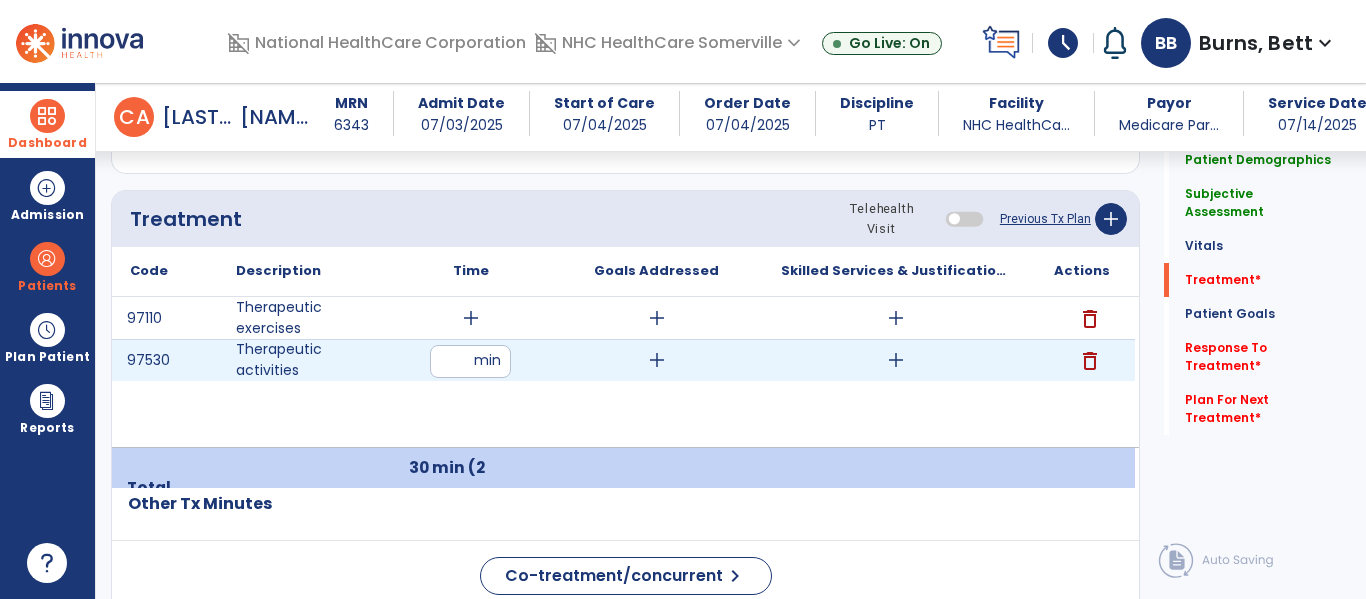 click on "add" at bounding box center [657, 360] 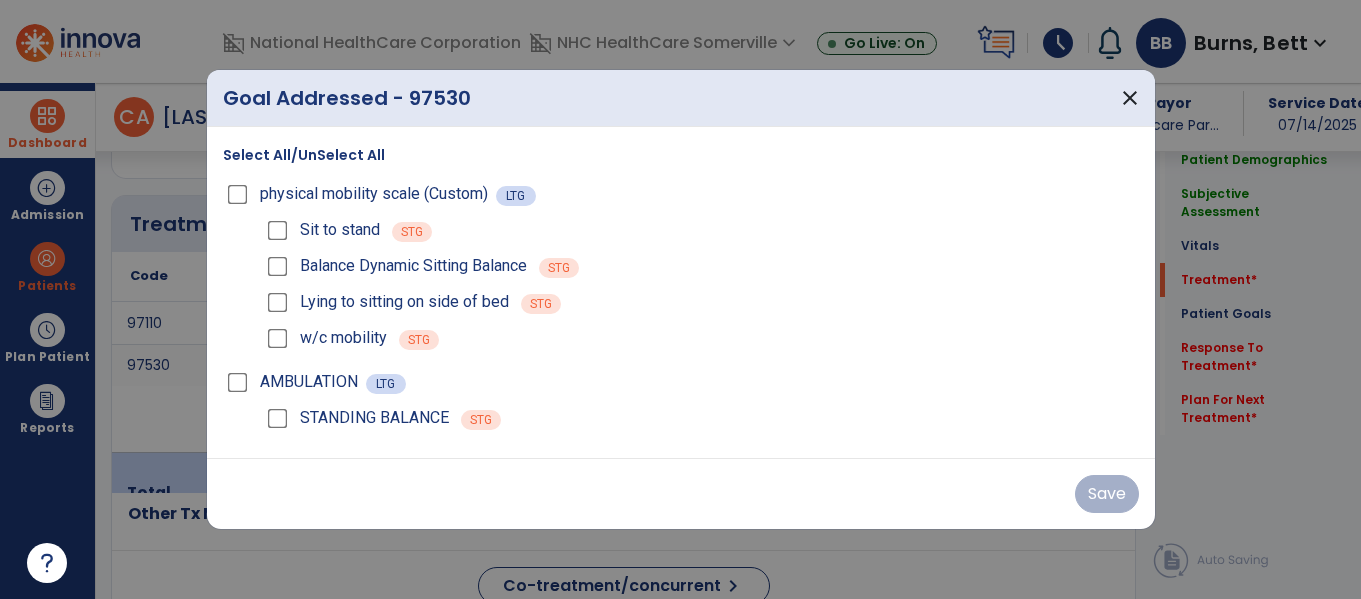 scroll, scrollTop: 1169, scrollLeft: 0, axis: vertical 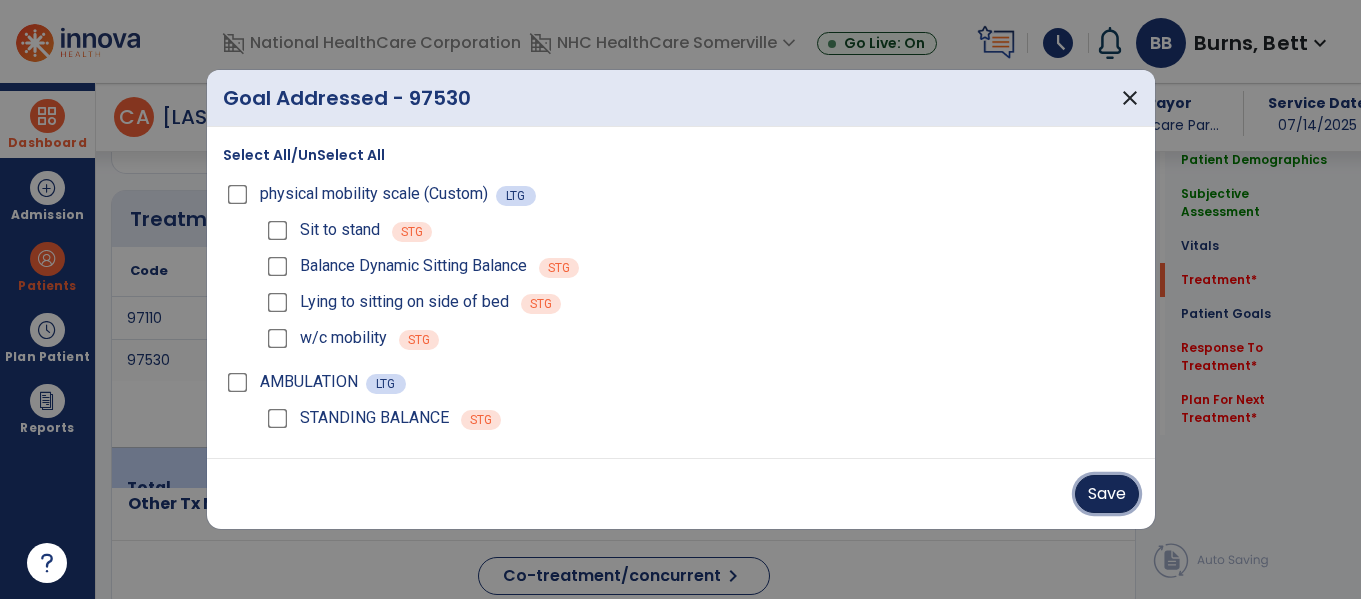 click on "Save" at bounding box center (1107, 494) 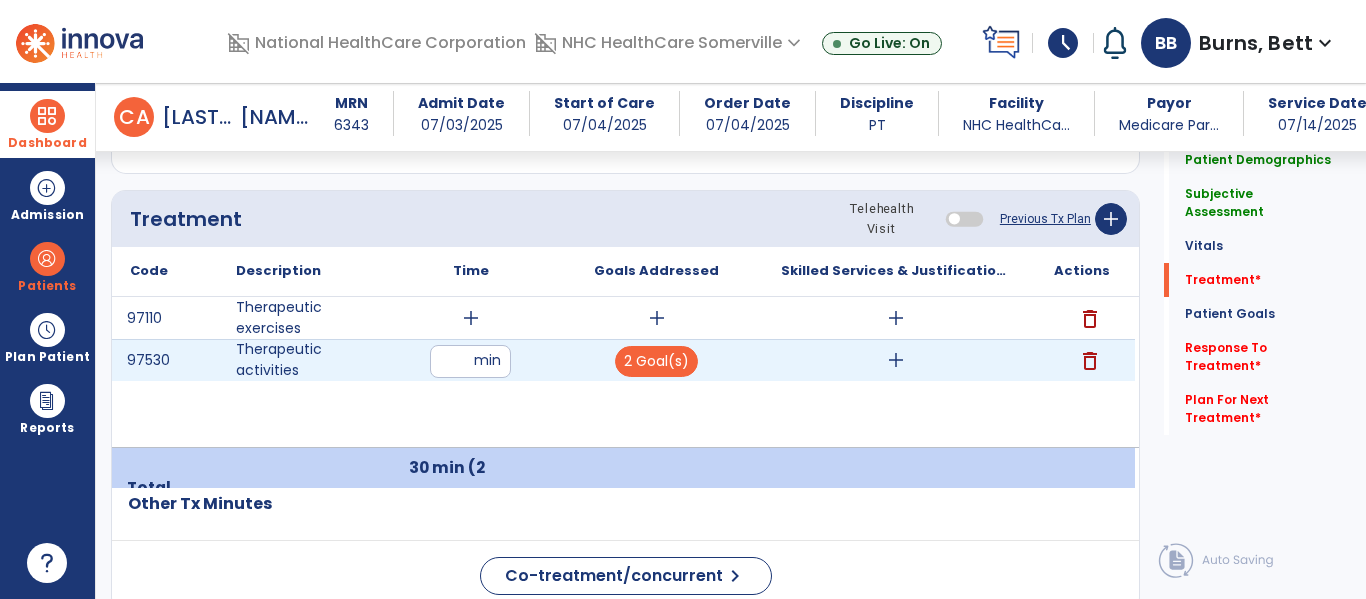 click on "add" at bounding box center [896, 360] 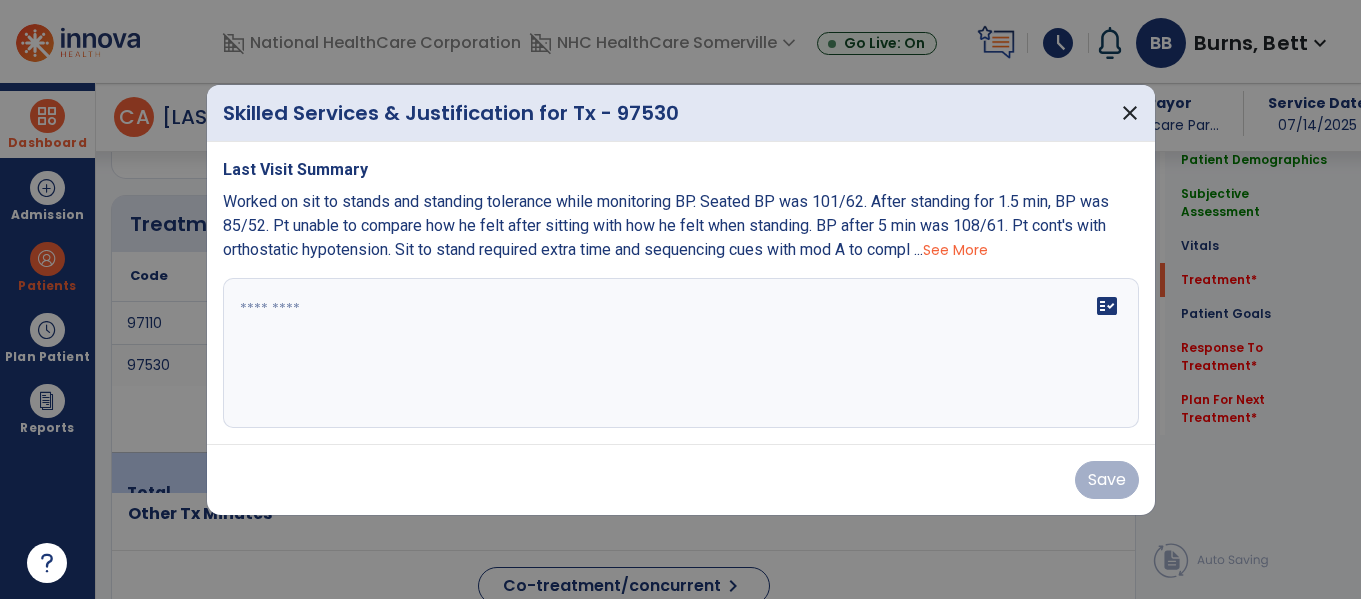scroll, scrollTop: 1169, scrollLeft: 0, axis: vertical 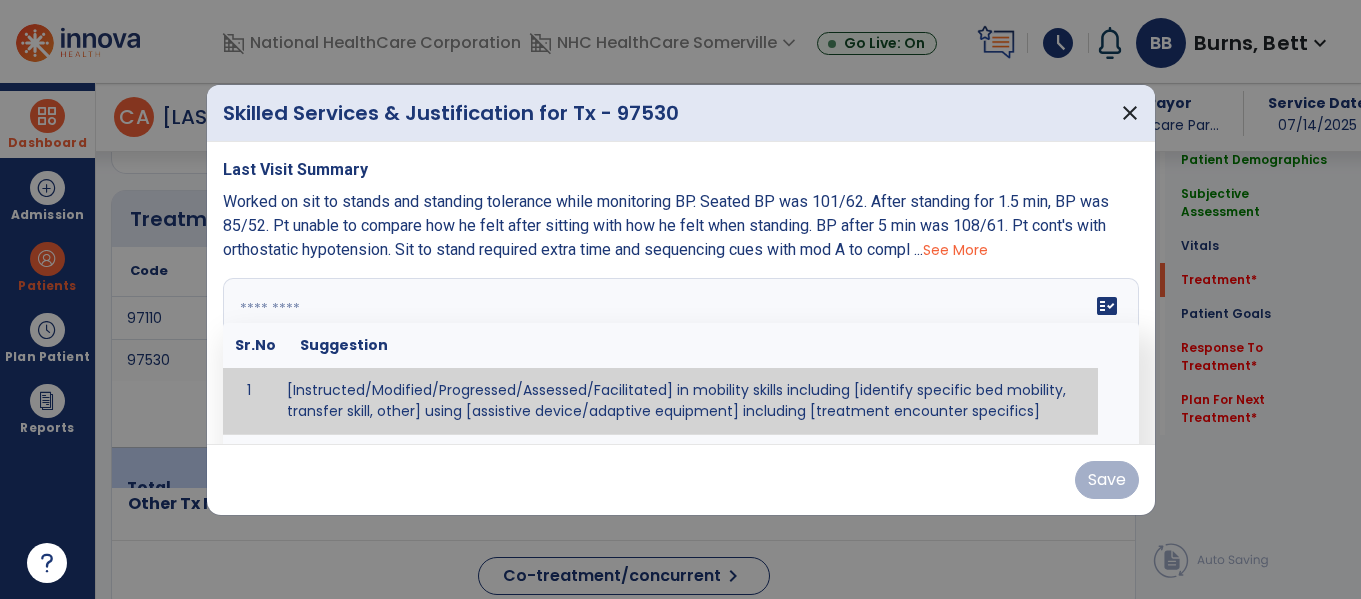 click at bounding box center [678, 353] 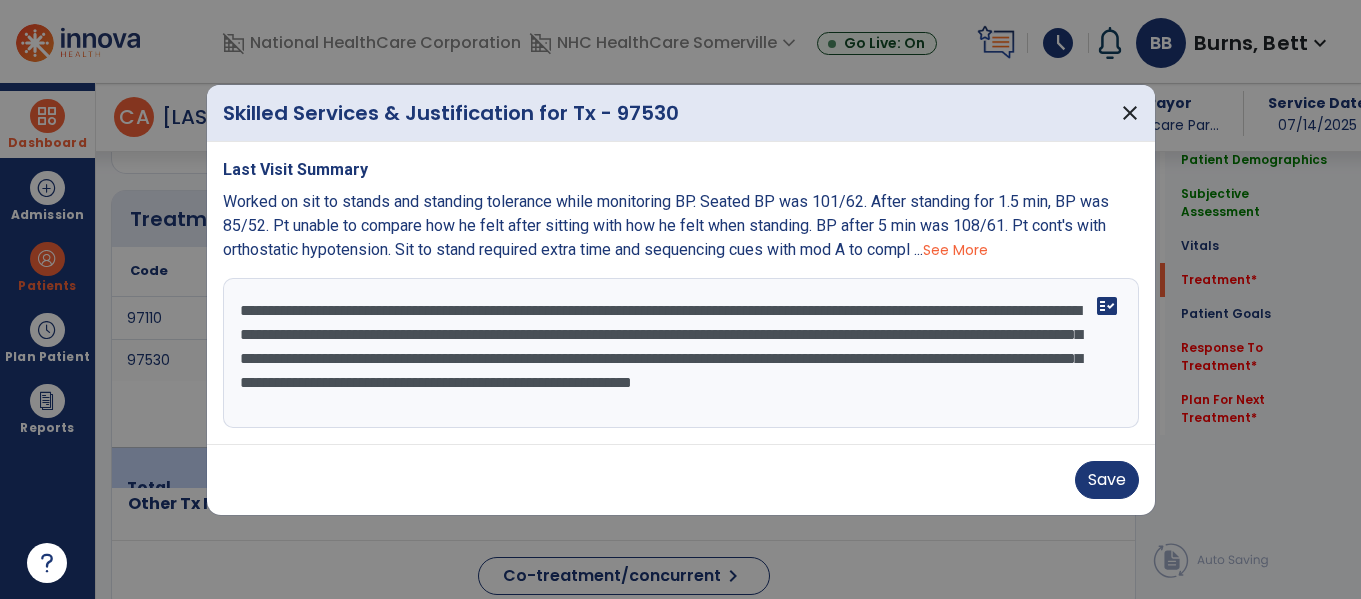click on "**********" at bounding box center [681, 353] 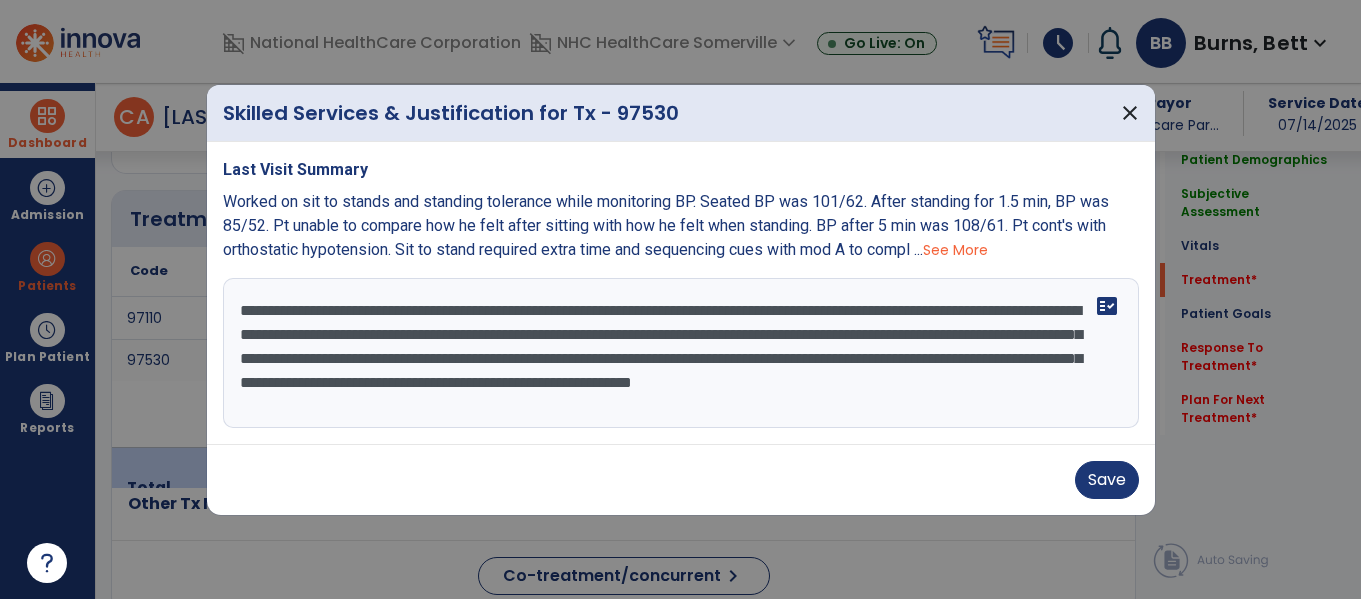 click on "**********" at bounding box center (681, 353) 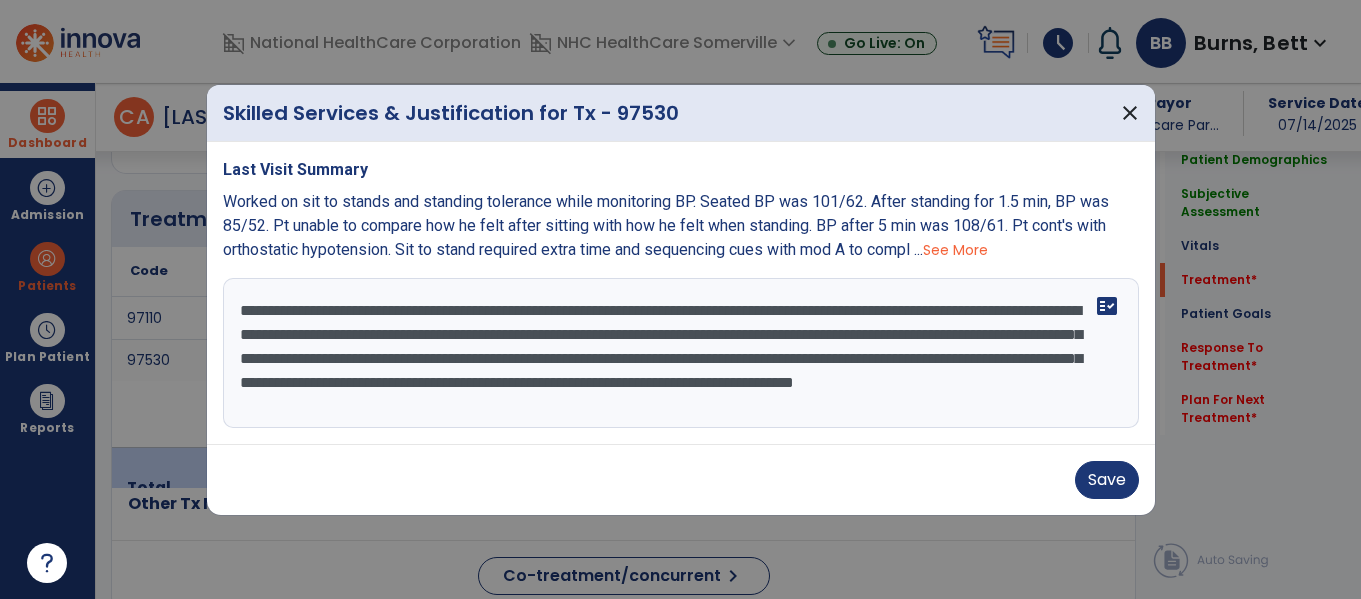 click on "**********" at bounding box center (681, 353) 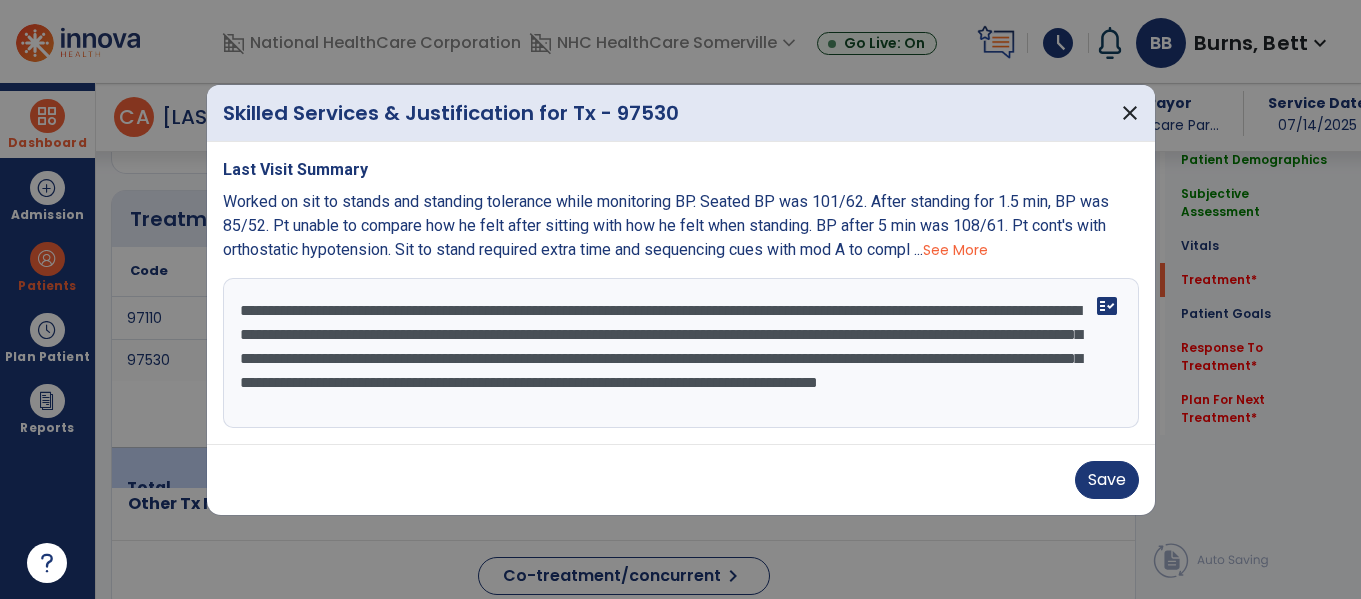 scroll, scrollTop: 16, scrollLeft: 0, axis: vertical 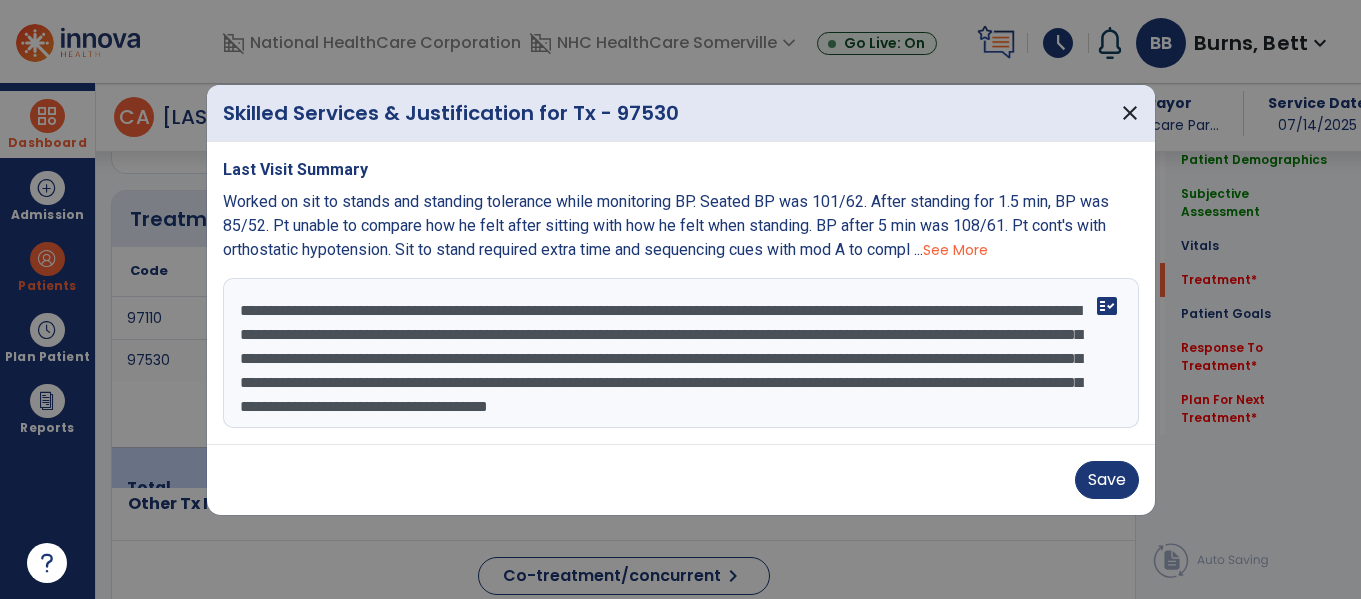 click on "**********" at bounding box center [681, 353] 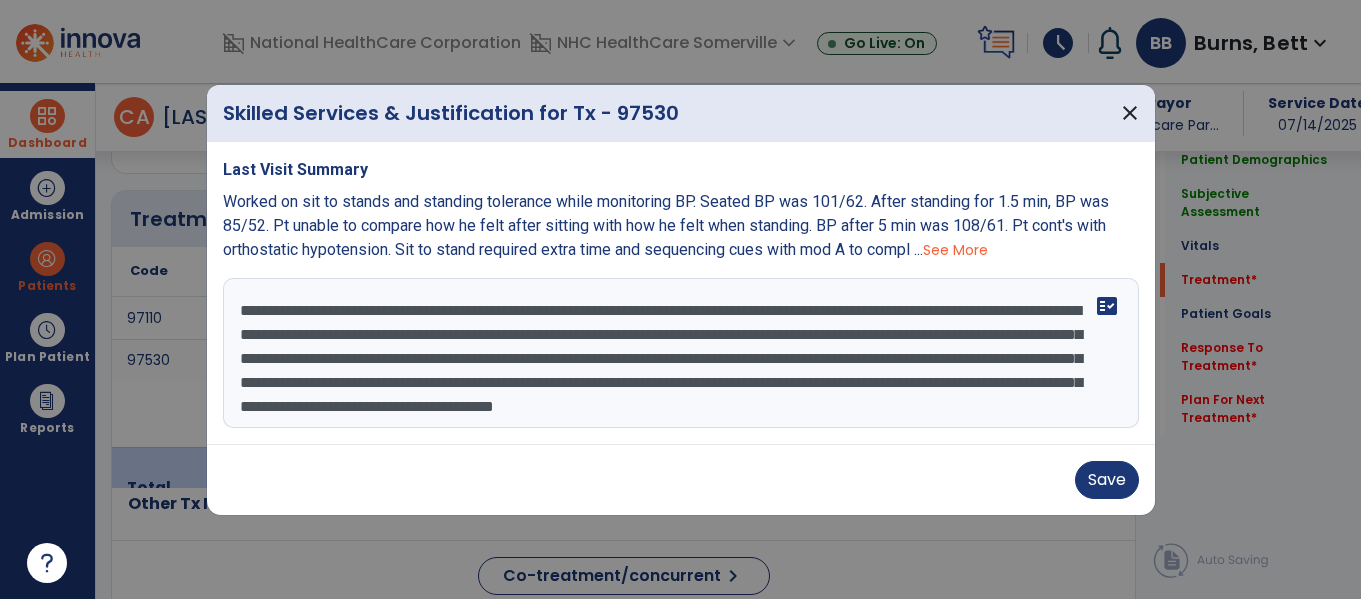 click on "**********" at bounding box center (681, 353) 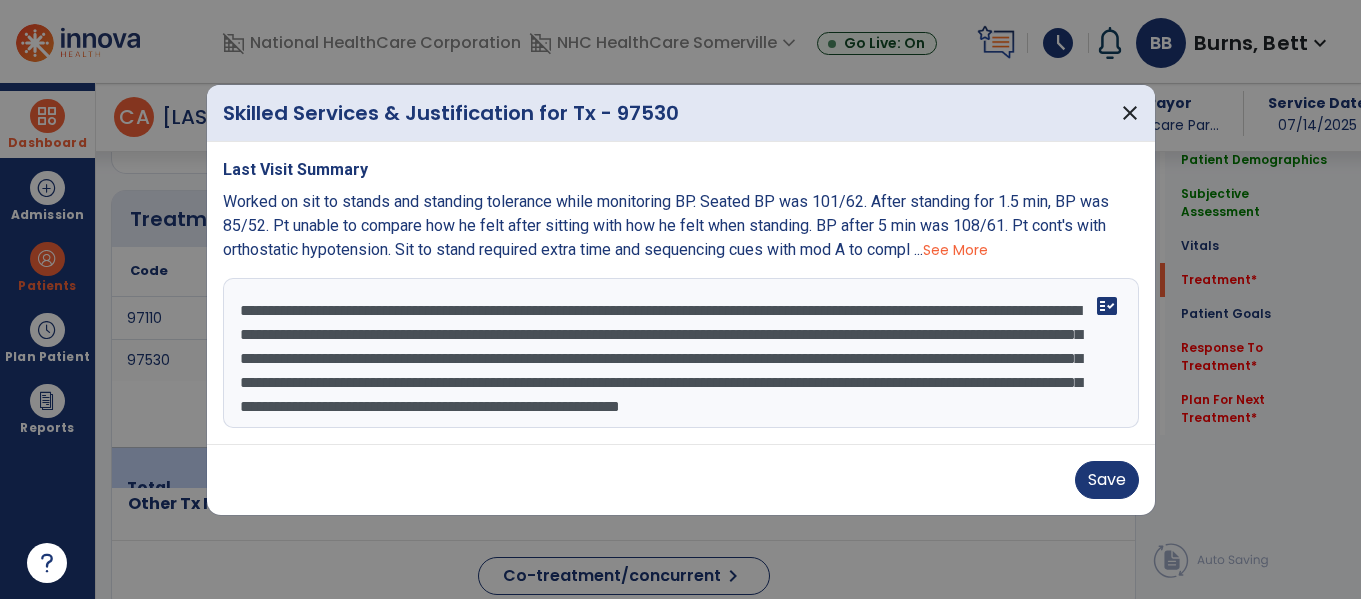 scroll, scrollTop: 40, scrollLeft: 0, axis: vertical 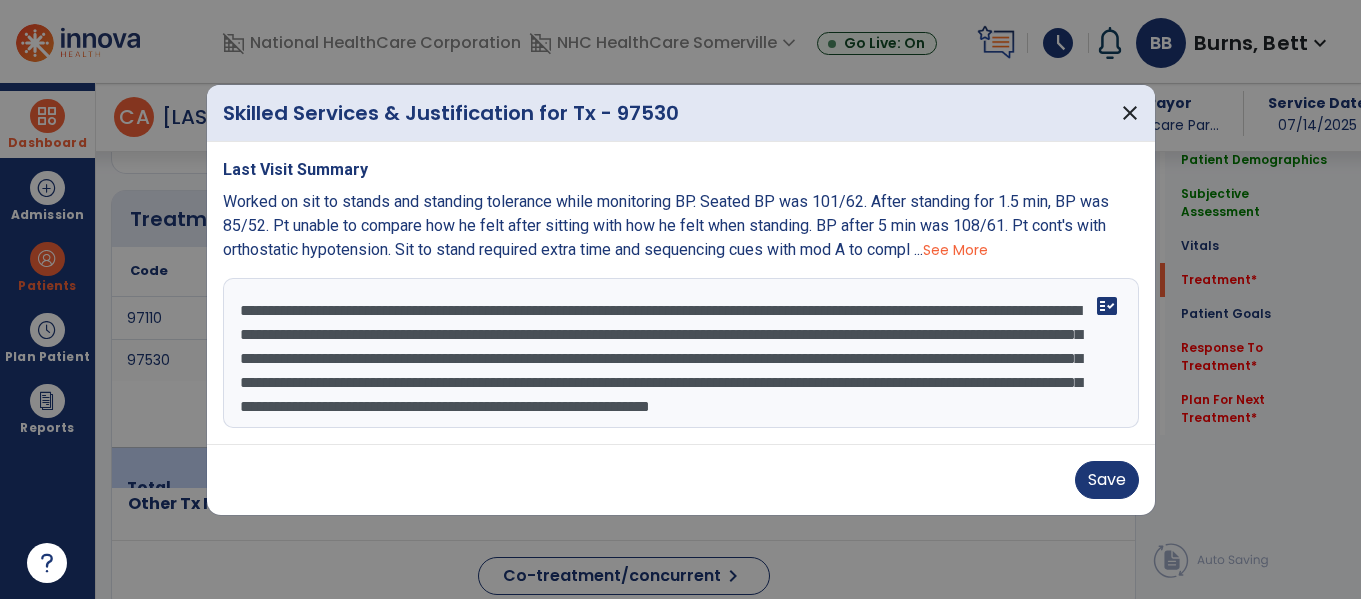 click on "**********" at bounding box center (681, 353) 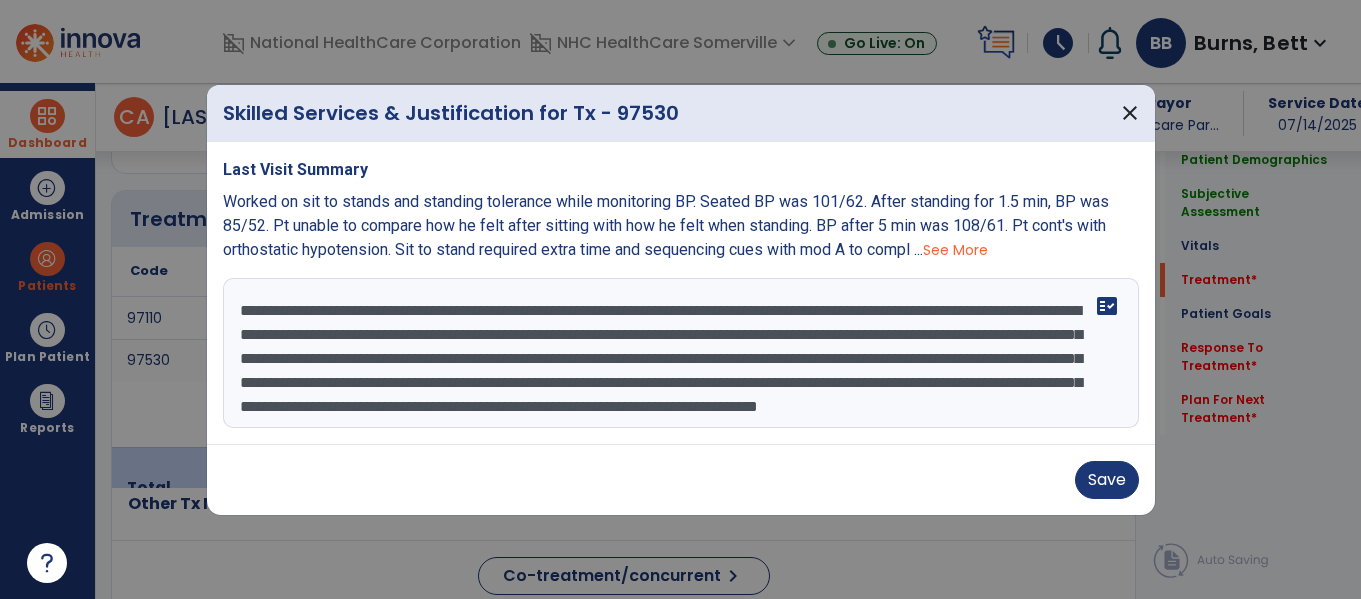 click on "**********" at bounding box center (681, 353) 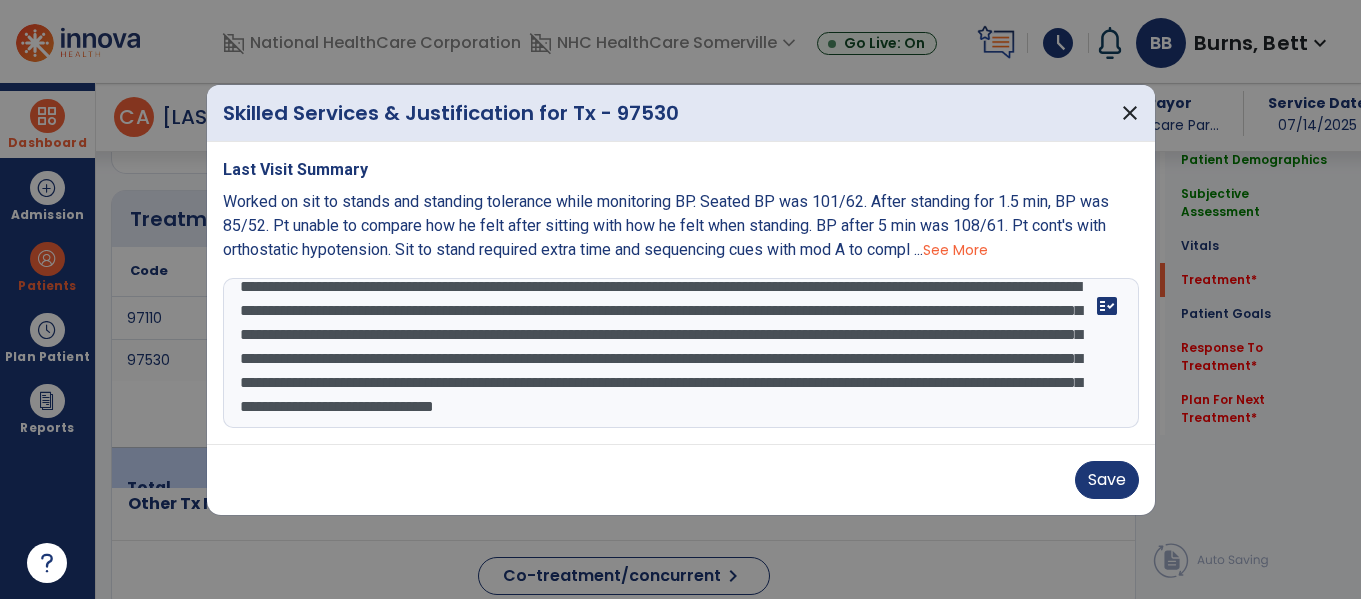 scroll, scrollTop: 64, scrollLeft: 0, axis: vertical 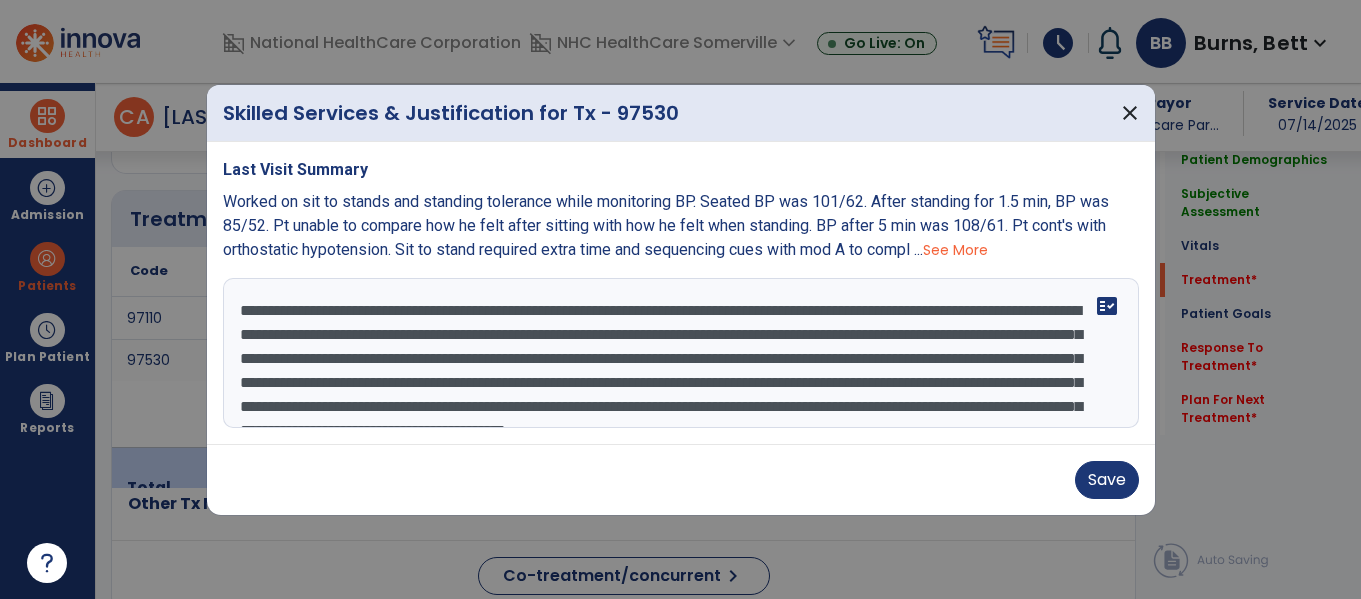 drag, startPoint x: 238, startPoint y: 310, endPoint x: 323, endPoint y: 356, distance: 96.64885 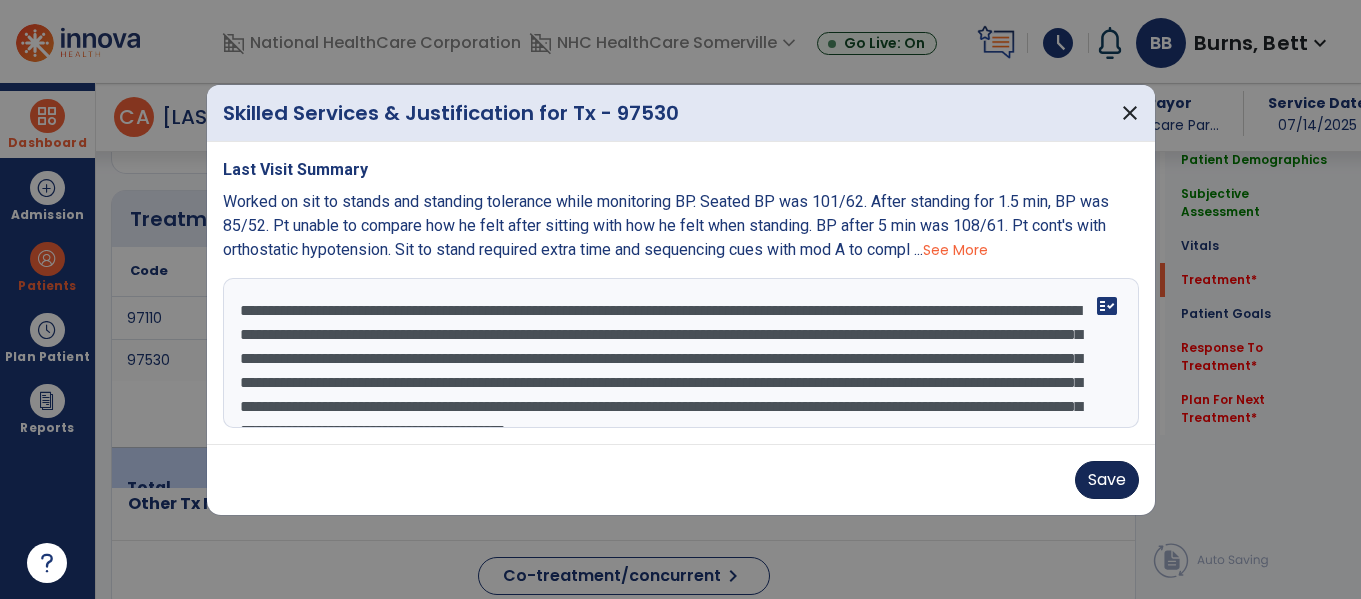 type on "**********" 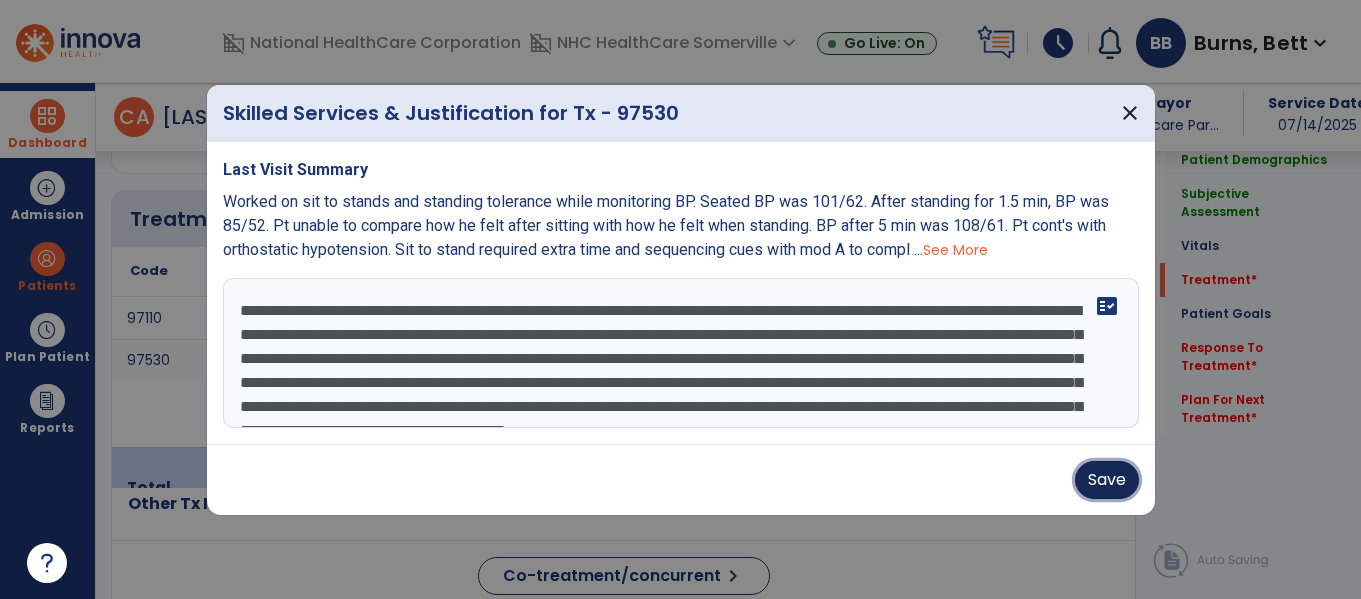 click on "Save" at bounding box center [1107, 480] 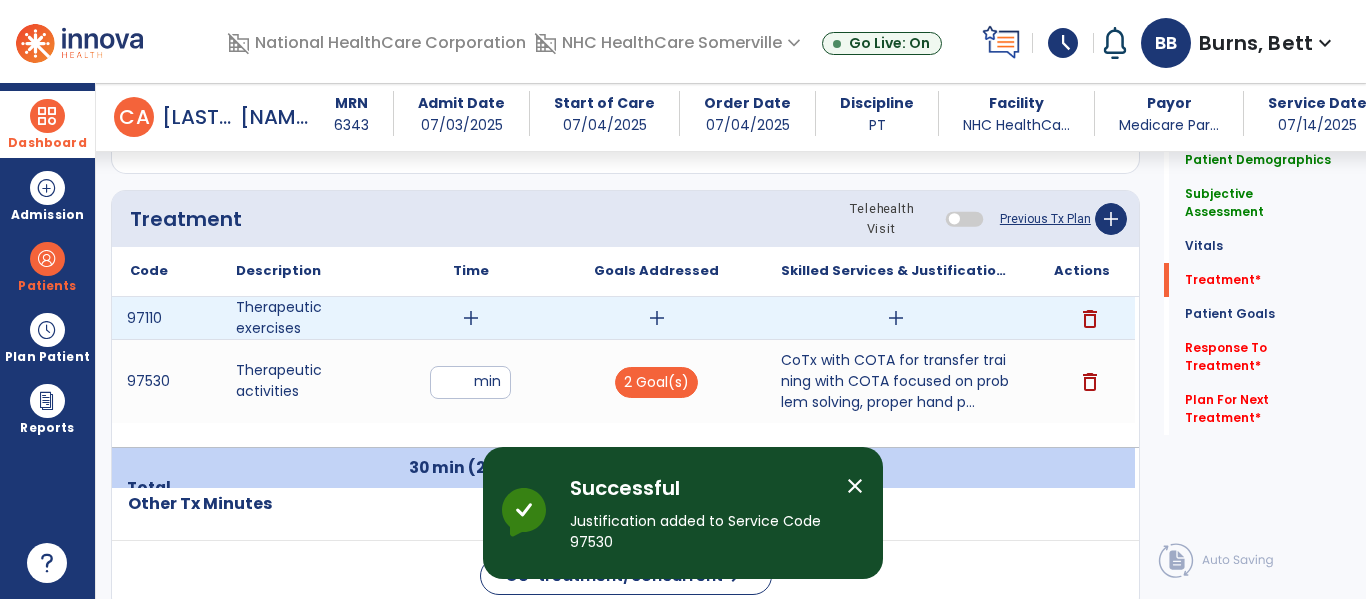 click on "add" at bounding box center [471, 318] 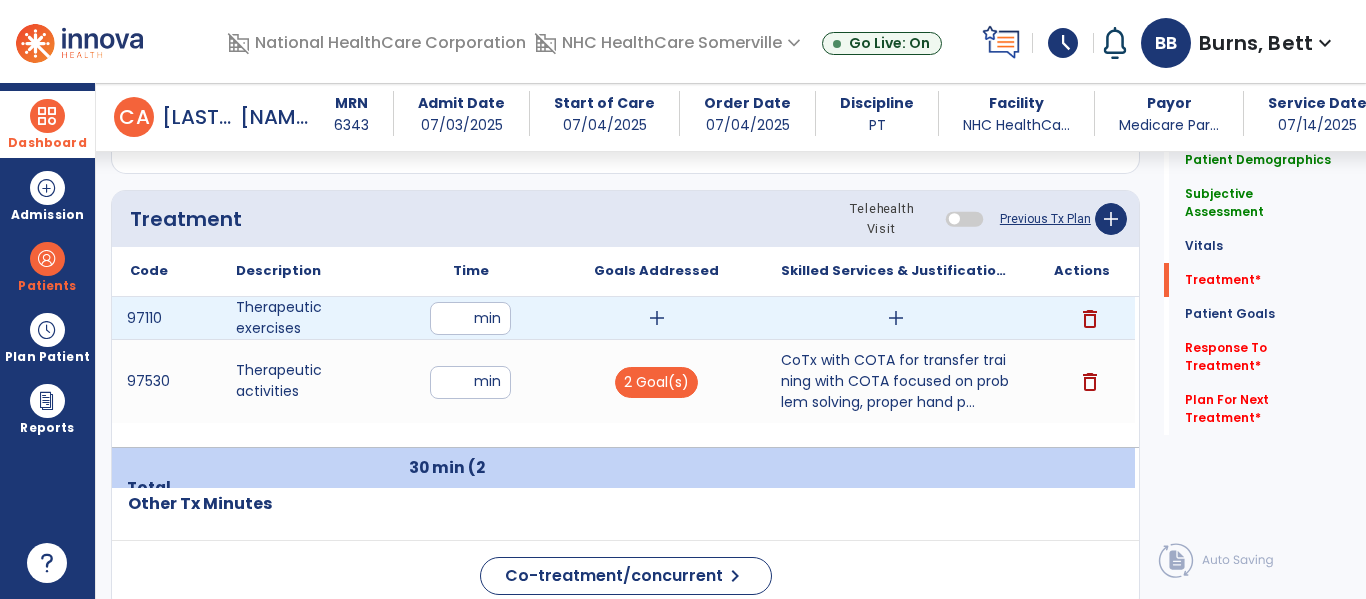 type on "**" 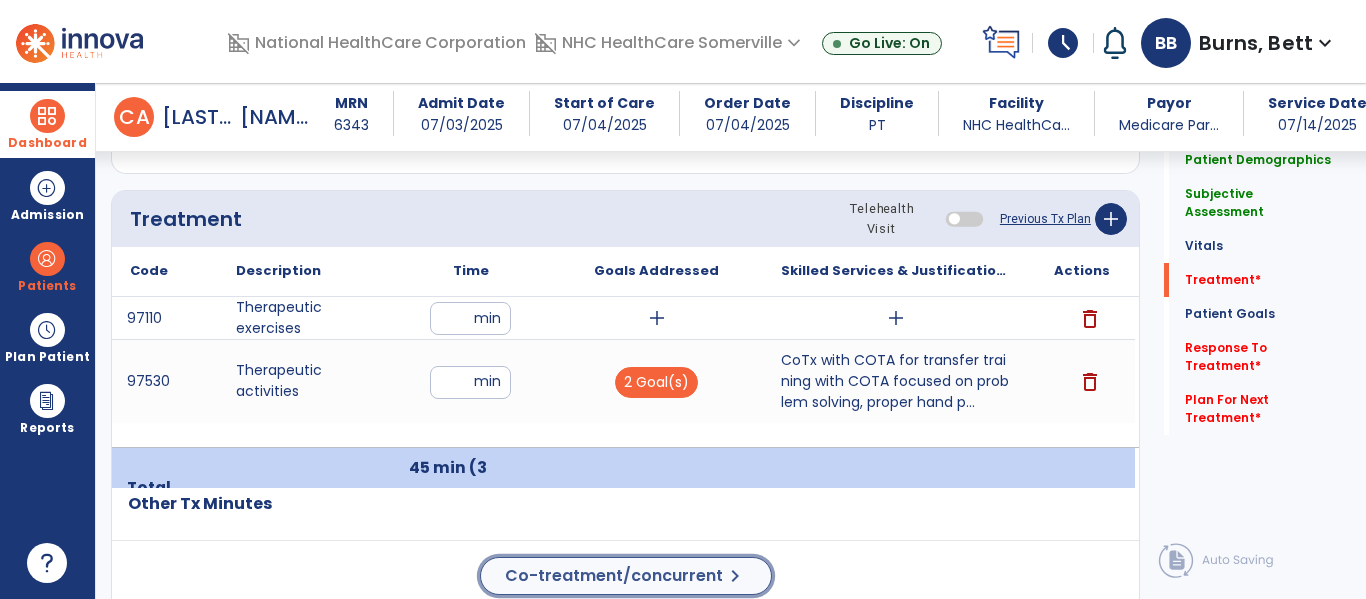 click on "Co-treatment/concurrent" 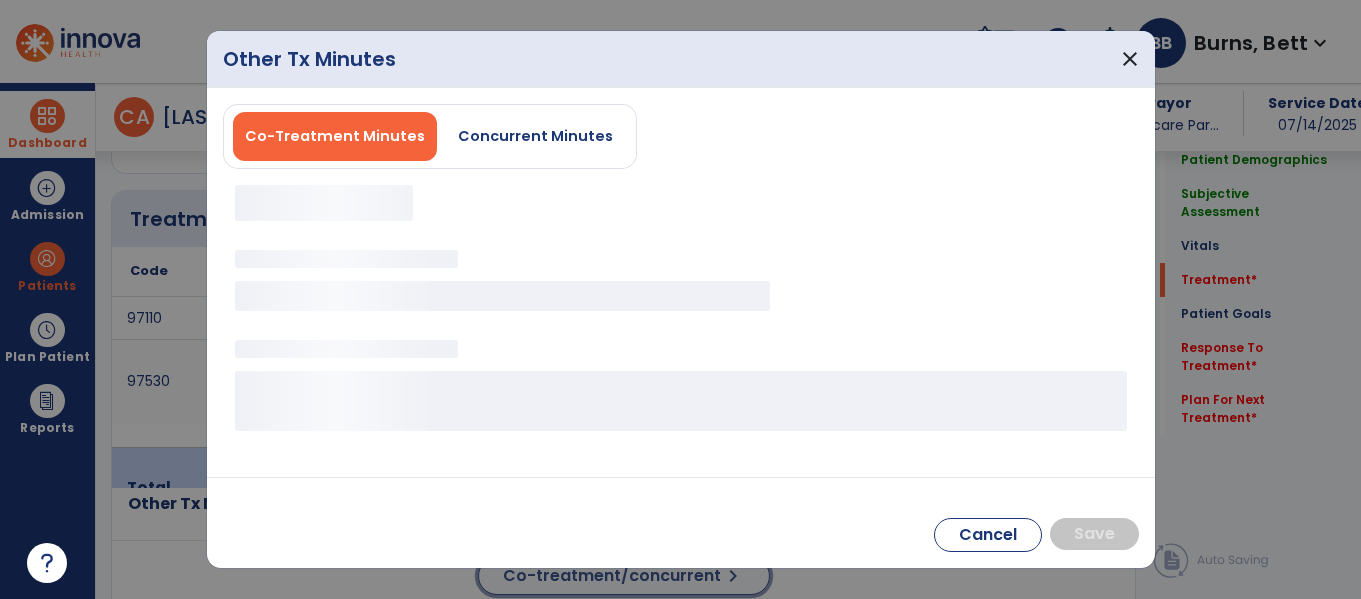 scroll, scrollTop: 1169, scrollLeft: 0, axis: vertical 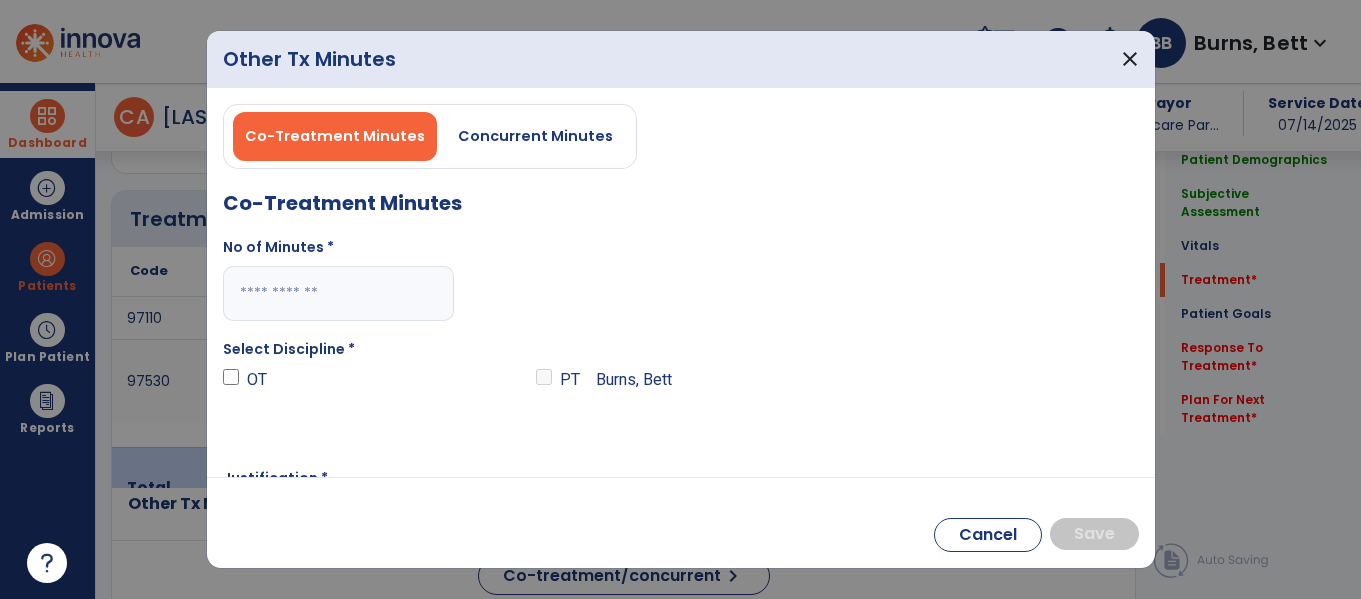 click at bounding box center (338, 293) 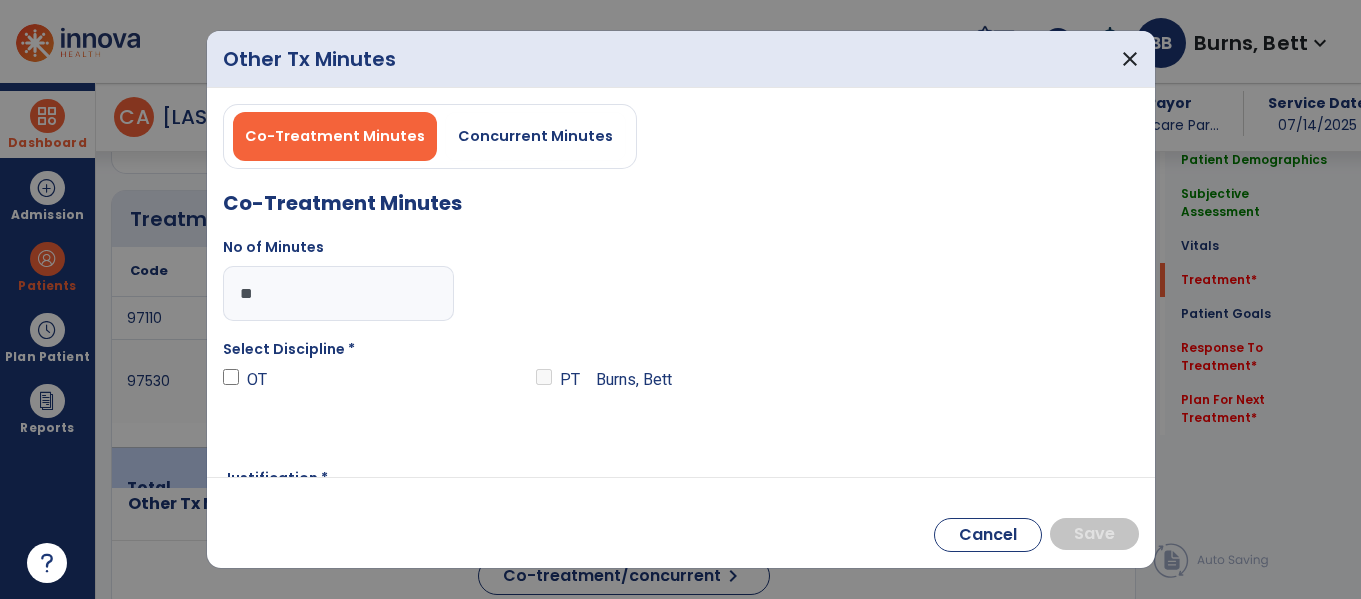type on "**" 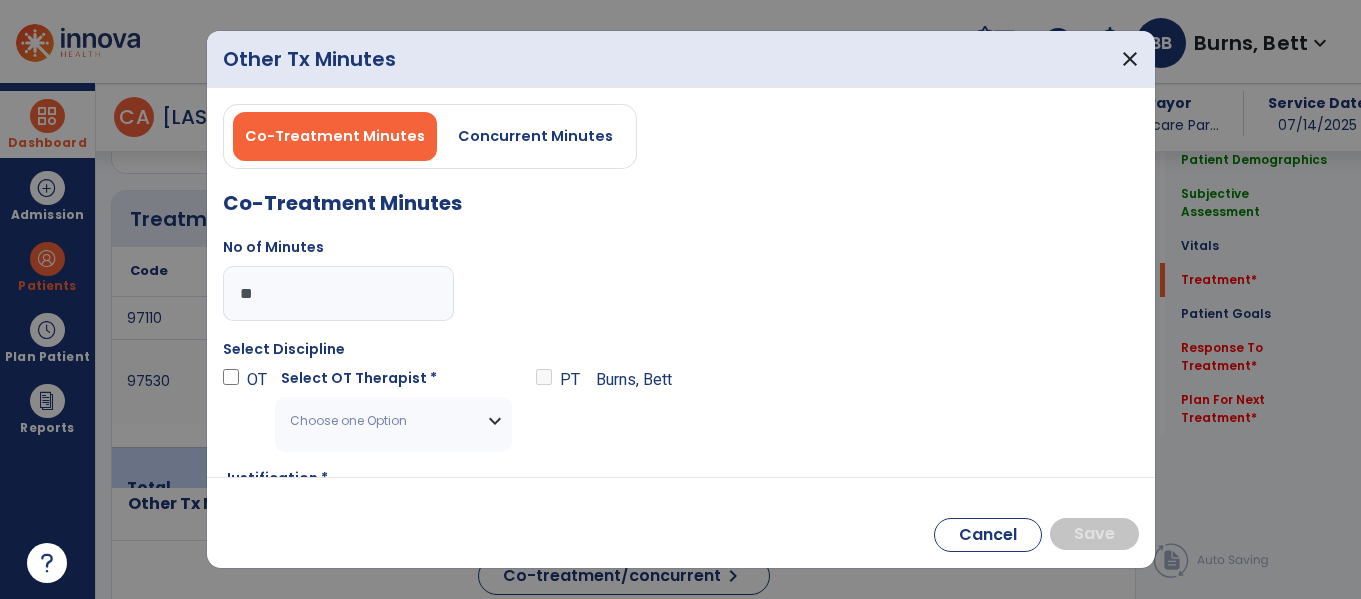 click on "Choose one Option" at bounding box center (393, 421) 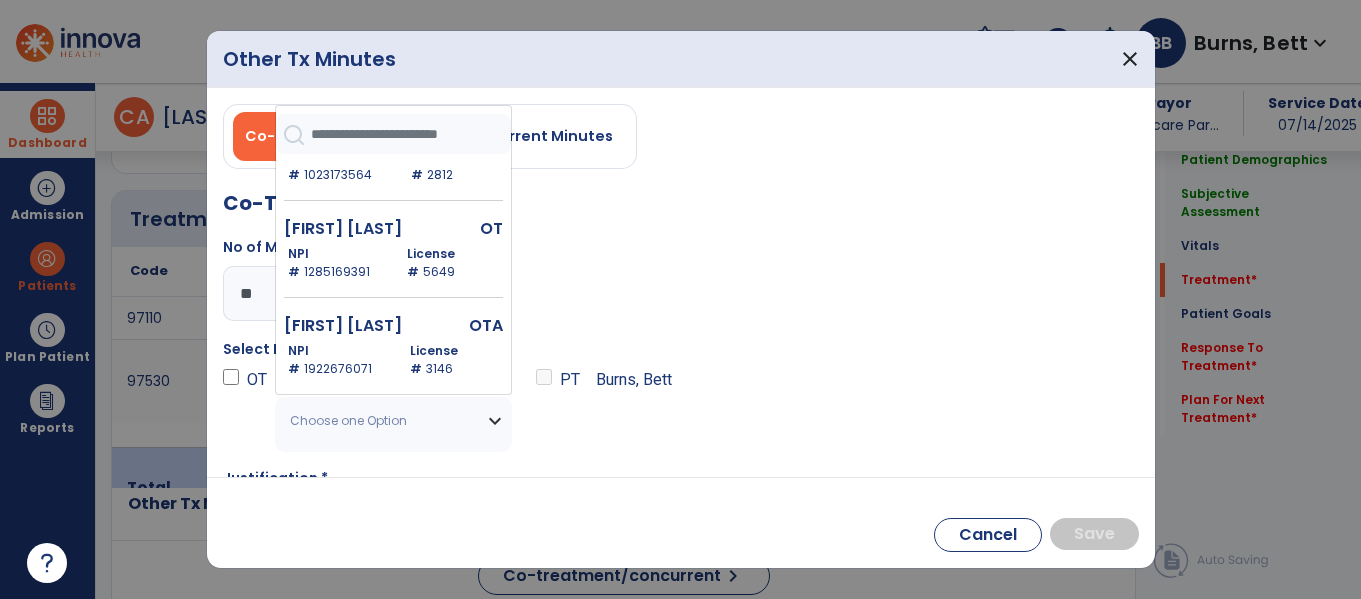 scroll, scrollTop: 406, scrollLeft: 0, axis: vertical 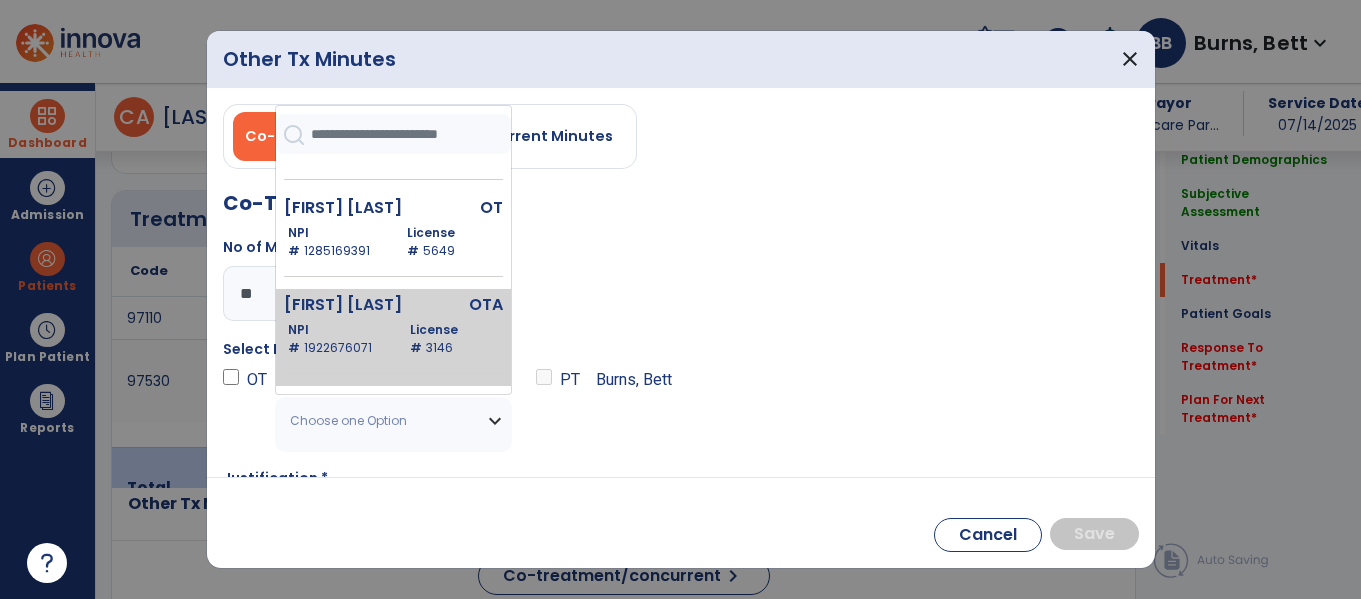 click on "NPI #  [NPI]" at bounding box center [337, 339] 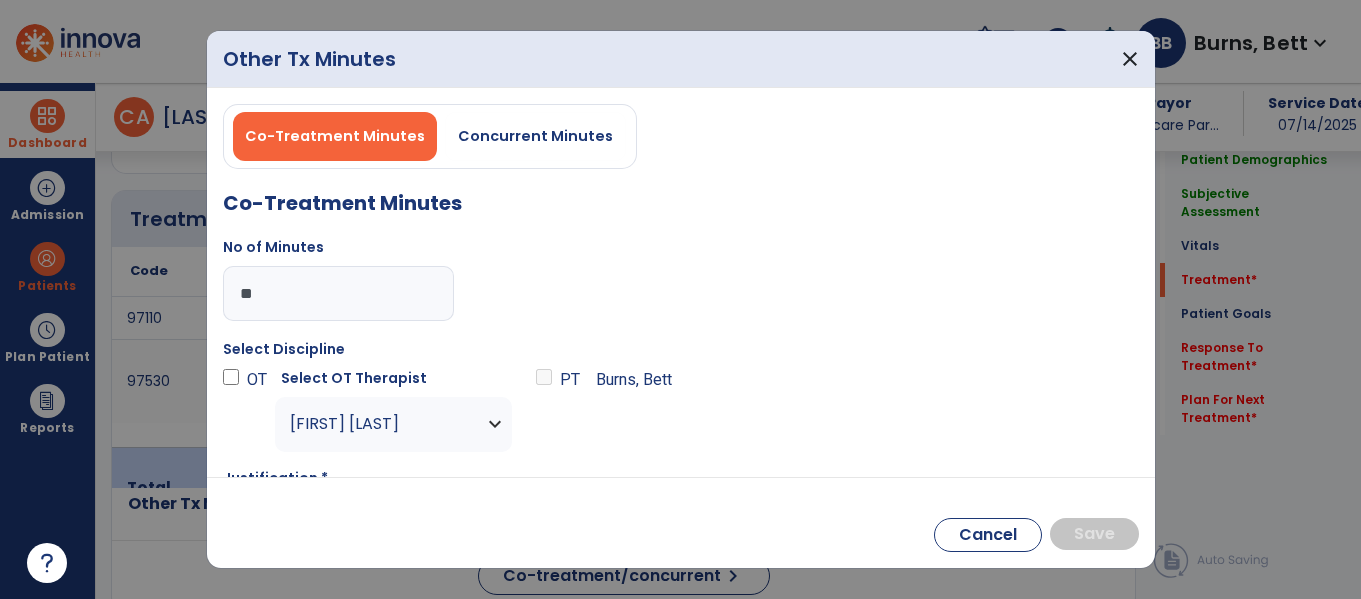 scroll, scrollTop: 115, scrollLeft: 0, axis: vertical 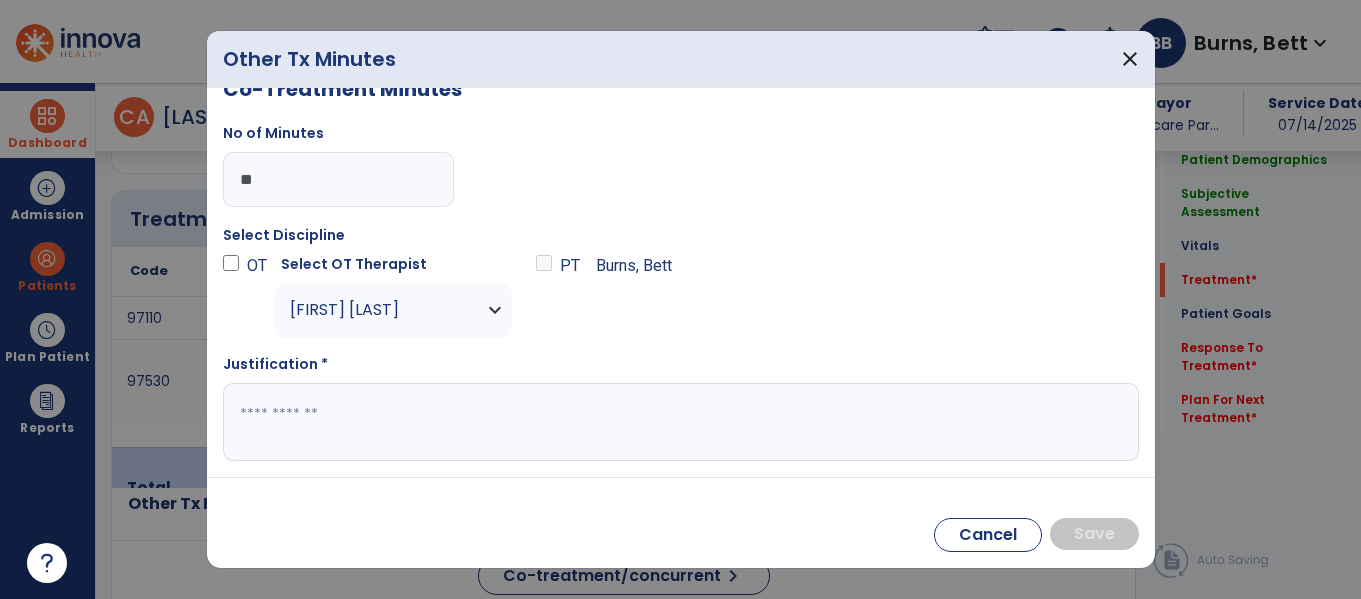 click at bounding box center (678, 422) 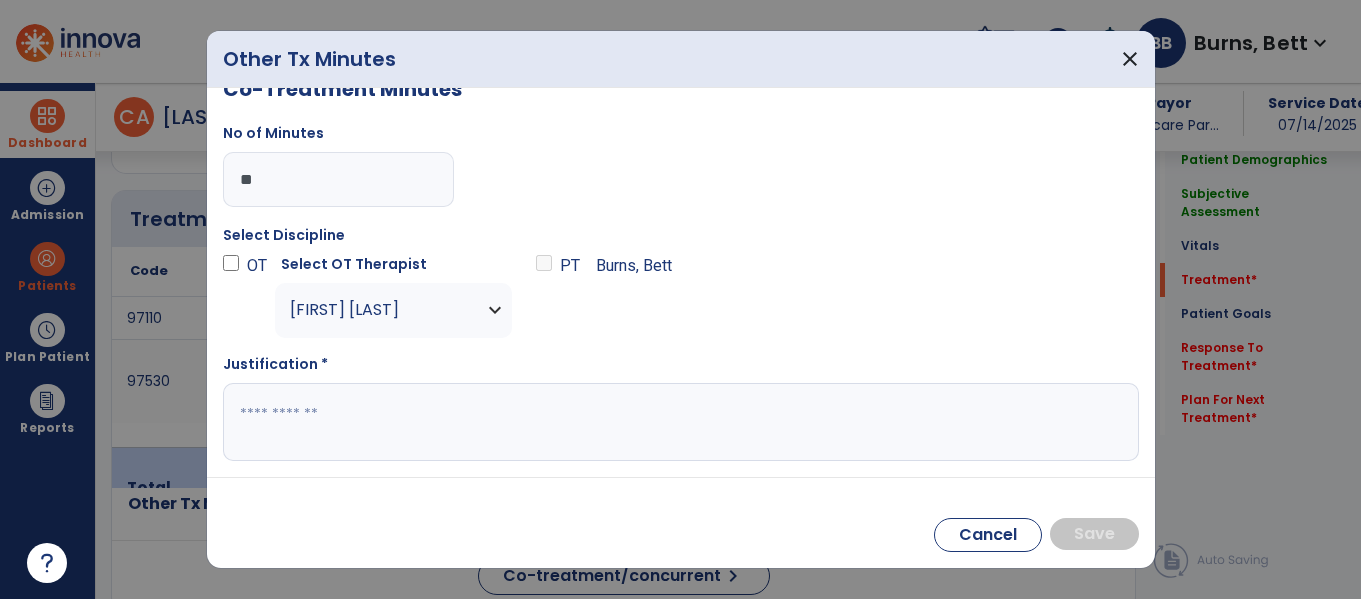 paste on "**********" 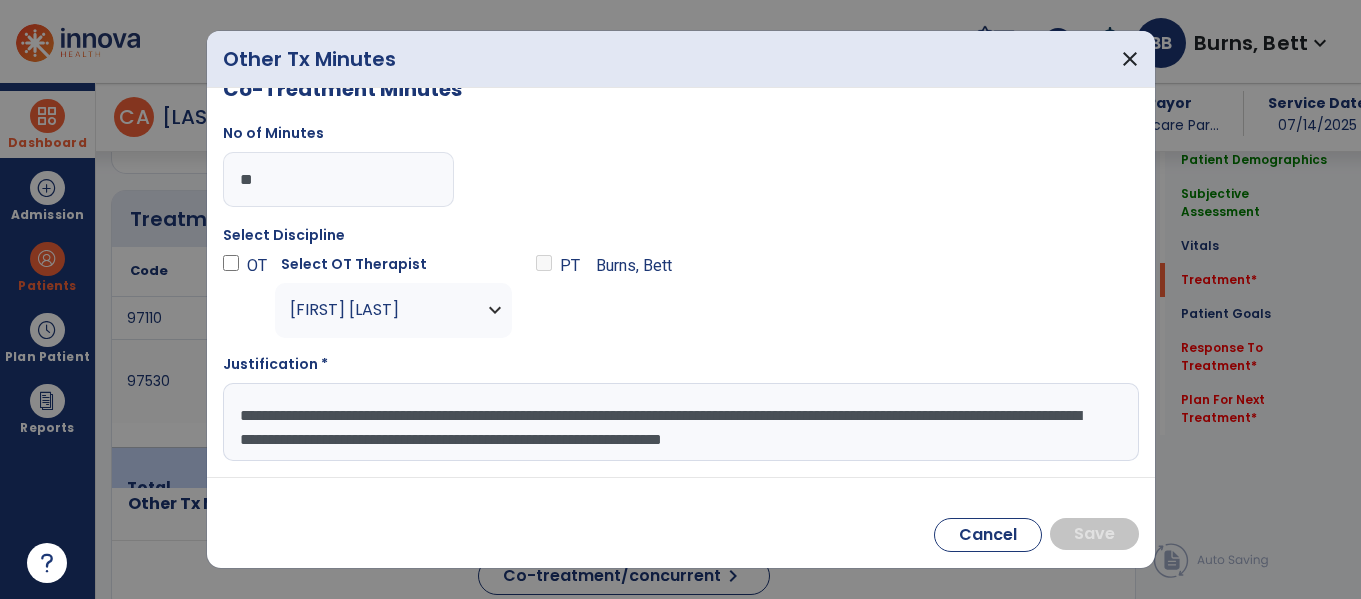 scroll, scrollTop: 15, scrollLeft: 0, axis: vertical 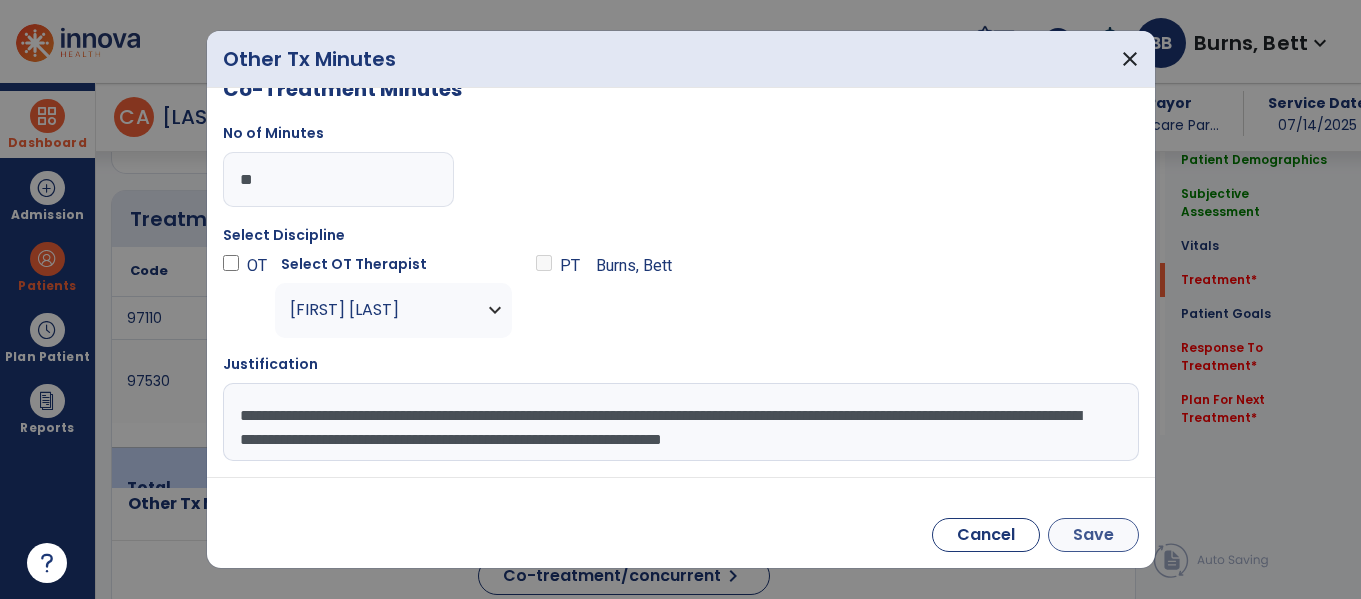 type on "**********" 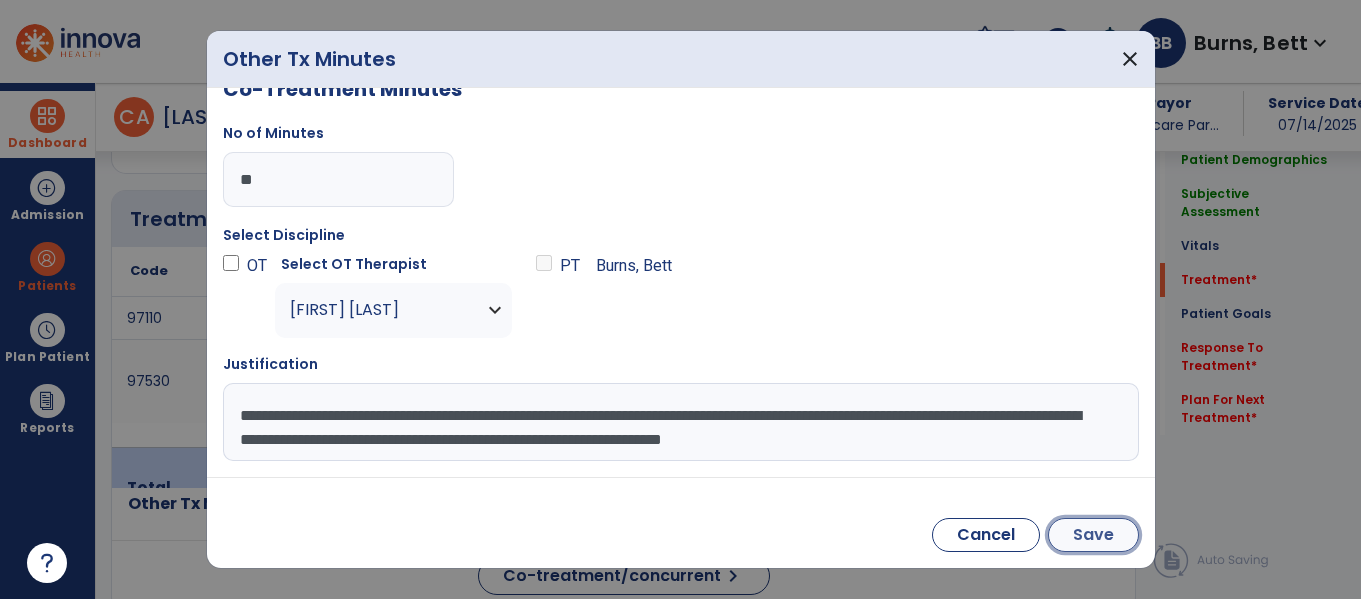 click on "Save" at bounding box center [1093, 535] 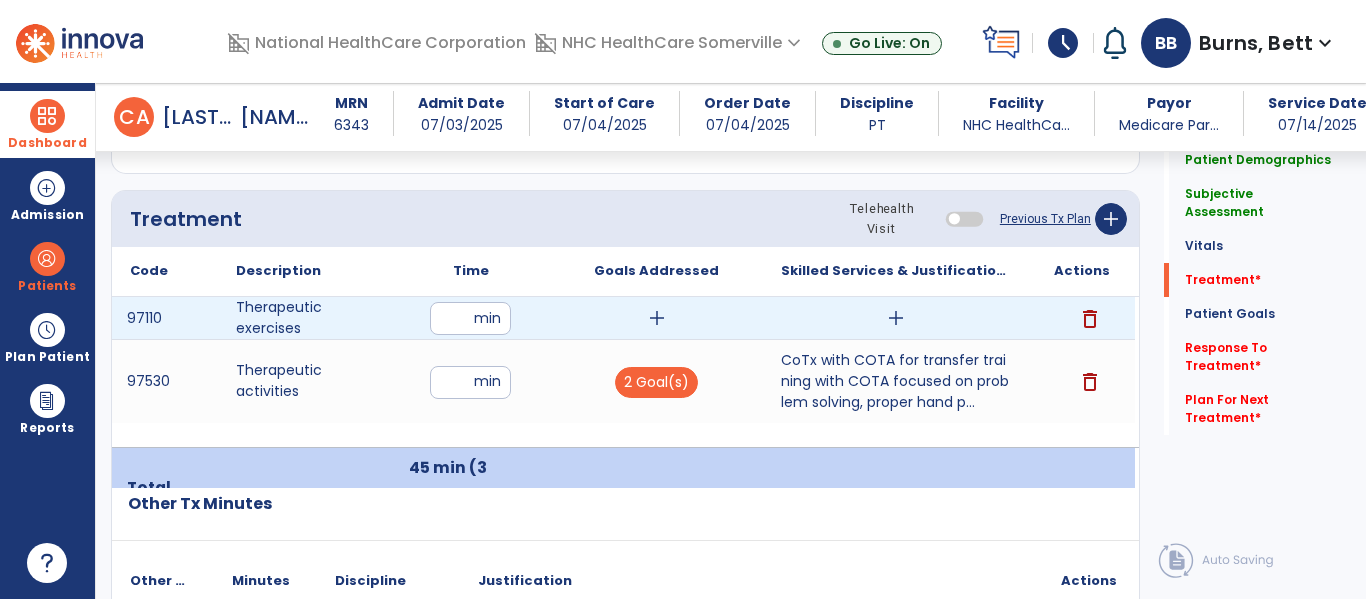 click on "add" at bounding box center [657, 318] 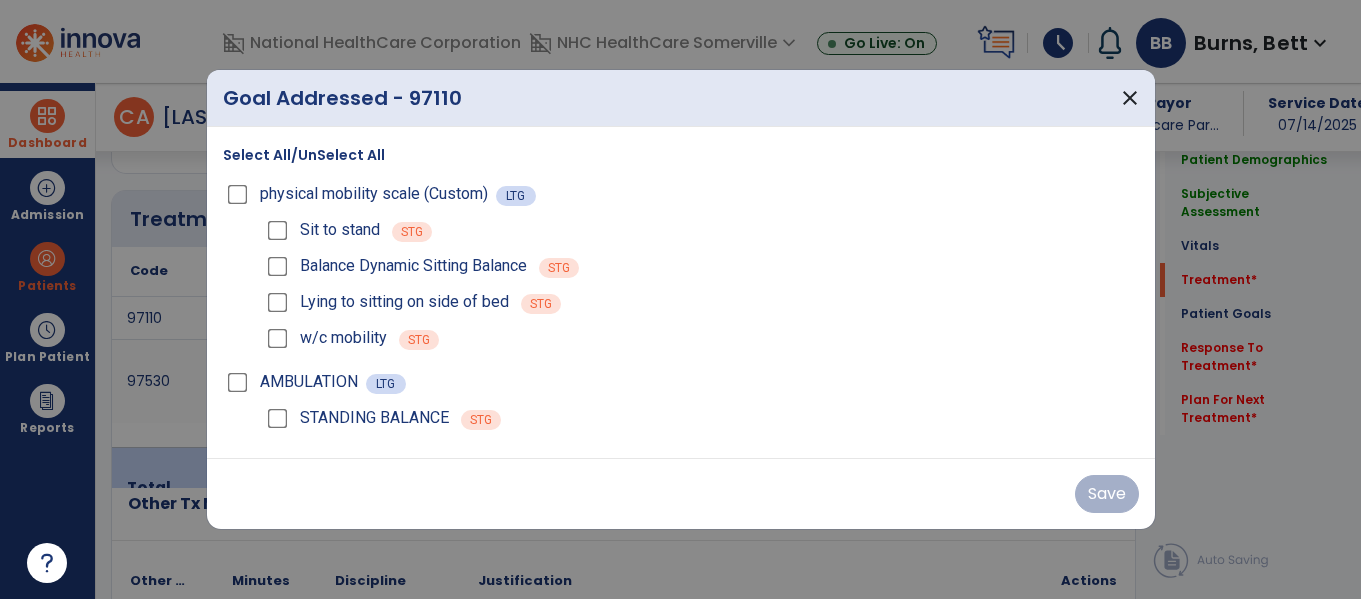 scroll, scrollTop: 1169, scrollLeft: 0, axis: vertical 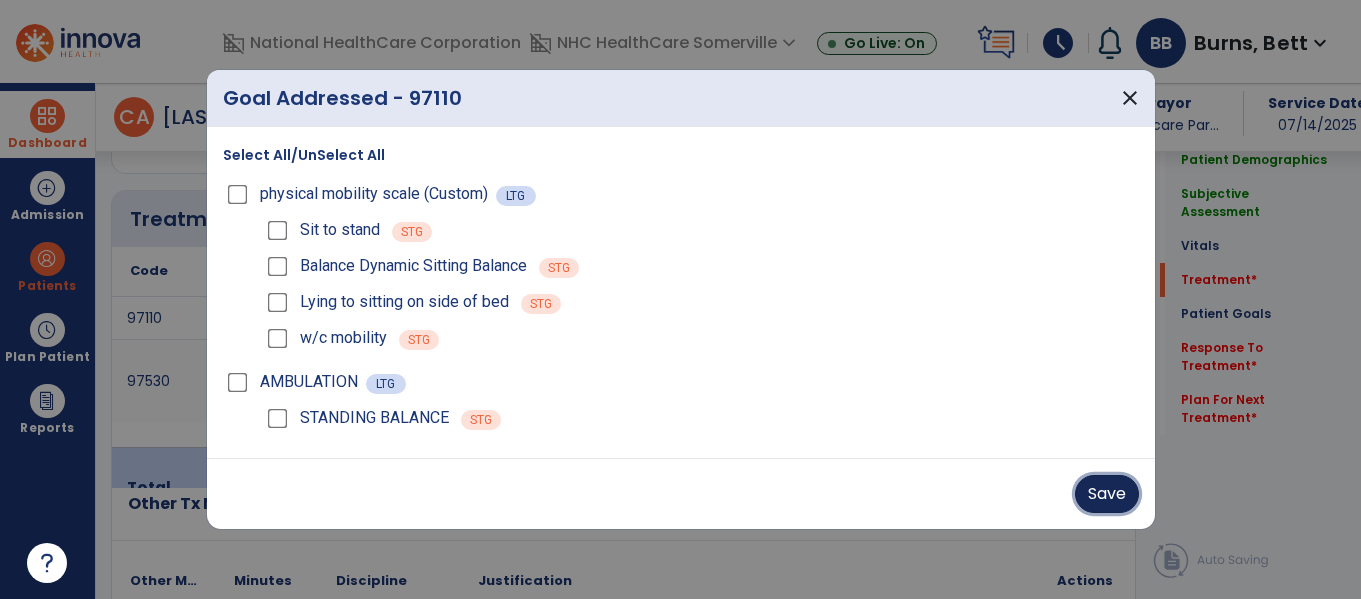 click on "Save" at bounding box center (1107, 494) 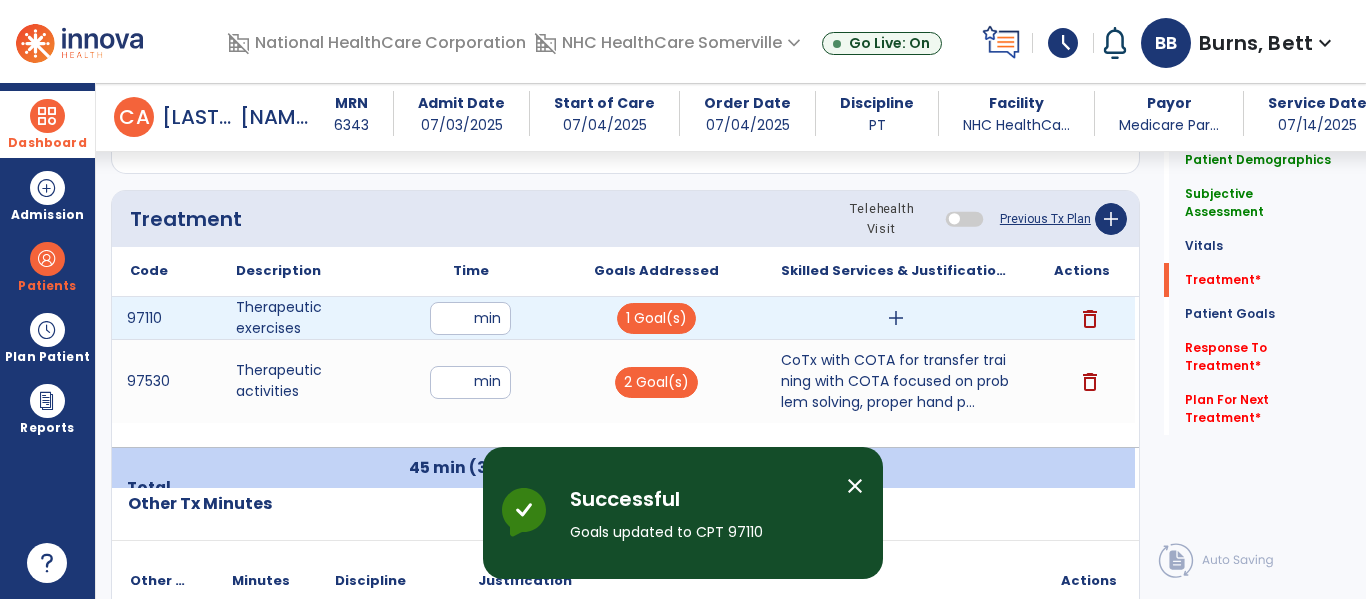 click on "add" at bounding box center (896, 318) 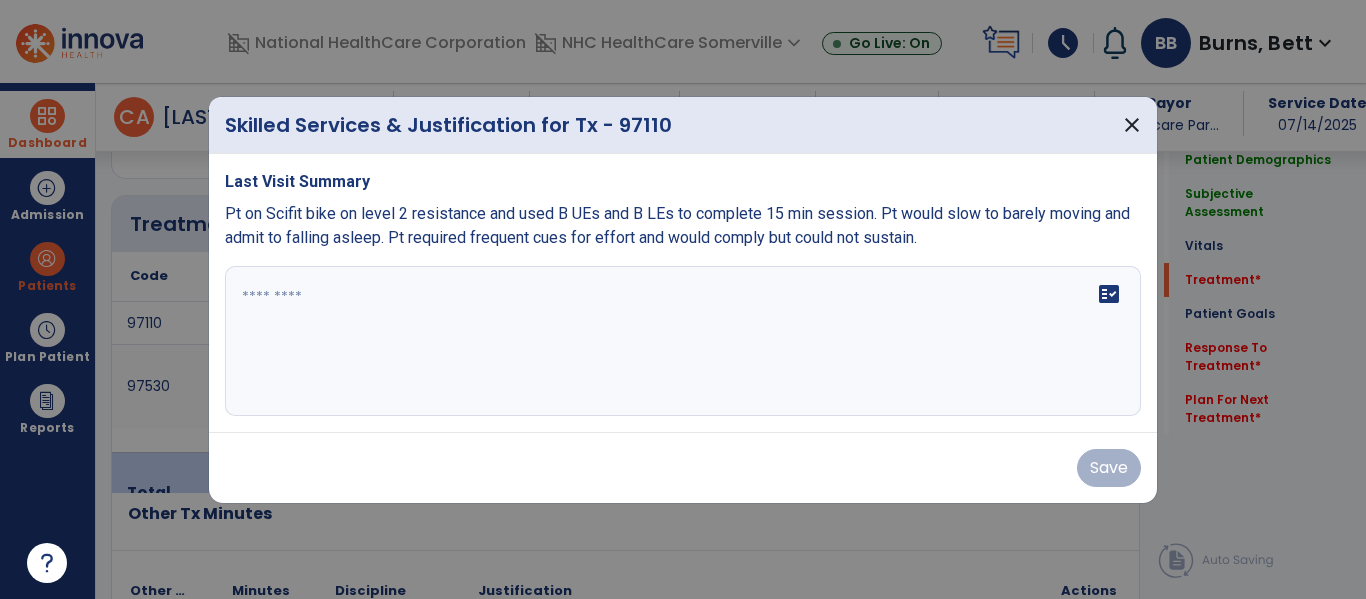 scroll, scrollTop: 1169, scrollLeft: 0, axis: vertical 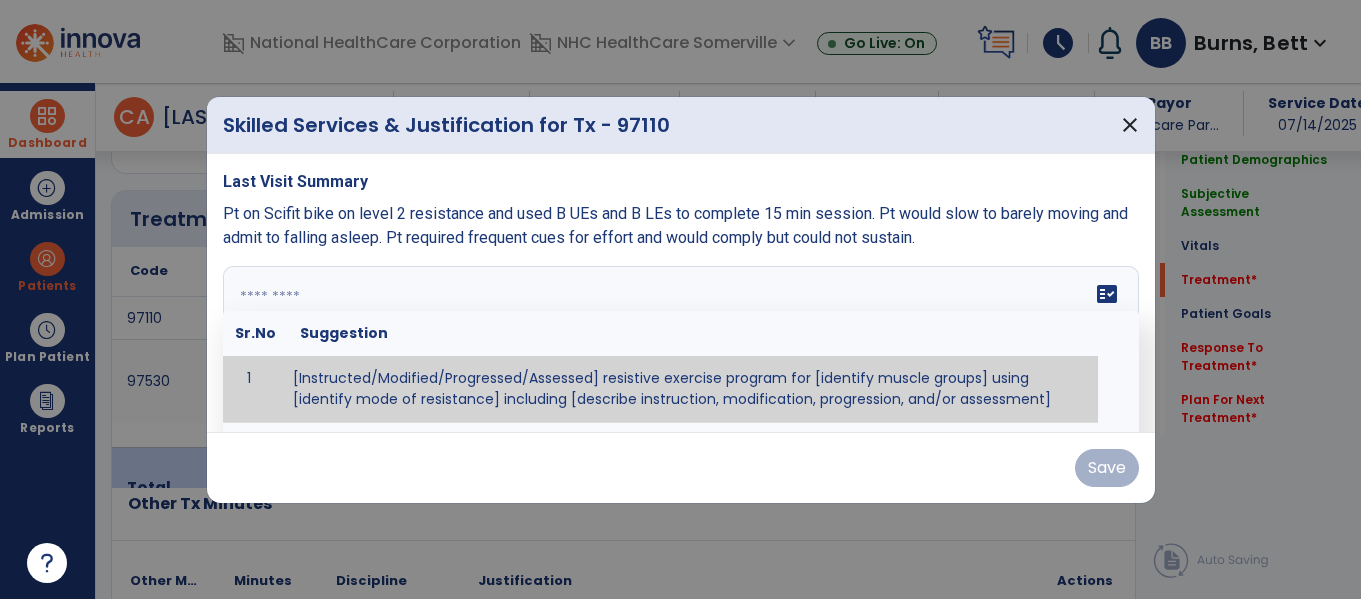 click at bounding box center [678, 341] 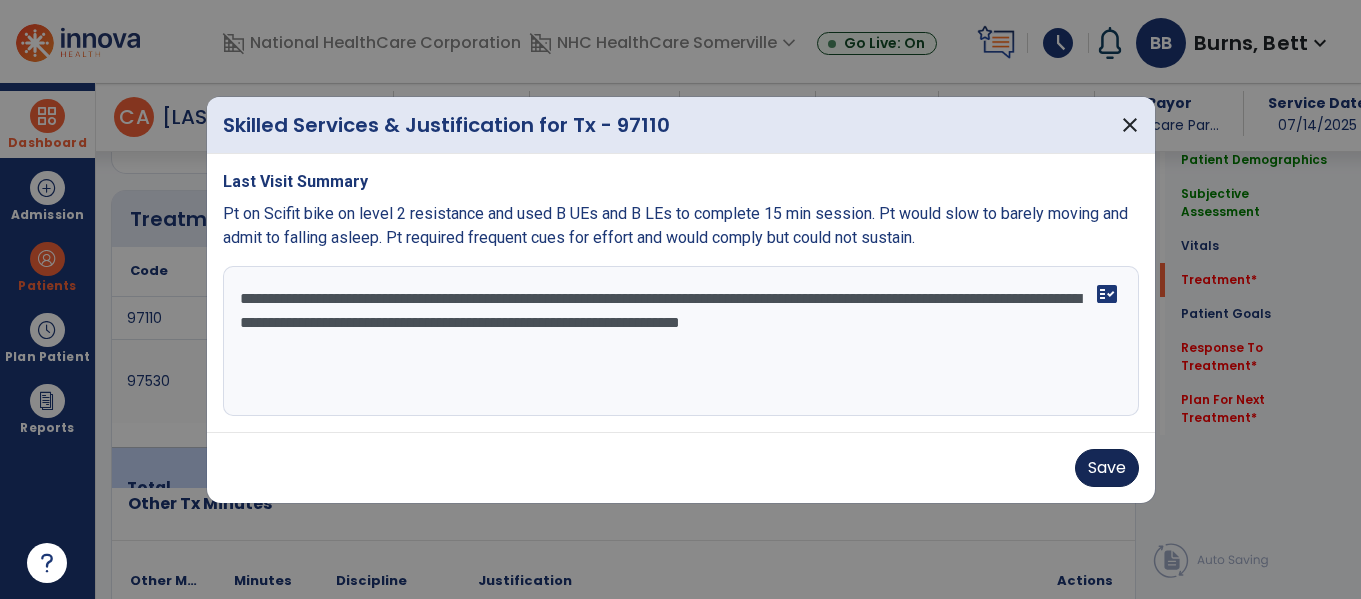 type on "**********" 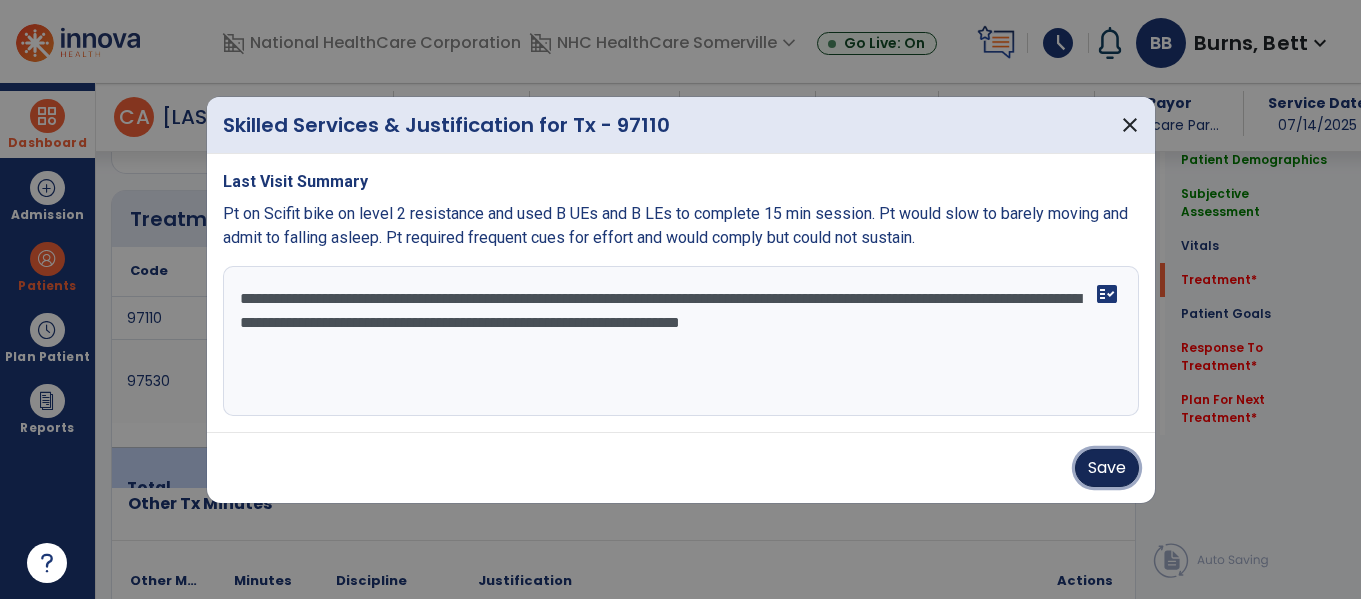click on "Save" at bounding box center [1107, 468] 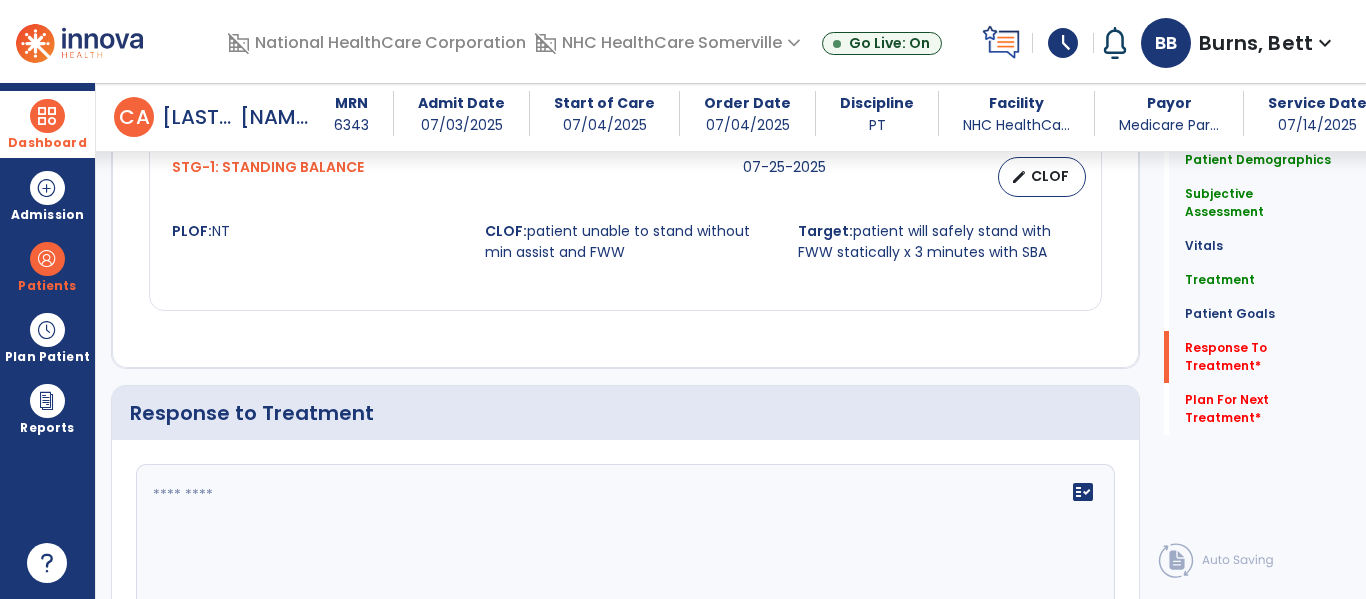 scroll, scrollTop: 2975, scrollLeft: 0, axis: vertical 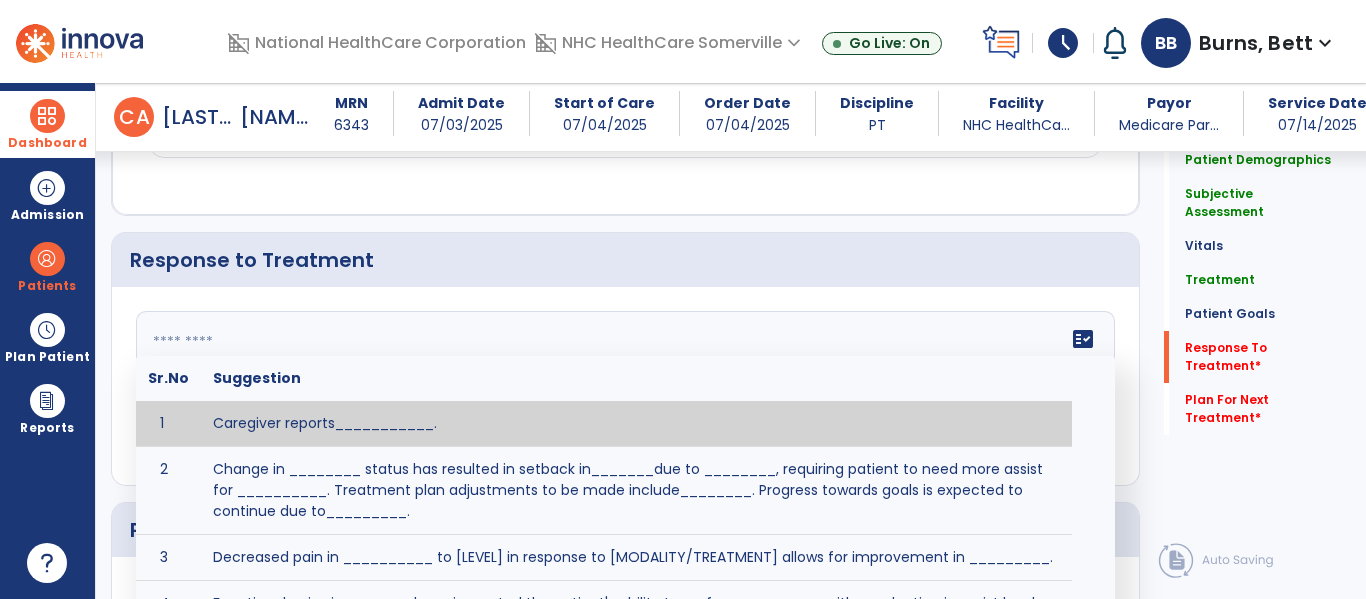 click on "fact_check  Sr.No Suggestion 1 Caregiver reports___________. 2 Change in ________ status has resulted in setback in_______due to ________, requiring patient to need more assist for __________.   Treatment plan adjustments to be made include________.  Progress towards goals is expected to continue due to_________. 3 Decreased pain in __________ to [LEVEL] in response to [MODALITY/TREATMENT] allows for improvement in _________. 4 Functional gains in _______ have impacted the patient's ability to perform_________ with a reduction in assist levels to_________. 5 Functional progress this week has been significant due to__________. 6 Gains in ________ have improved the patient's ability to perform ______with decreased levels of assist to___________. 7 Improvement in ________allows patient to tolerate higher levels of challenges in_________. 8 Pain in [AREA] has decreased to [LEVEL] in response to [TREATMENT/MODALITY], allowing fore ease in completing__________. 9 10 11 12 13 14 15 16 17 18 19 20 21" 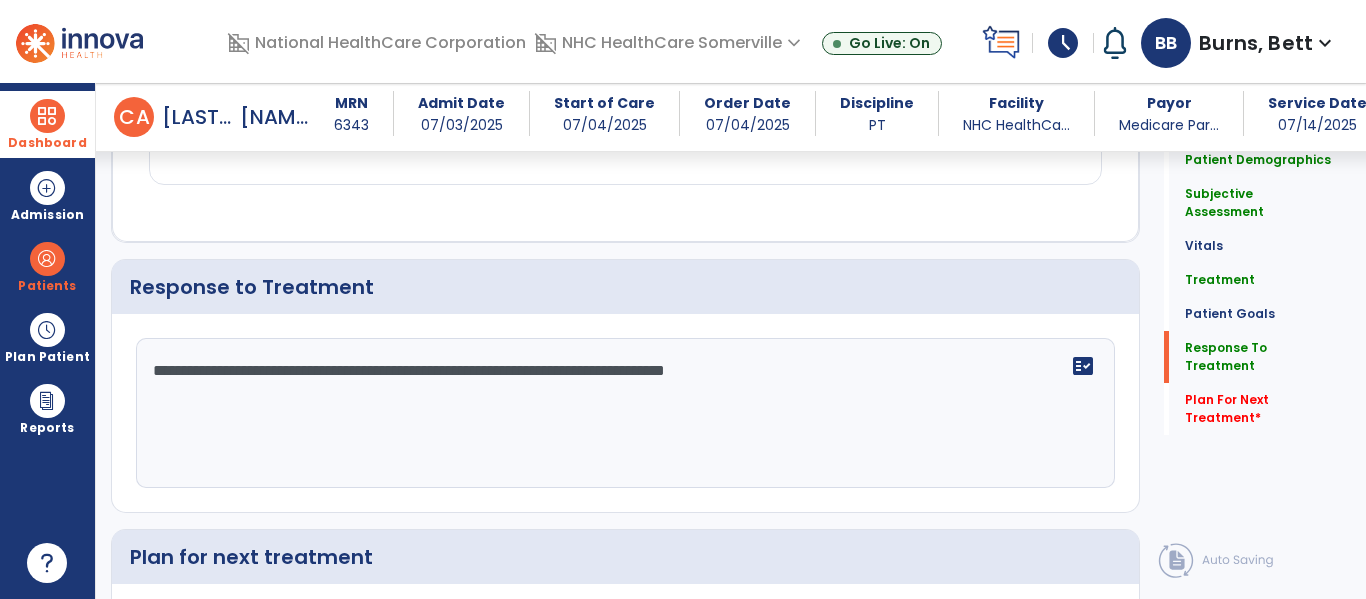 scroll, scrollTop: 2948, scrollLeft: 0, axis: vertical 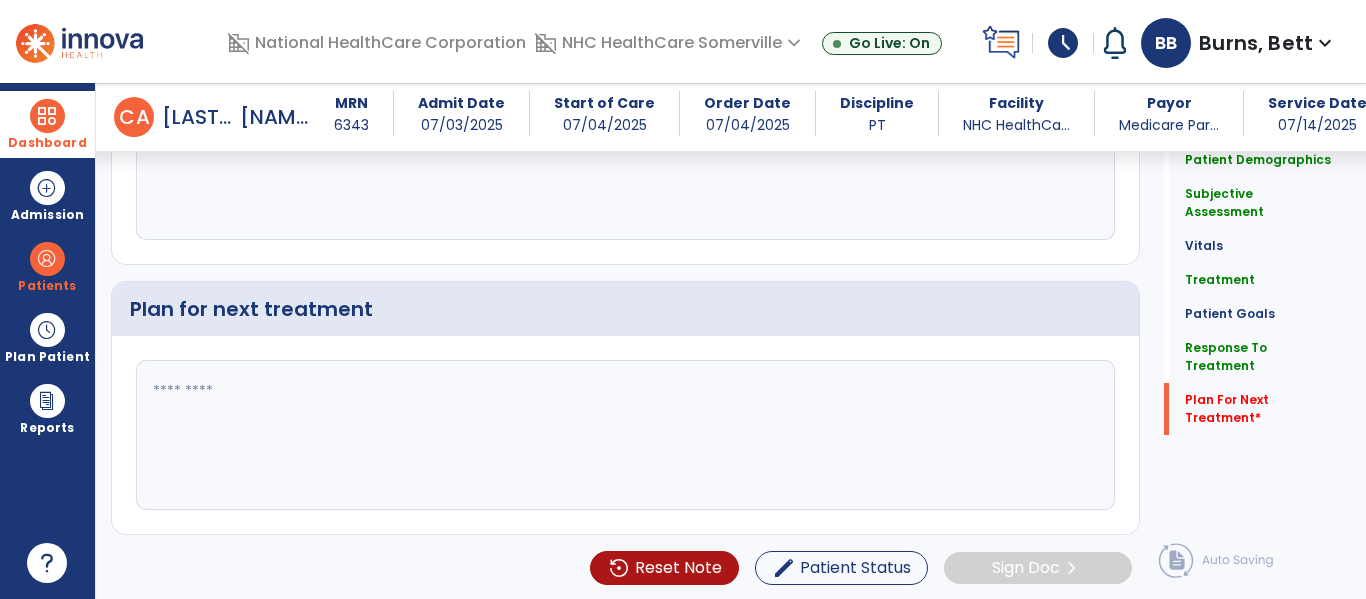 type on "**********" 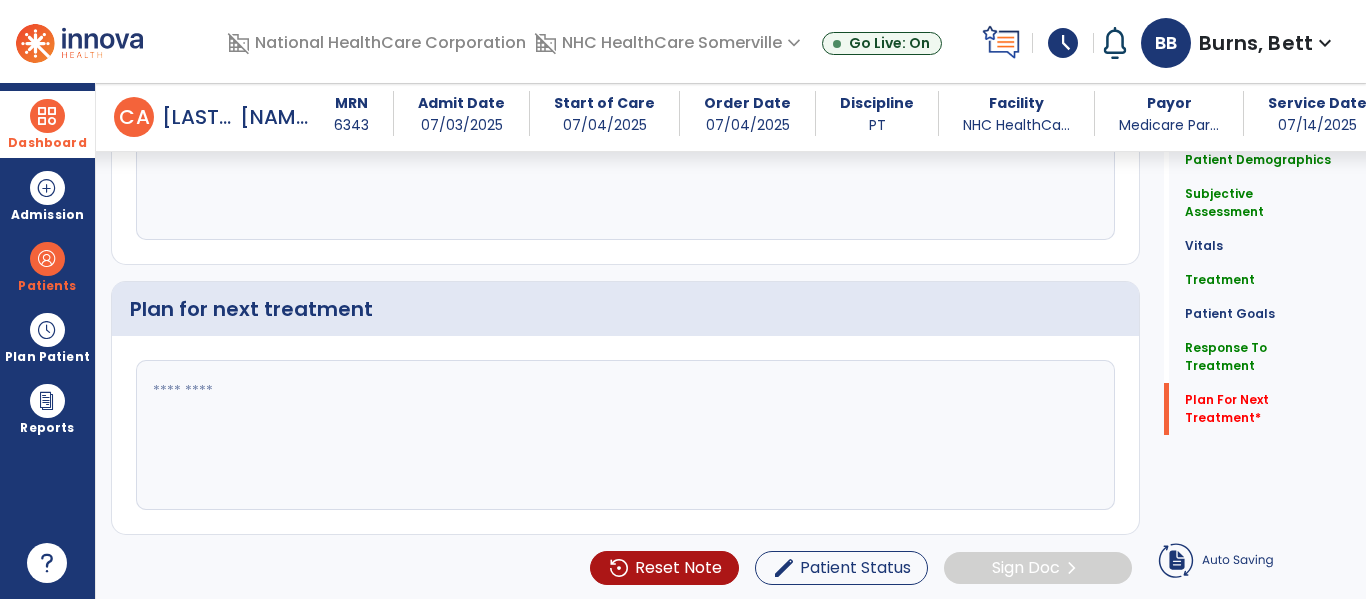 click 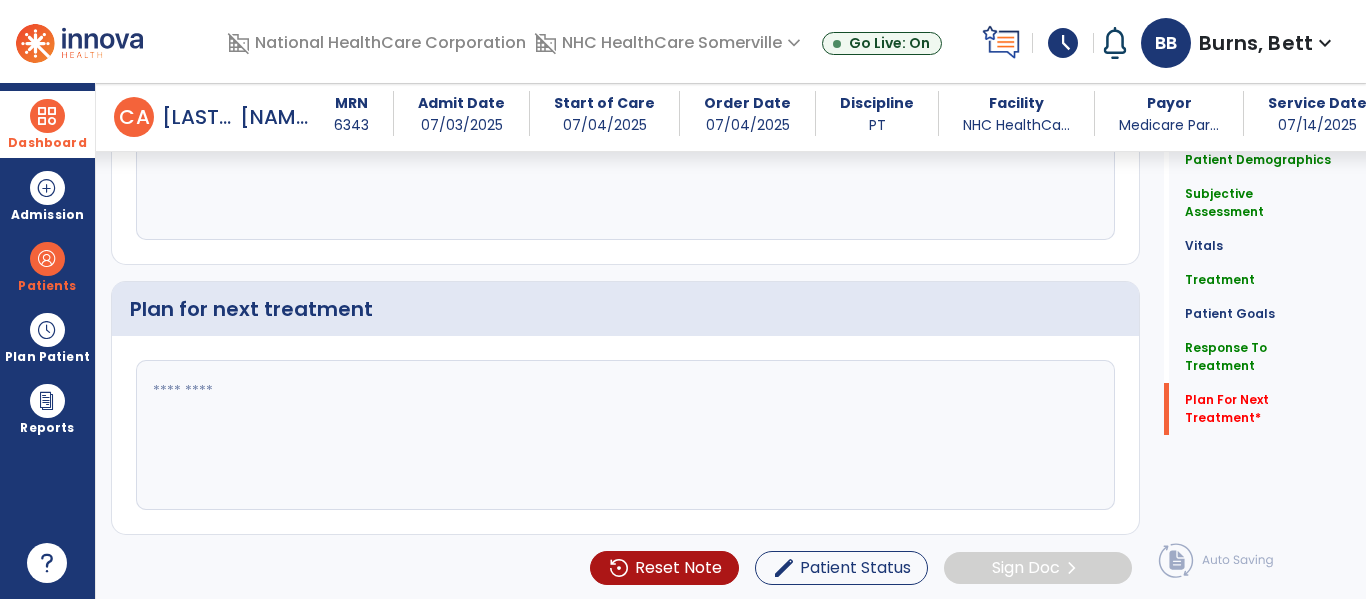 scroll, scrollTop: 3196, scrollLeft: 0, axis: vertical 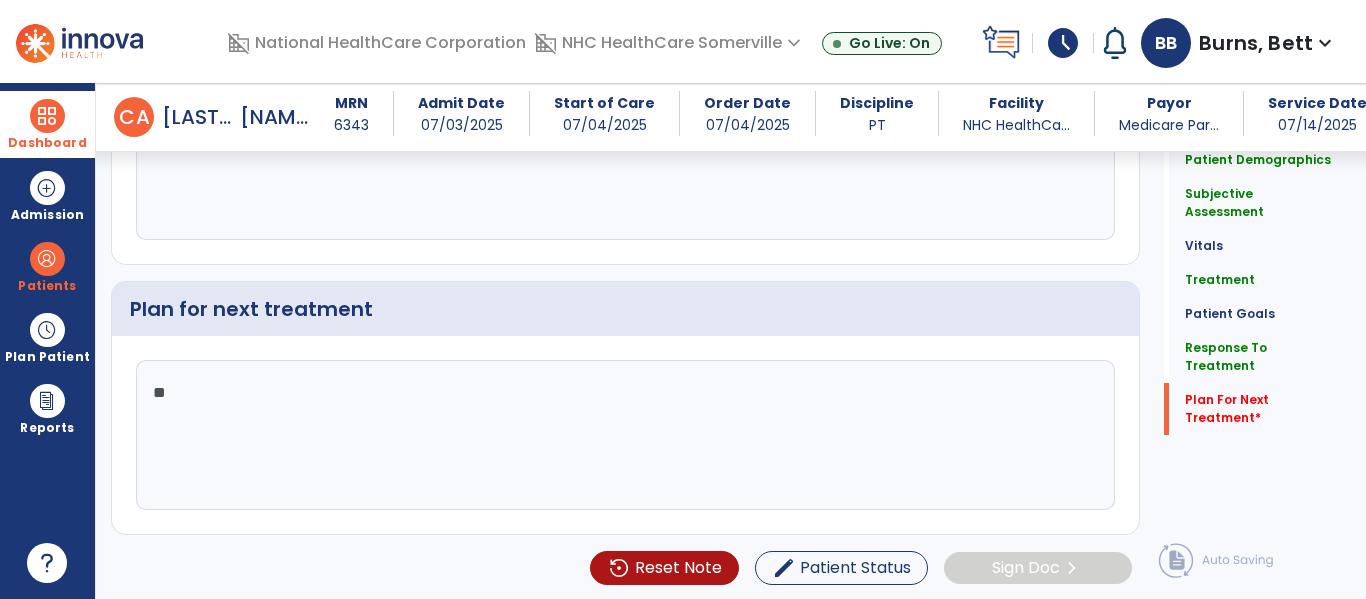 type on "*" 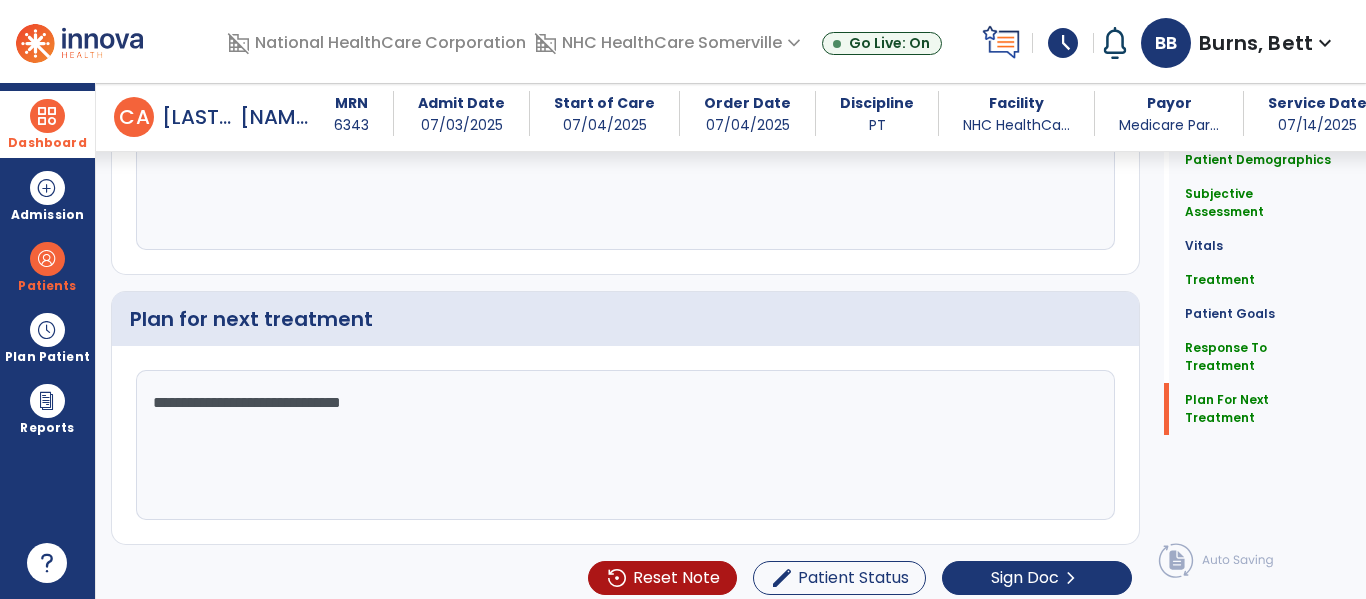 scroll, scrollTop: 3196, scrollLeft: 0, axis: vertical 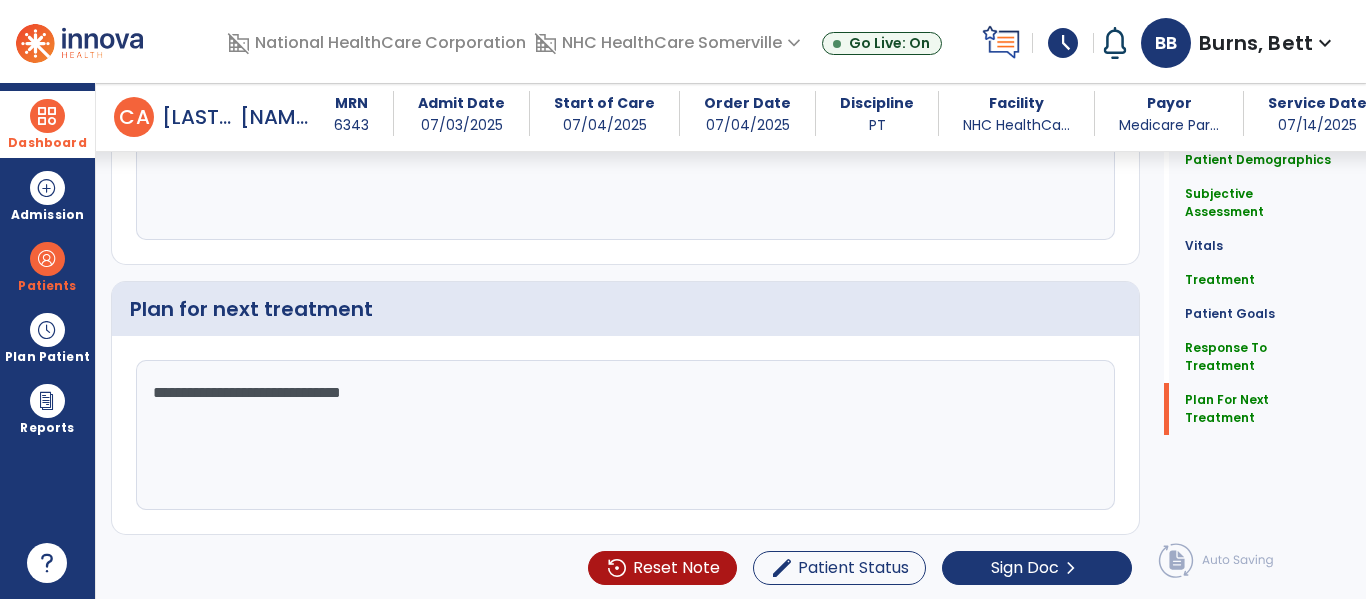click on "**********" 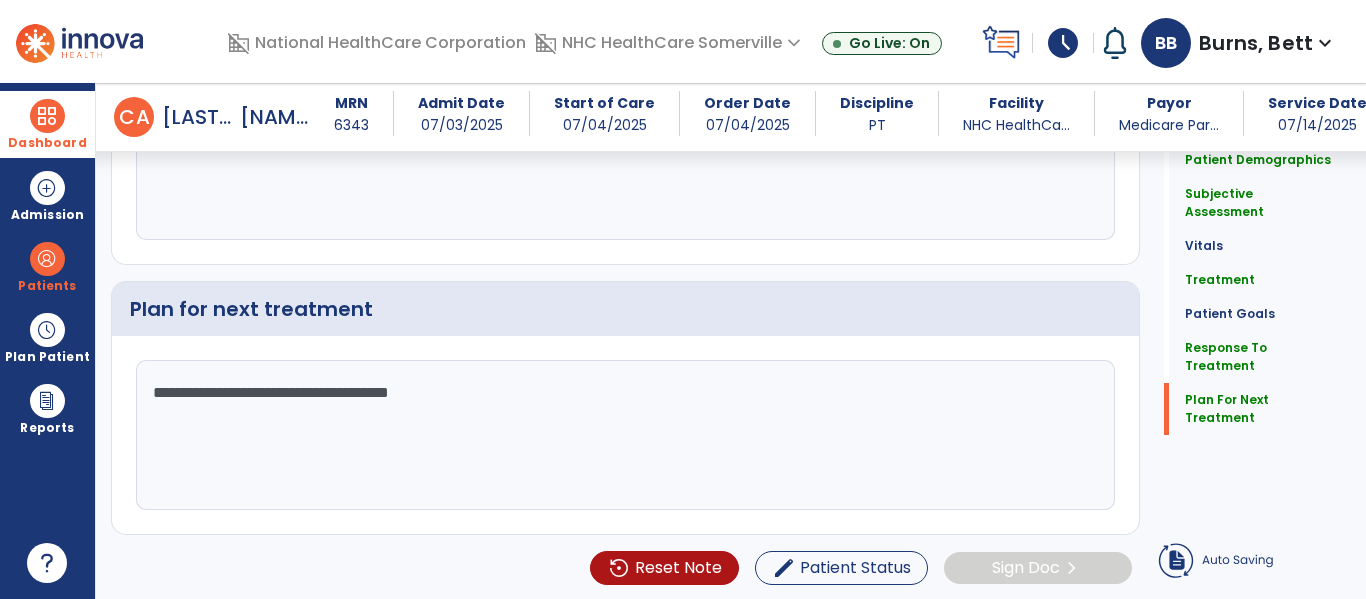 type on "**********" 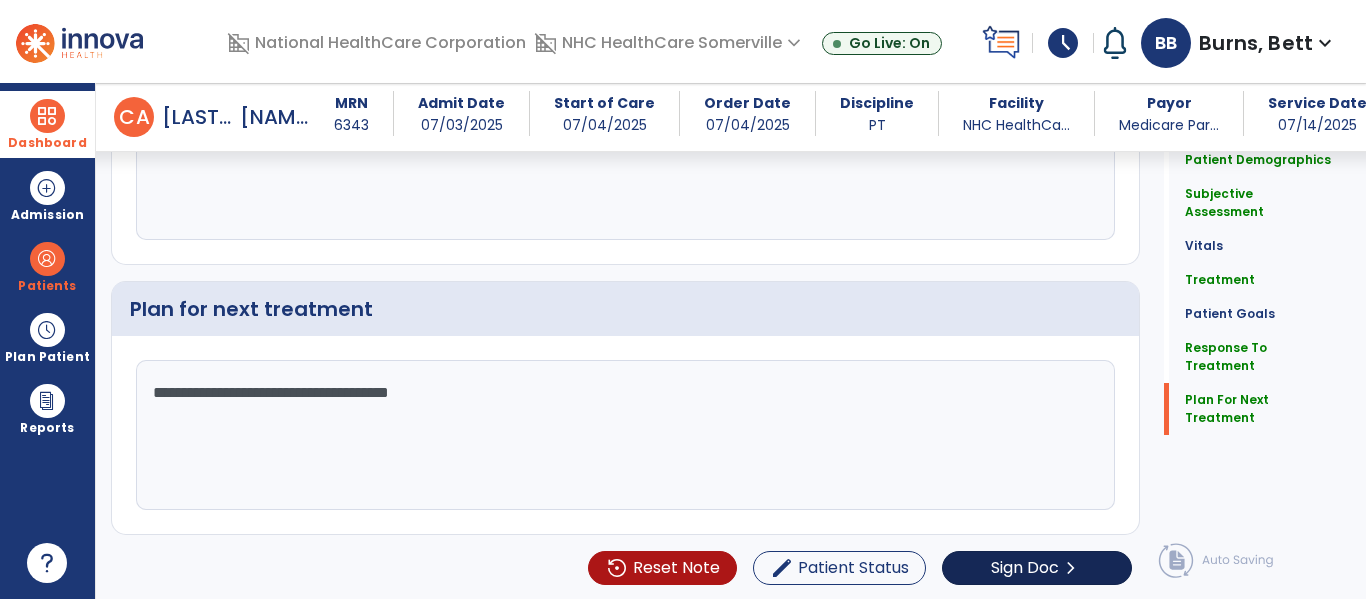 click on "Sign Doc" 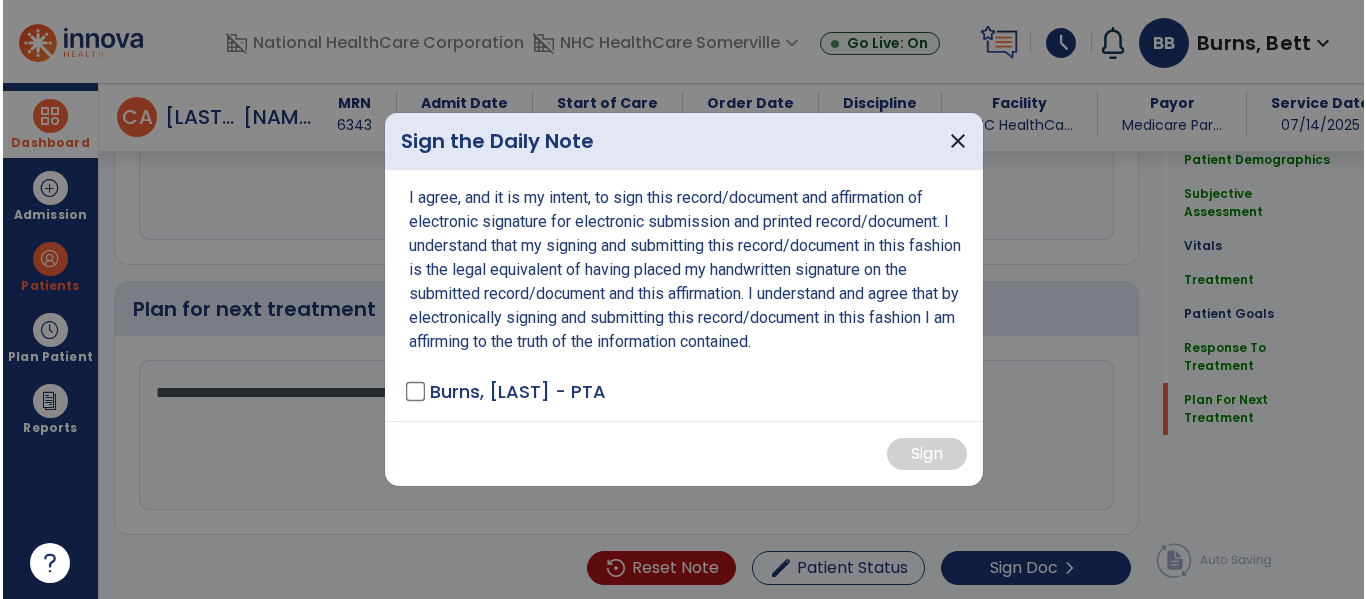 scroll, scrollTop: 3236, scrollLeft: 0, axis: vertical 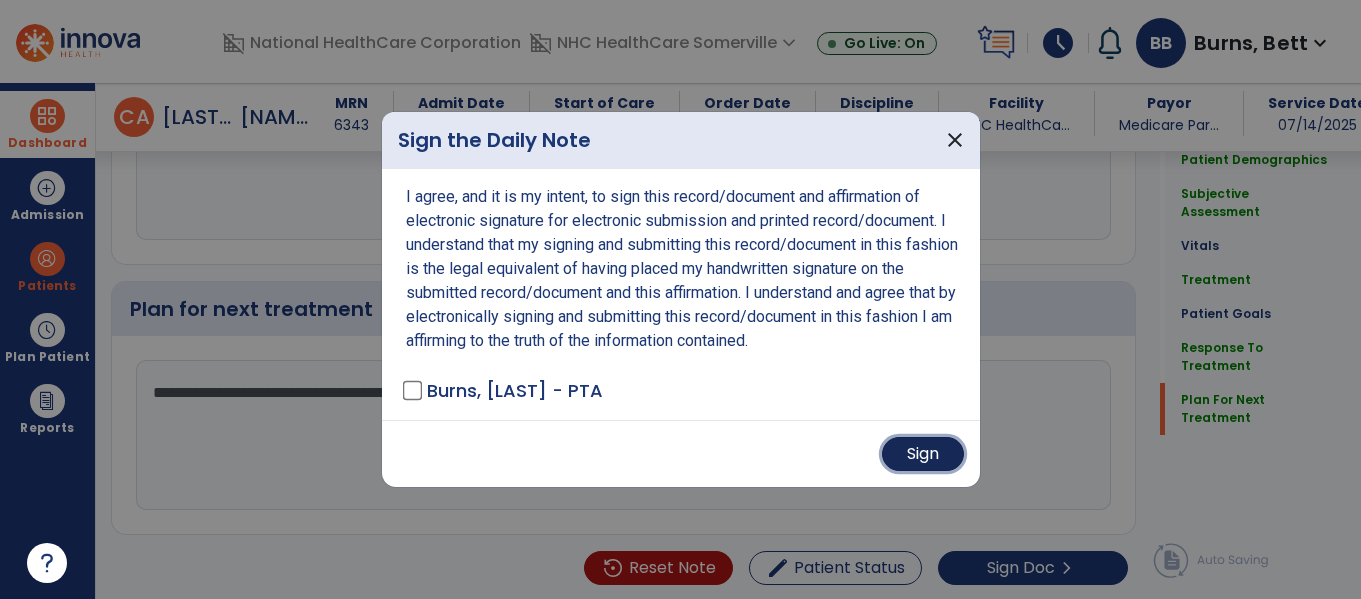 click on "Sign" at bounding box center (923, 454) 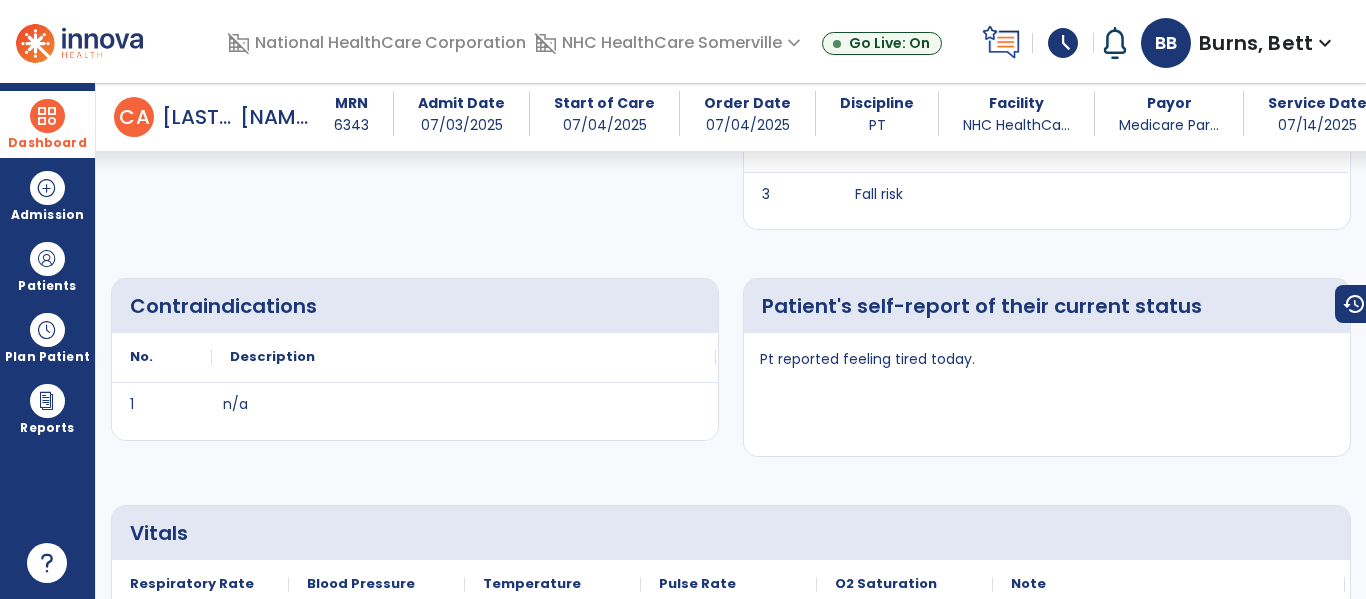 scroll, scrollTop: 0, scrollLeft: 0, axis: both 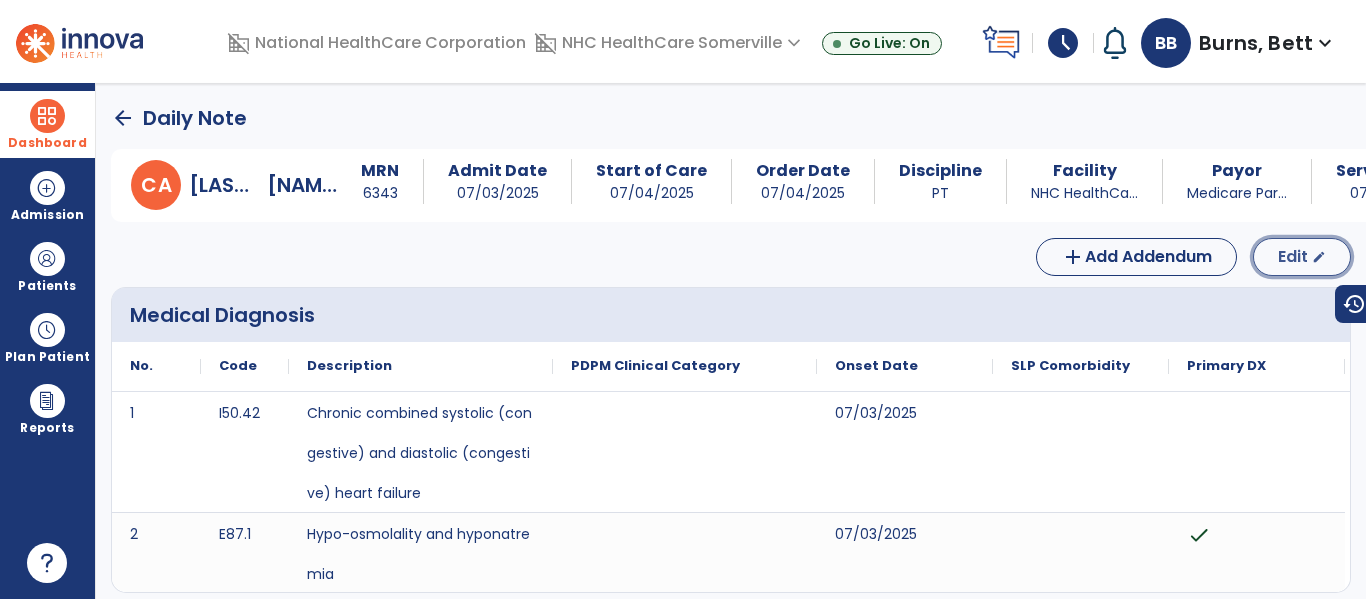 click on "Edit" 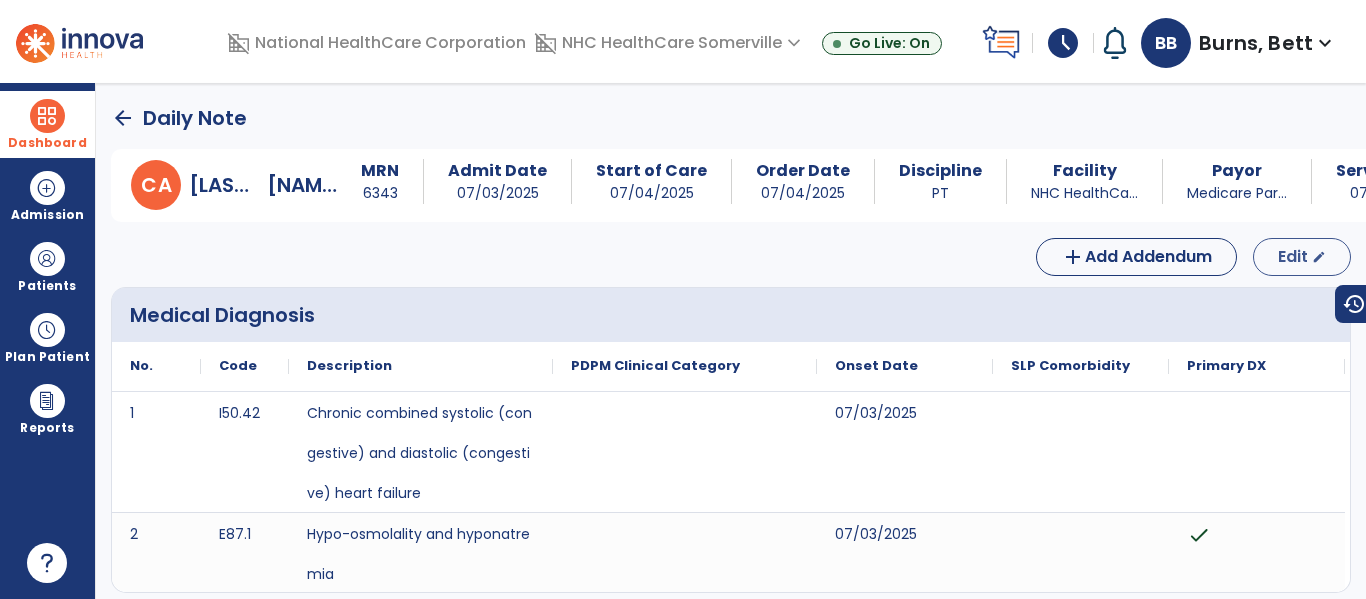 select on "*" 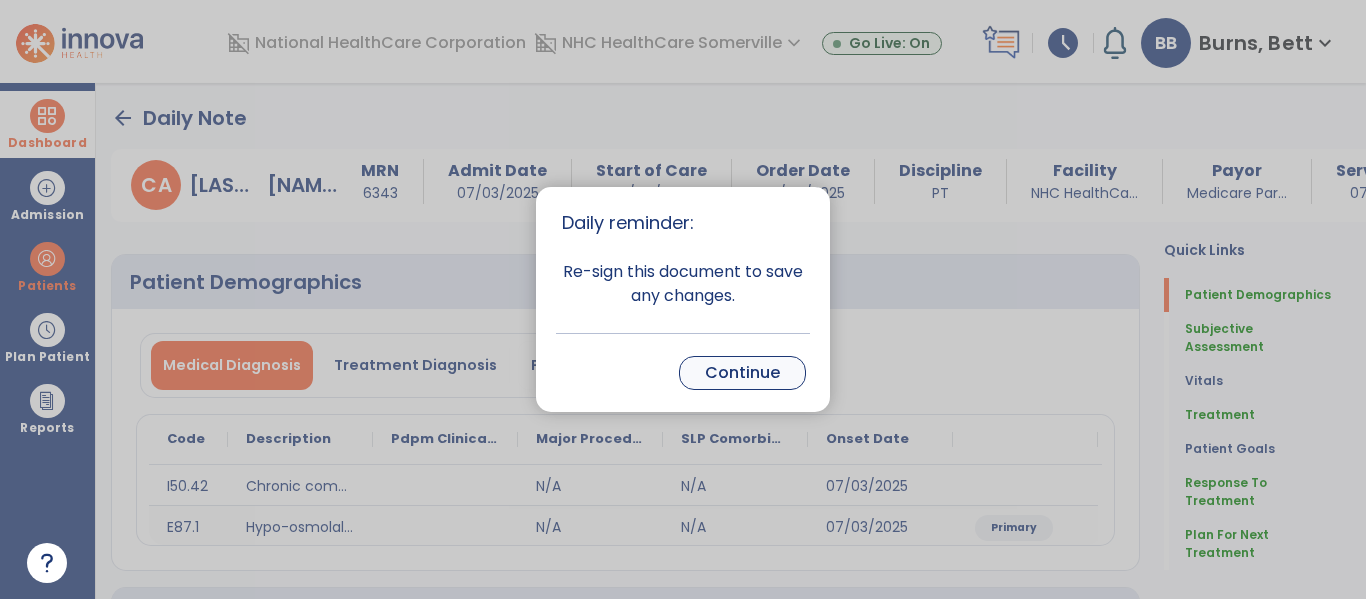 click on "Continue" at bounding box center (742, 373) 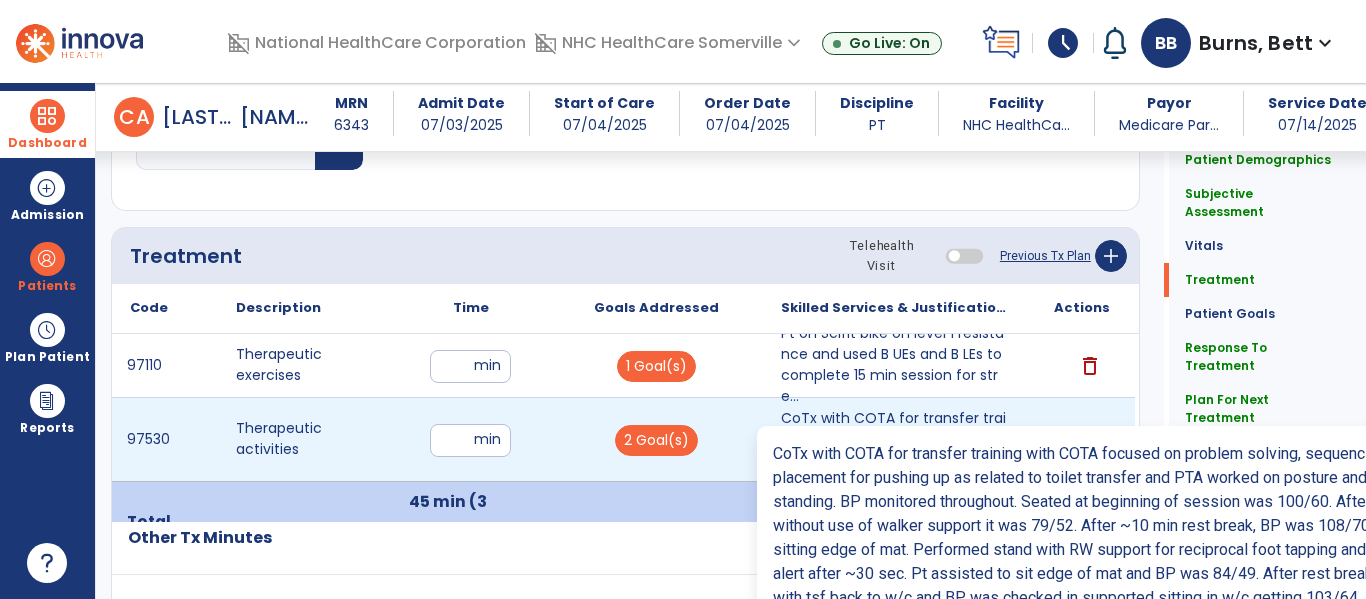 scroll, scrollTop: 1107, scrollLeft: 0, axis: vertical 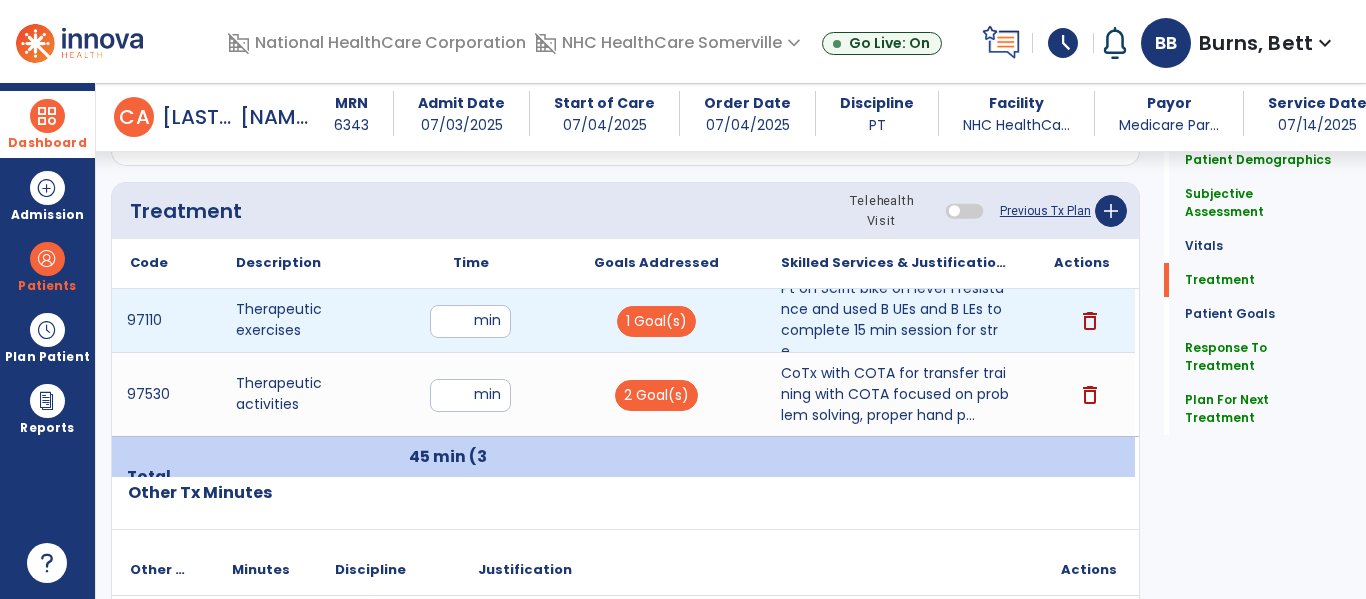 click on "**" at bounding box center (470, 321) 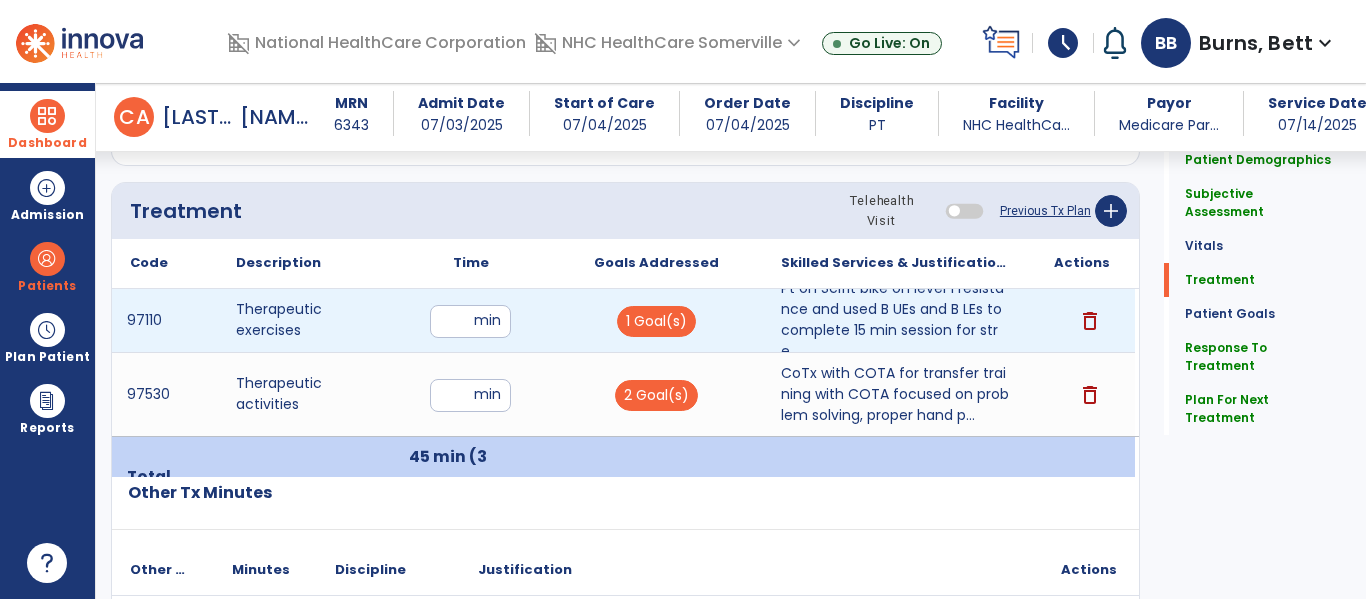 type on "*" 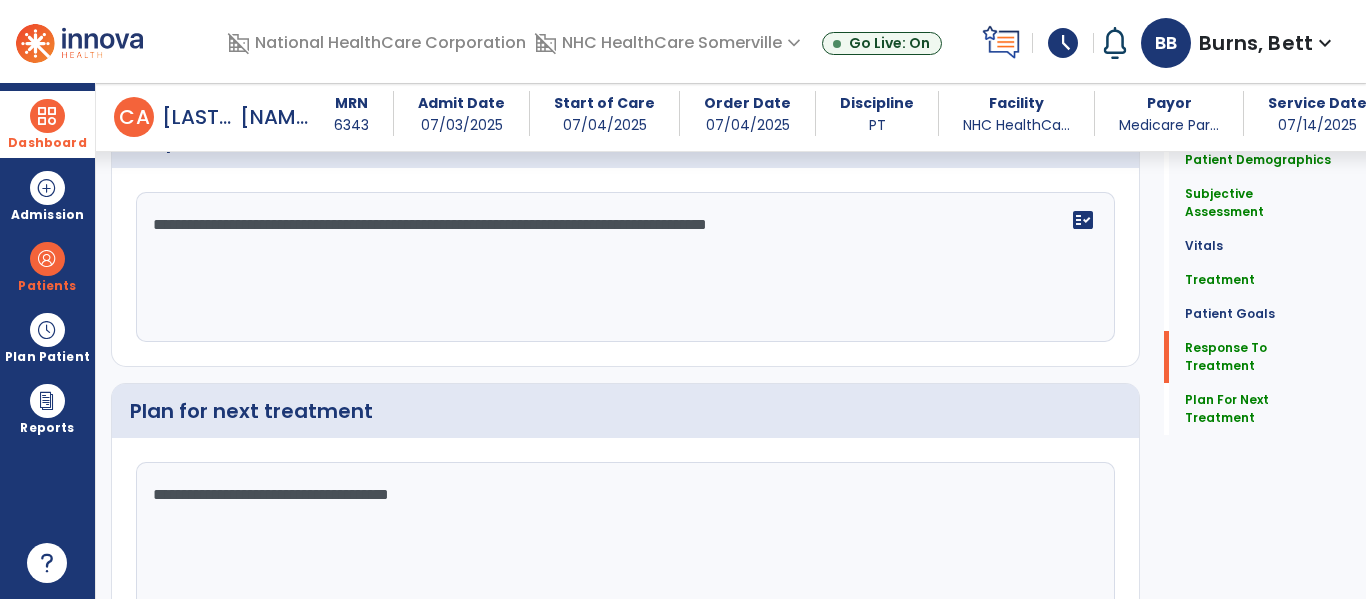 scroll, scrollTop: 3126, scrollLeft: 0, axis: vertical 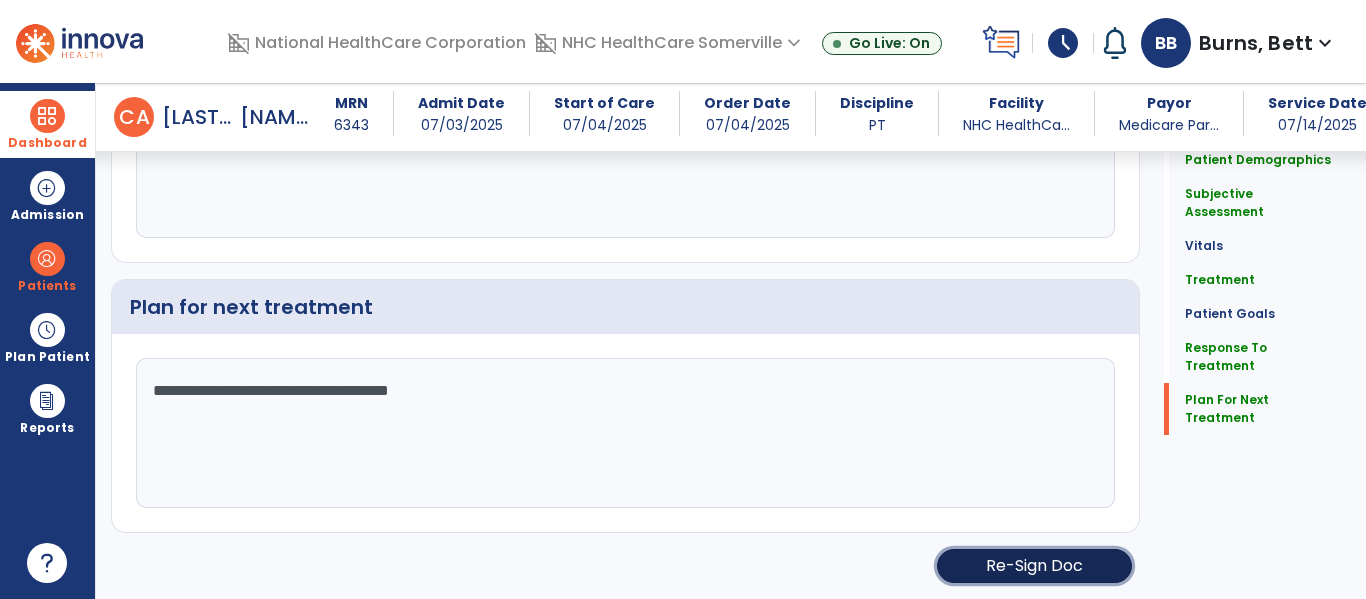 click on "Re-Sign Doc" 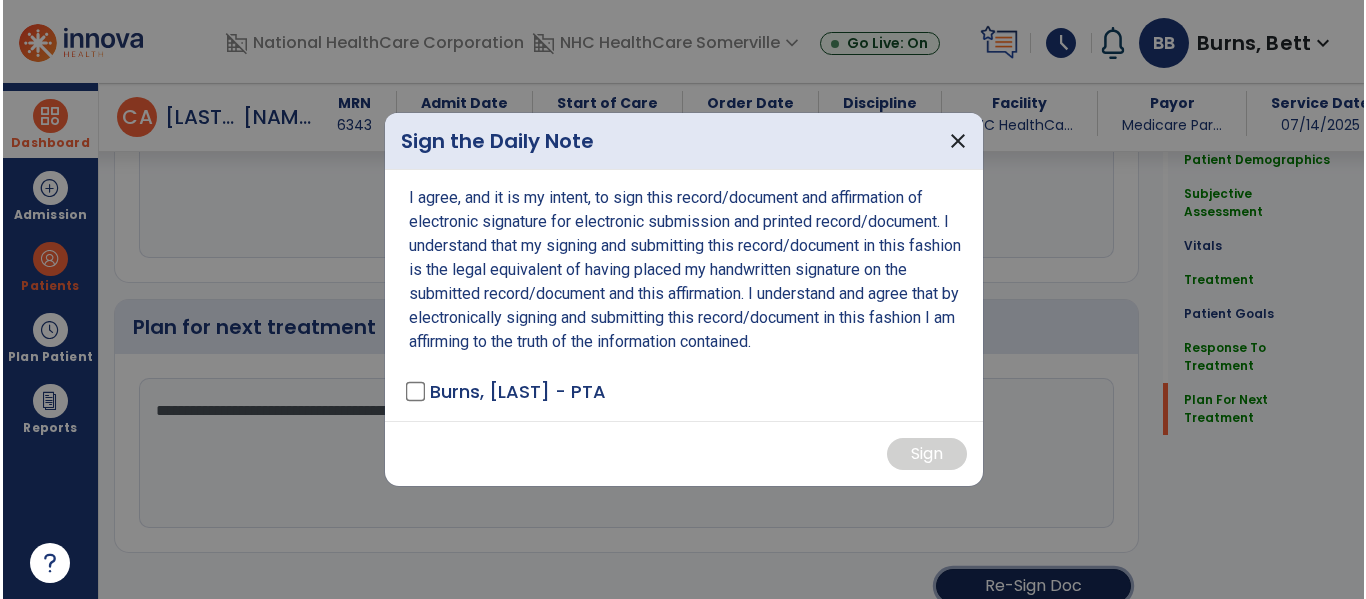 scroll, scrollTop: 3187, scrollLeft: 0, axis: vertical 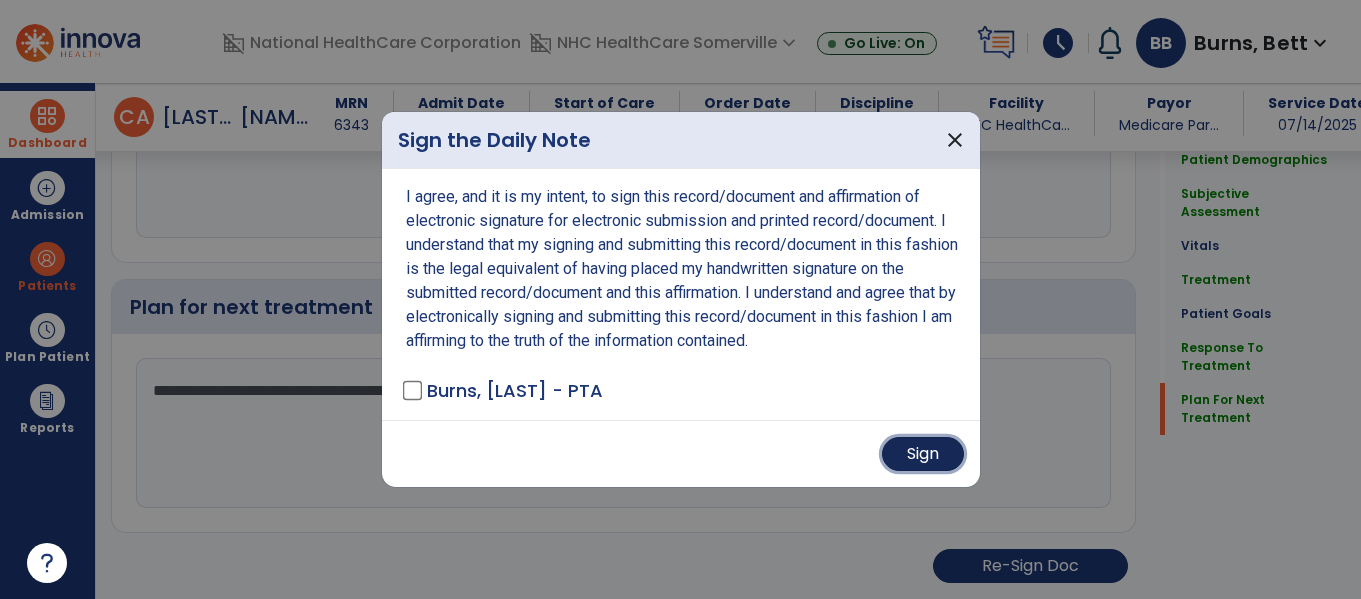 click on "Sign" at bounding box center (923, 454) 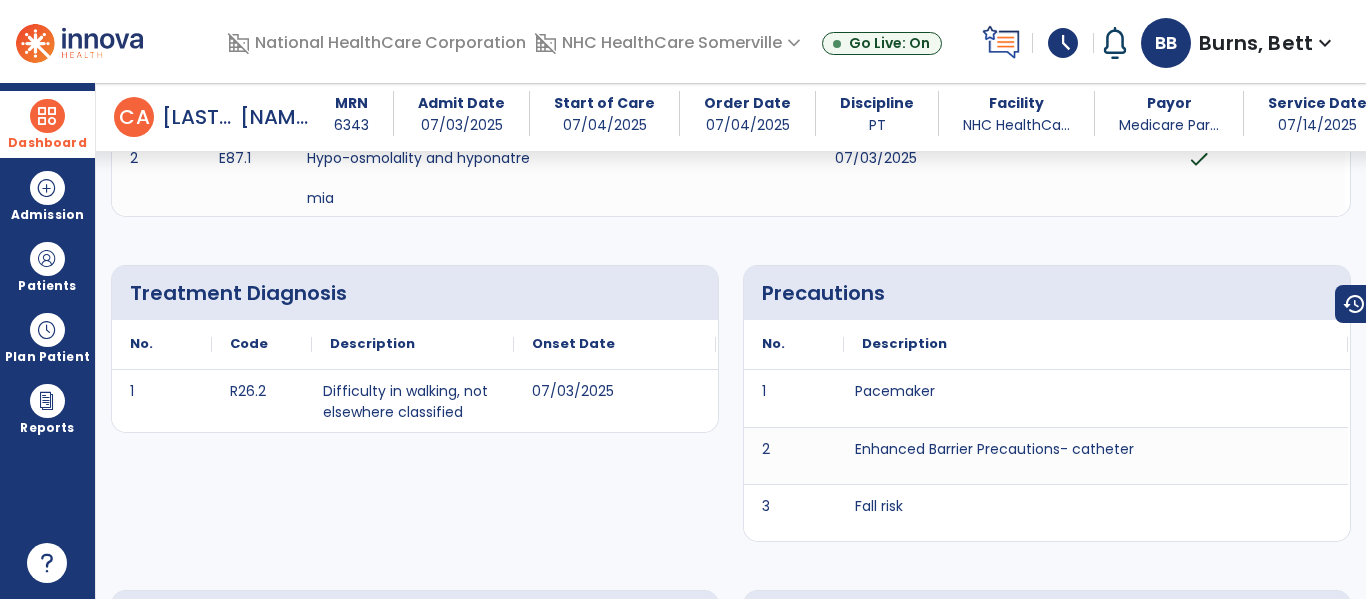 scroll, scrollTop: 0, scrollLeft: 0, axis: both 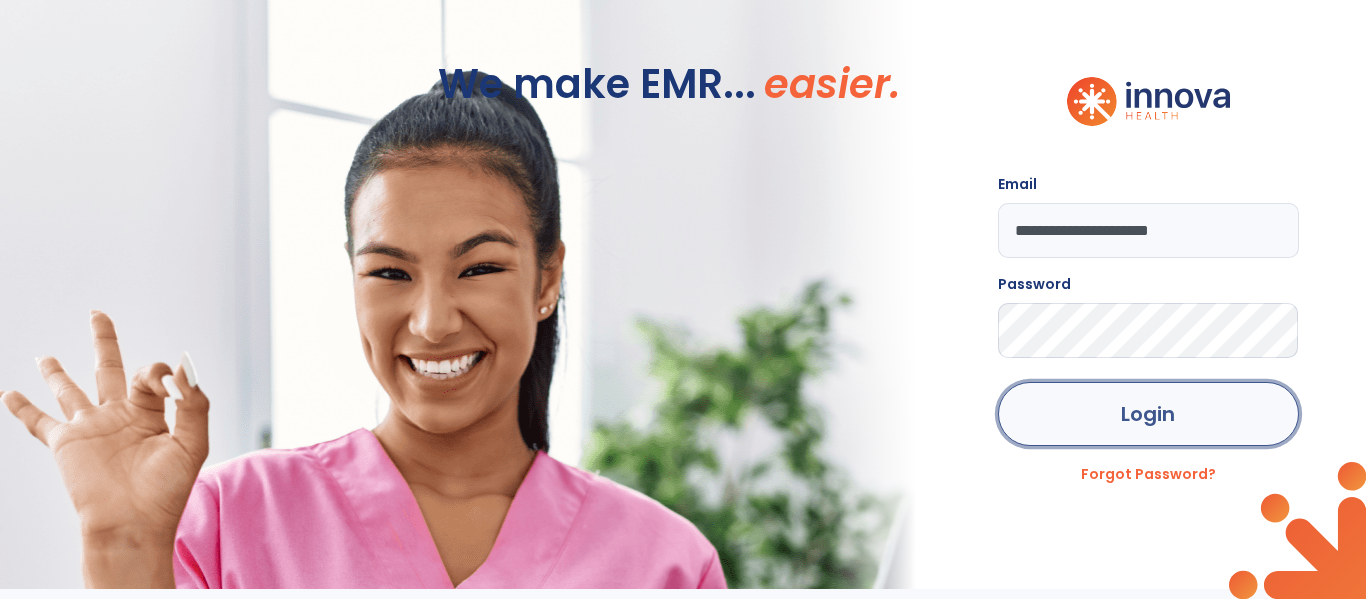 click on "Login" 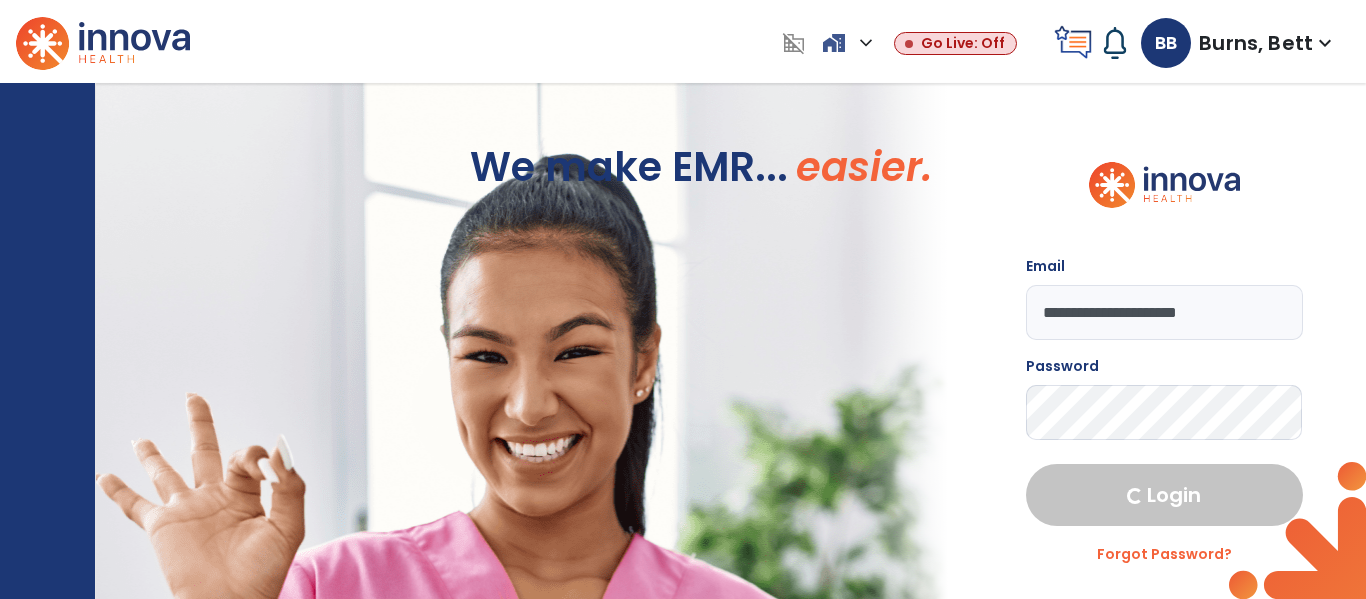 select on "****" 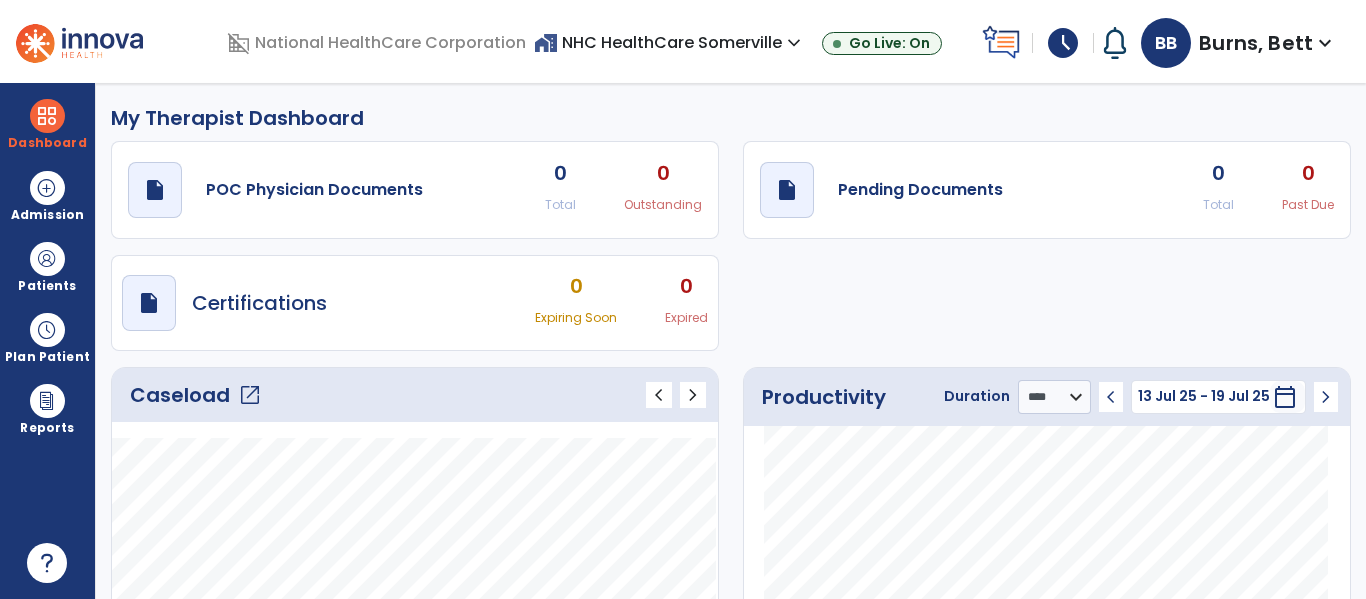 click on "open_in_new" 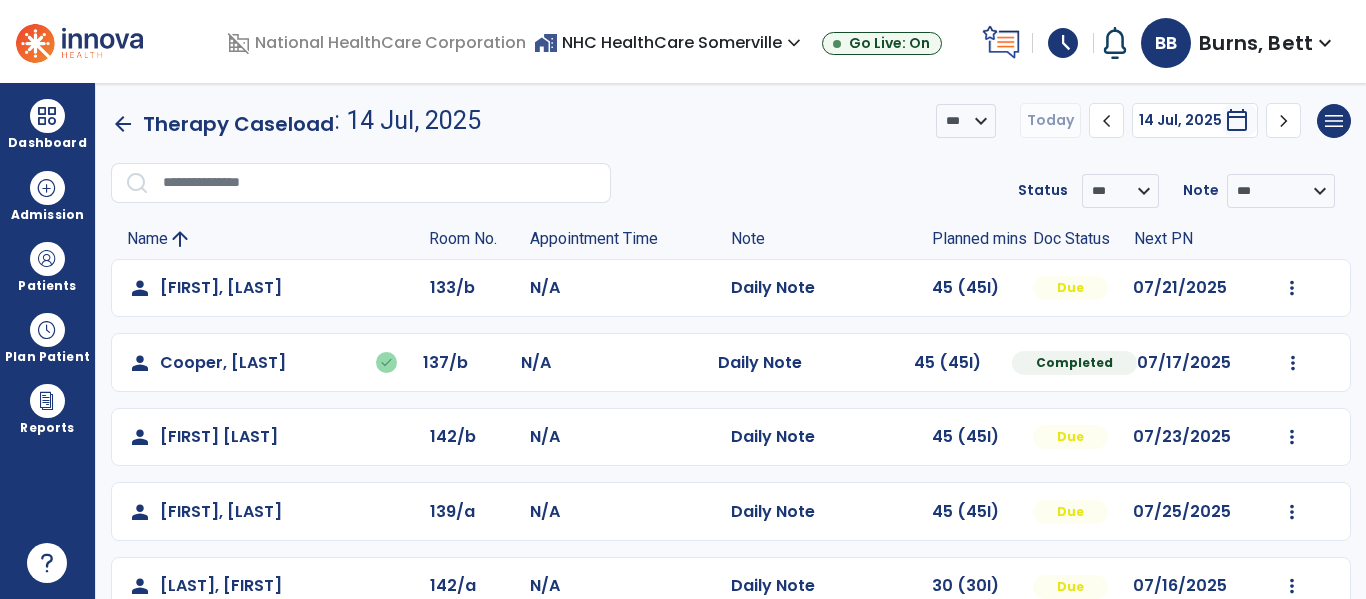 scroll, scrollTop: 41, scrollLeft: 0, axis: vertical 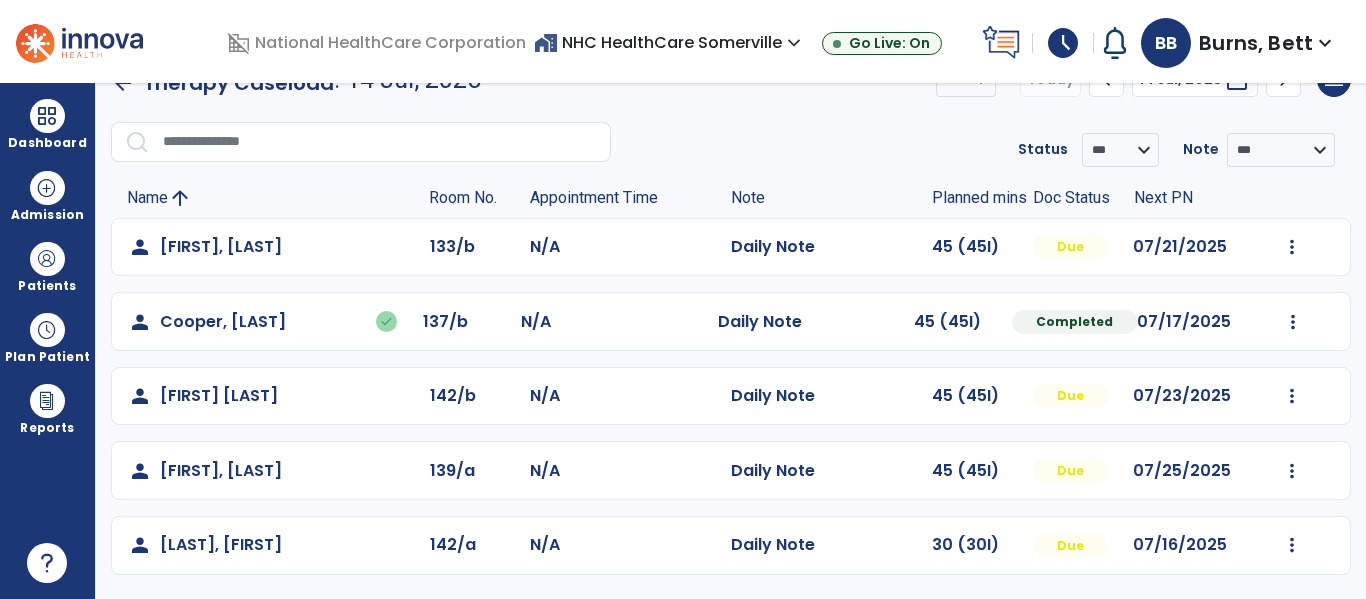 click on "Mark Visit As Complete   Reset Note   Open Document   G + C Mins" 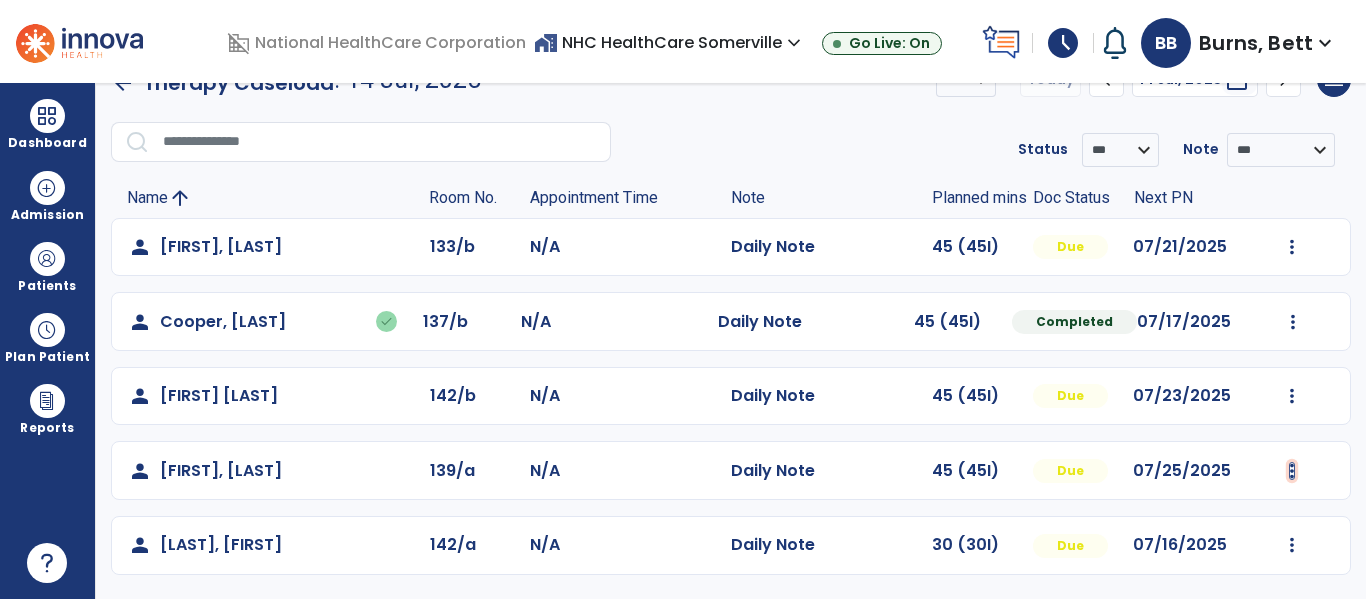 click at bounding box center (1292, 247) 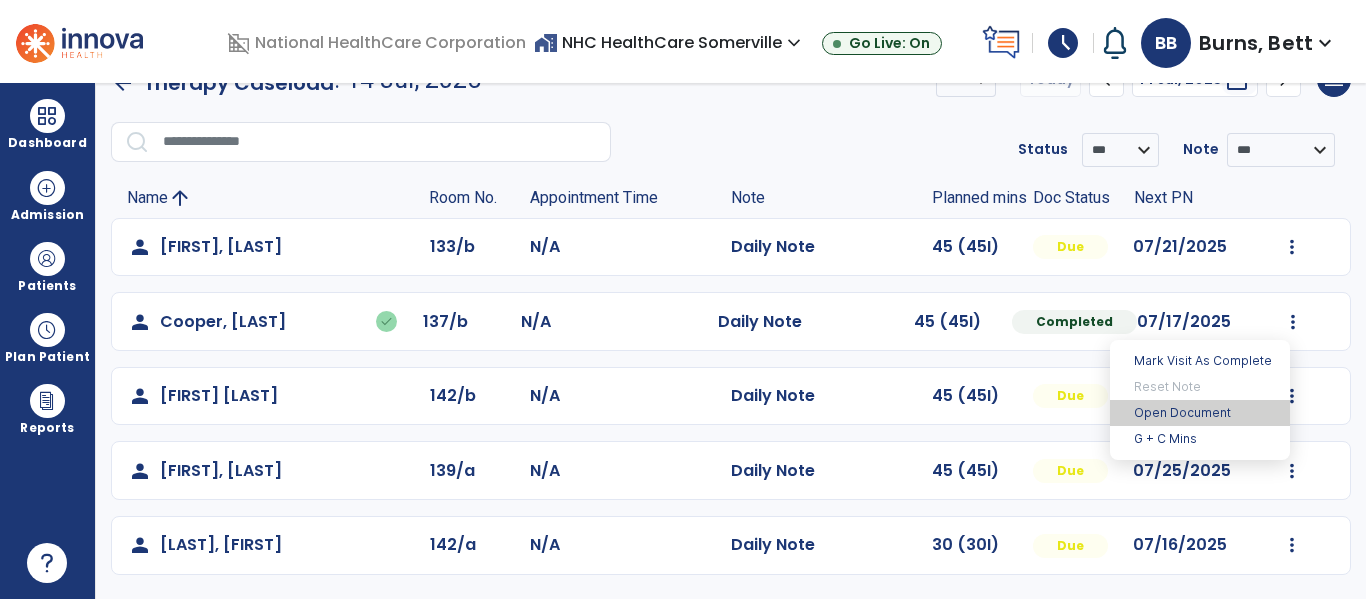 click on "Open Document" at bounding box center [1200, 413] 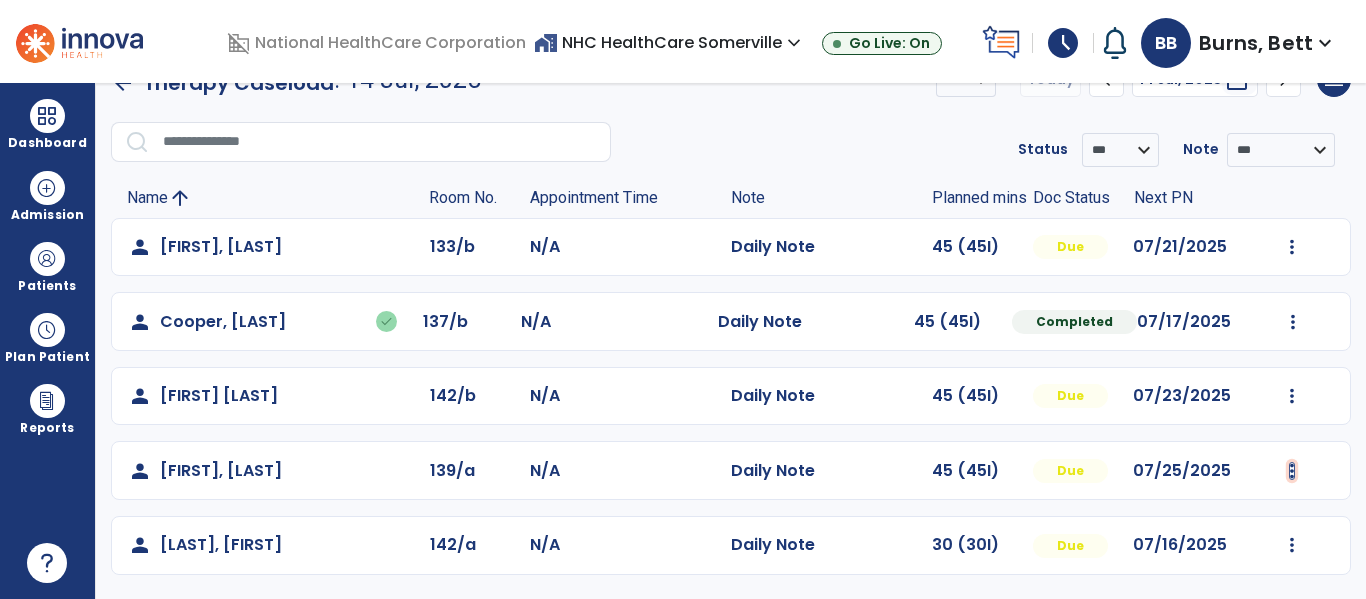 click at bounding box center (1292, 471) 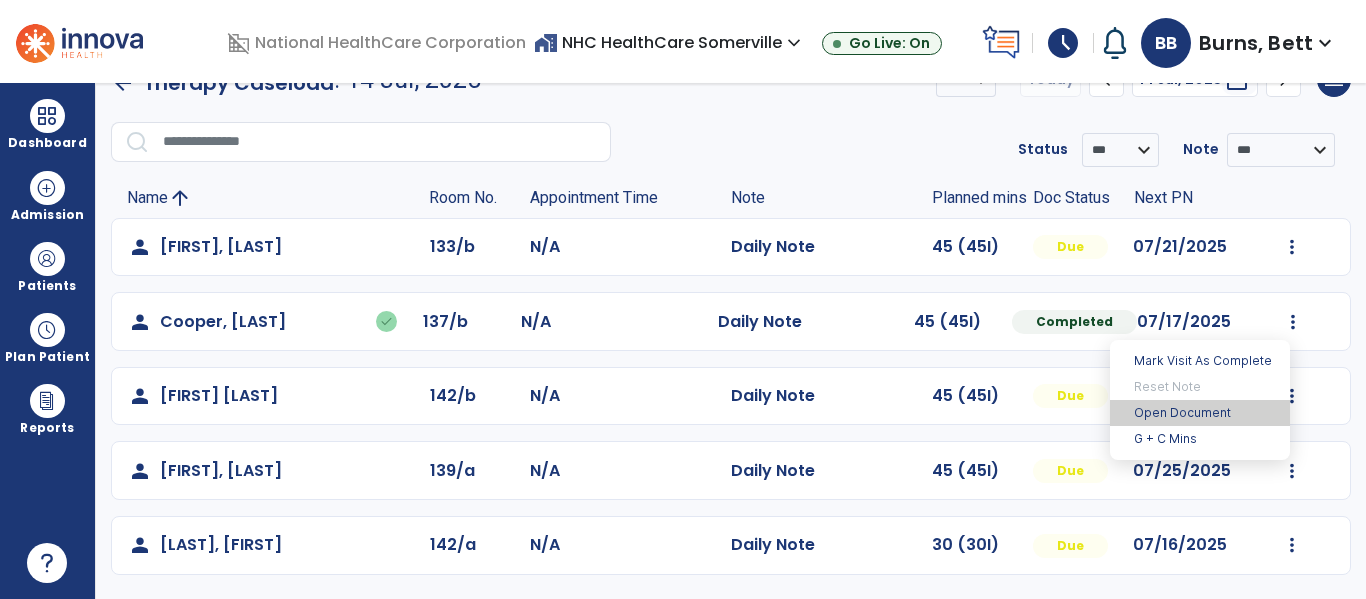 click on "Open Document" at bounding box center [1200, 413] 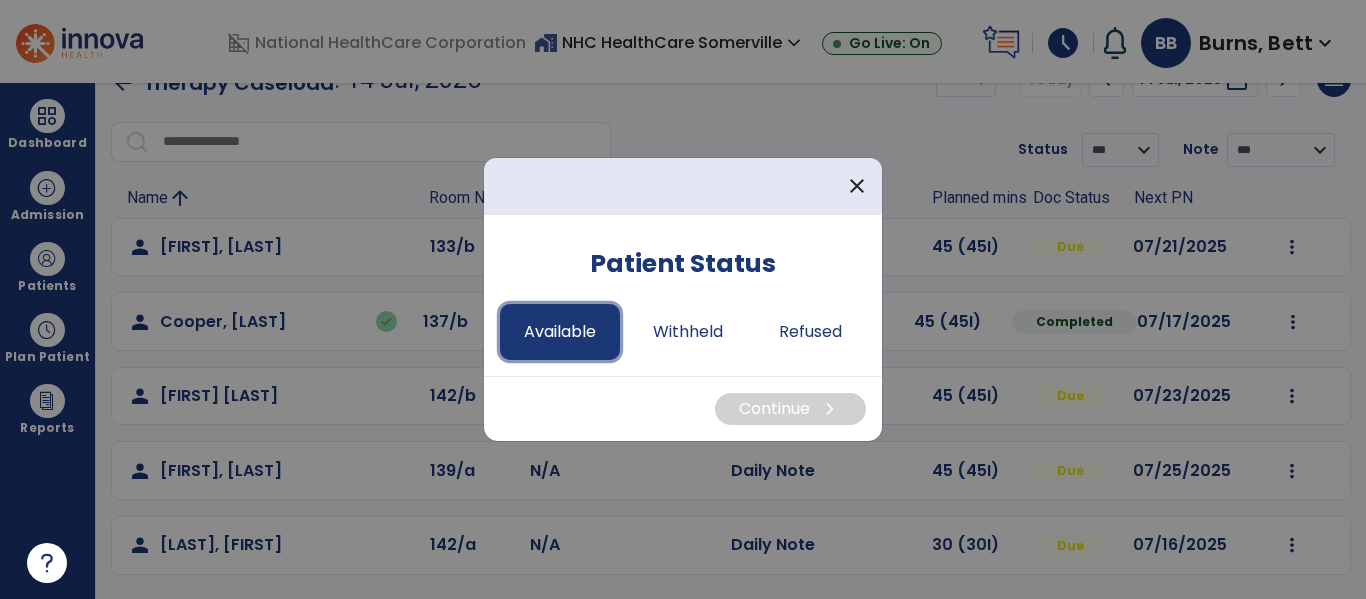 click on "Available" at bounding box center [560, 332] 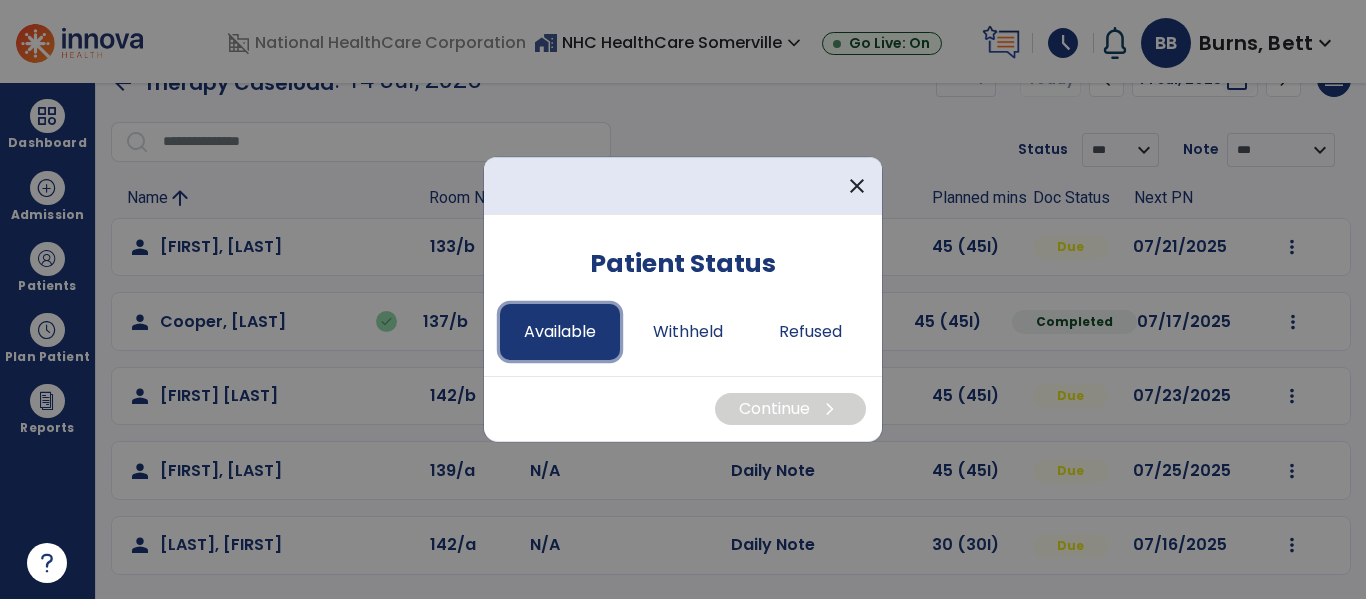 click on "Available" at bounding box center [560, 332] 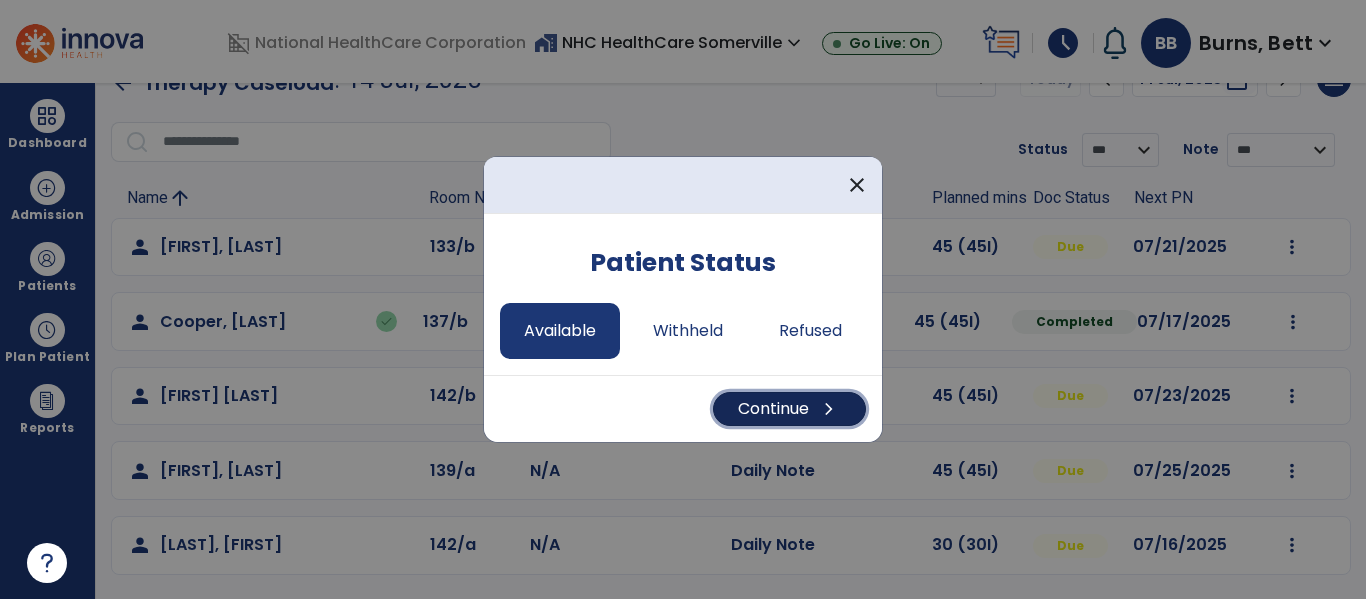 click on "Continue   chevron_right" at bounding box center [789, 409] 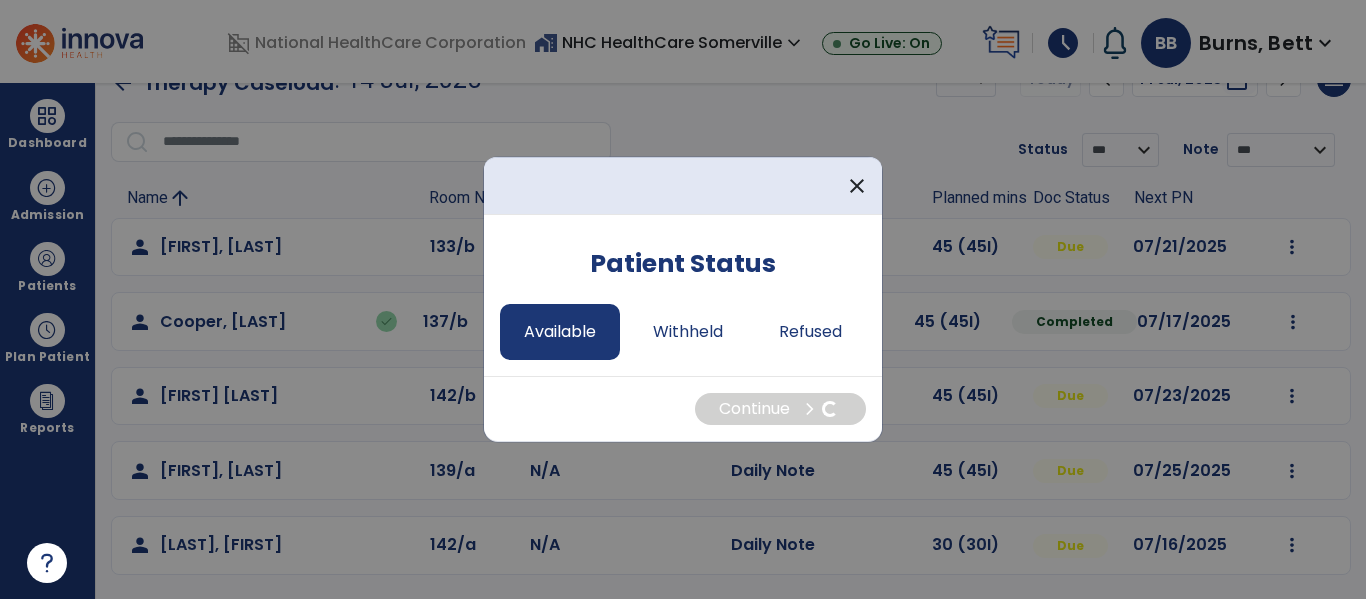 select on "*" 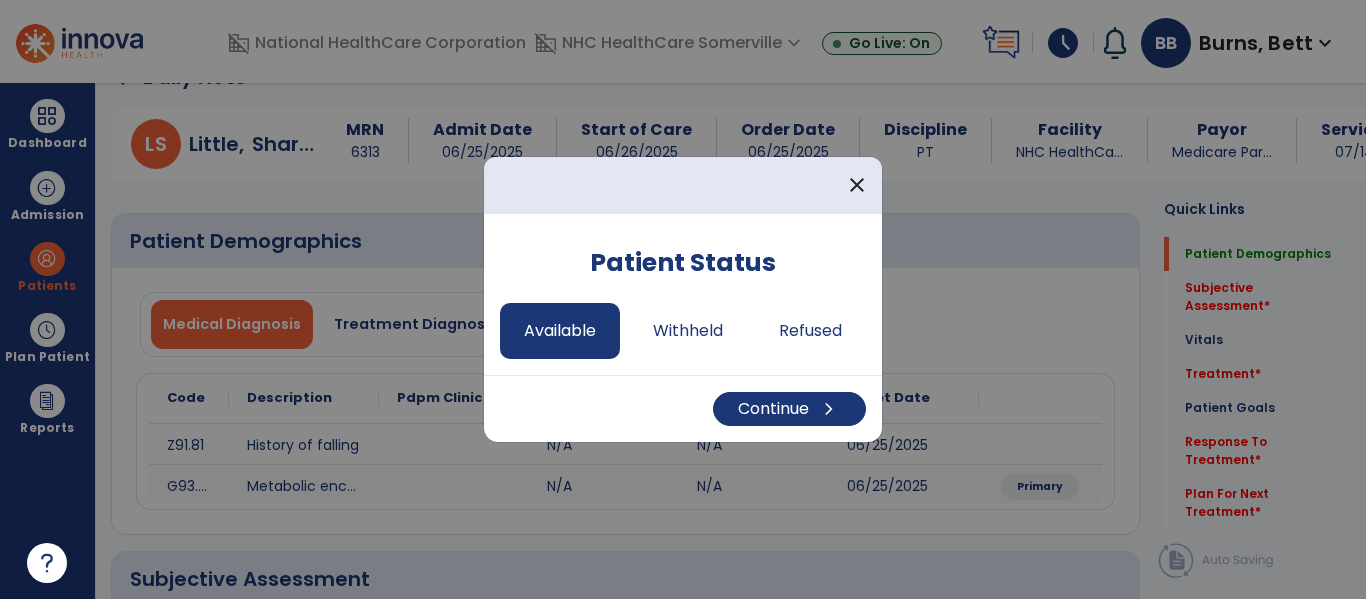 scroll, scrollTop: 0, scrollLeft: 0, axis: both 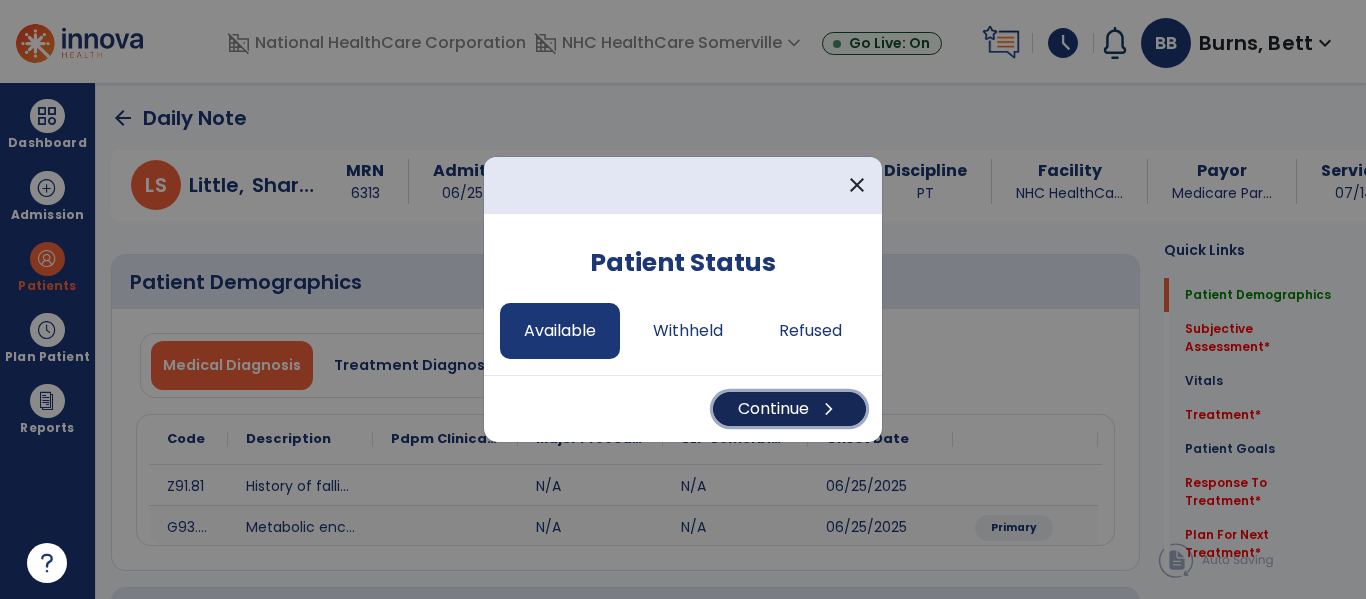 click on "Continue   chevron_right" at bounding box center [789, 409] 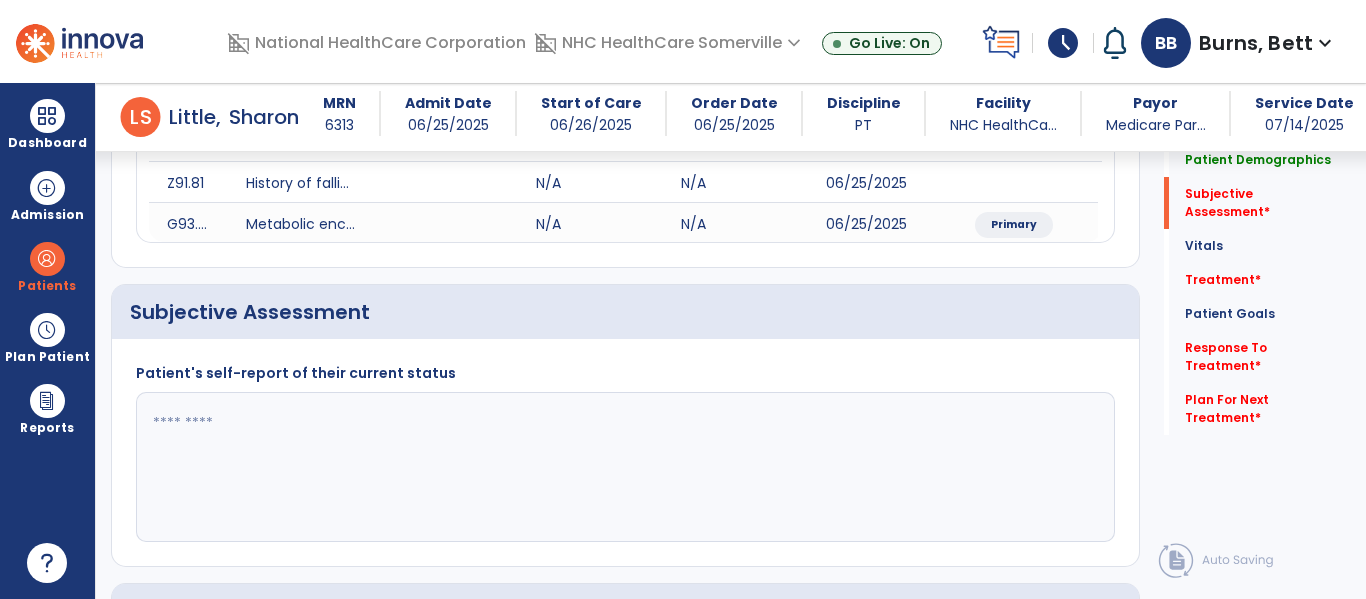 scroll, scrollTop: 285, scrollLeft: 0, axis: vertical 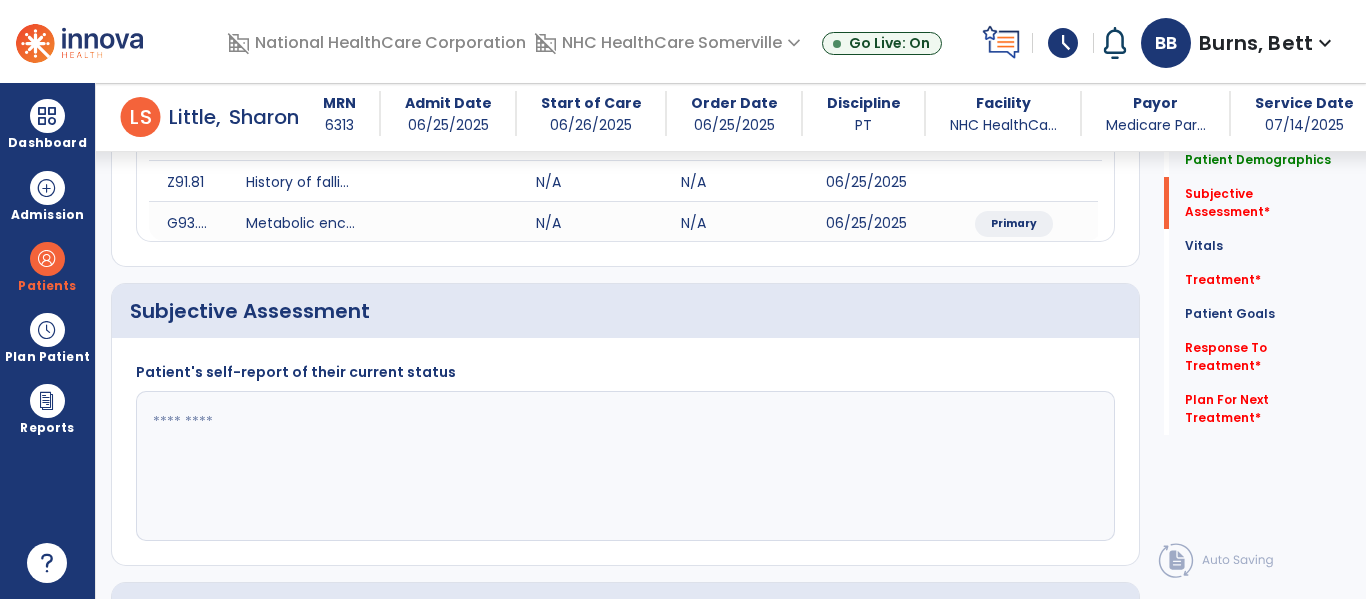 click 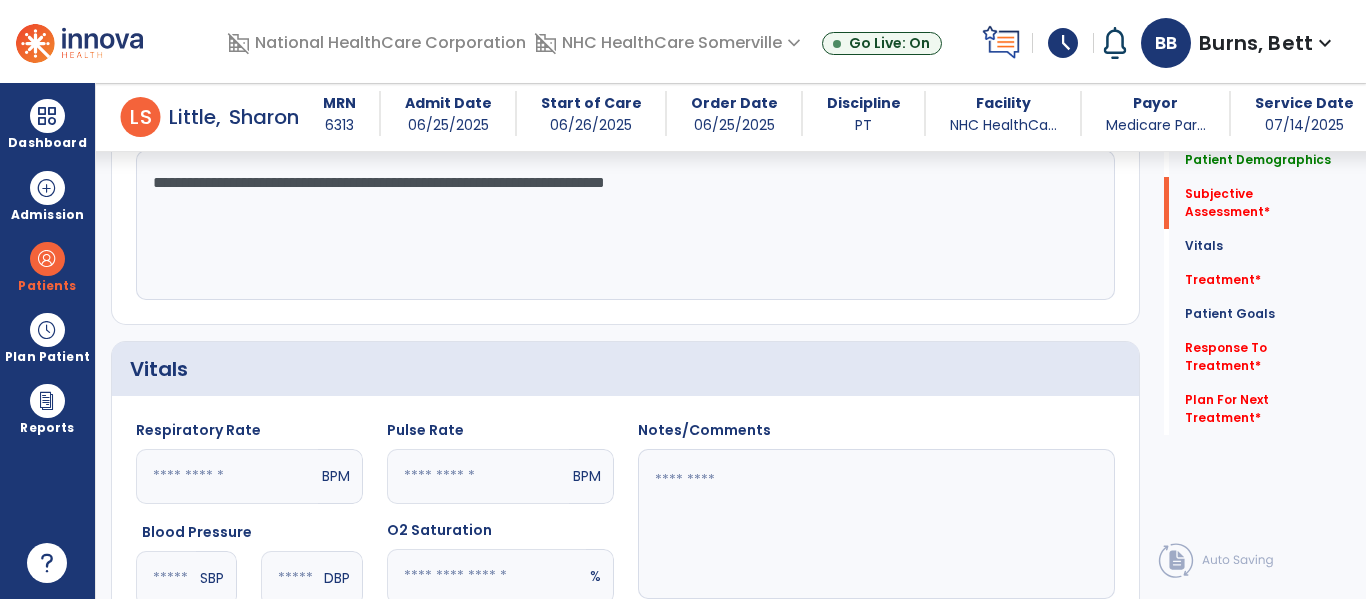 scroll, scrollTop: 528, scrollLeft: 0, axis: vertical 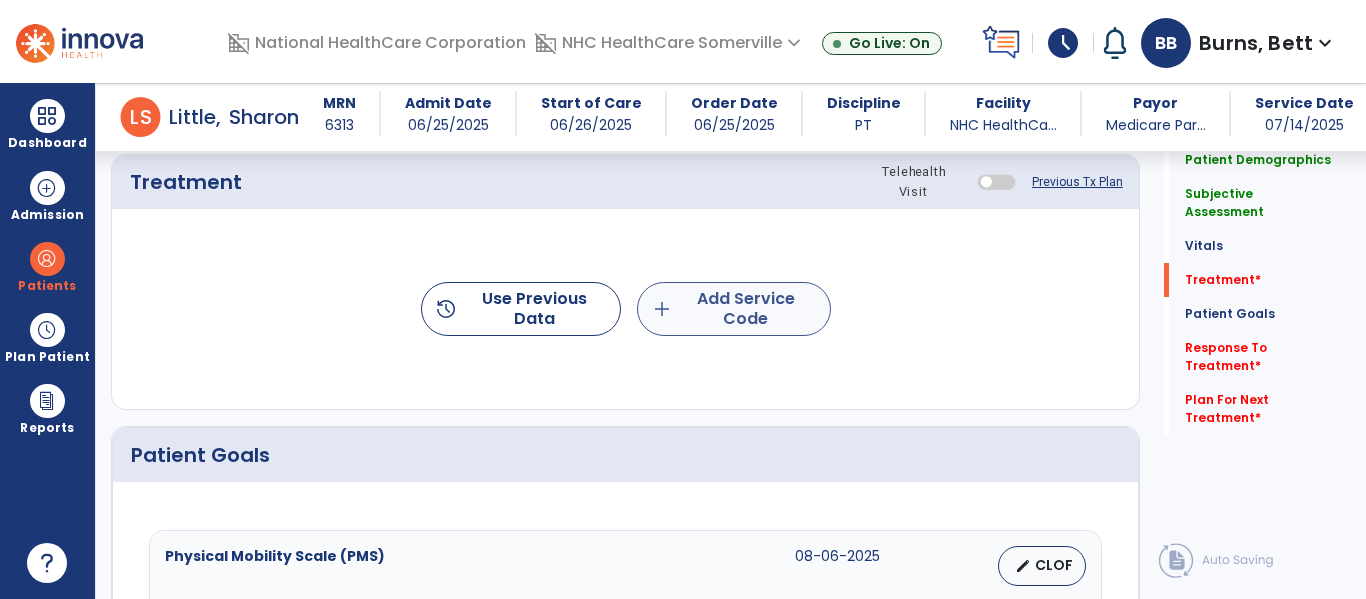 type on "**********" 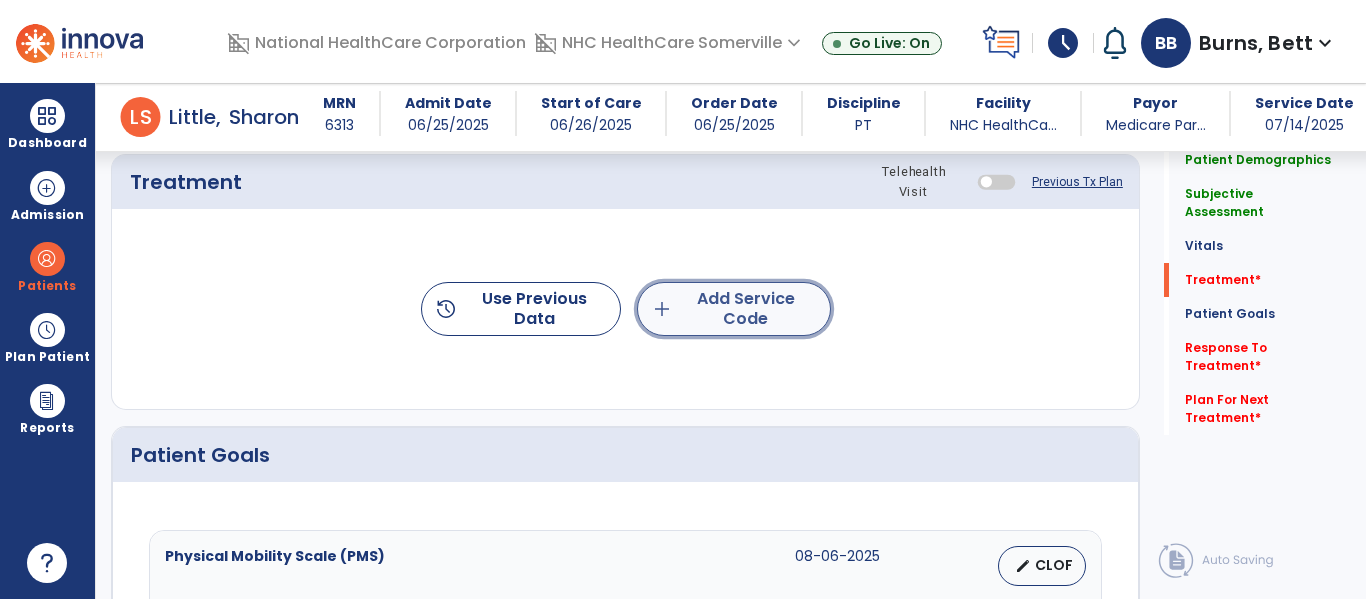 click on "add  Add Service Code" 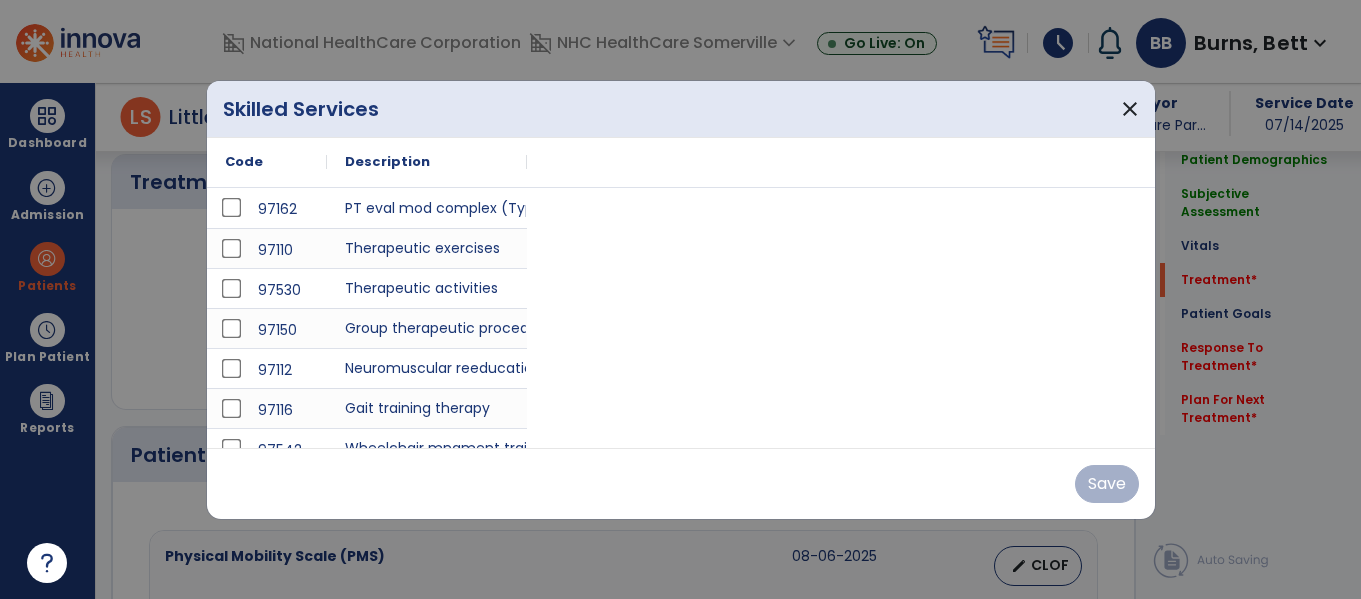 scroll, scrollTop: 1135, scrollLeft: 0, axis: vertical 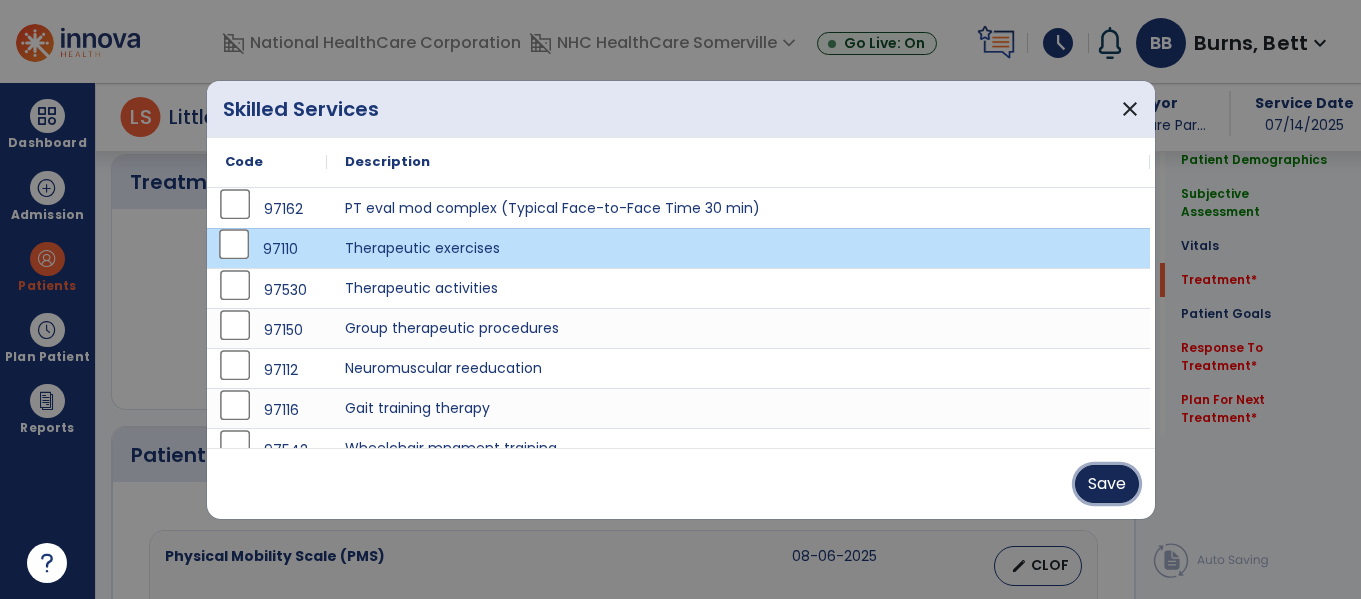 click on "Save" at bounding box center [1107, 484] 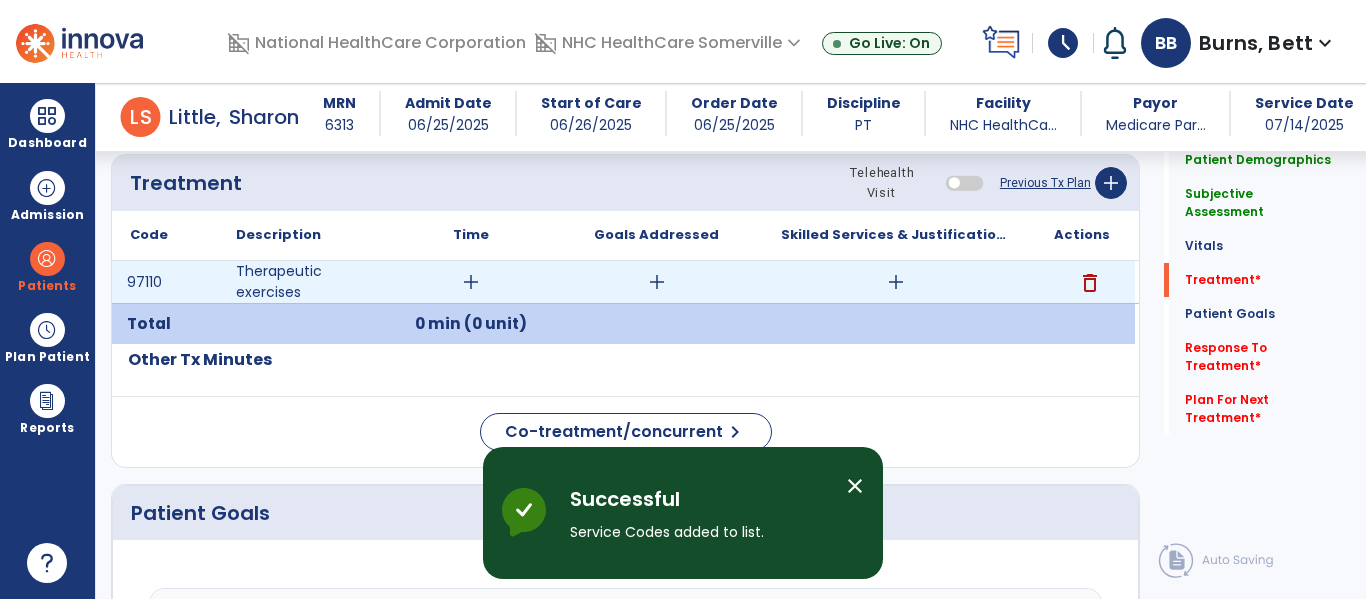 click on "add" at bounding box center (471, 282) 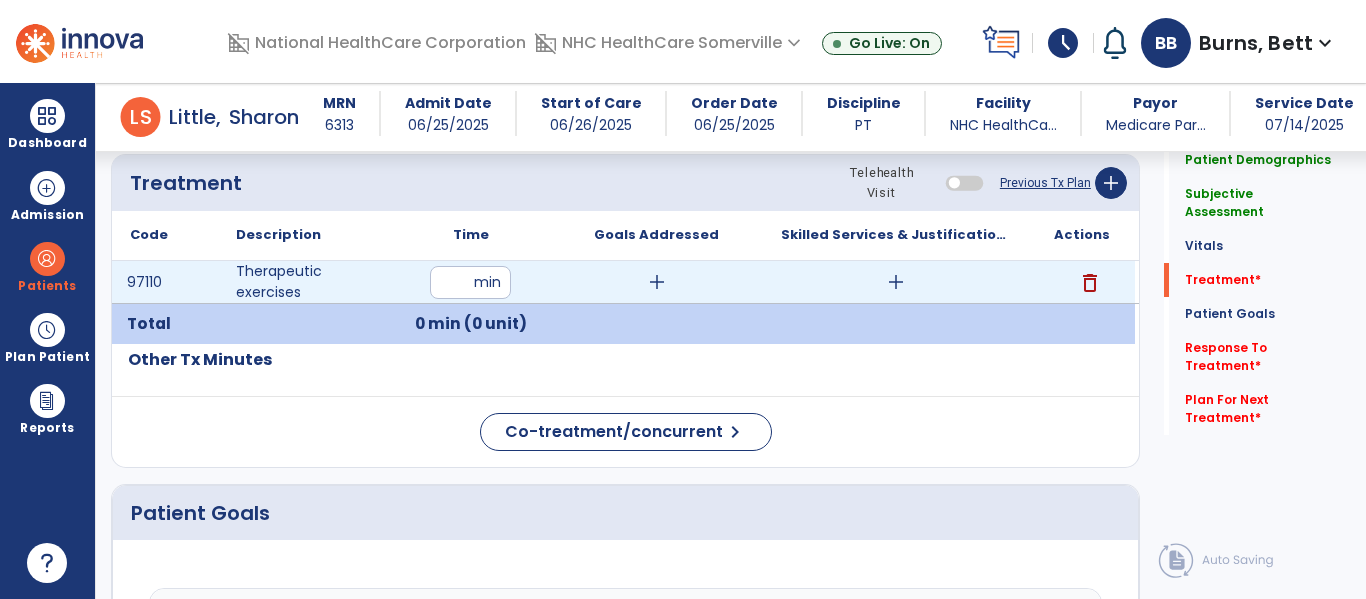 type on "**" 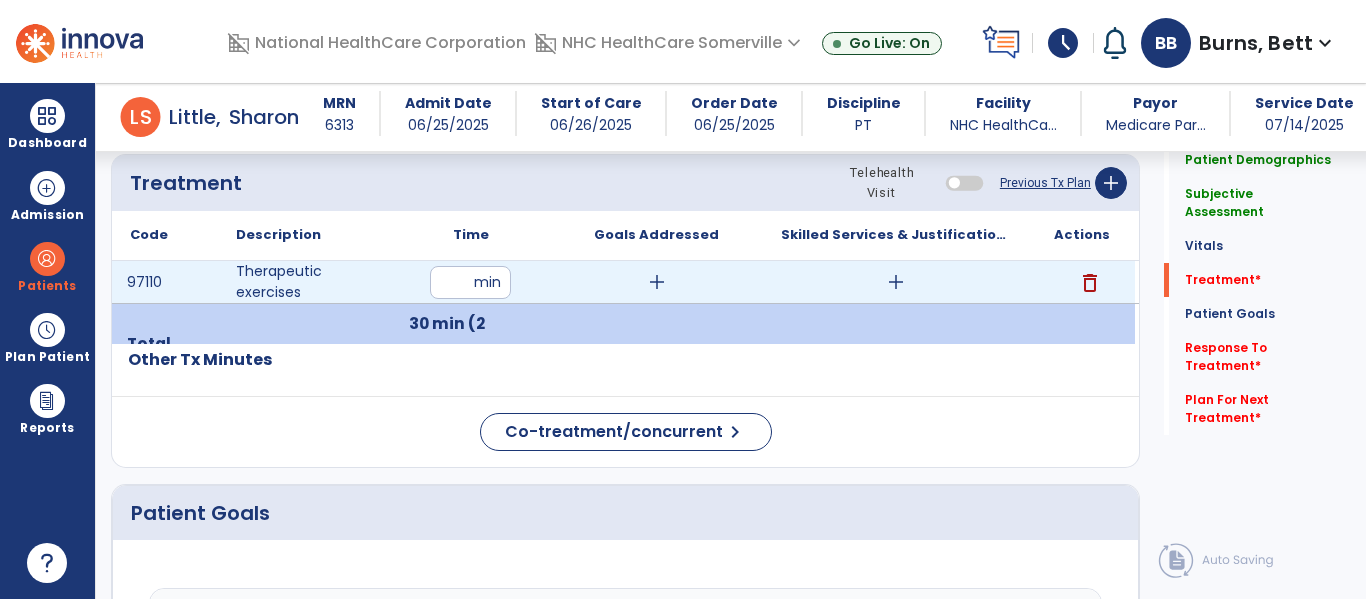click on "add" at bounding box center [657, 282] 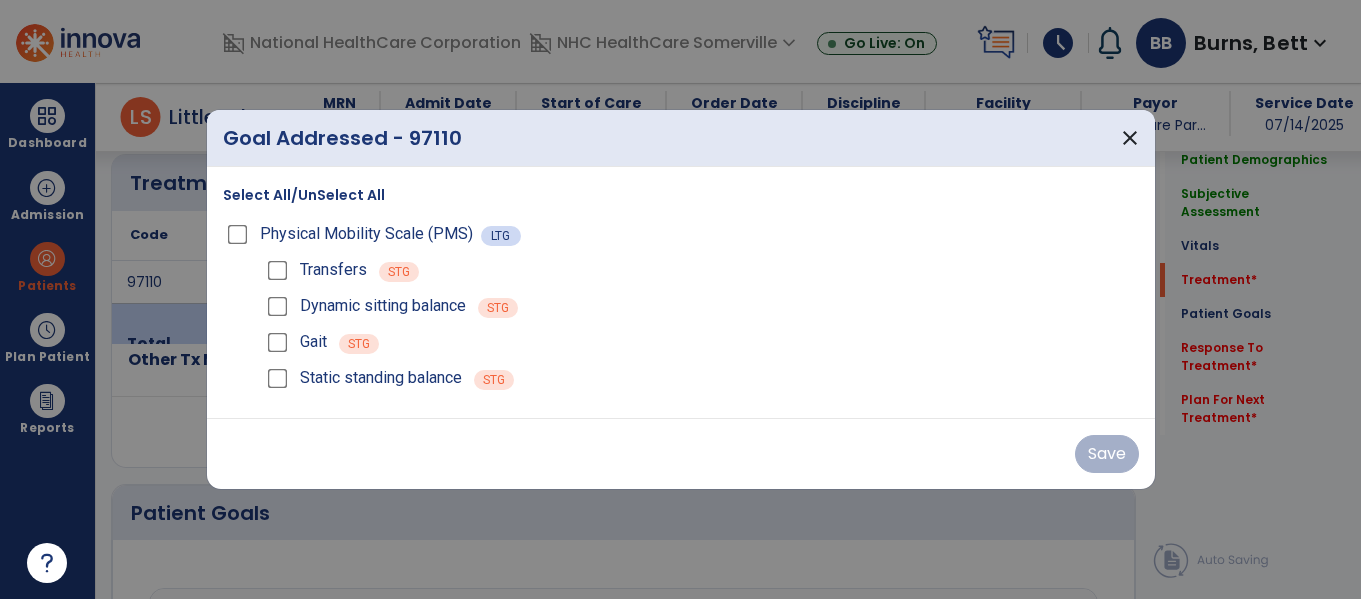scroll, scrollTop: 1135, scrollLeft: 0, axis: vertical 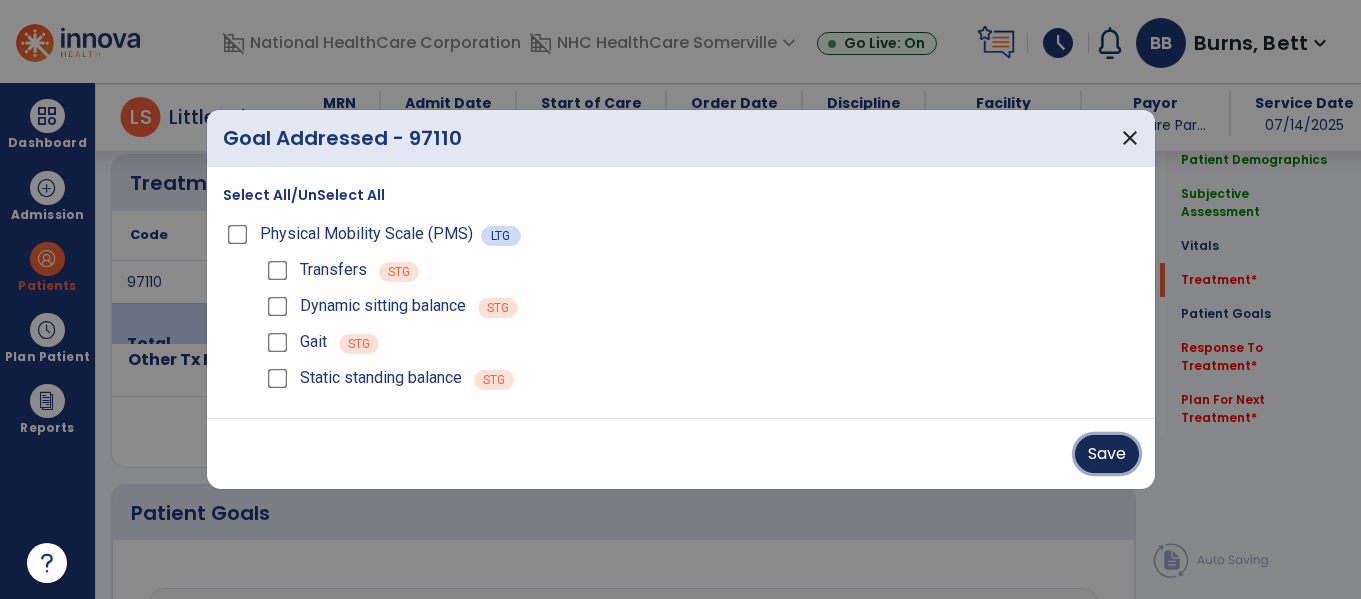 click on "Save" at bounding box center [1107, 454] 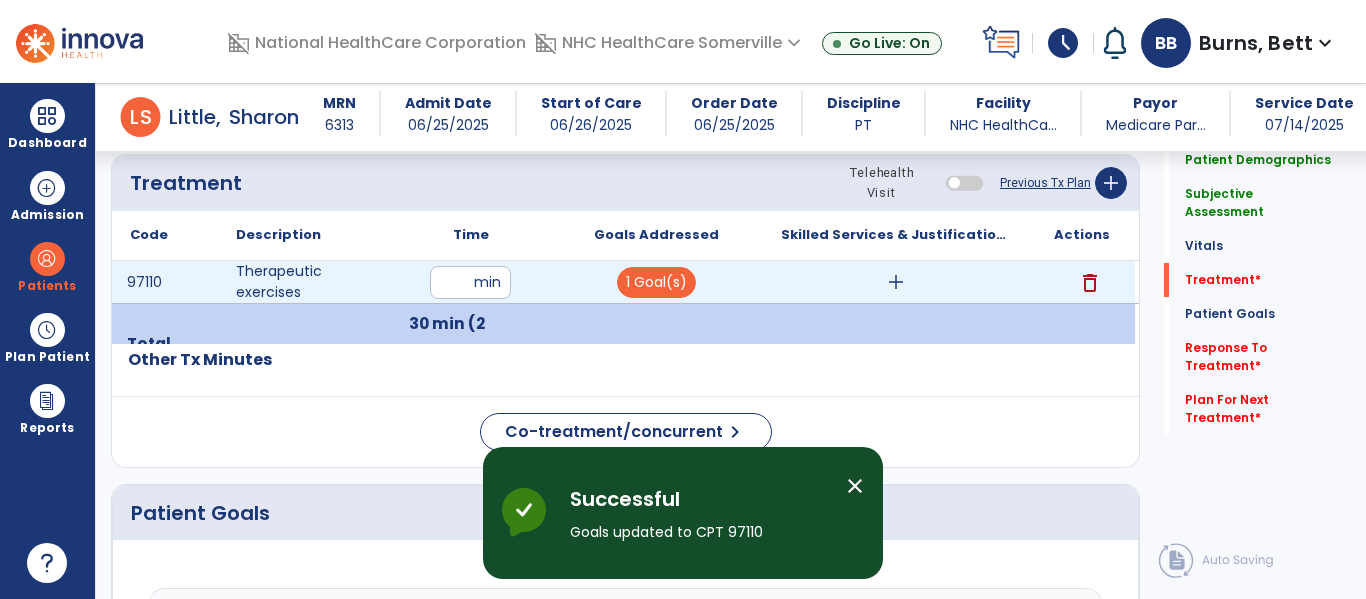 click on "add" at bounding box center [896, 282] 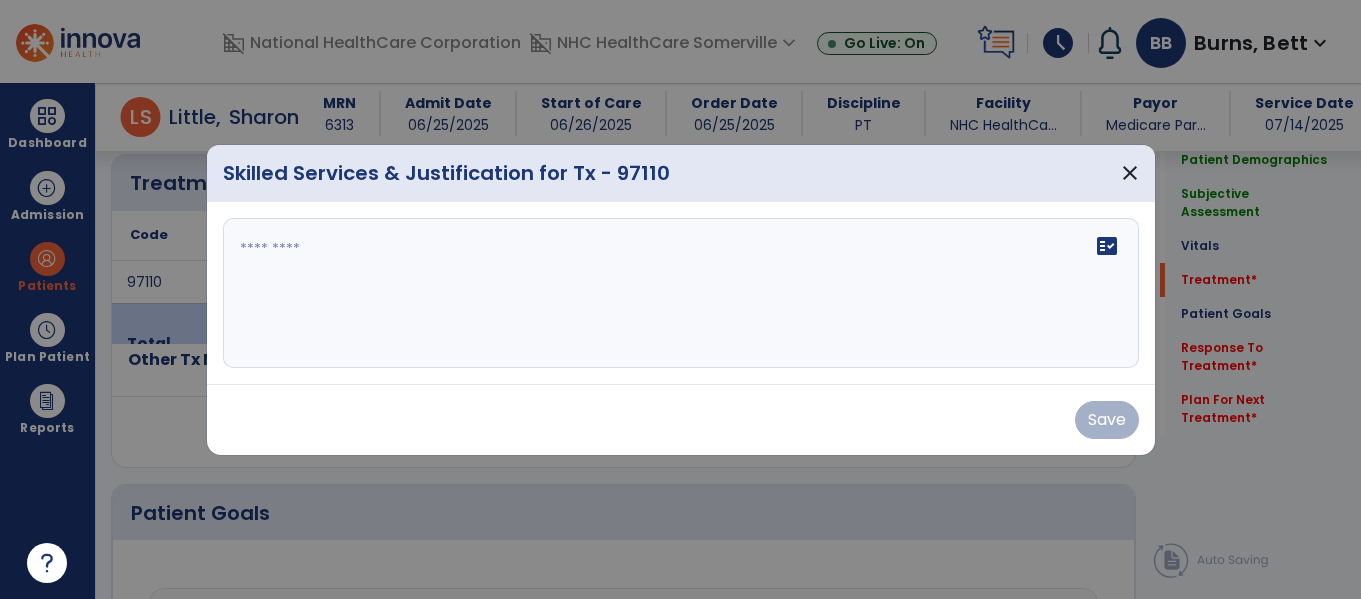 scroll, scrollTop: 1135, scrollLeft: 0, axis: vertical 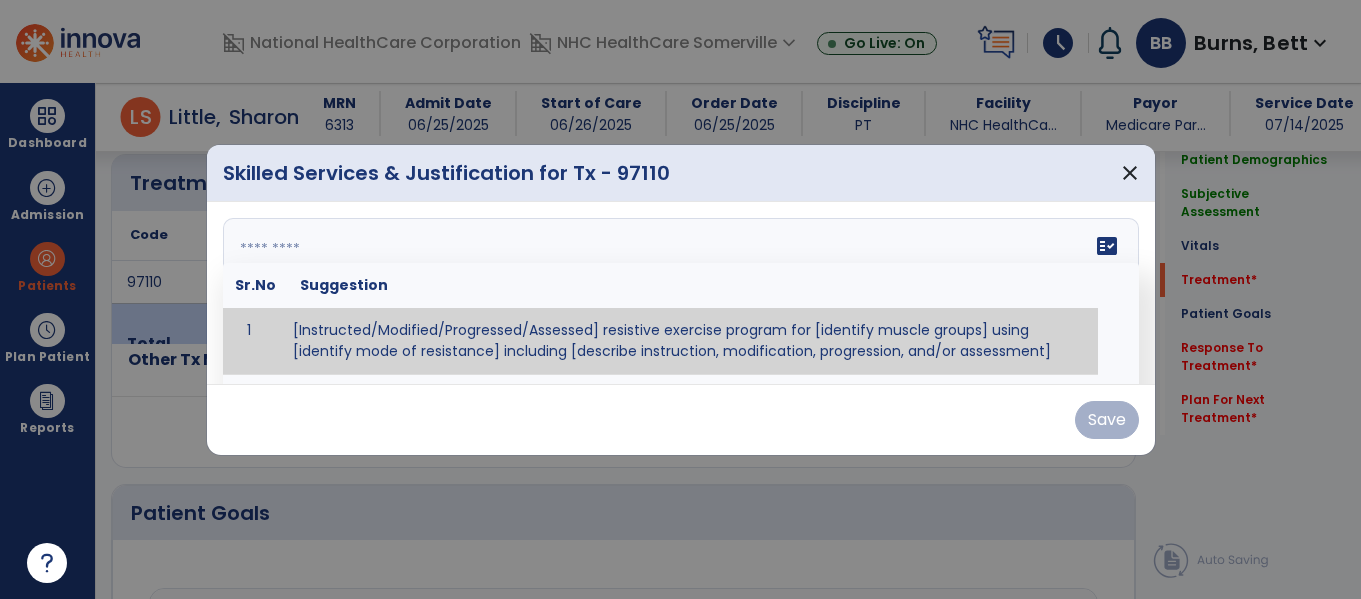click at bounding box center (681, 293) 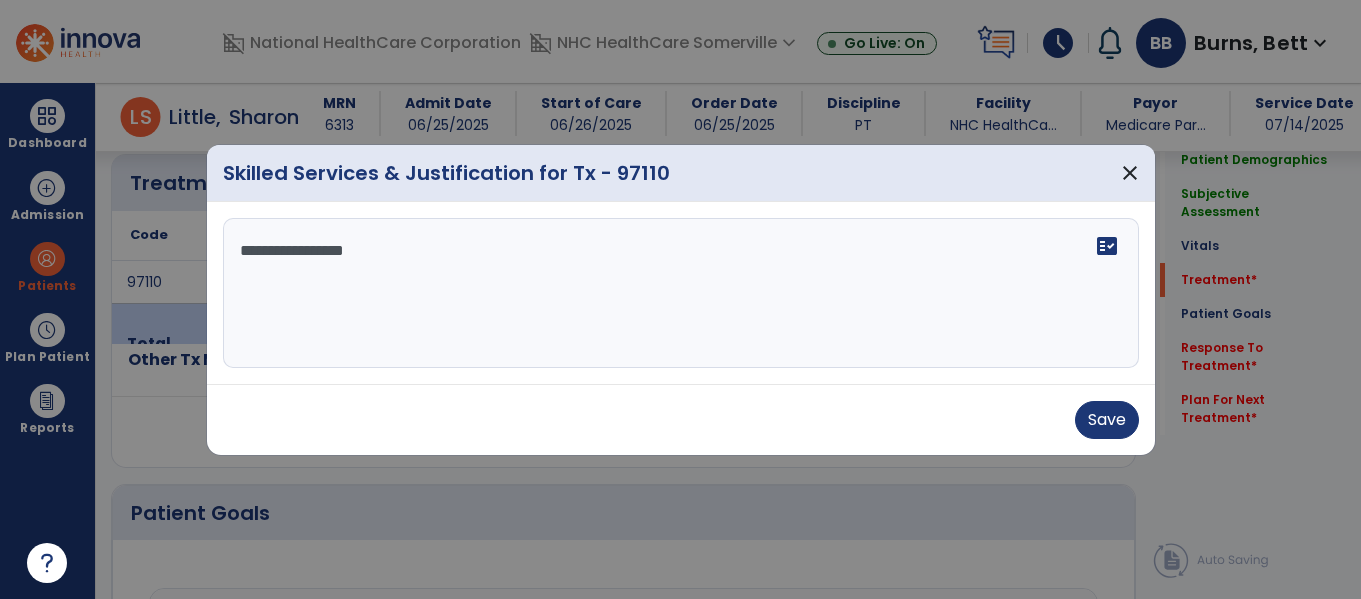 click on "**********" at bounding box center [681, 293] 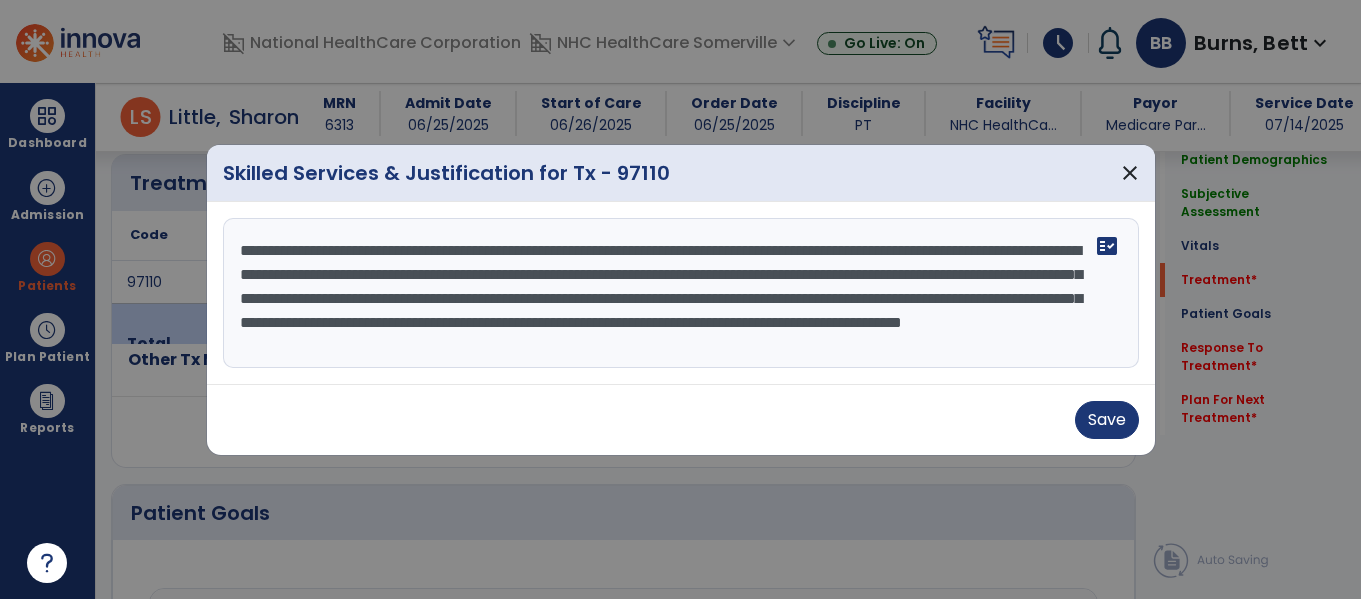 scroll, scrollTop: 16, scrollLeft: 0, axis: vertical 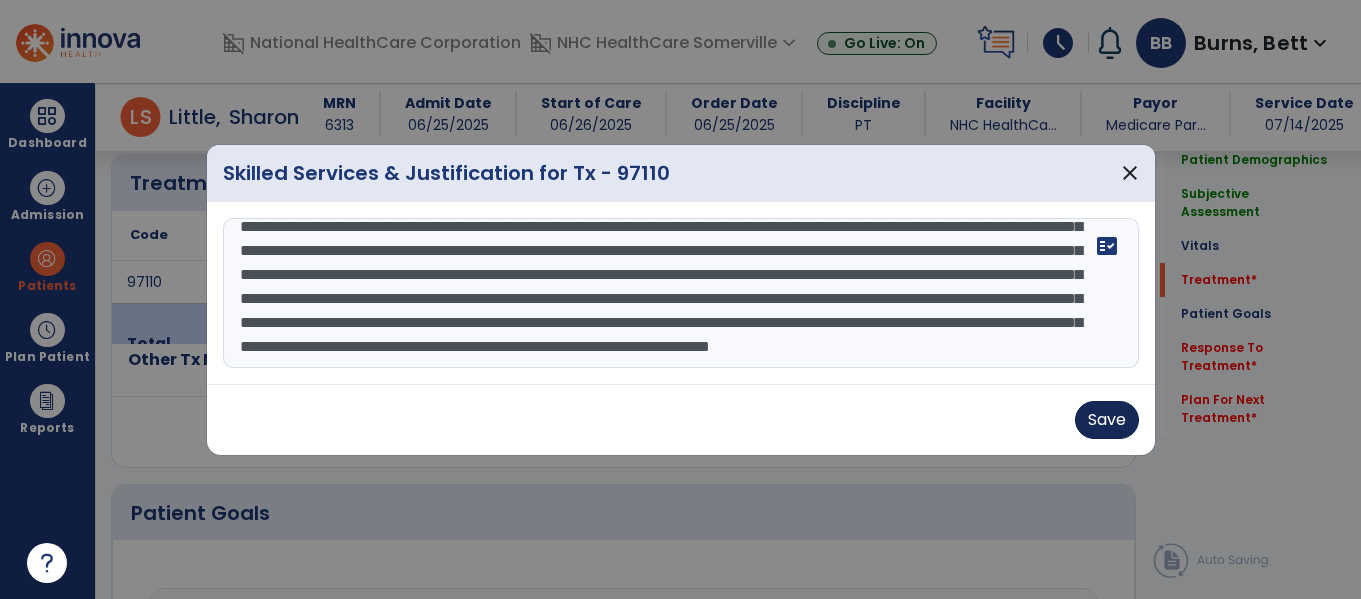 type on "**********" 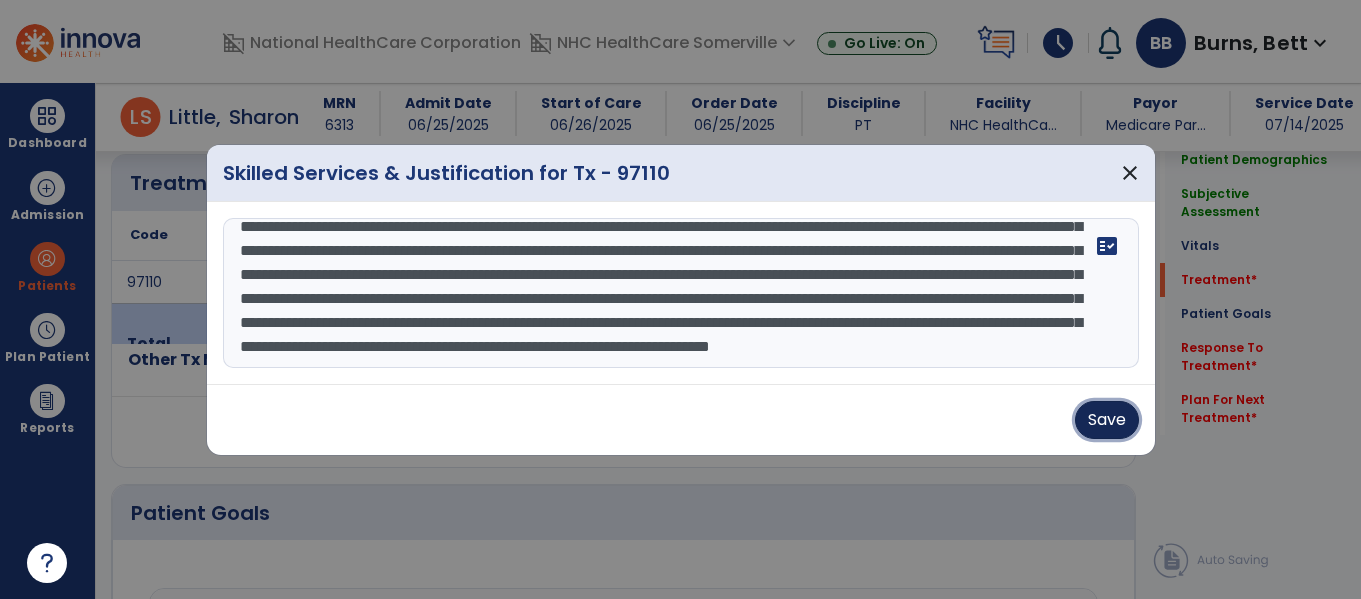 click on "Save" at bounding box center (1107, 420) 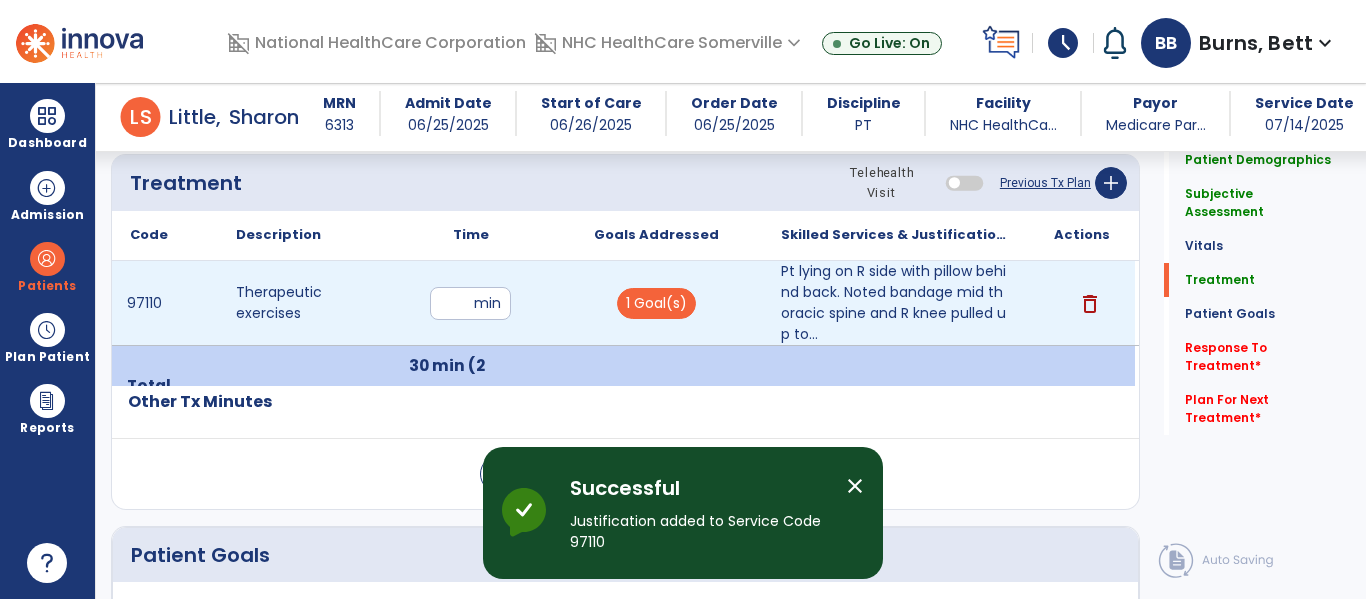 click on "**" at bounding box center (470, 303) 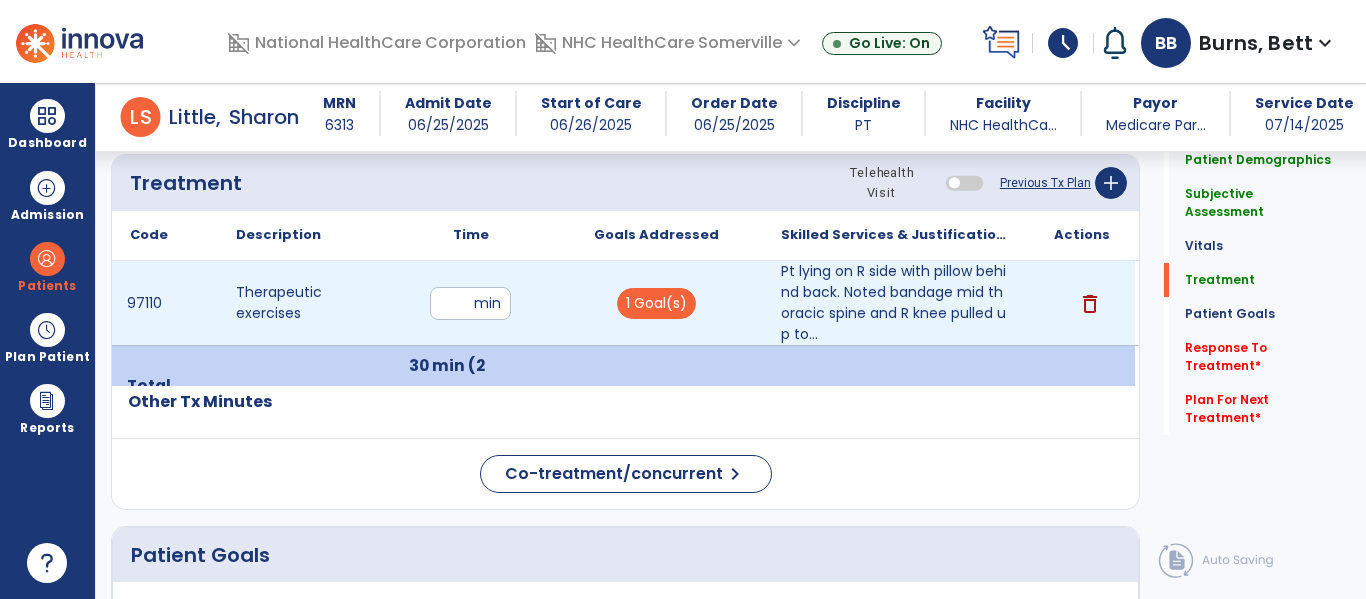 type on "*" 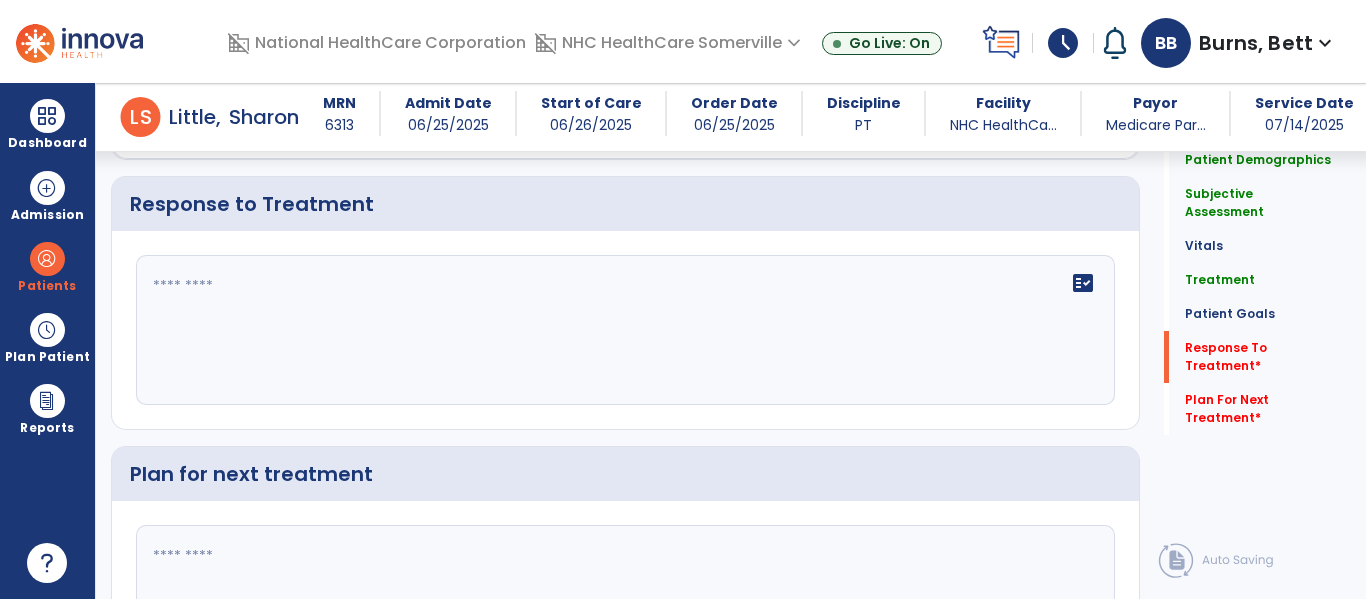 scroll, scrollTop: 2548, scrollLeft: 0, axis: vertical 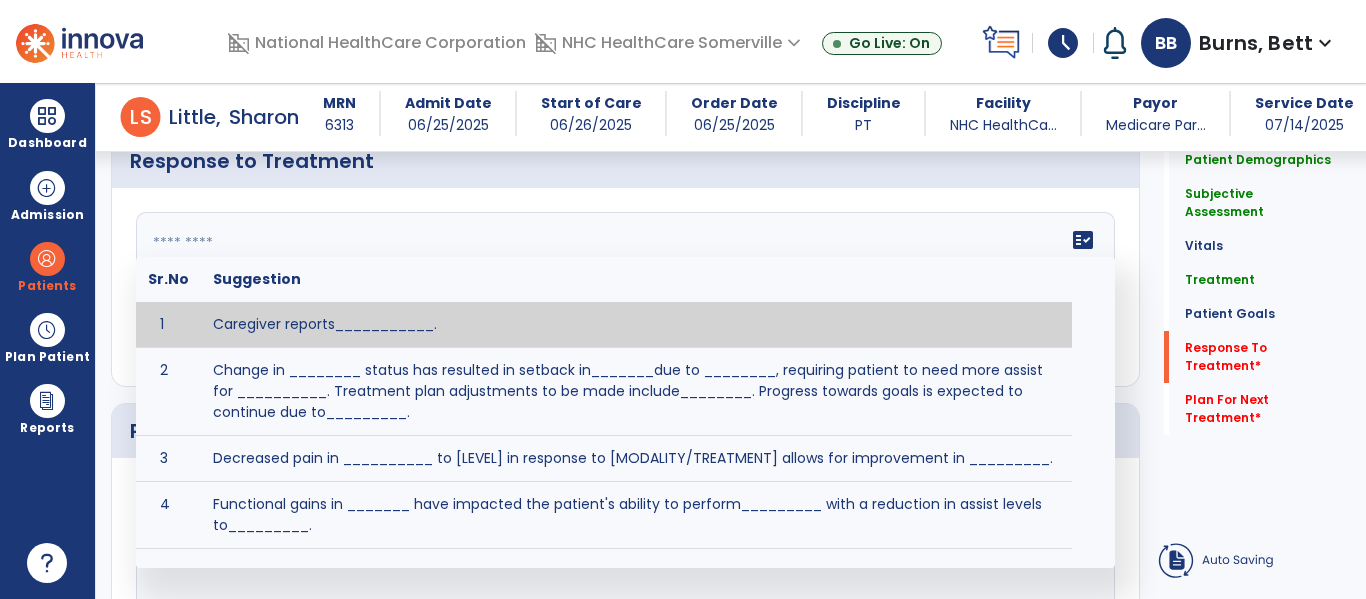 click 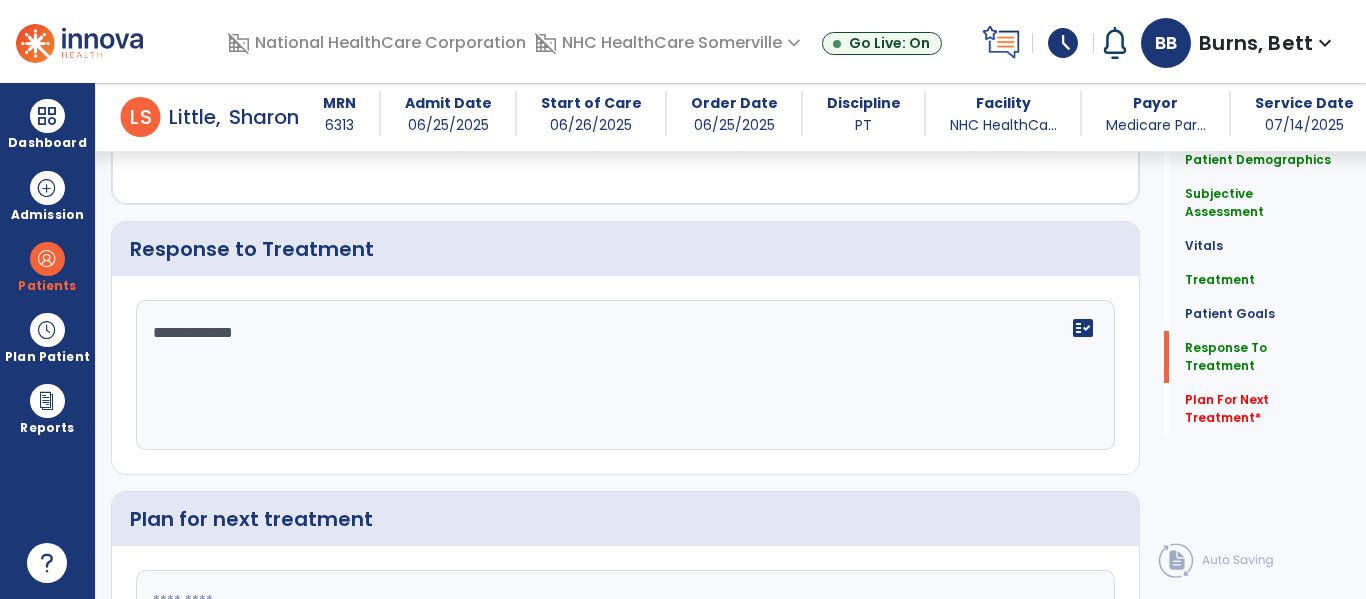 scroll, scrollTop: 2548, scrollLeft: 0, axis: vertical 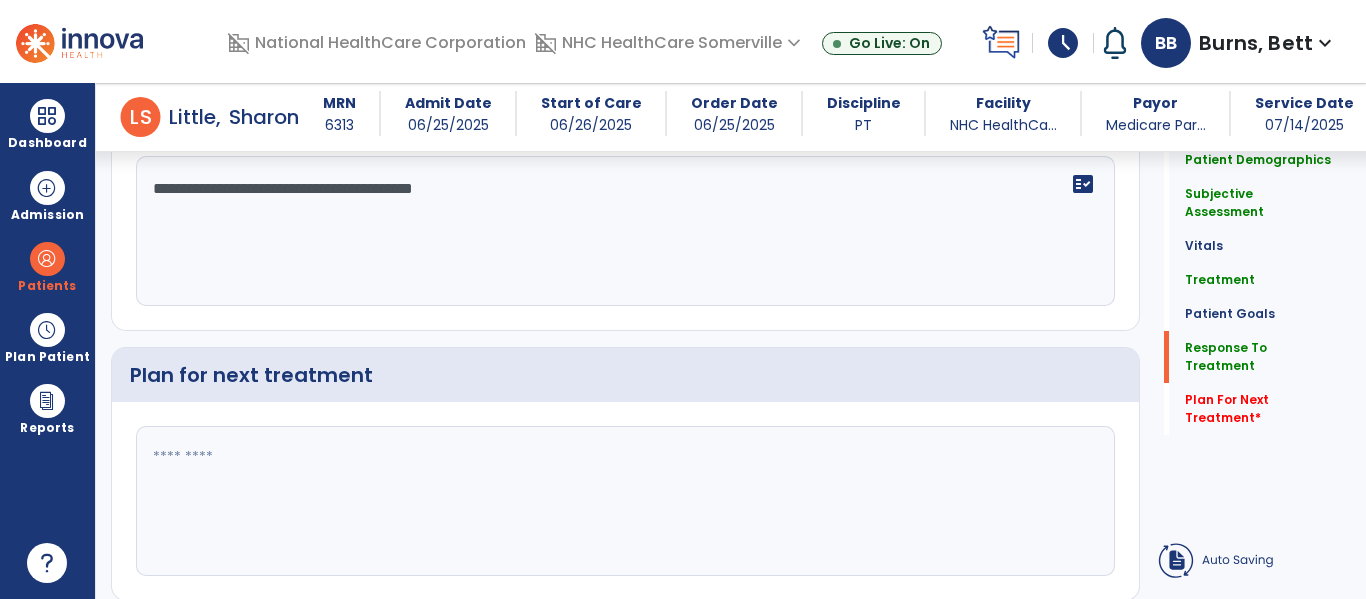 type on "**********" 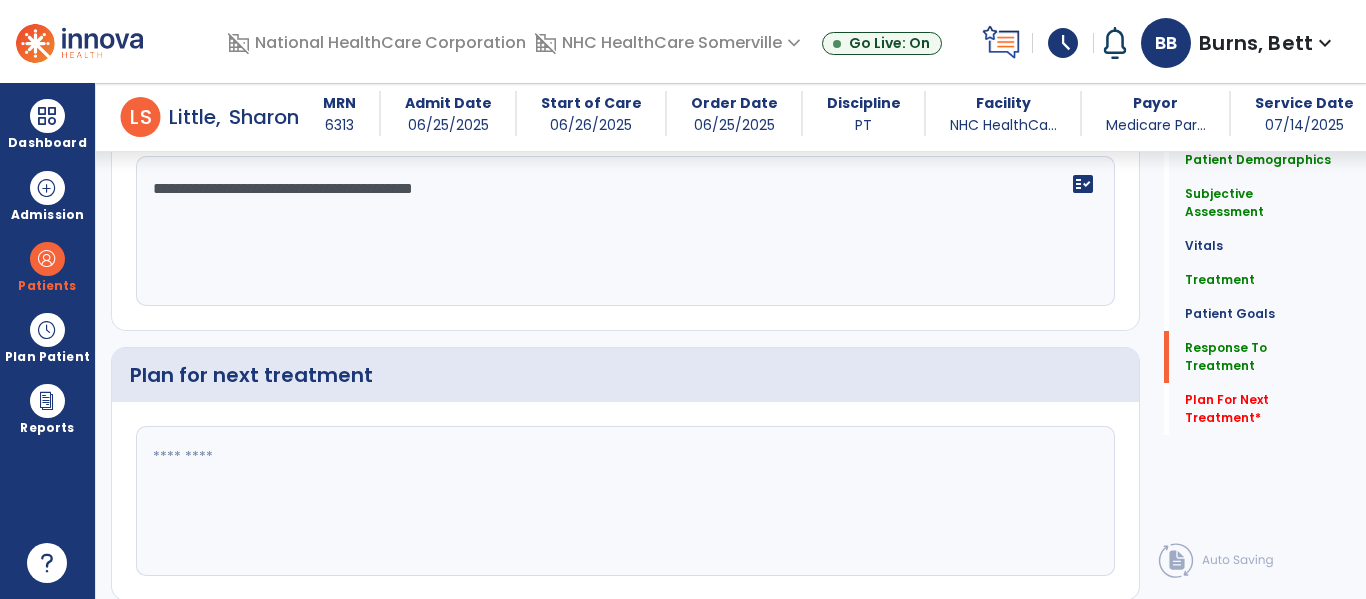 click 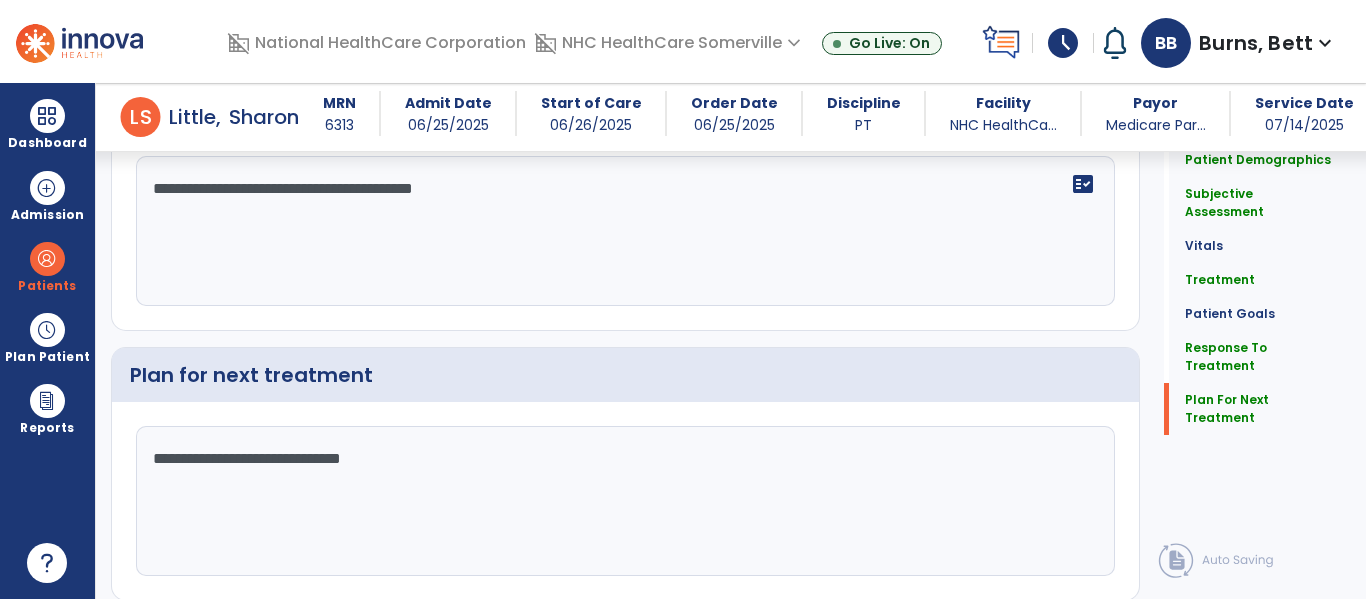 scroll, scrollTop: 2717, scrollLeft: 0, axis: vertical 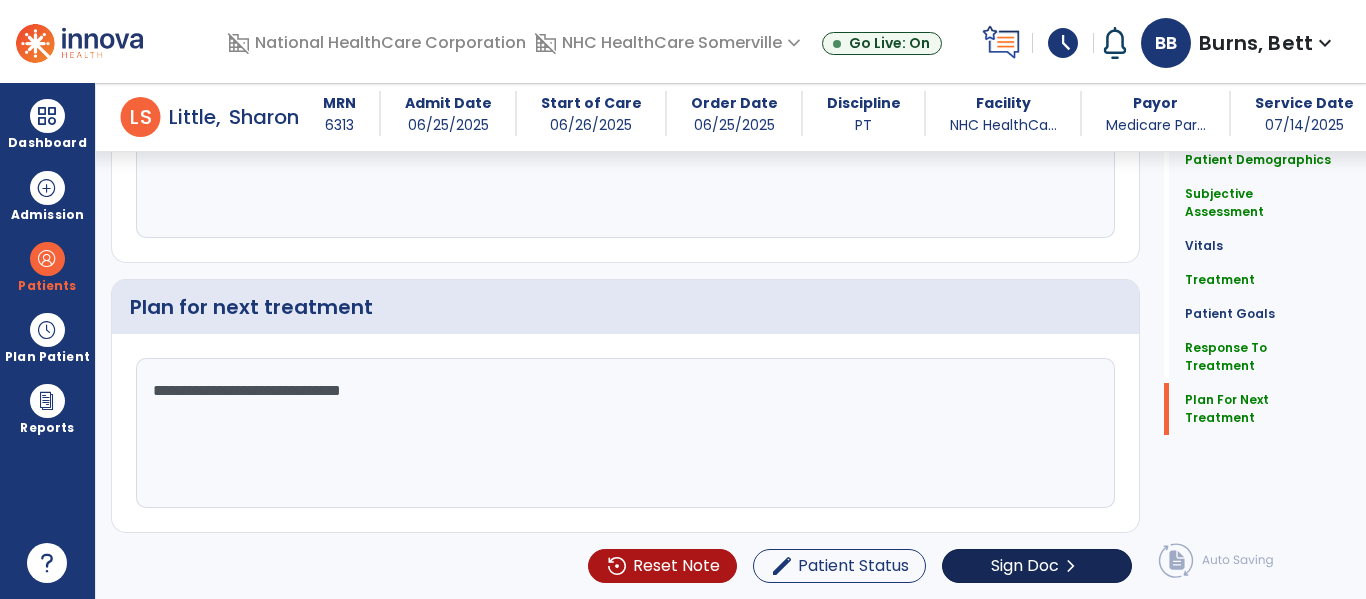 type on "**********" 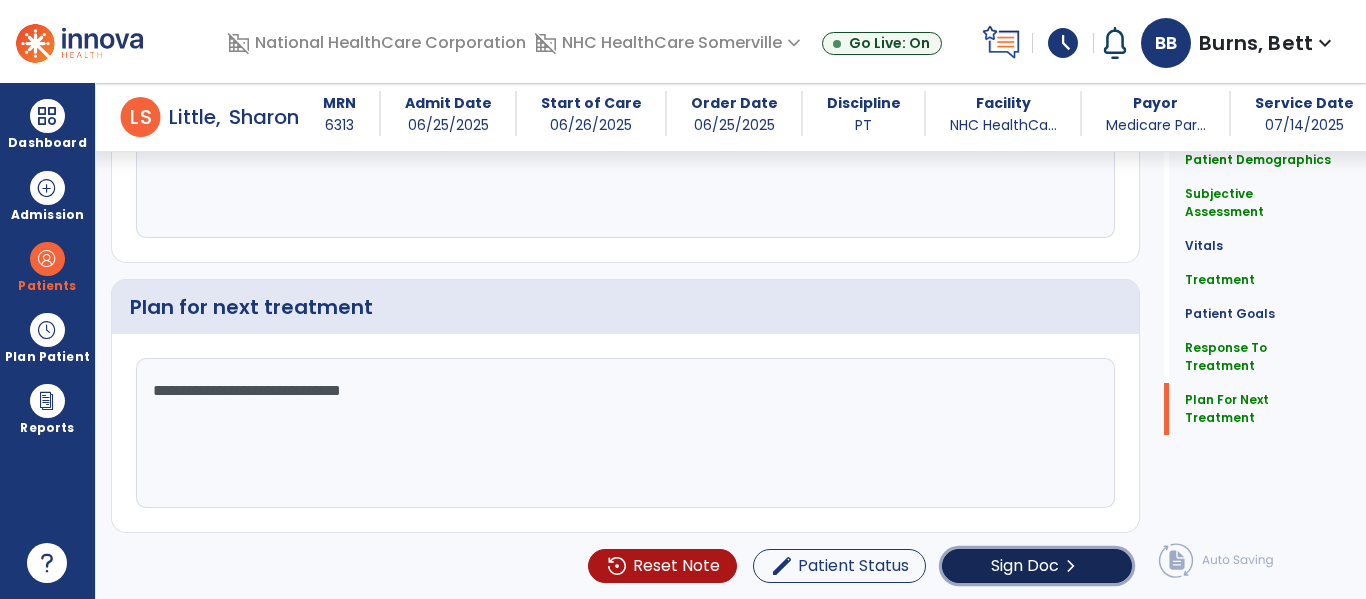 click on "Sign Doc  chevron_right" 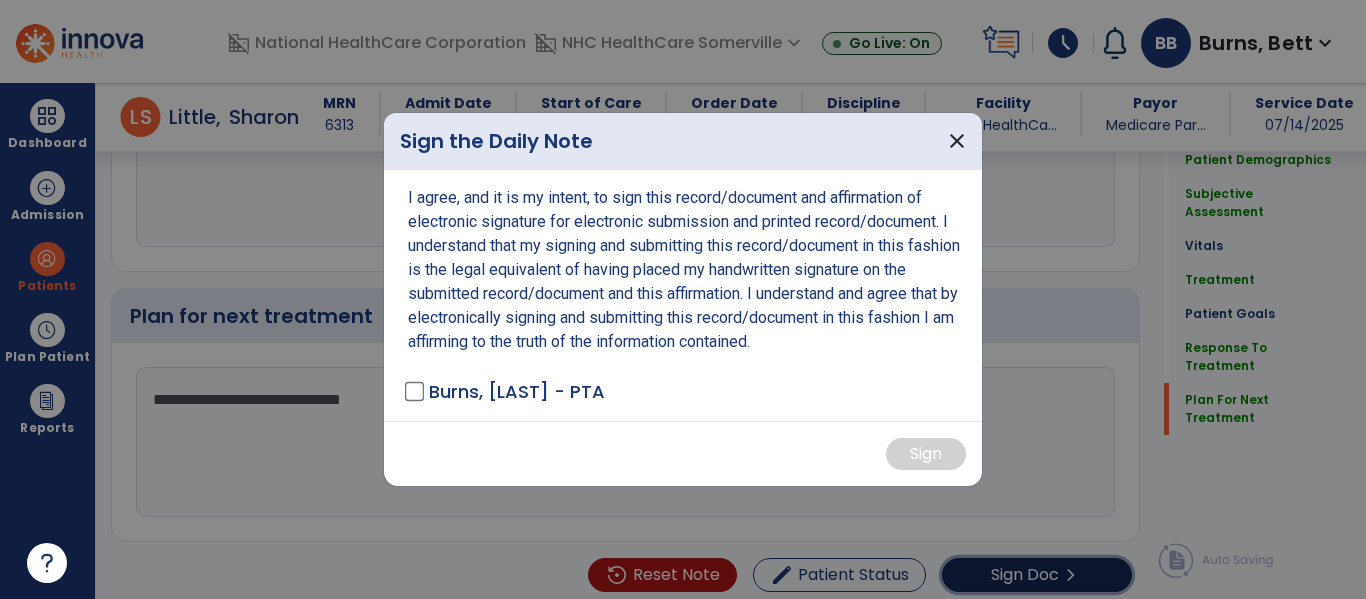 scroll, scrollTop: 2717, scrollLeft: 0, axis: vertical 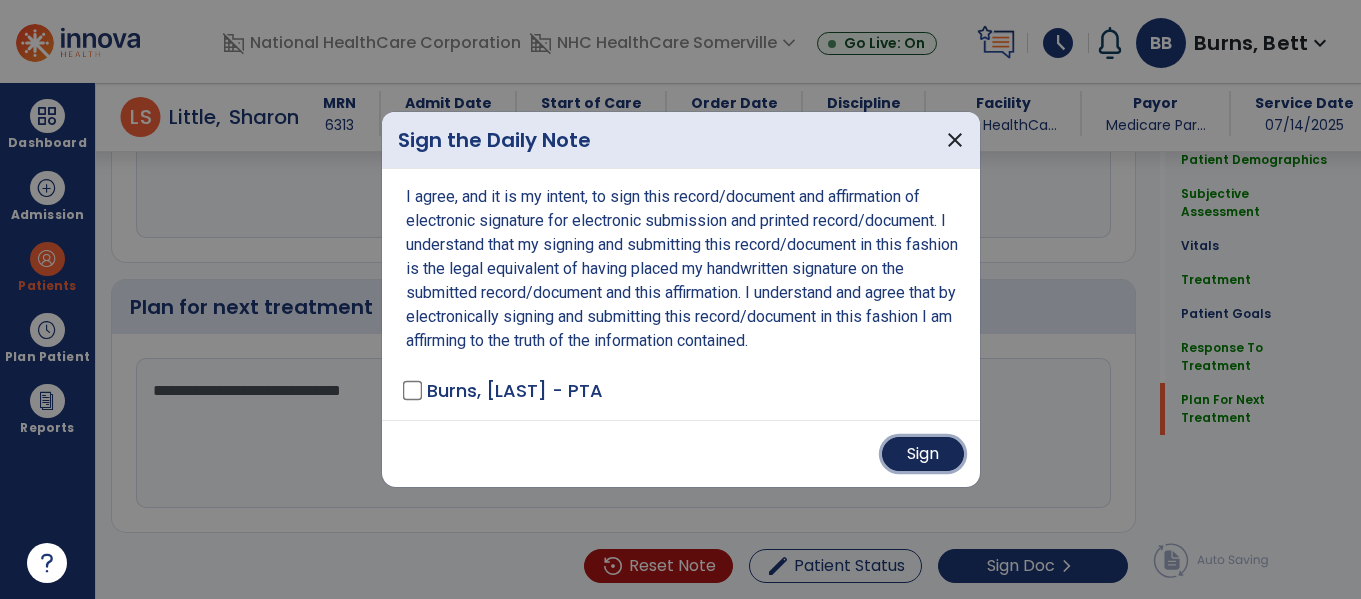 click on "Sign" at bounding box center (923, 454) 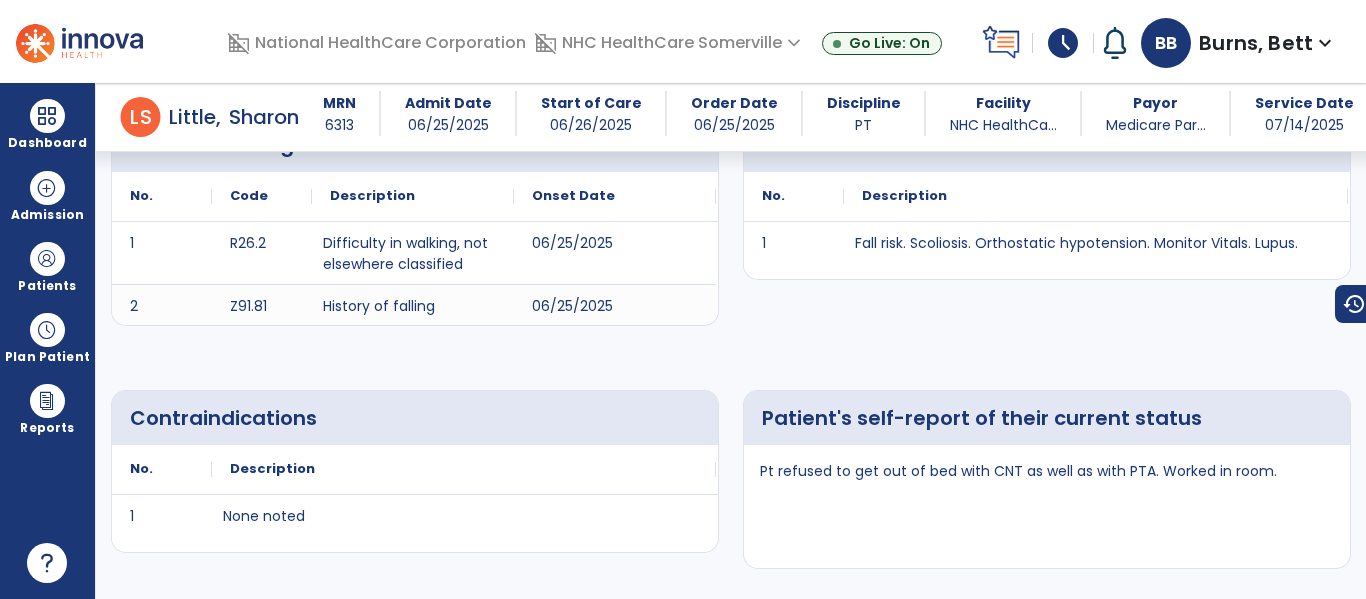 scroll, scrollTop: 0, scrollLeft: 0, axis: both 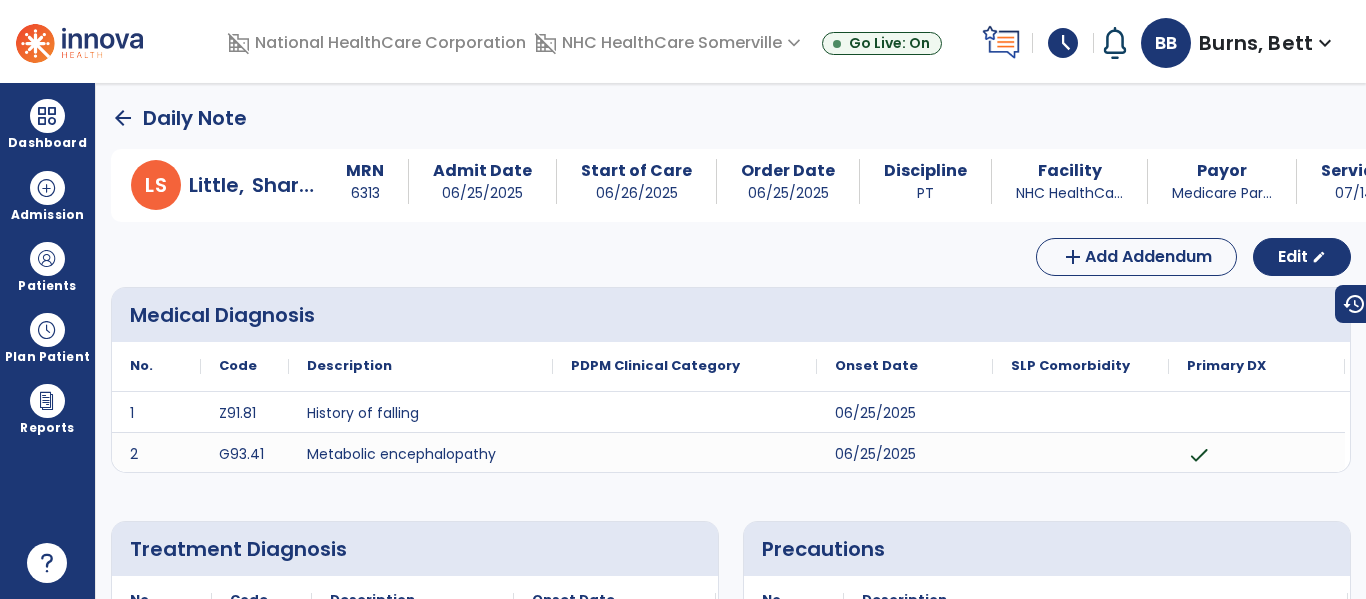 click on "arrow_back" 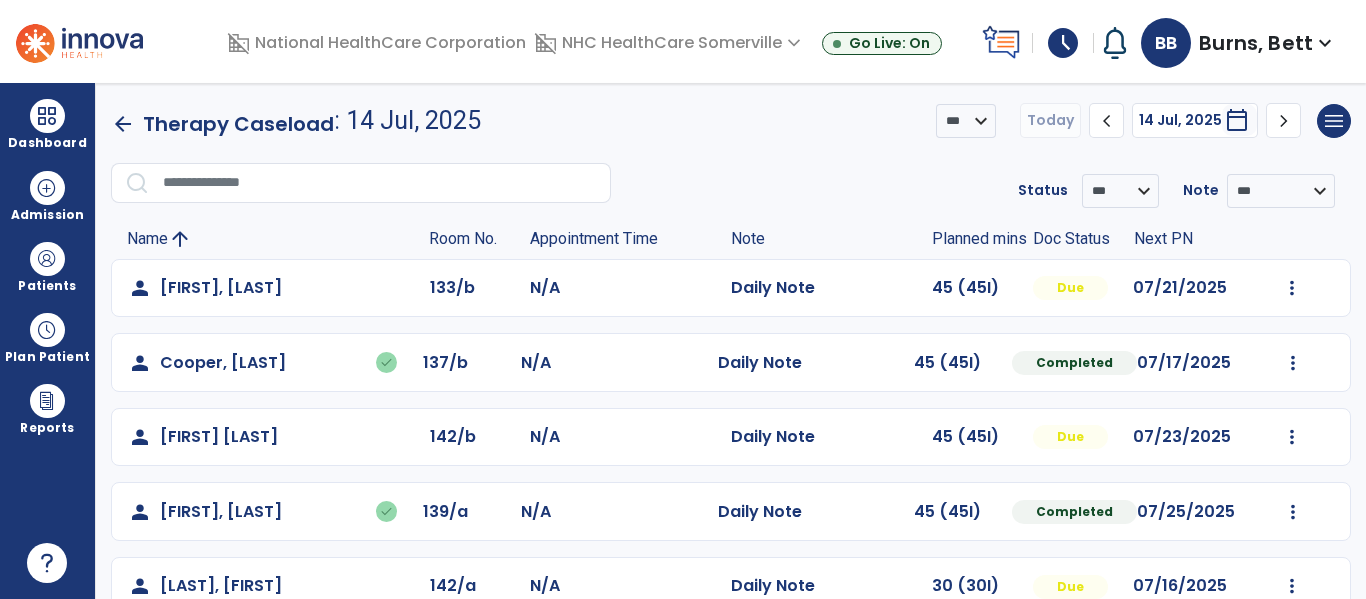 scroll, scrollTop: 41, scrollLeft: 0, axis: vertical 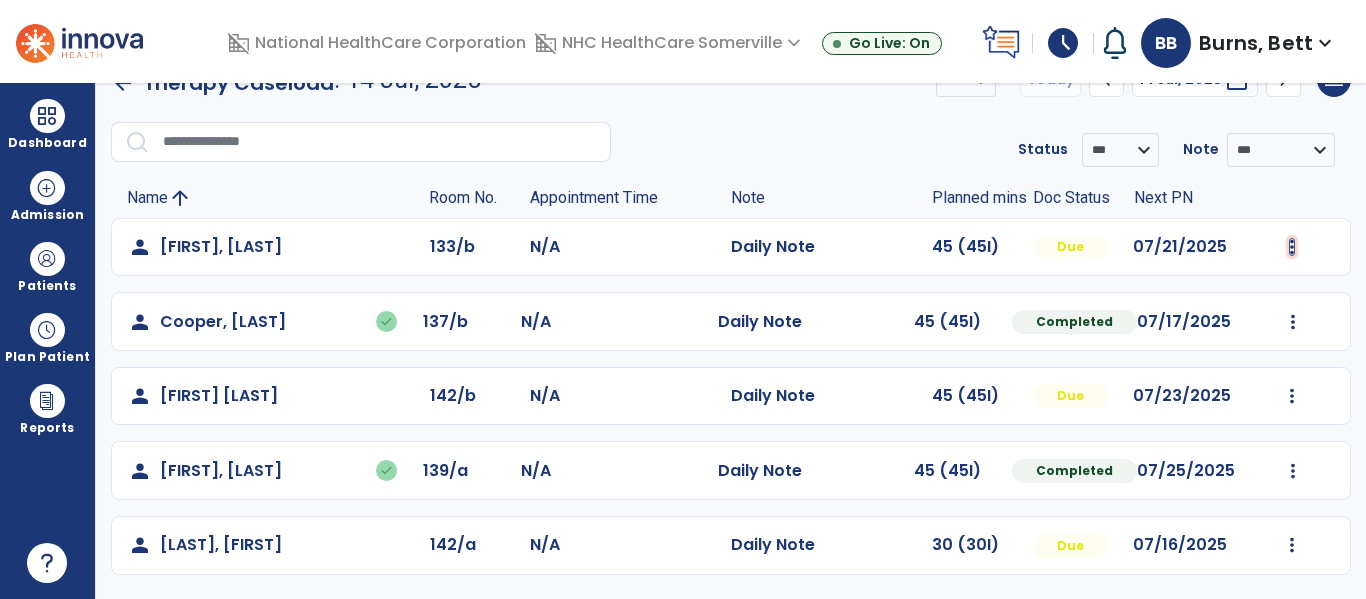 click at bounding box center (1292, 247) 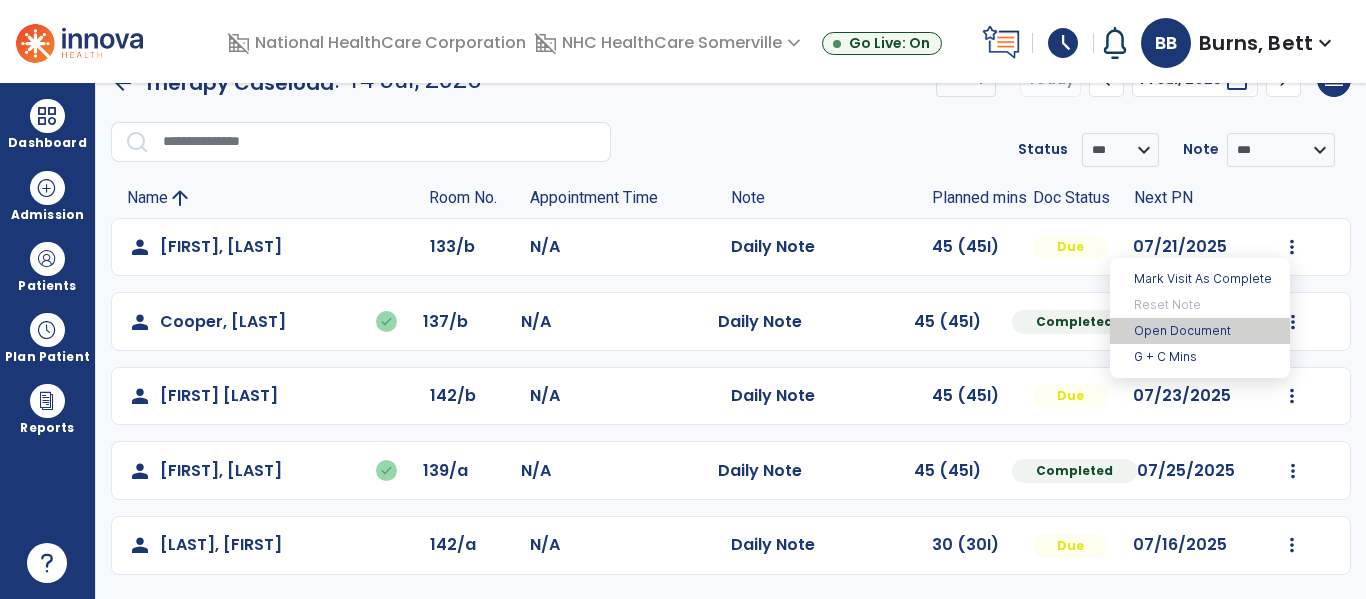 click on "Open Document" at bounding box center [1200, 331] 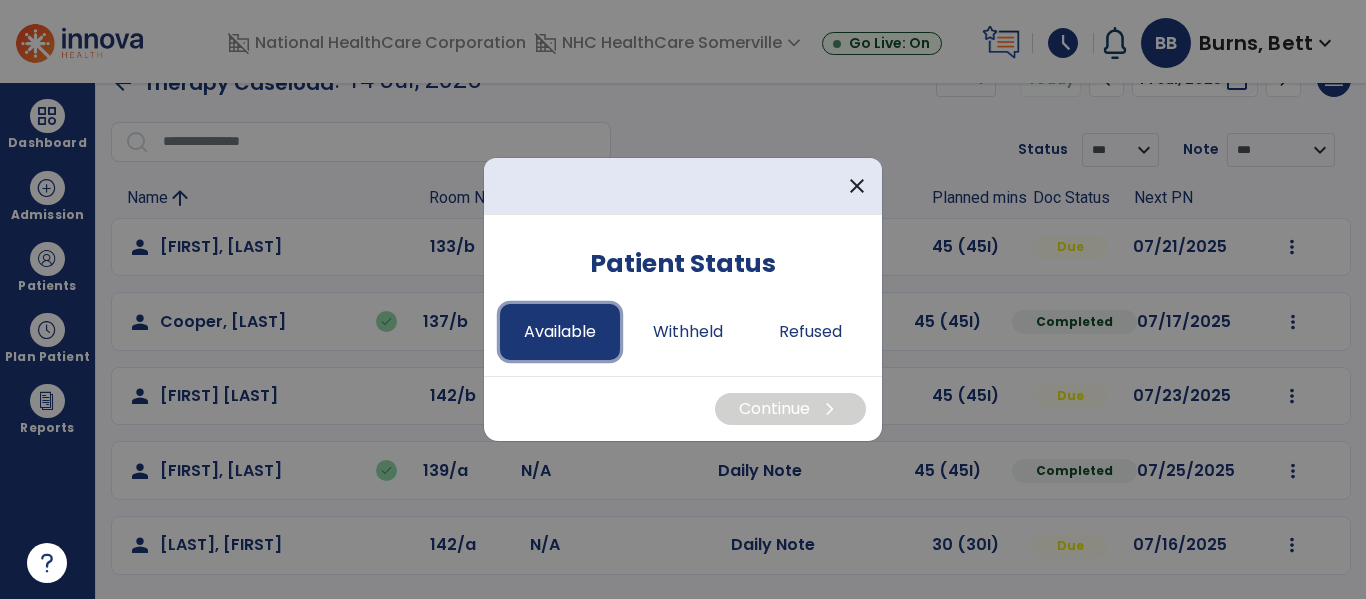click on "Available" at bounding box center (560, 332) 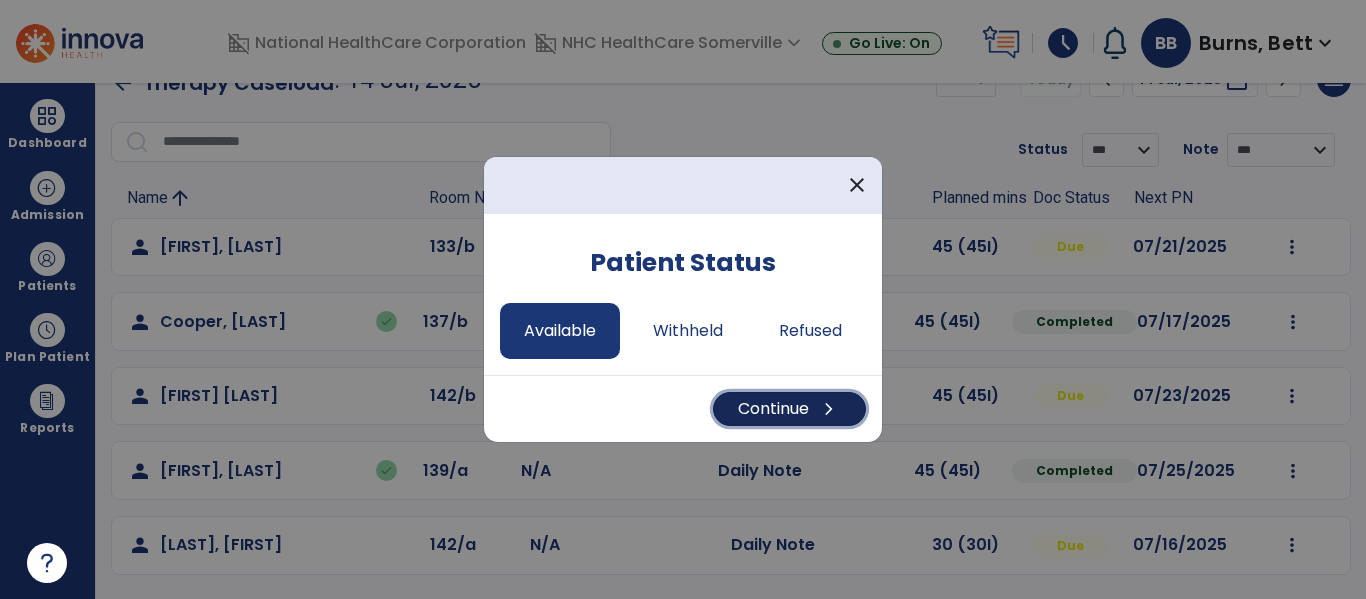 click on "chevron_right" at bounding box center [829, 409] 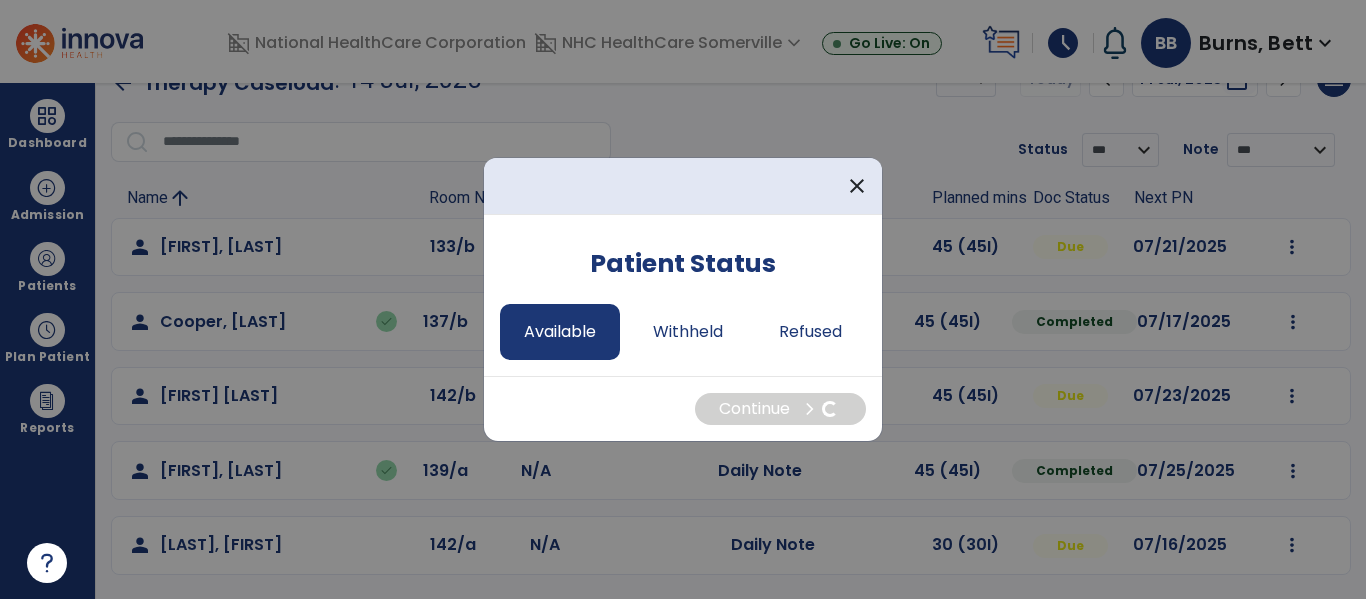 select on "*" 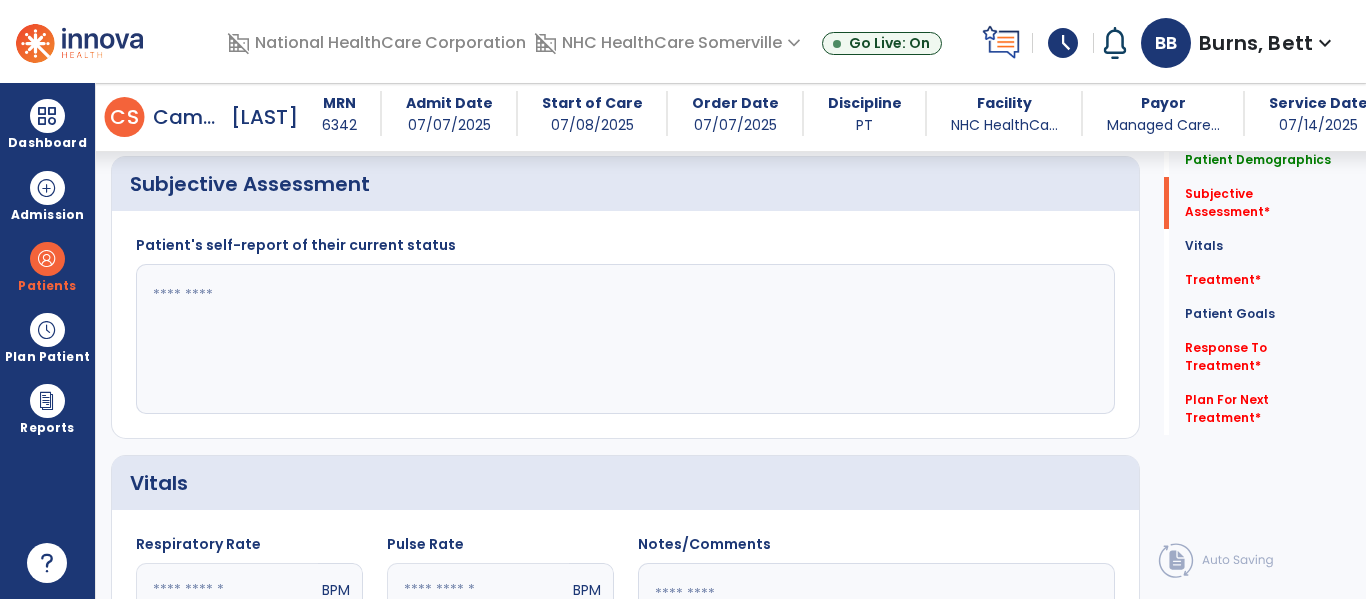scroll, scrollTop: 416, scrollLeft: 0, axis: vertical 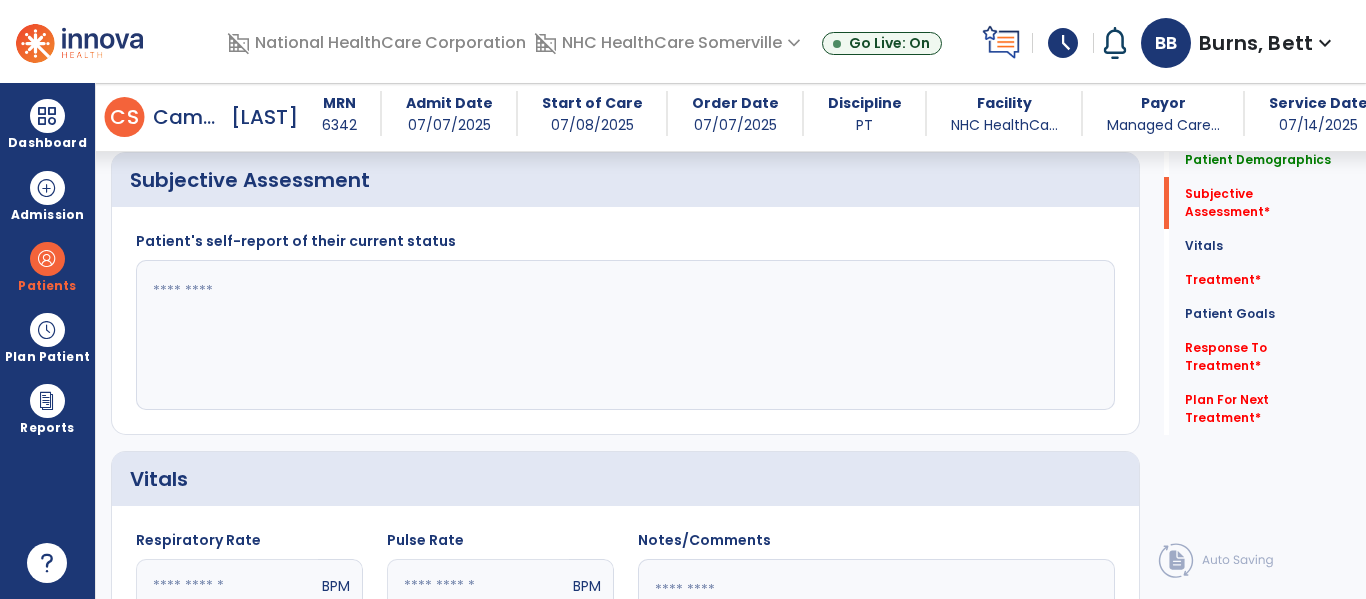 click 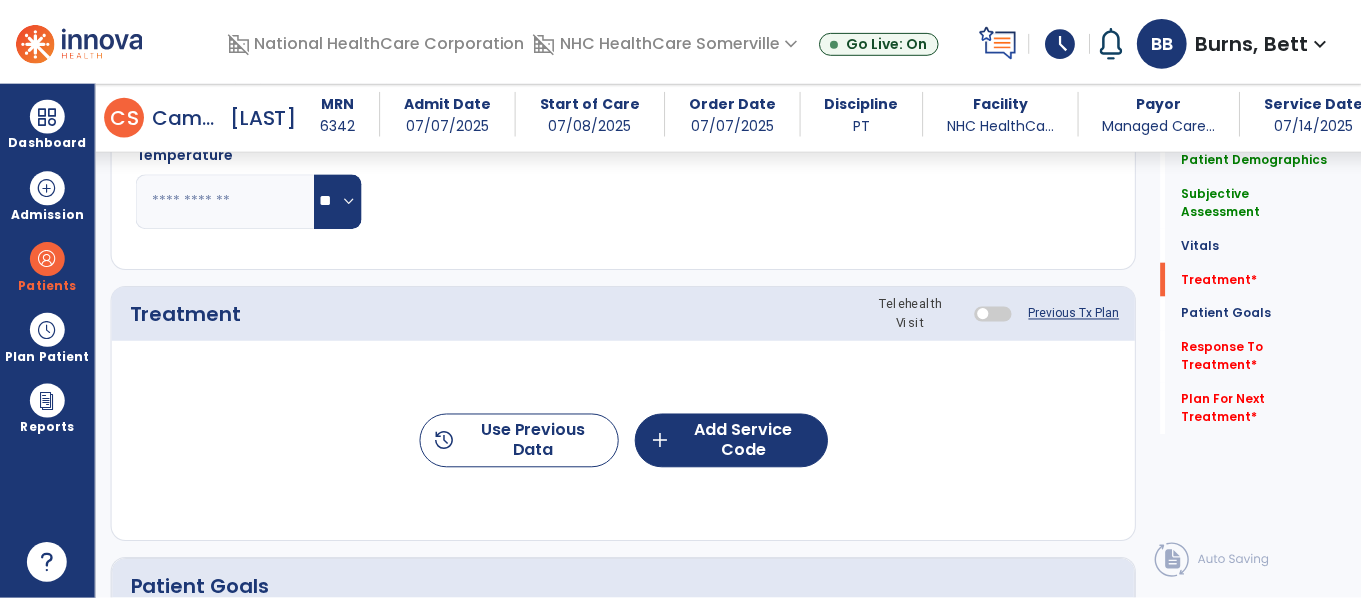 scroll, scrollTop: 1005, scrollLeft: 0, axis: vertical 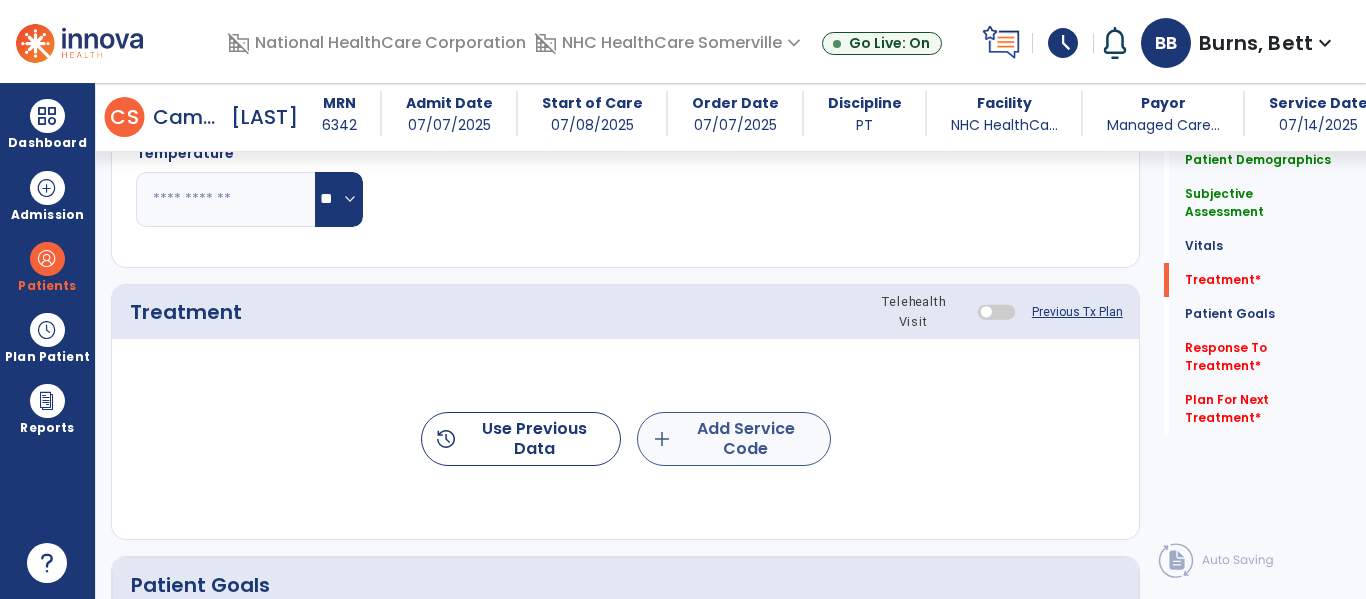 type on "**********" 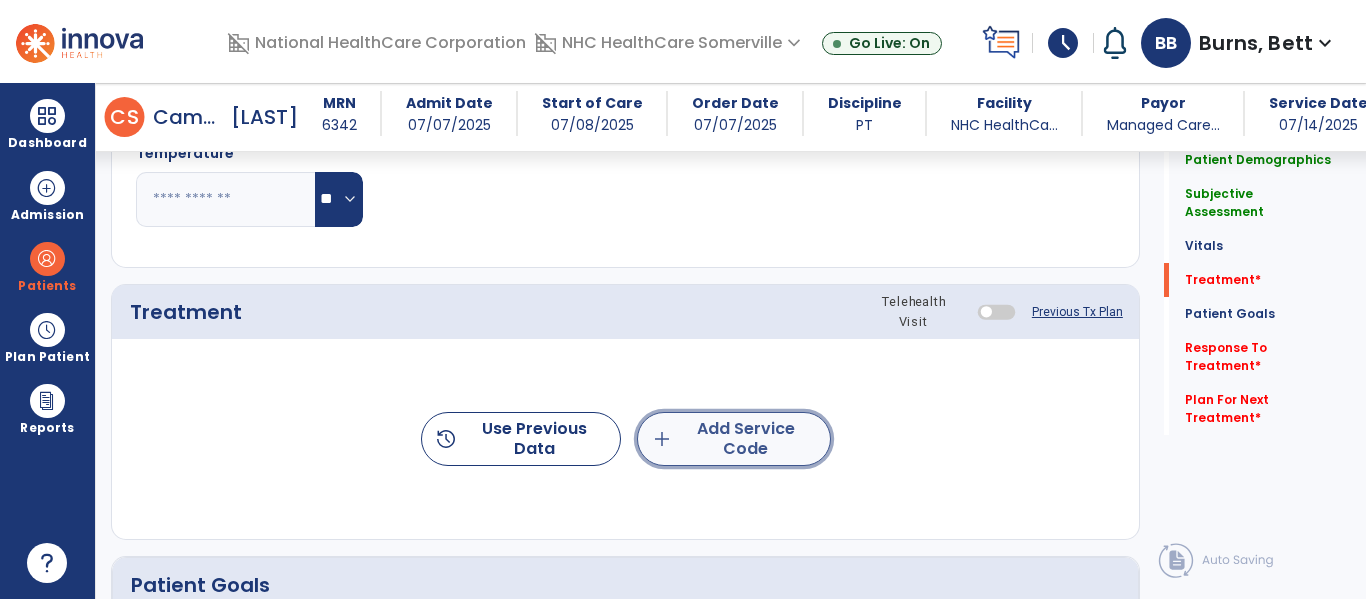 click on "add  Add Service Code" 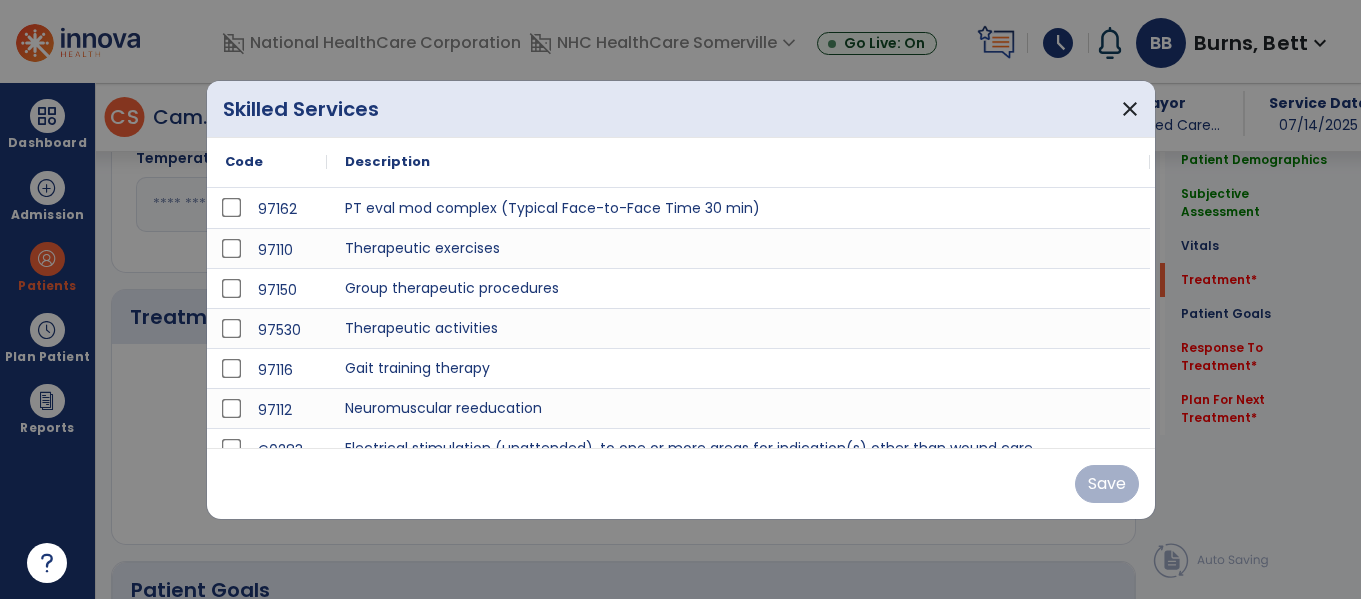 scroll, scrollTop: 1005, scrollLeft: 0, axis: vertical 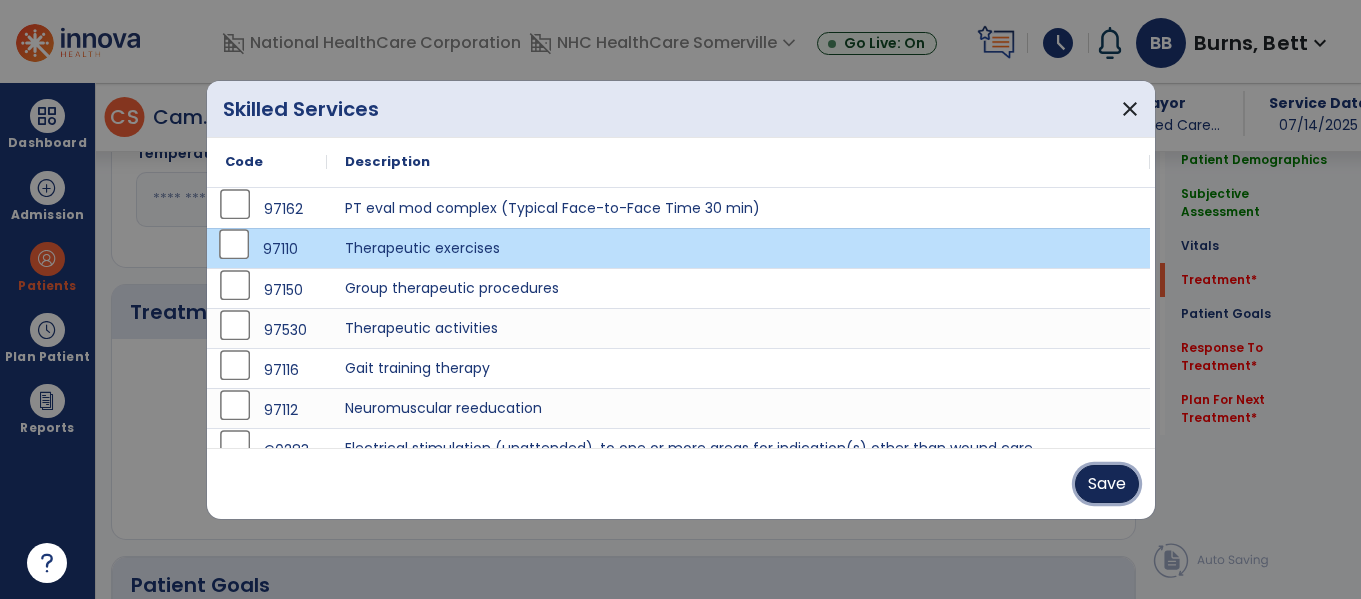 click on "Save" at bounding box center (1107, 484) 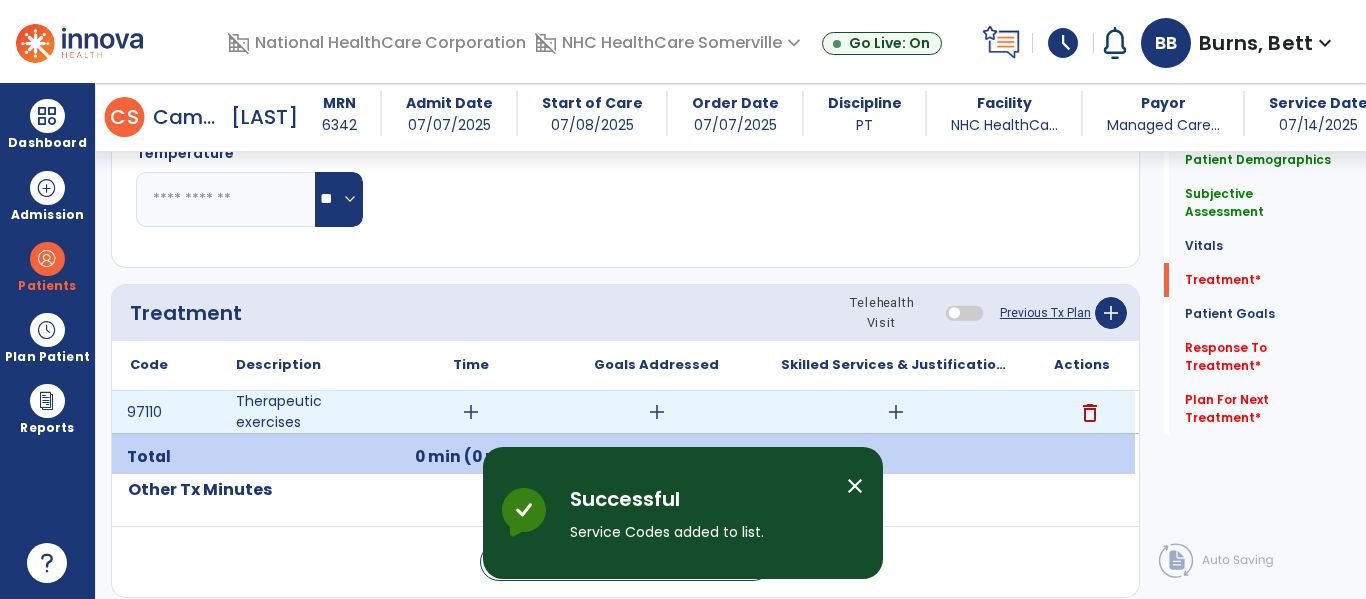 click on "add" at bounding box center (657, 412) 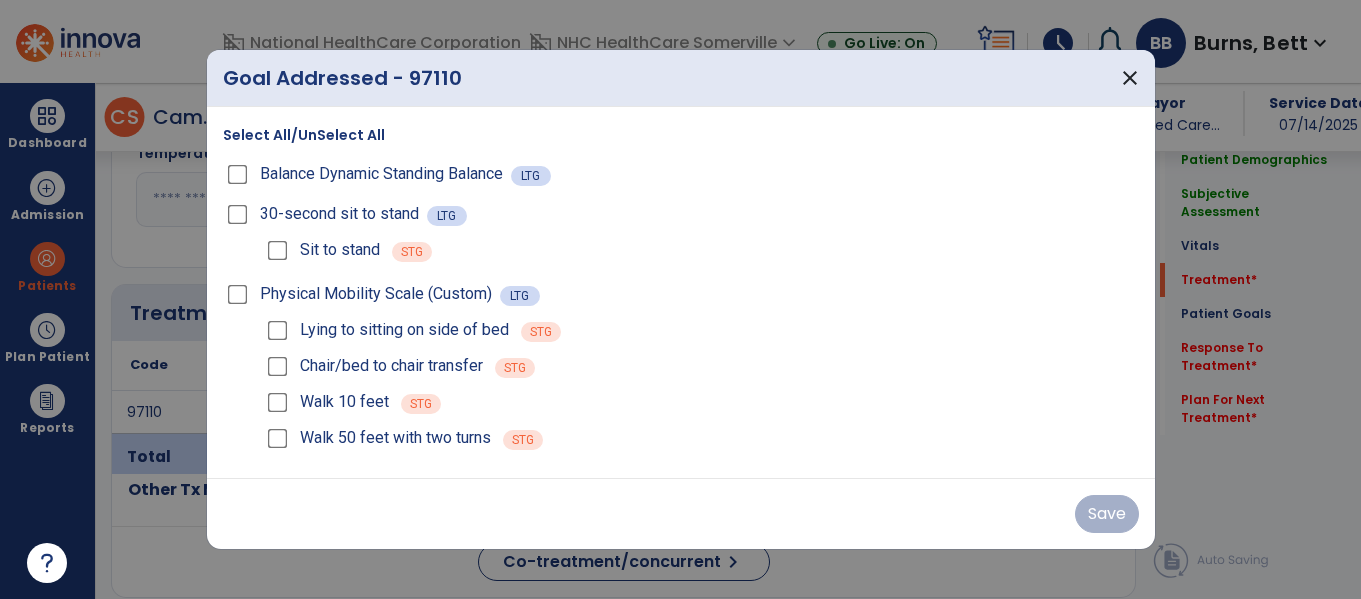 scroll, scrollTop: 1005, scrollLeft: 0, axis: vertical 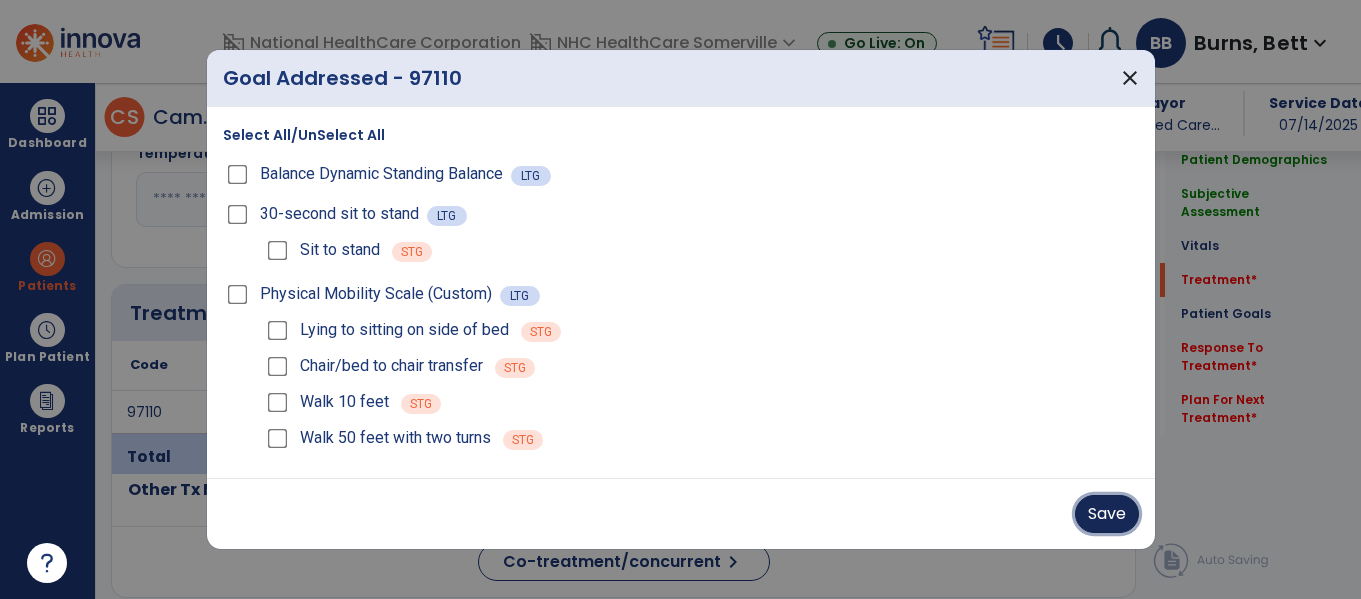 click on "Save" at bounding box center [1107, 514] 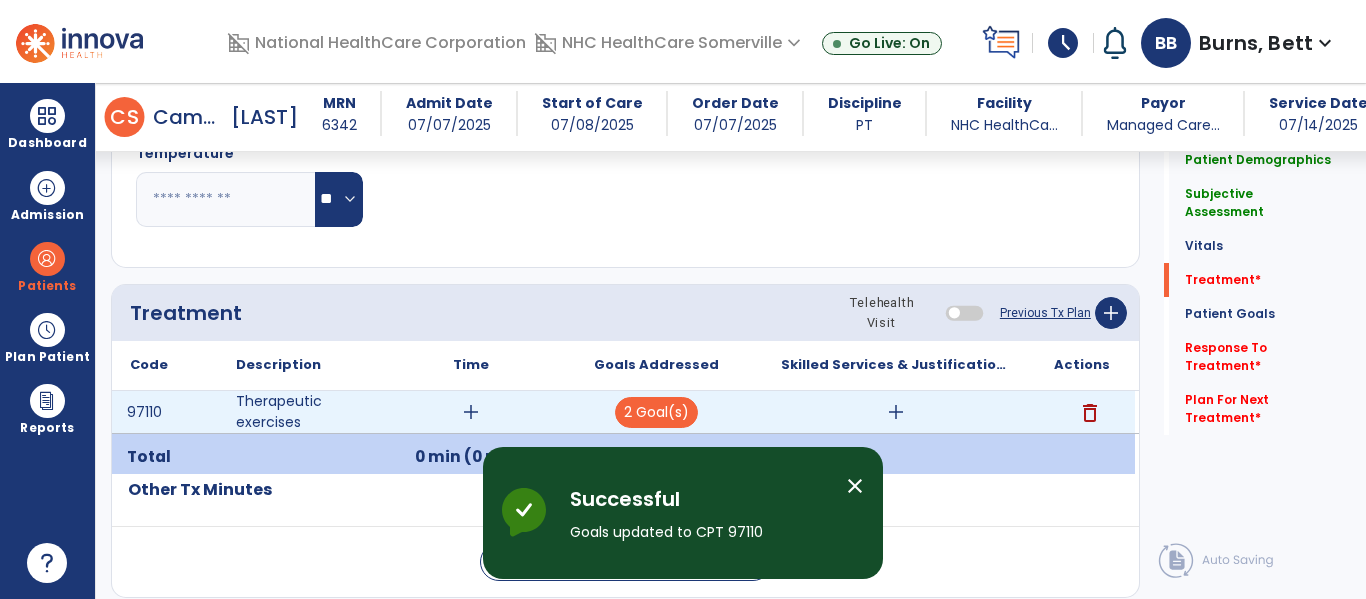click on "add" at bounding box center [896, 412] 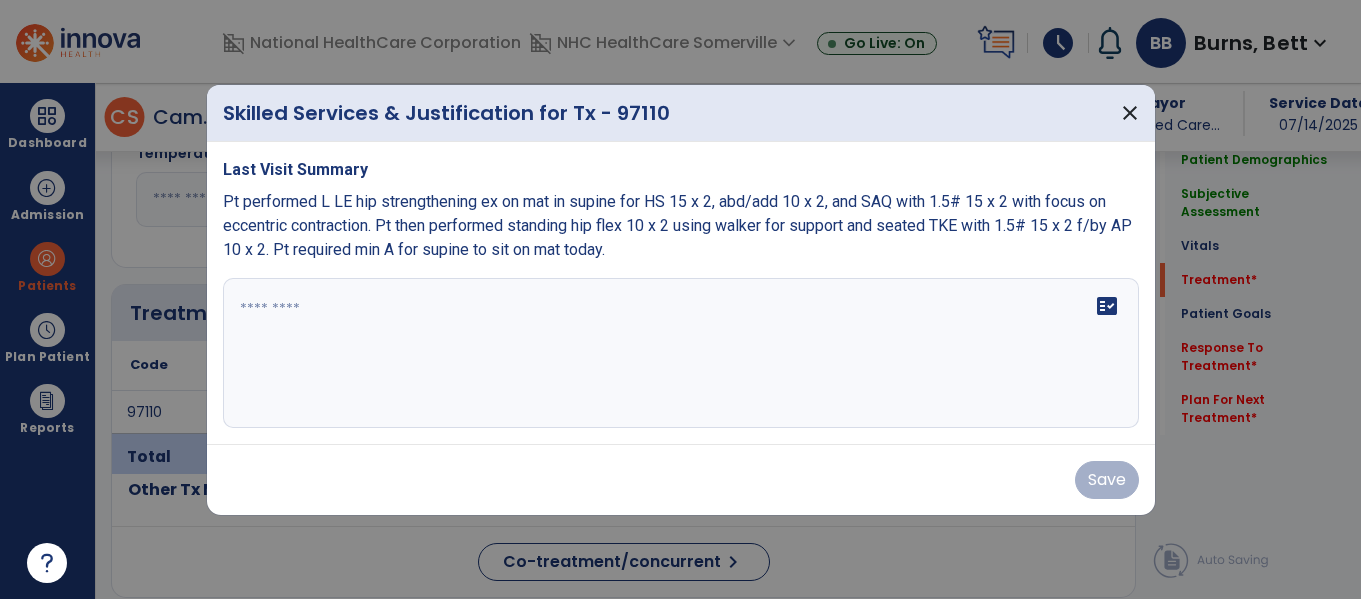 scroll, scrollTop: 1005, scrollLeft: 0, axis: vertical 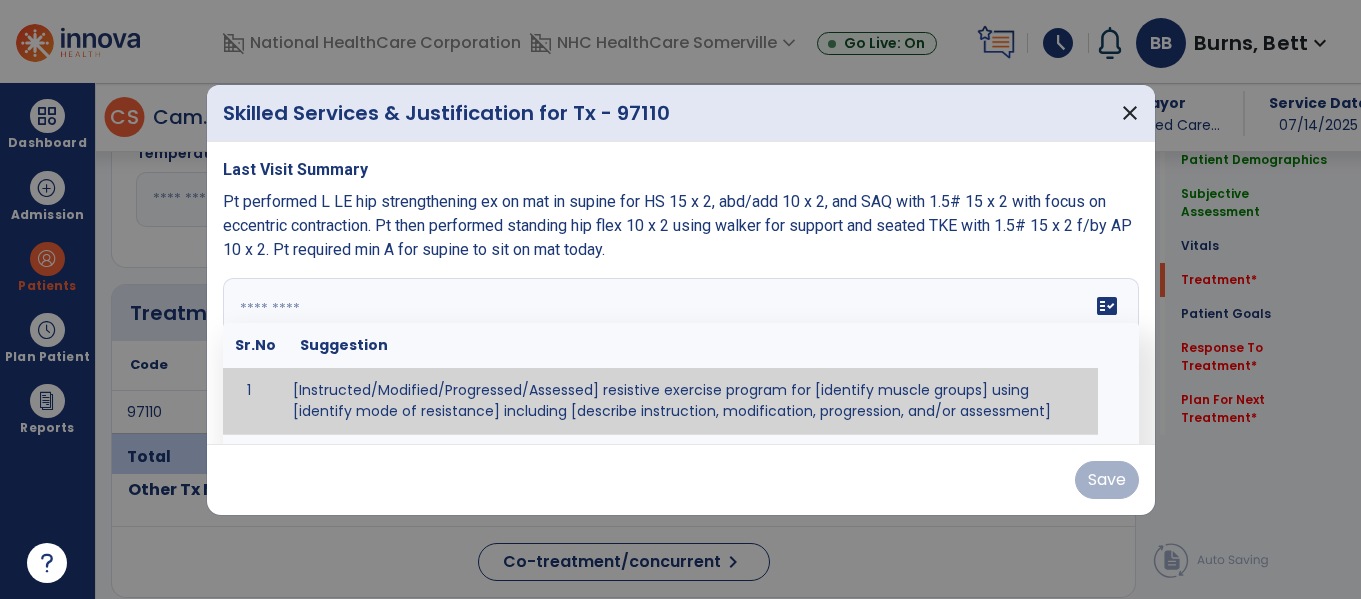 click at bounding box center [678, 353] 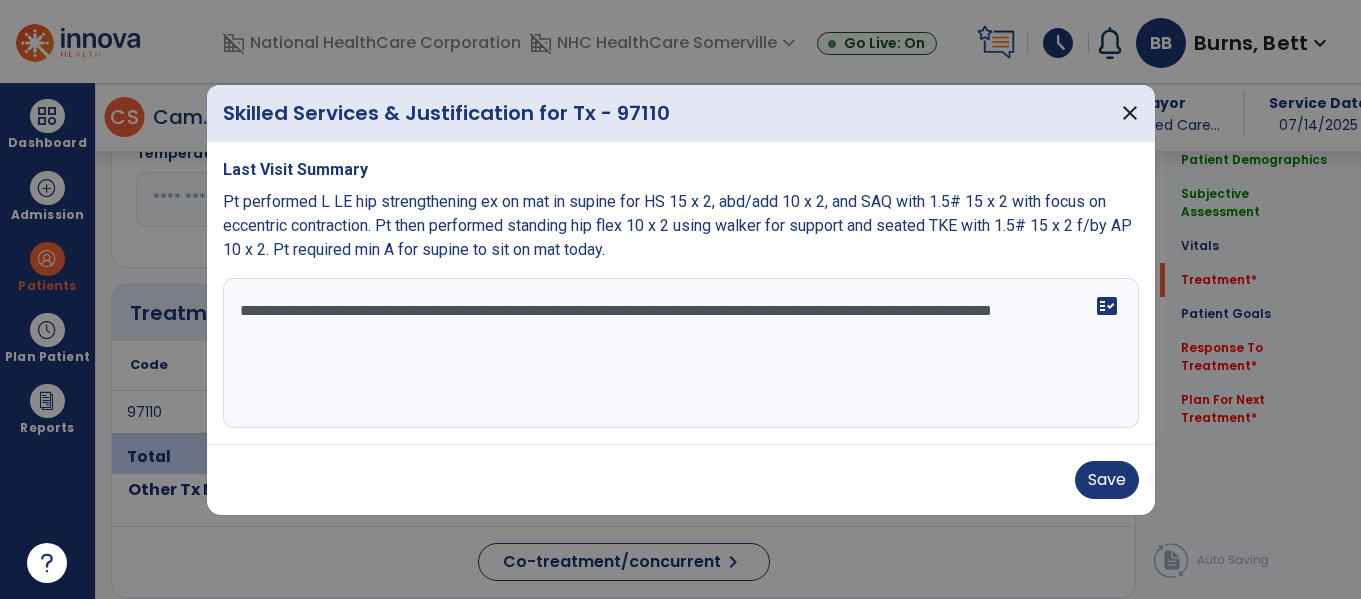click on "**********" at bounding box center (681, 353) 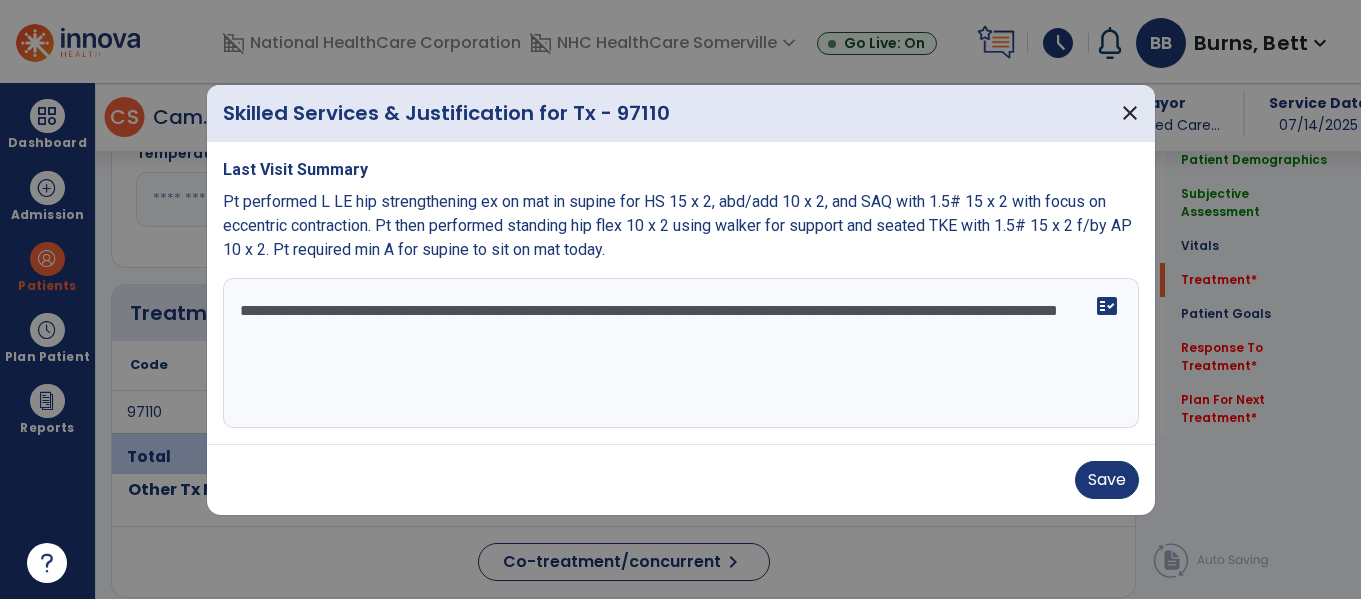 click on "**********" at bounding box center [681, 353] 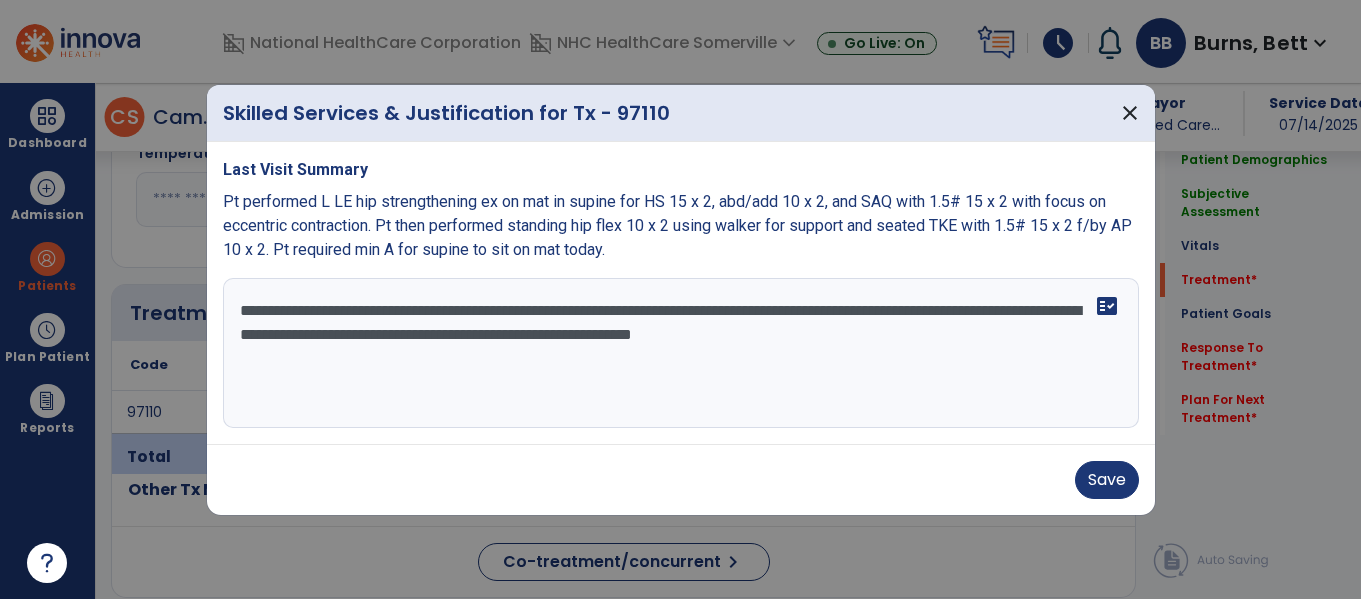 click on "**********" at bounding box center (681, 353) 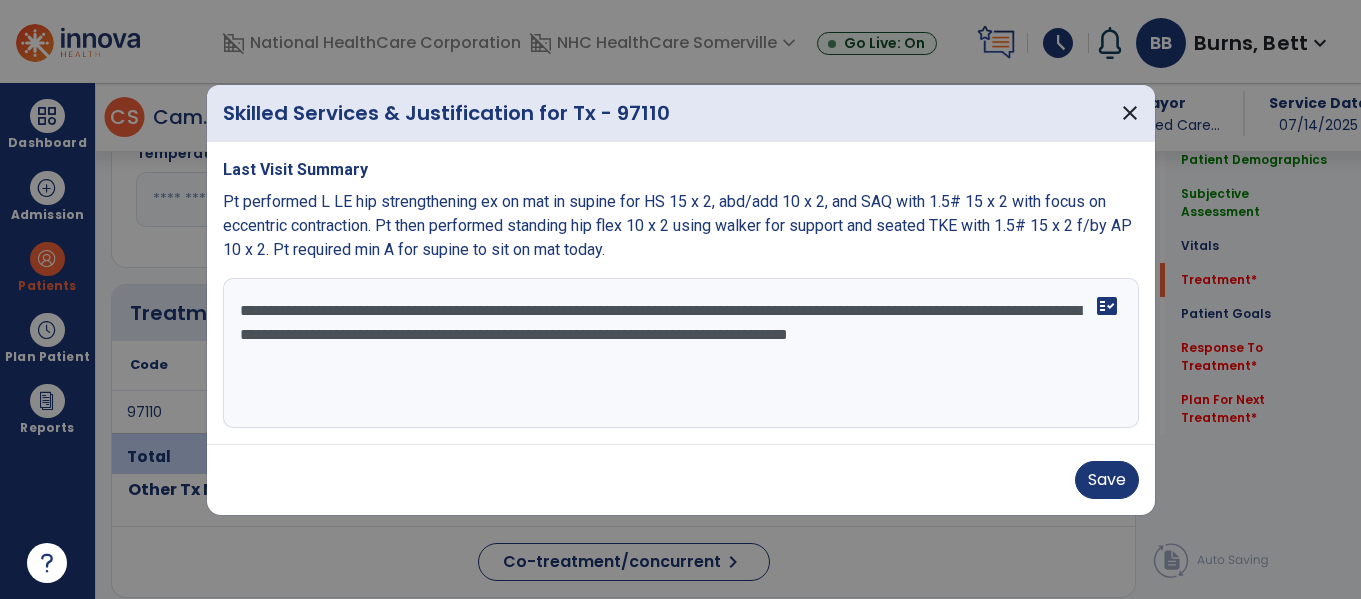 click on "**********" at bounding box center [681, 353] 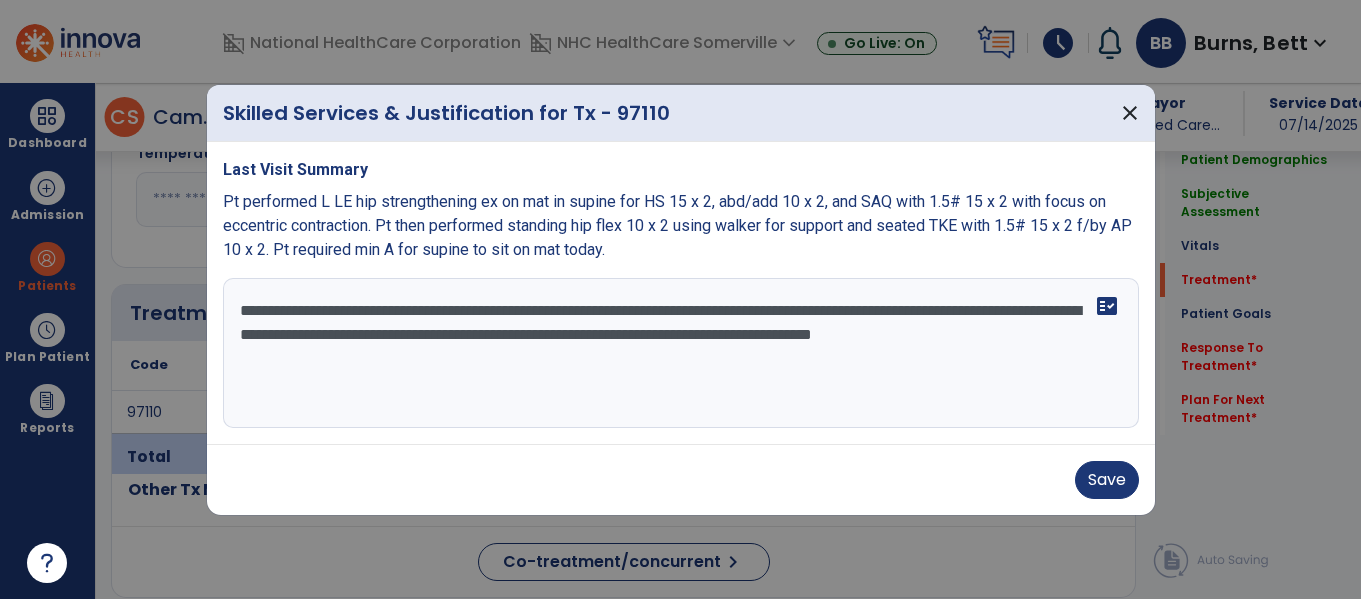 click on "**********" at bounding box center [681, 353] 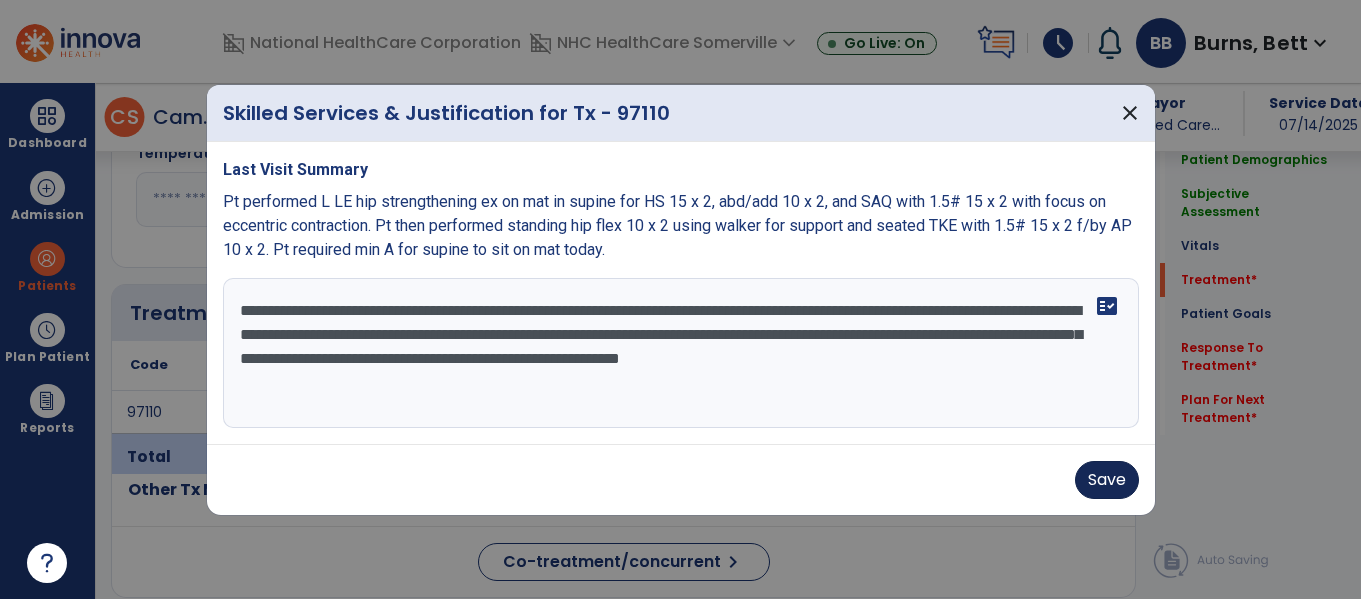 type on "**********" 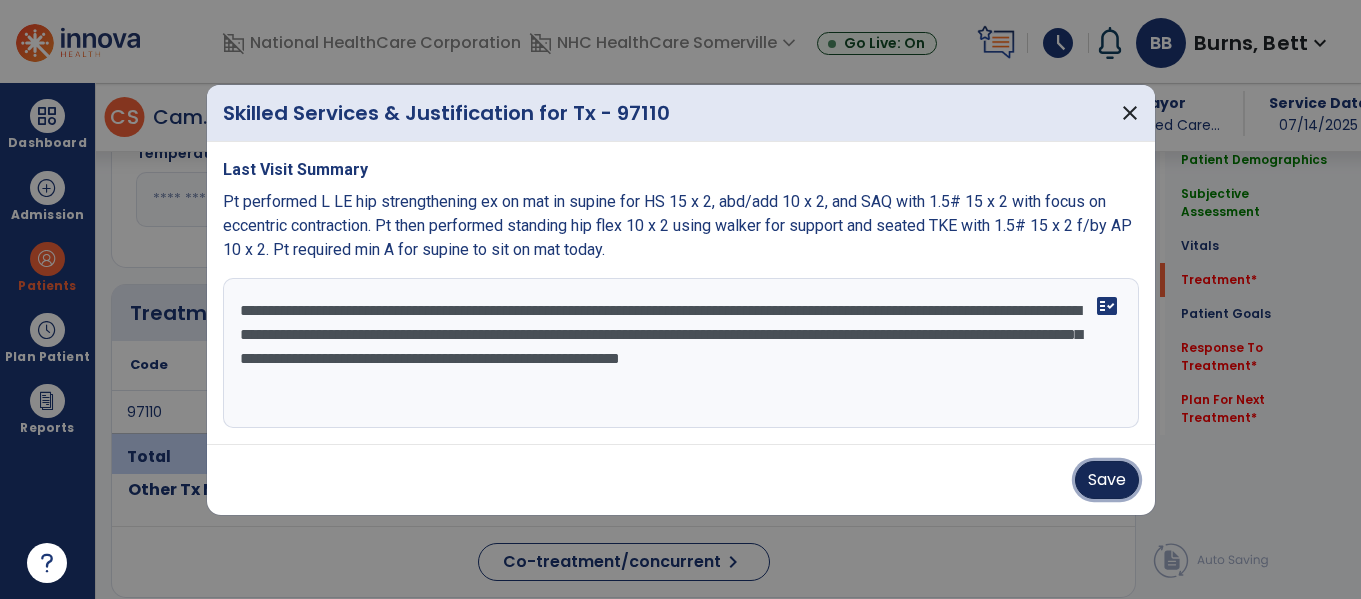 click on "Save" at bounding box center [1107, 480] 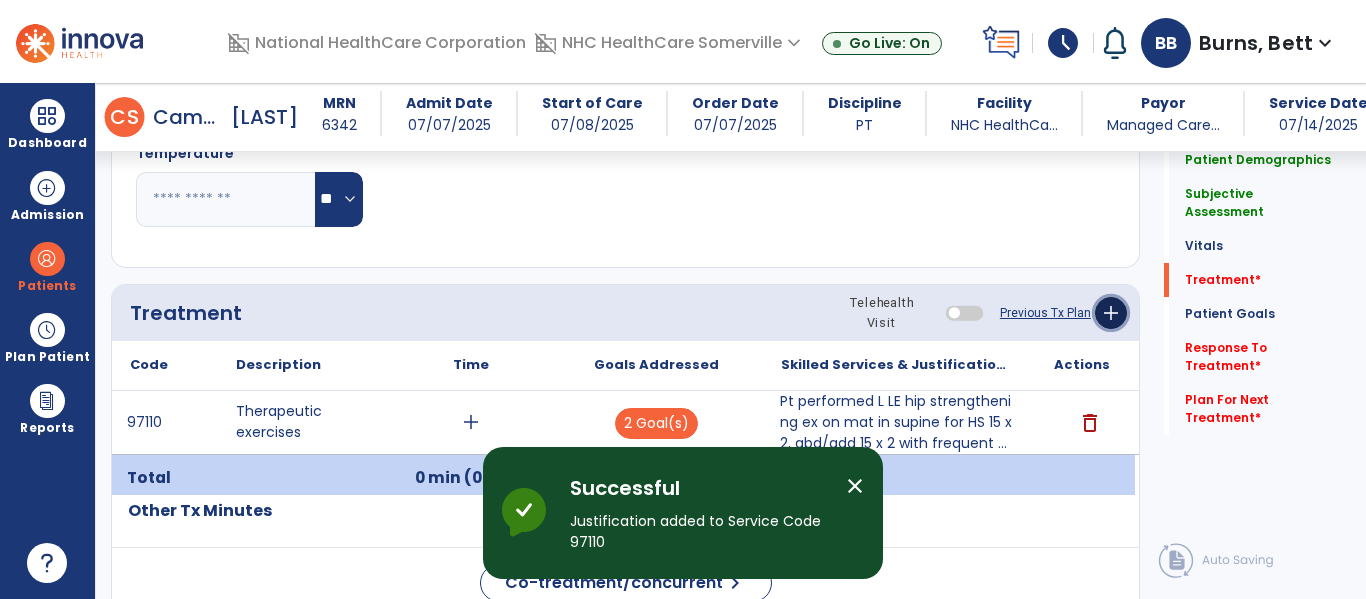 click on "add" 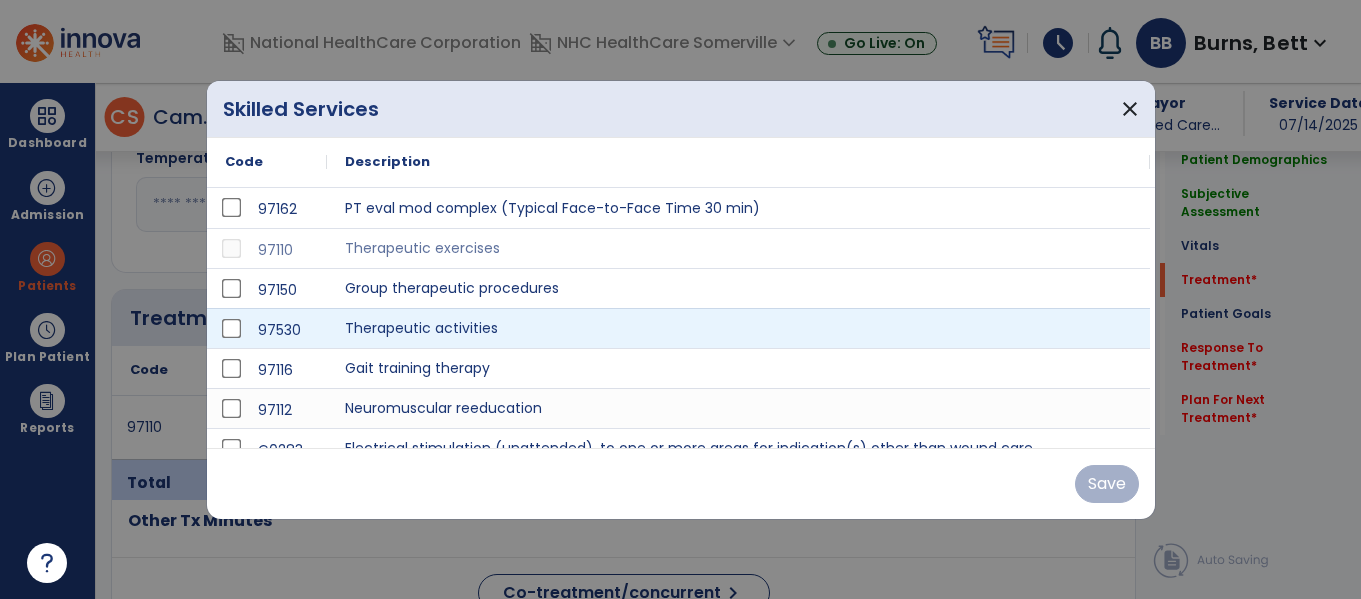 scroll, scrollTop: 1005, scrollLeft: 0, axis: vertical 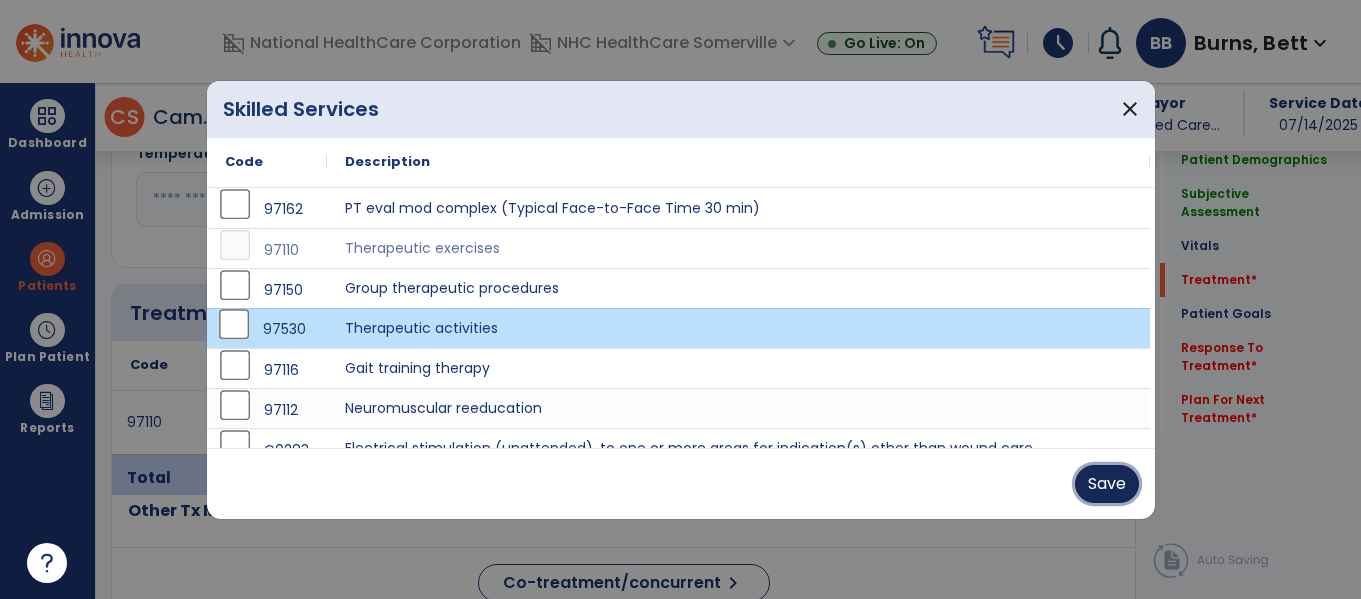 click on "Save" at bounding box center (1107, 484) 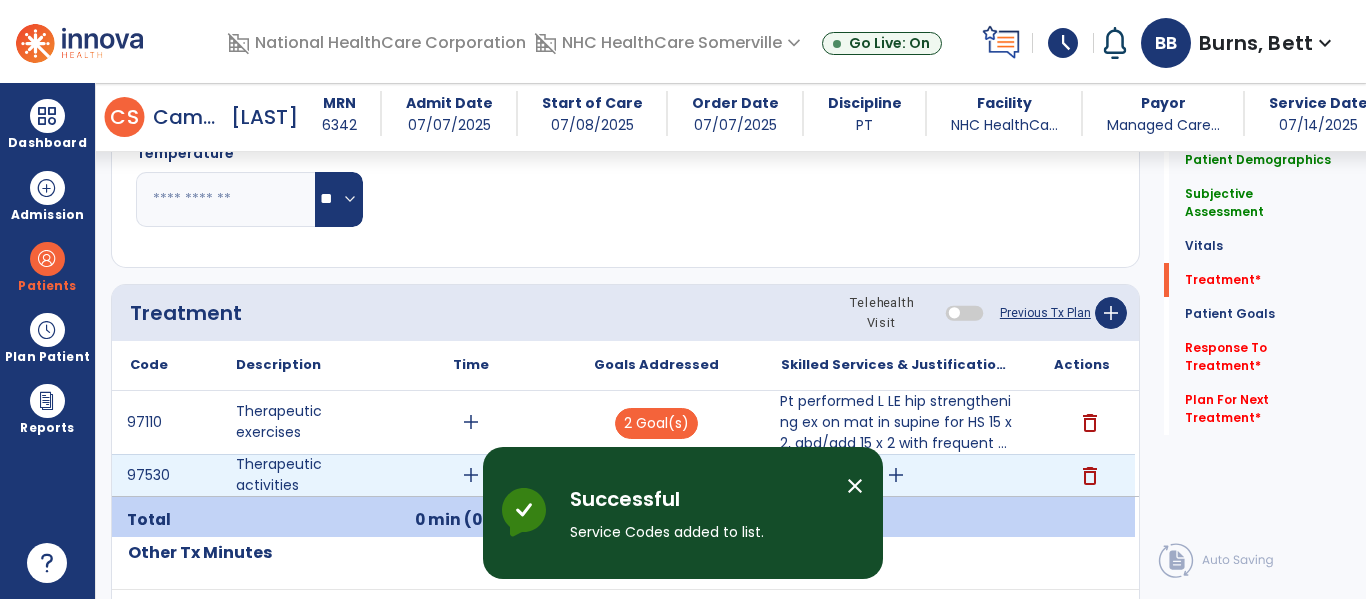 click on "97110  Therapeutic exercises  add  2 Goal(s)  Pt performed L LE hip strengthening ex on mat in supine for HS 15 x 2, abd/add 15 x 2 with frequent ...  delete 97530  Therapeutic activities  add add add delete" at bounding box center [623, 466] 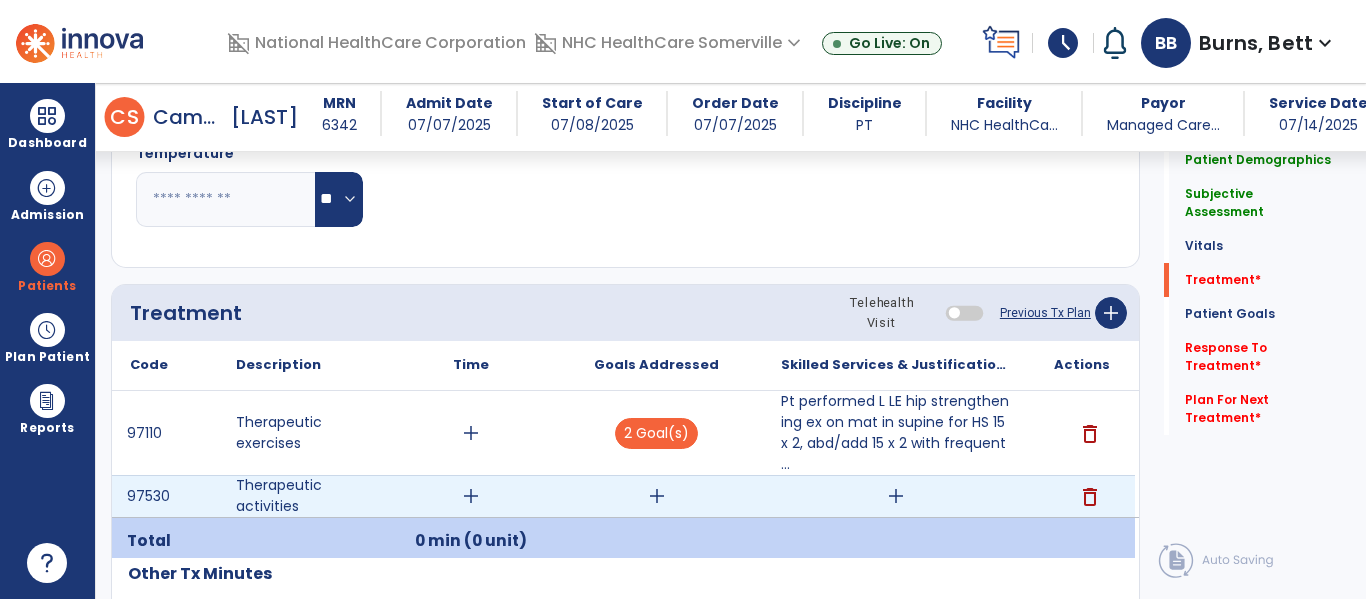 click on "add" at bounding box center [471, 496] 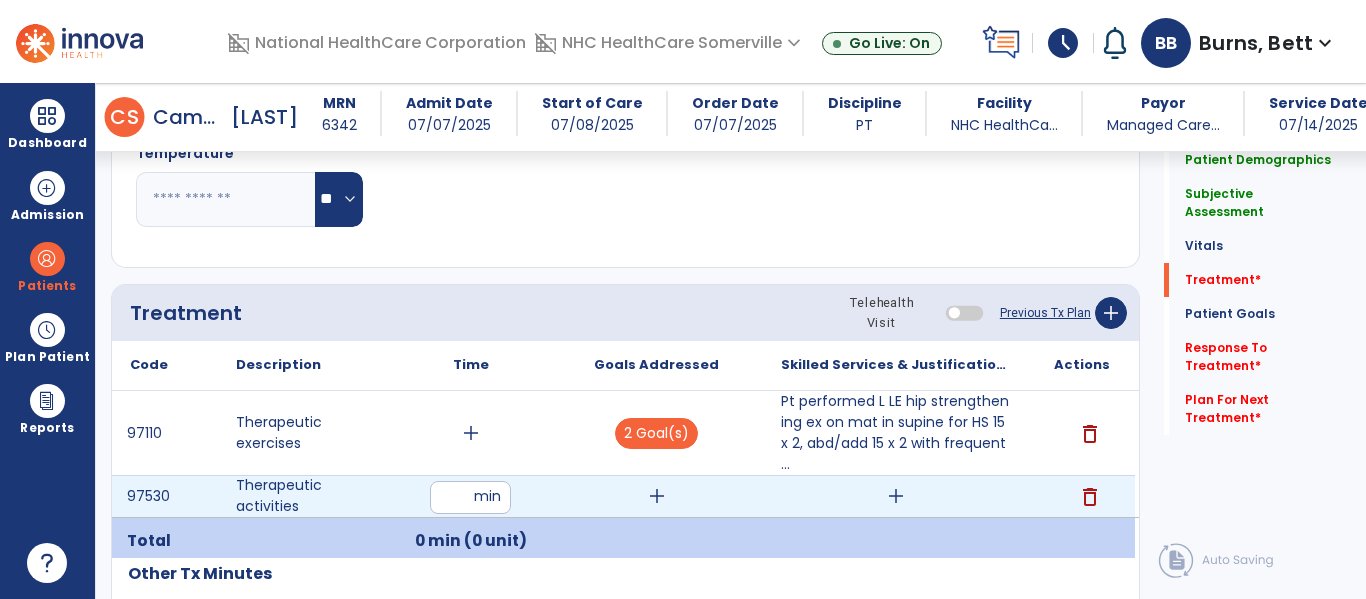 type on "*" 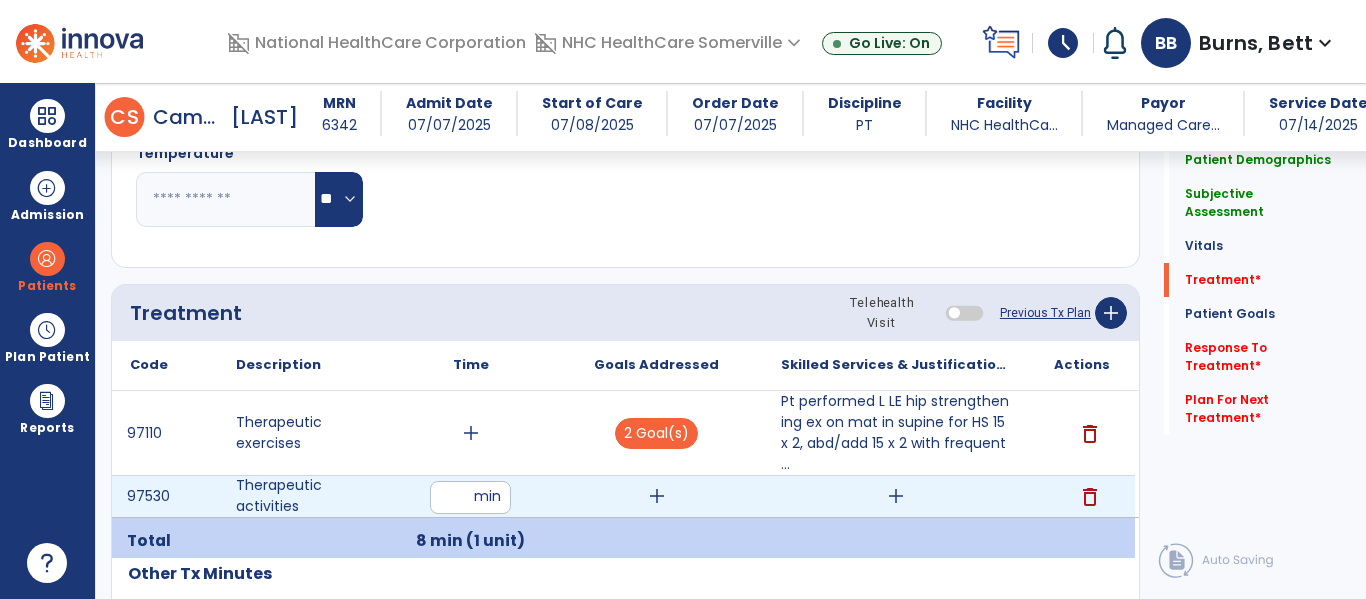 click on "add" at bounding box center (657, 496) 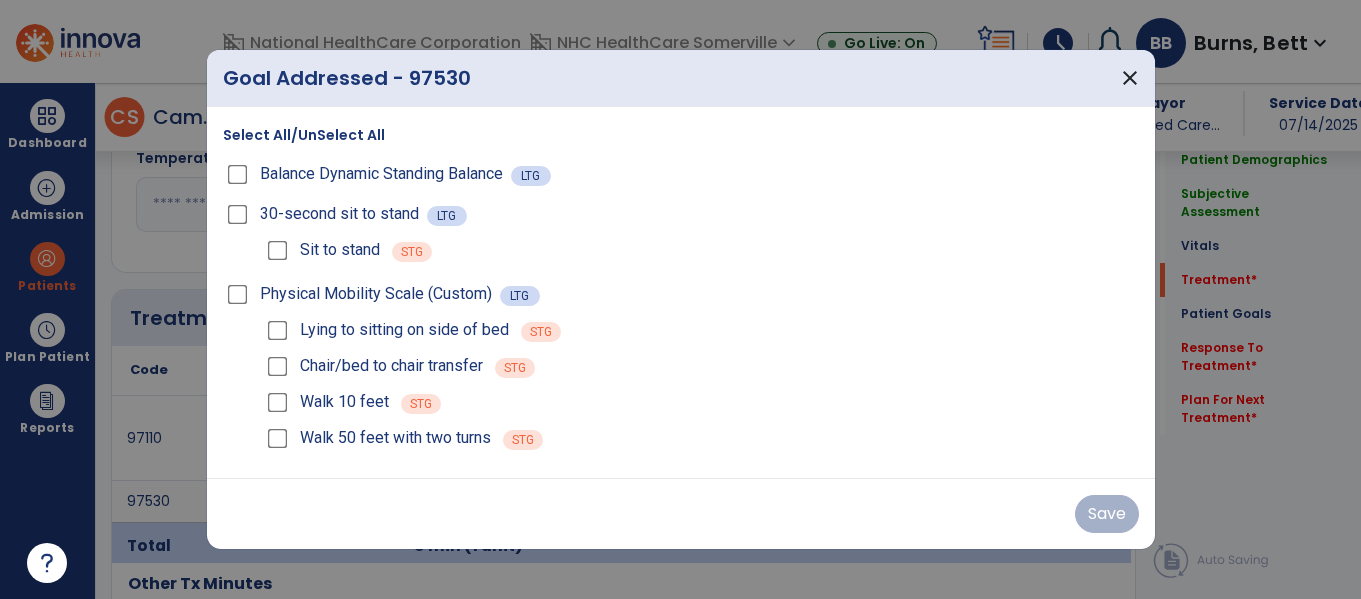 scroll, scrollTop: 1005, scrollLeft: 0, axis: vertical 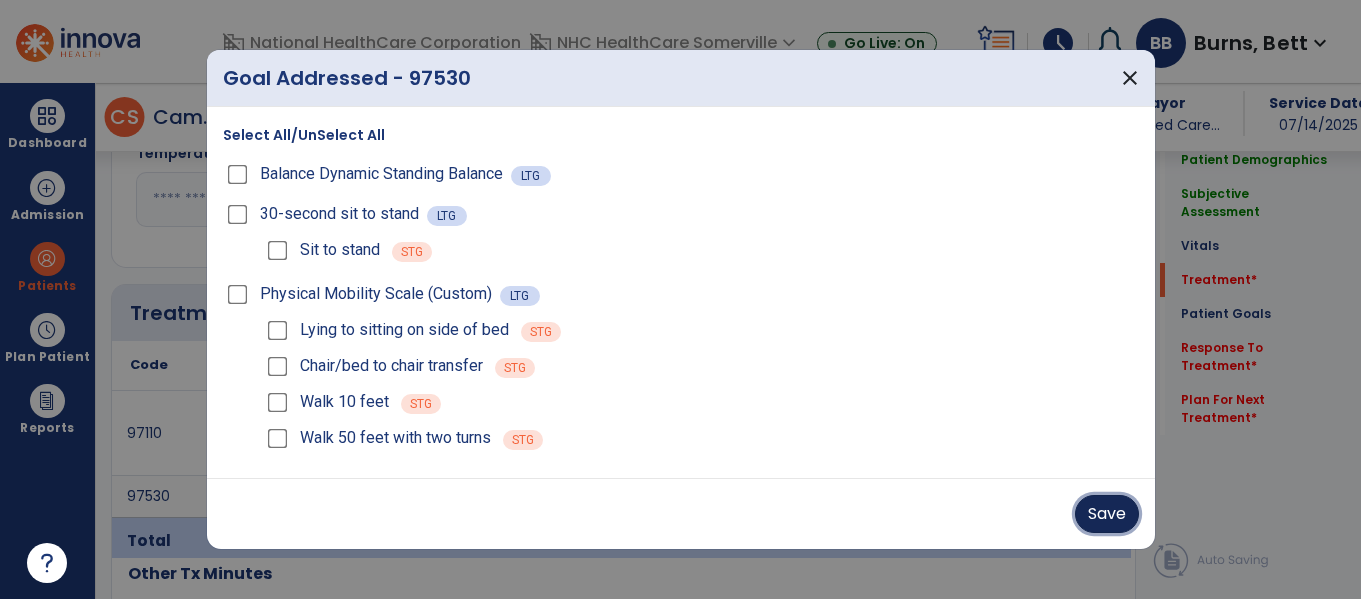 click on "Save" at bounding box center (1107, 514) 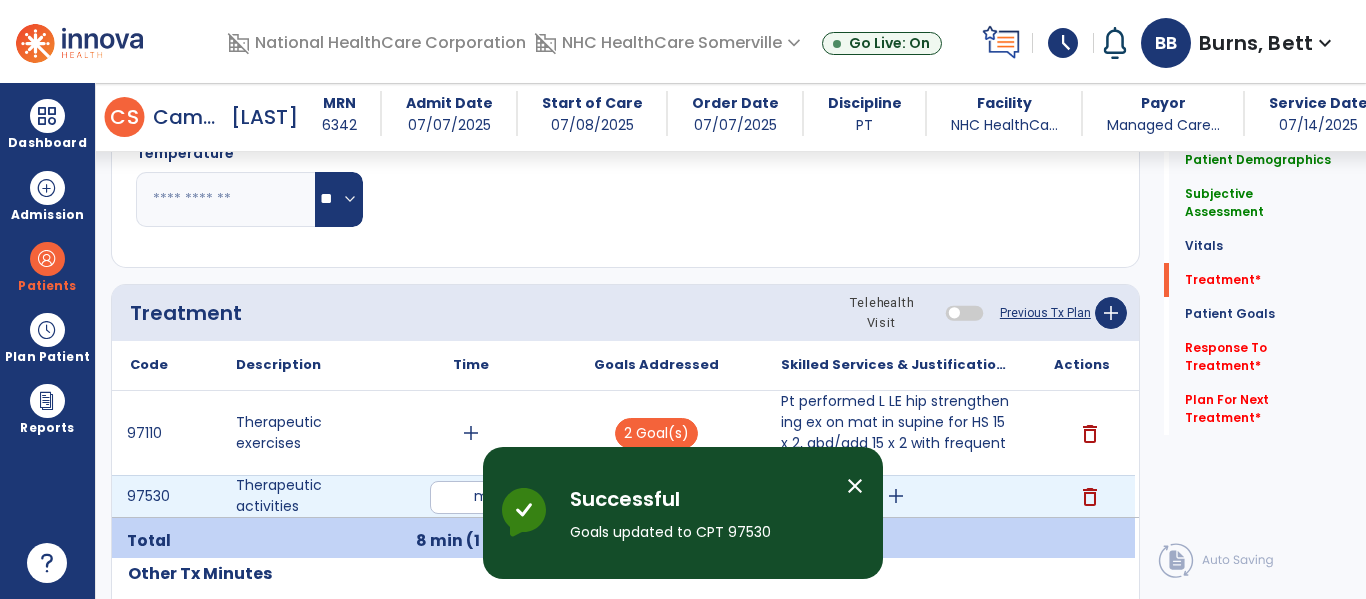 click on "add" at bounding box center (896, 496) 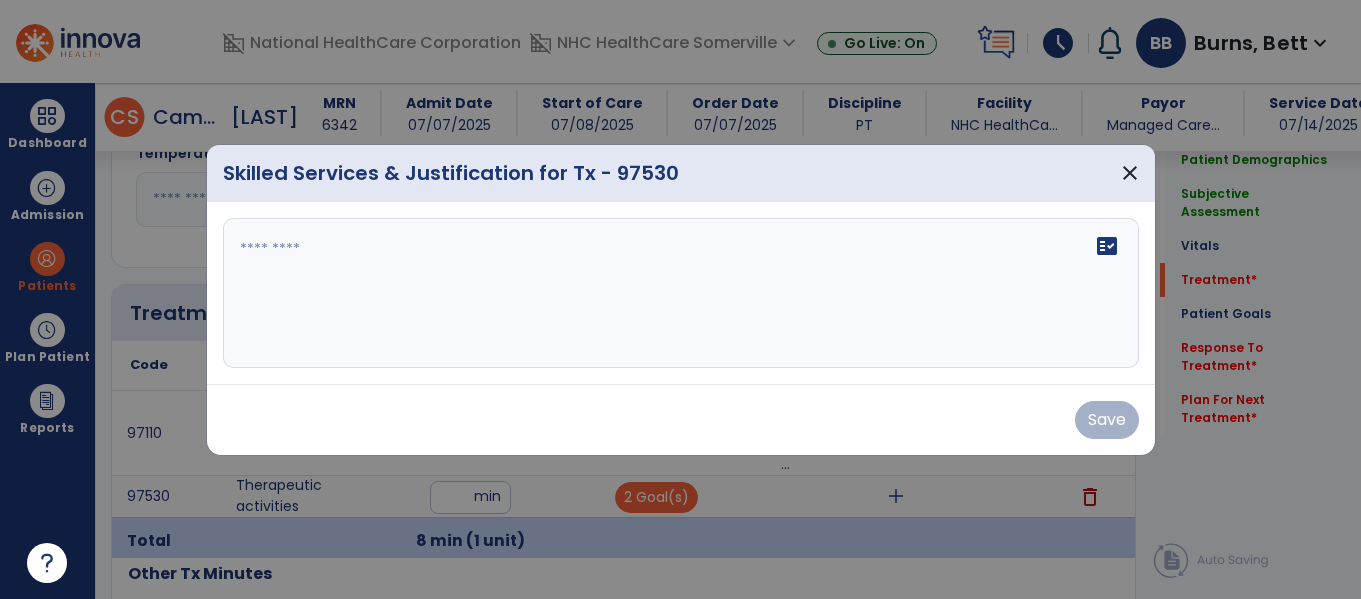 scroll, scrollTop: 1005, scrollLeft: 0, axis: vertical 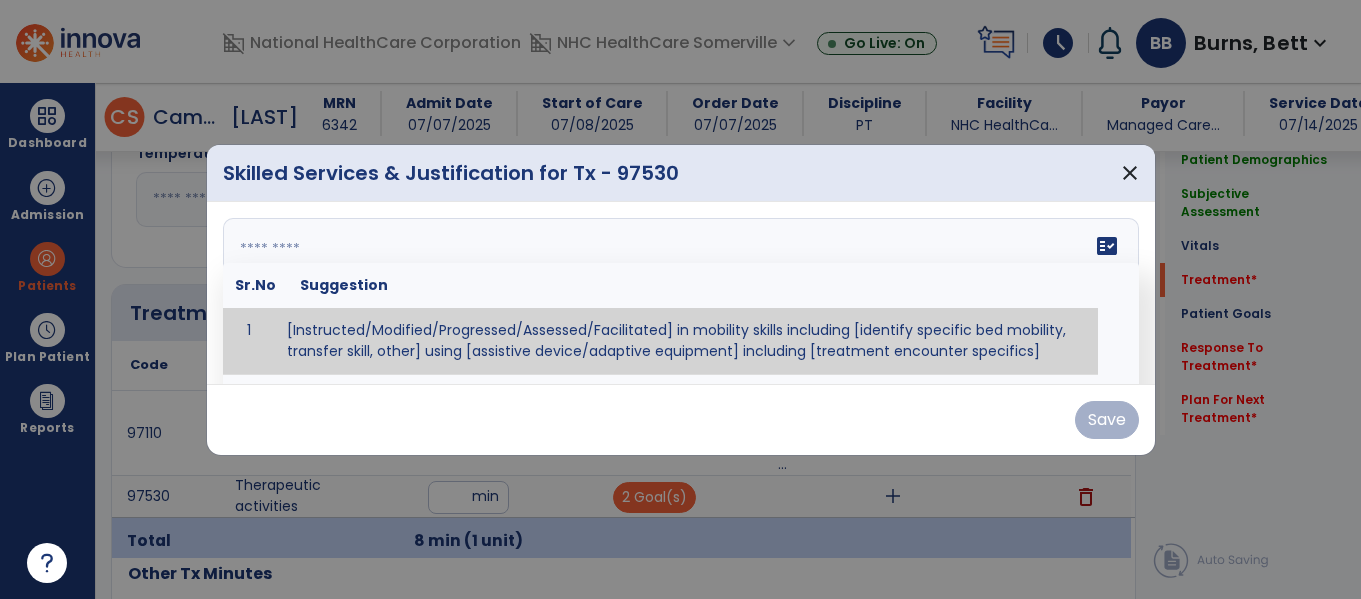 click at bounding box center [678, 293] 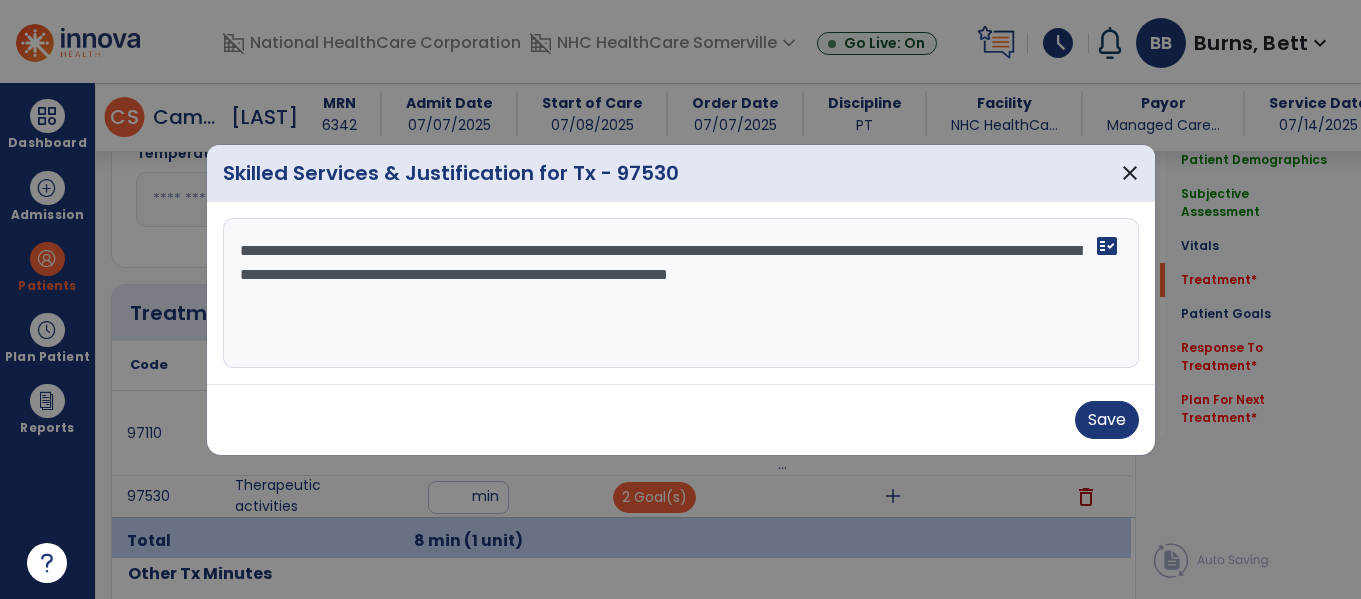 click on "**********" at bounding box center (681, 293) 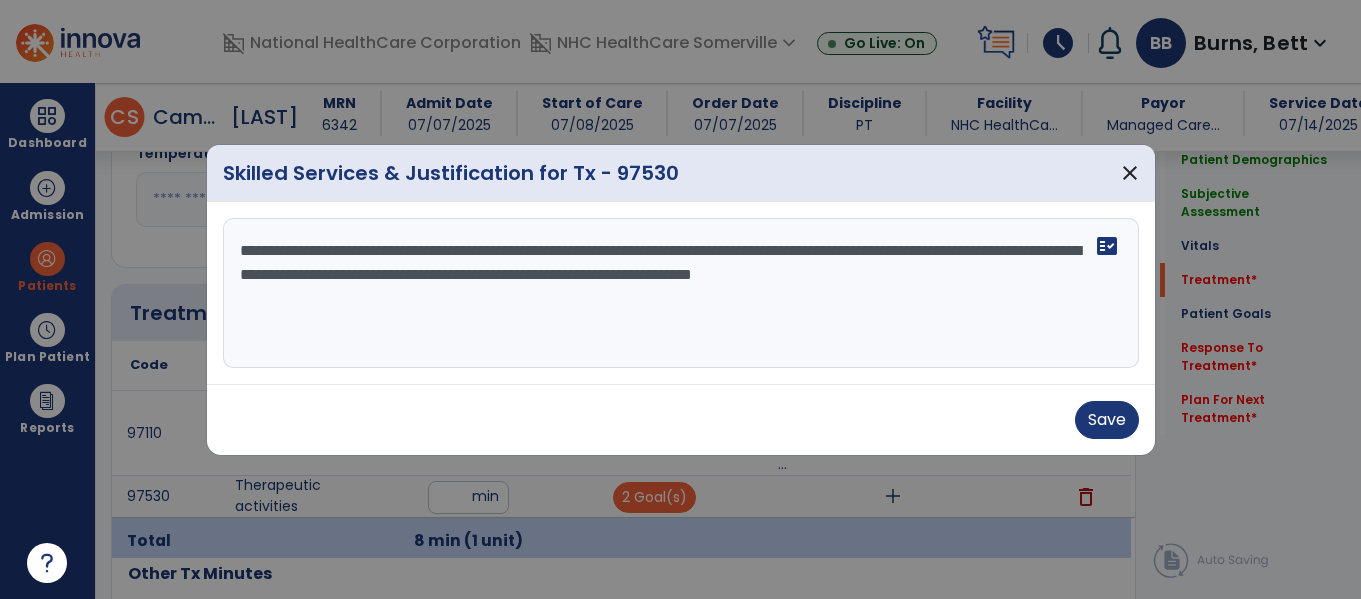 click on "**********" at bounding box center (681, 293) 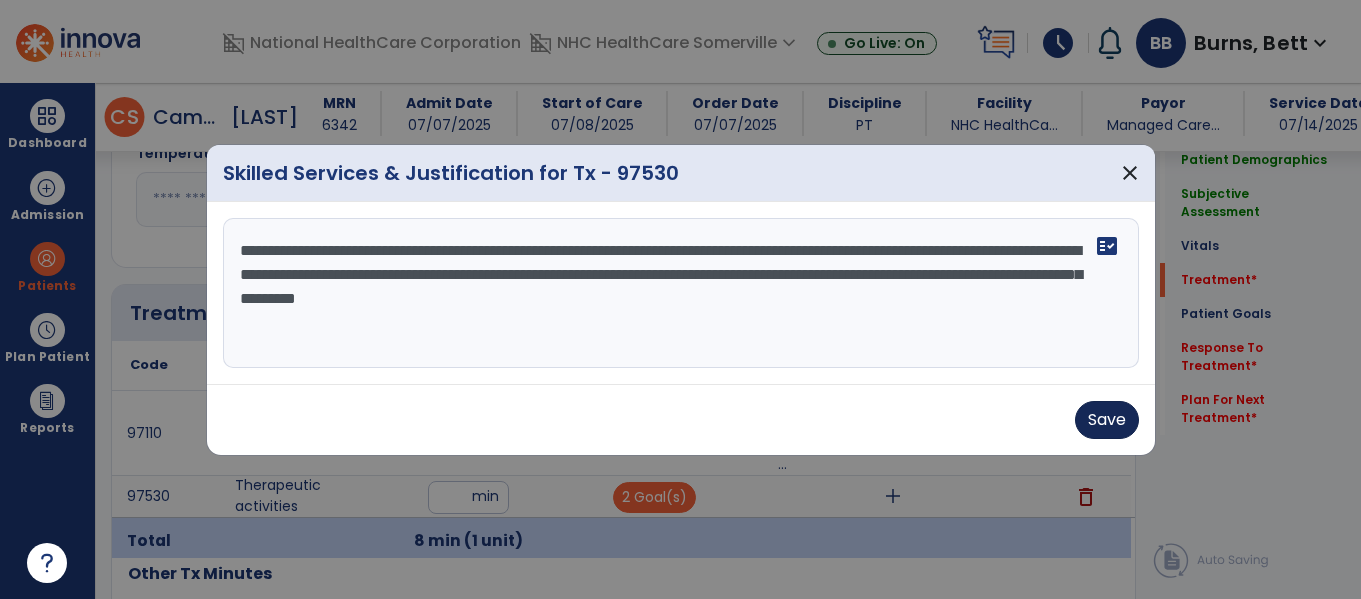 type on "**********" 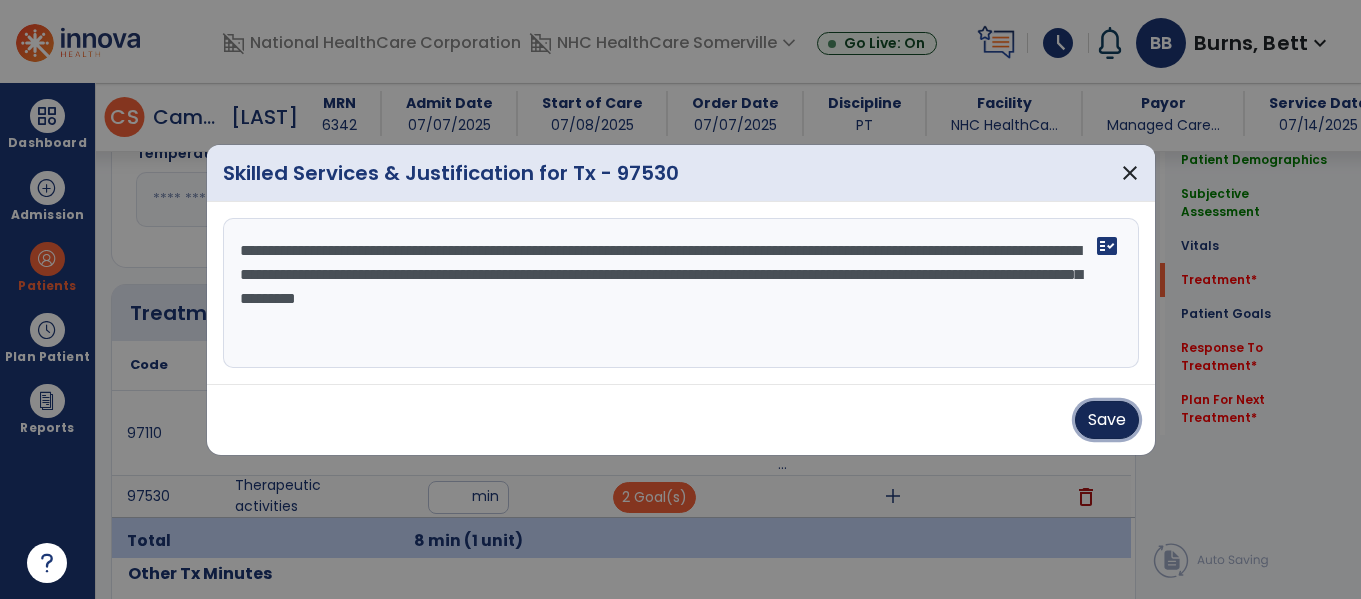 click on "Save" at bounding box center (1107, 420) 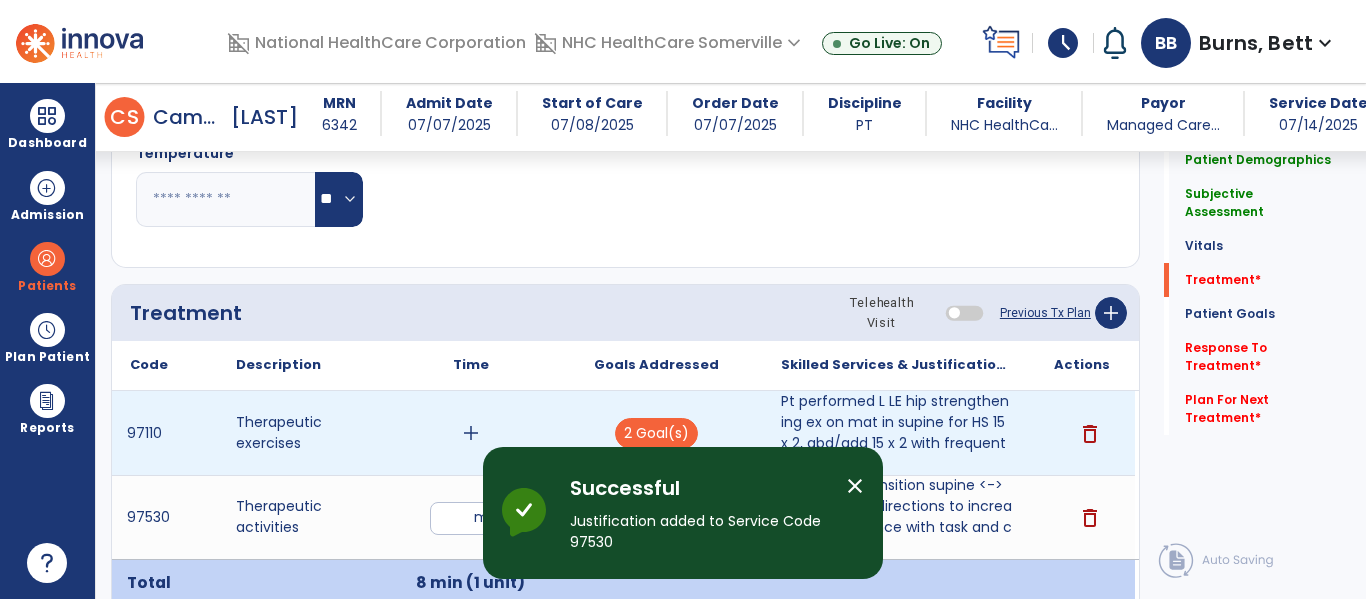 click on "add" at bounding box center [471, 433] 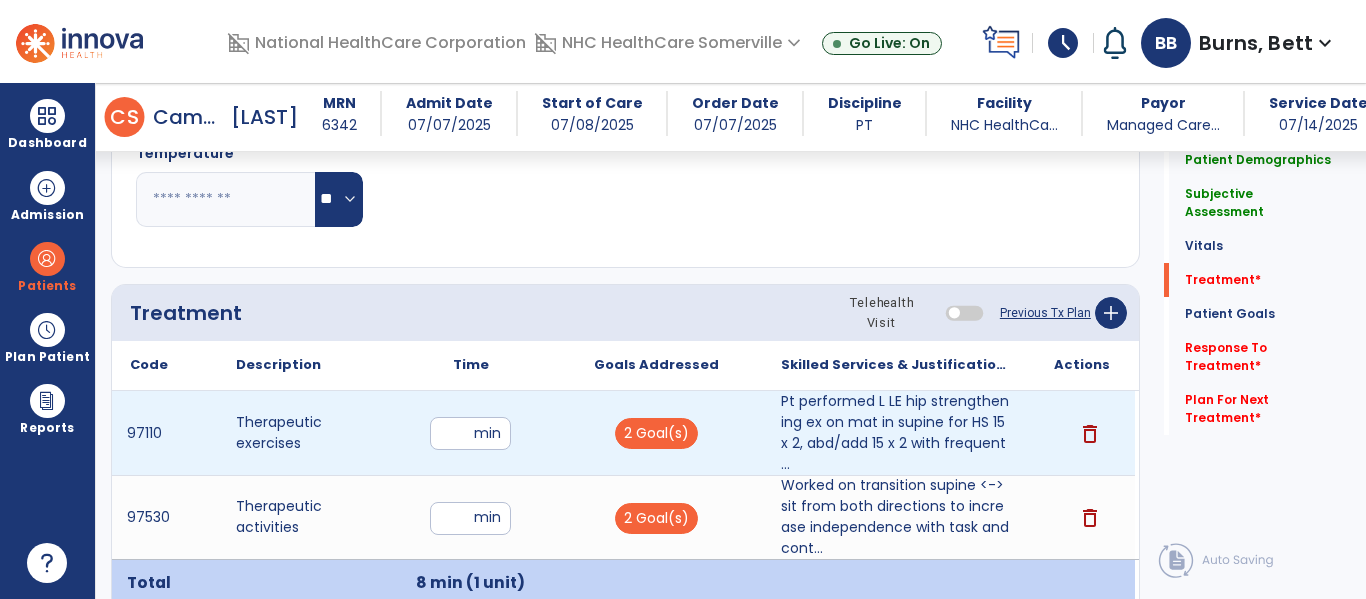 type on "**" 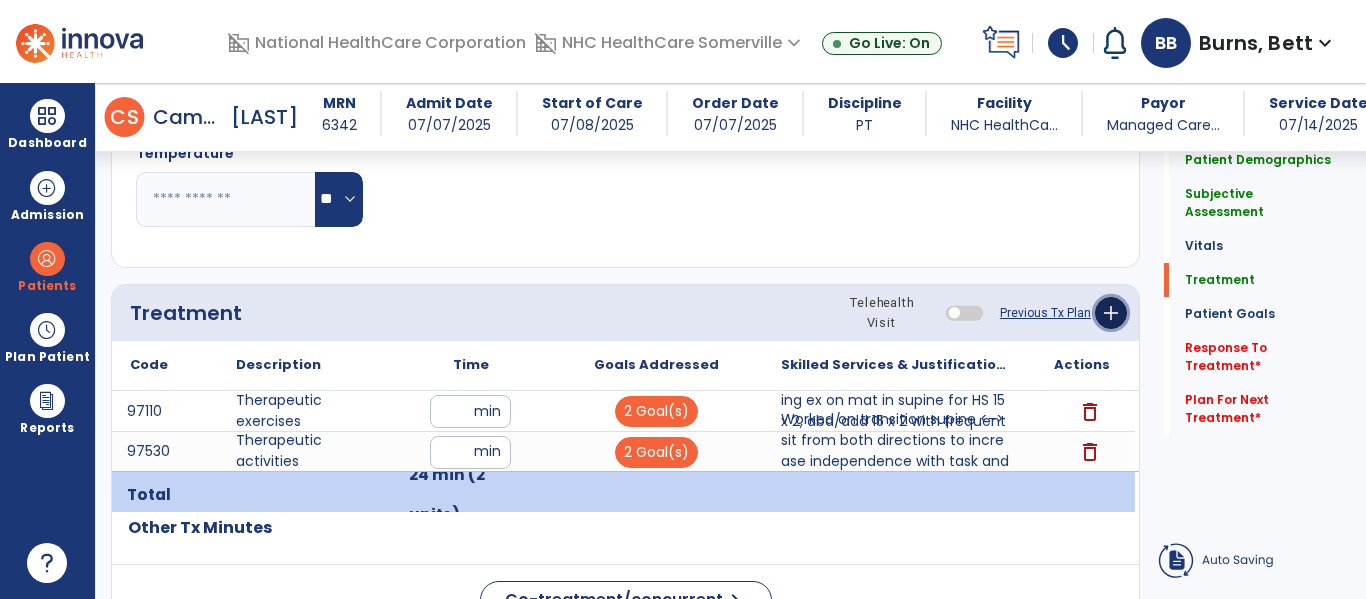 click on "add" 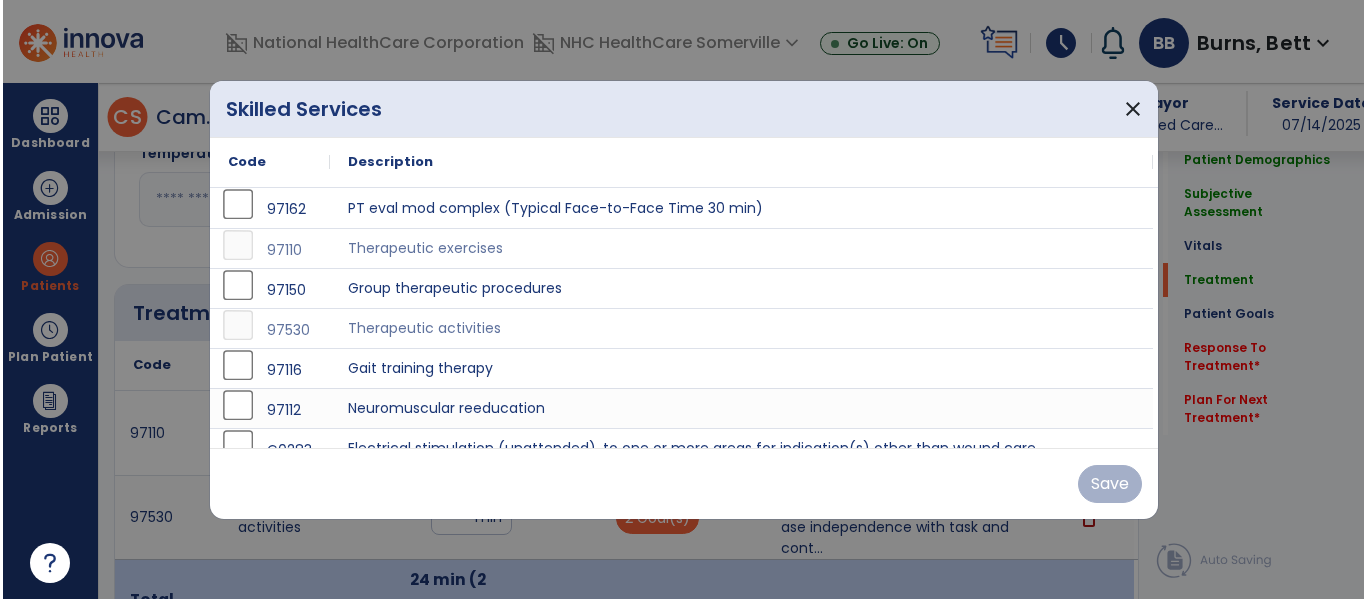 scroll, scrollTop: 1005, scrollLeft: 0, axis: vertical 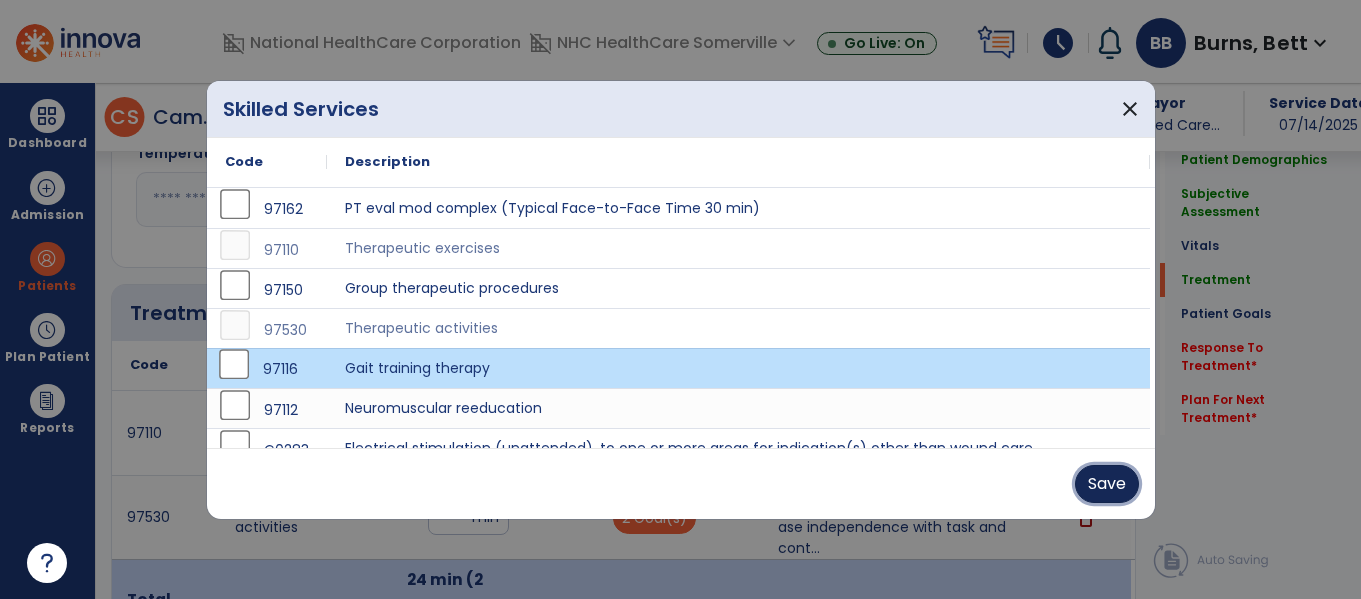 click on "Save" at bounding box center [1107, 484] 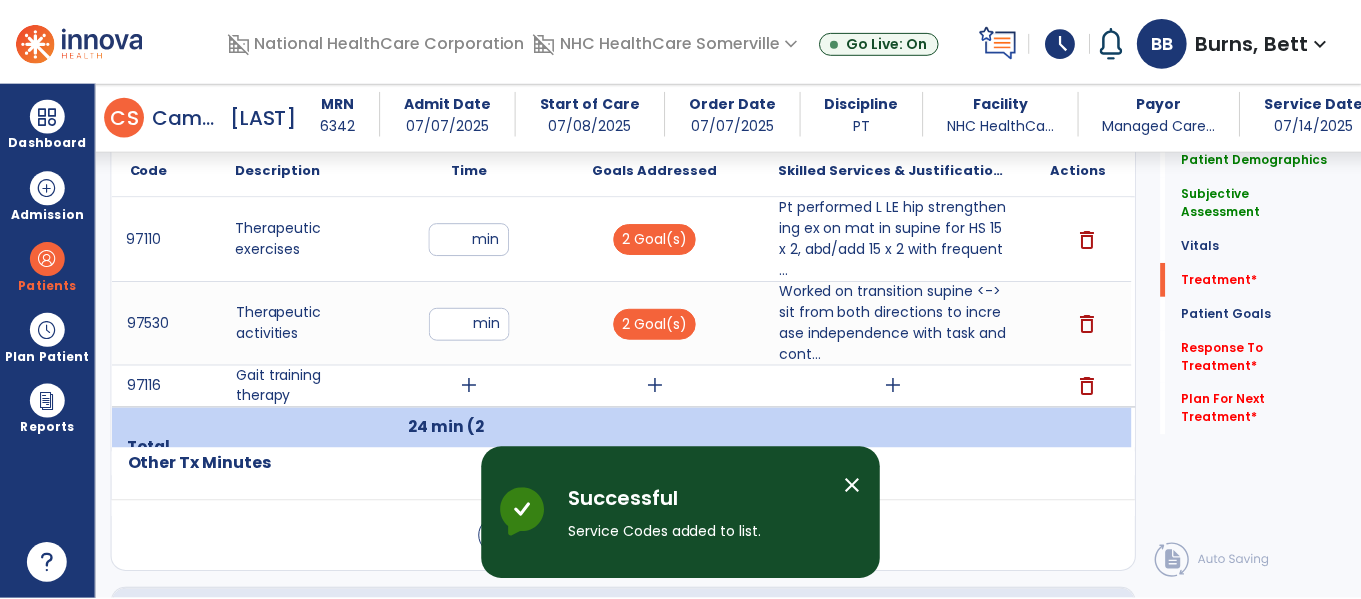 scroll, scrollTop: 1200, scrollLeft: 0, axis: vertical 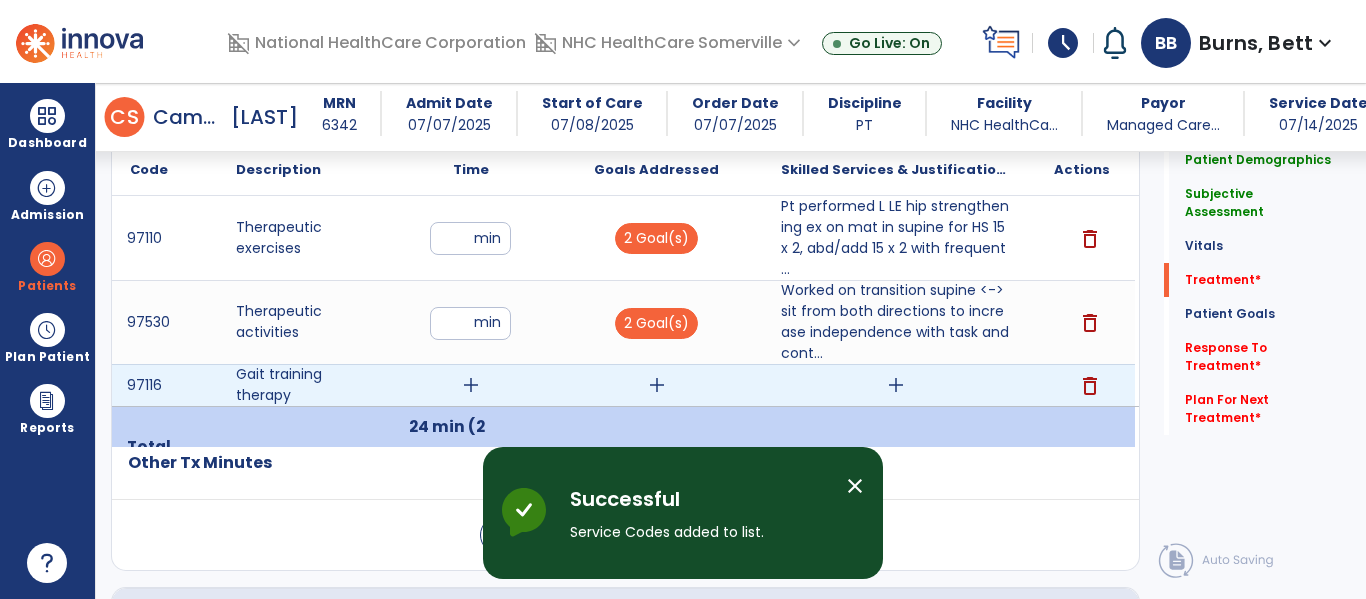 click on "add" at bounding box center [657, 385] 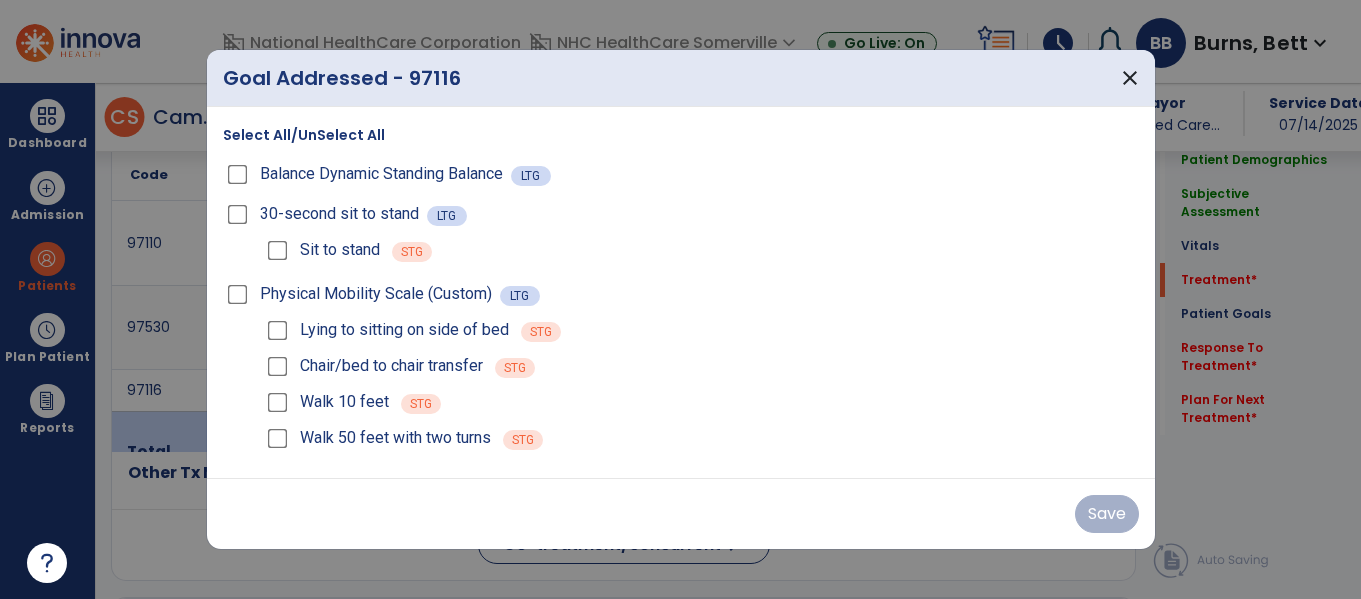 scroll, scrollTop: 1200, scrollLeft: 0, axis: vertical 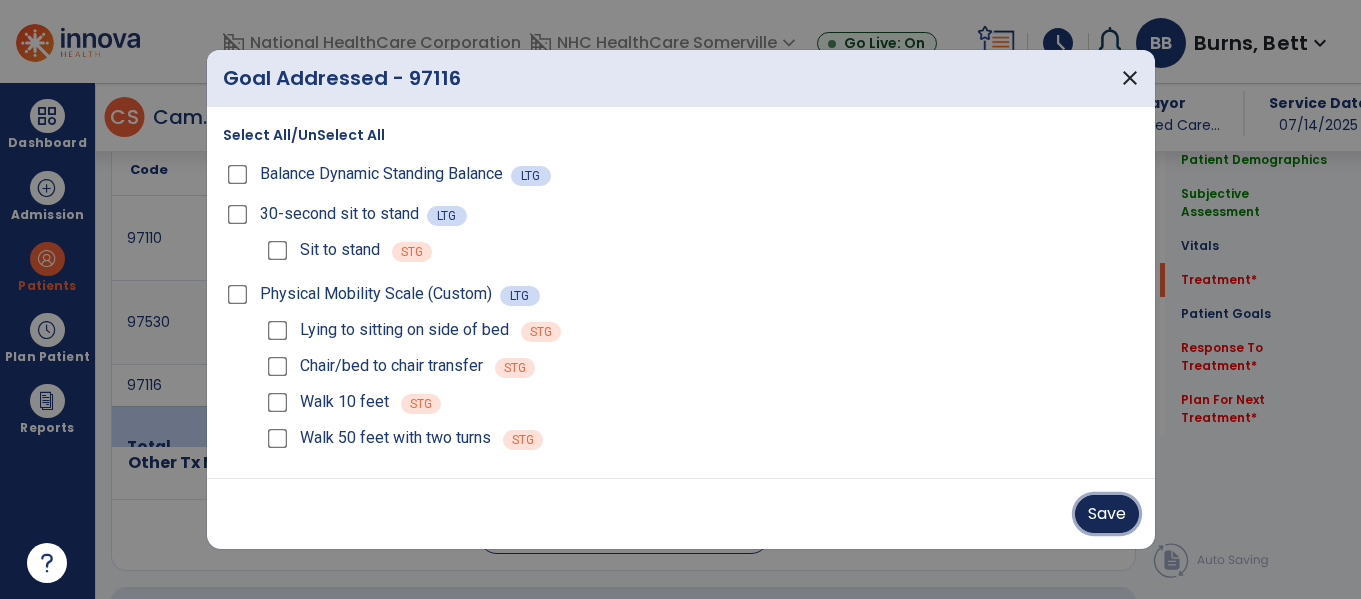 click on "Save" at bounding box center (1107, 514) 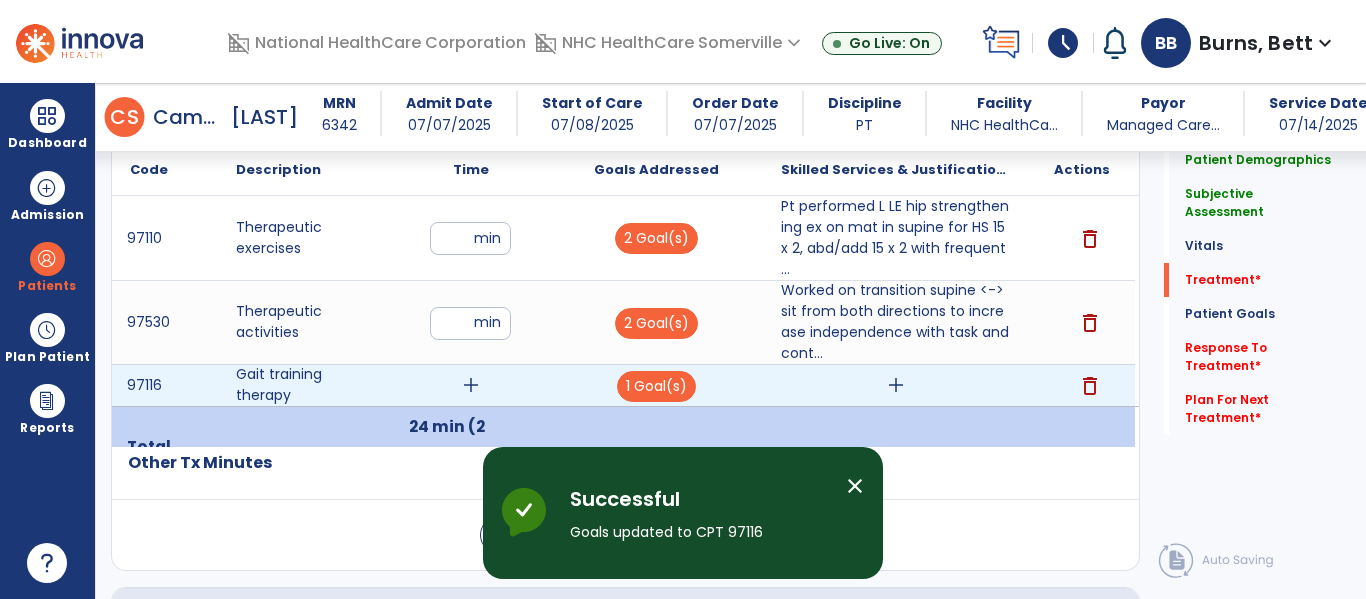 click on "add" at bounding box center [896, 385] 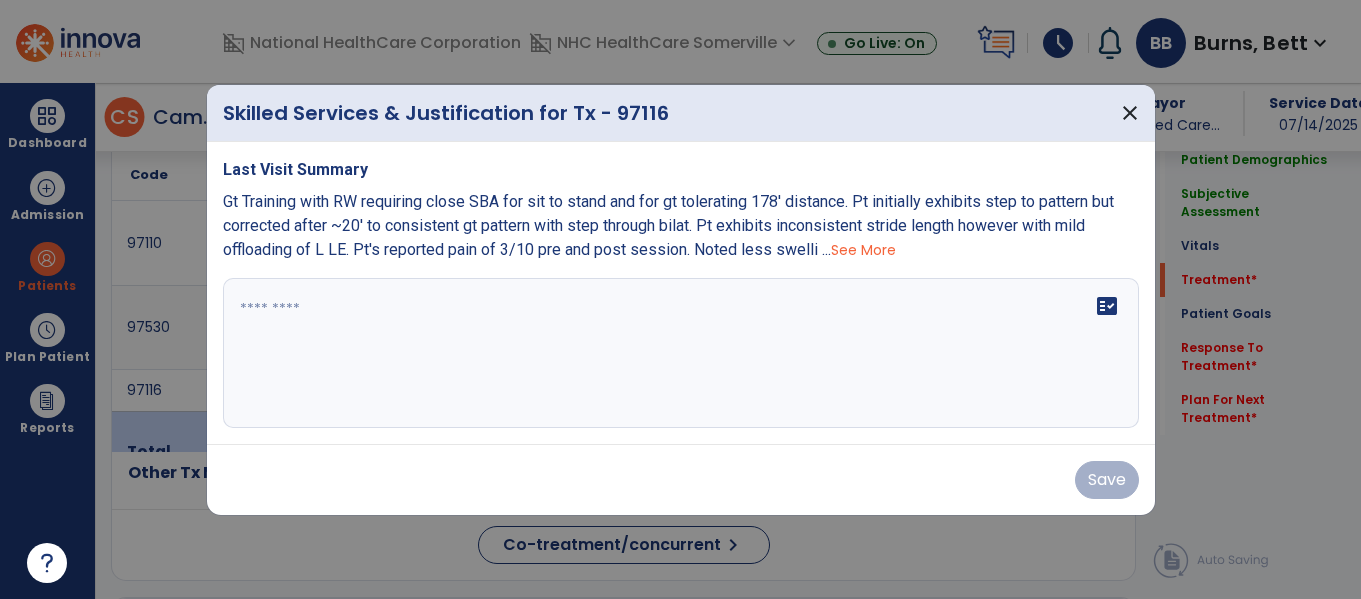 scroll, scrollTop: 1200, scrollLeft: 0, axis: vertical 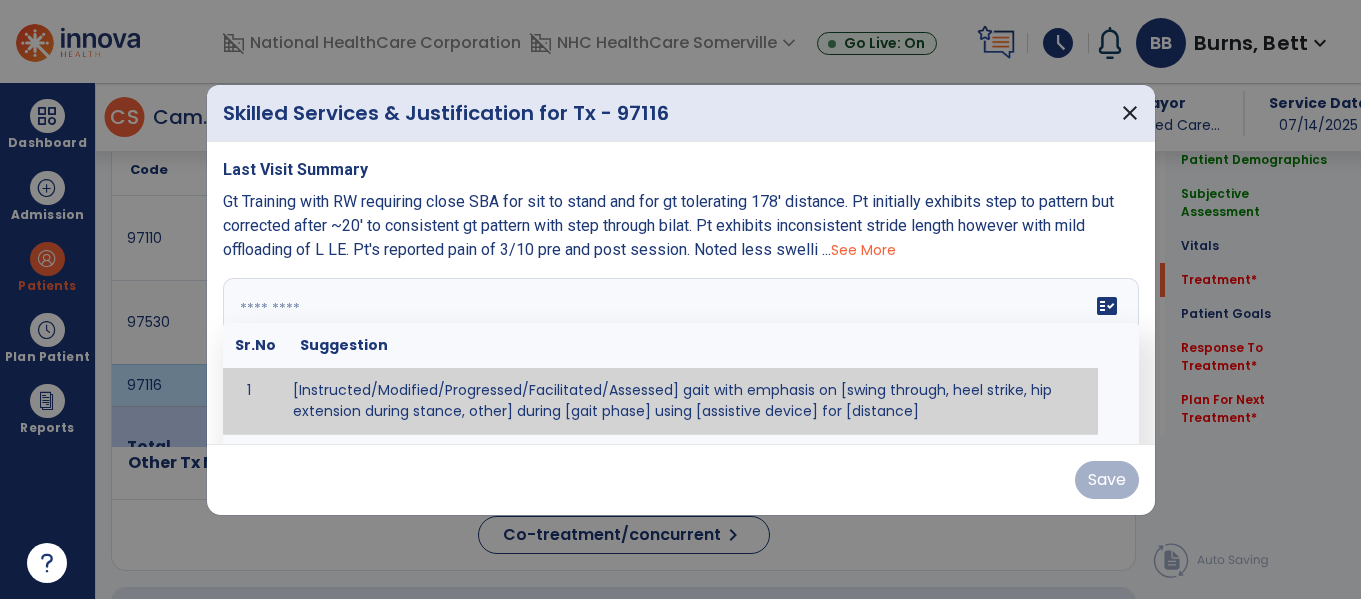 click at bounding box center (678, 353) 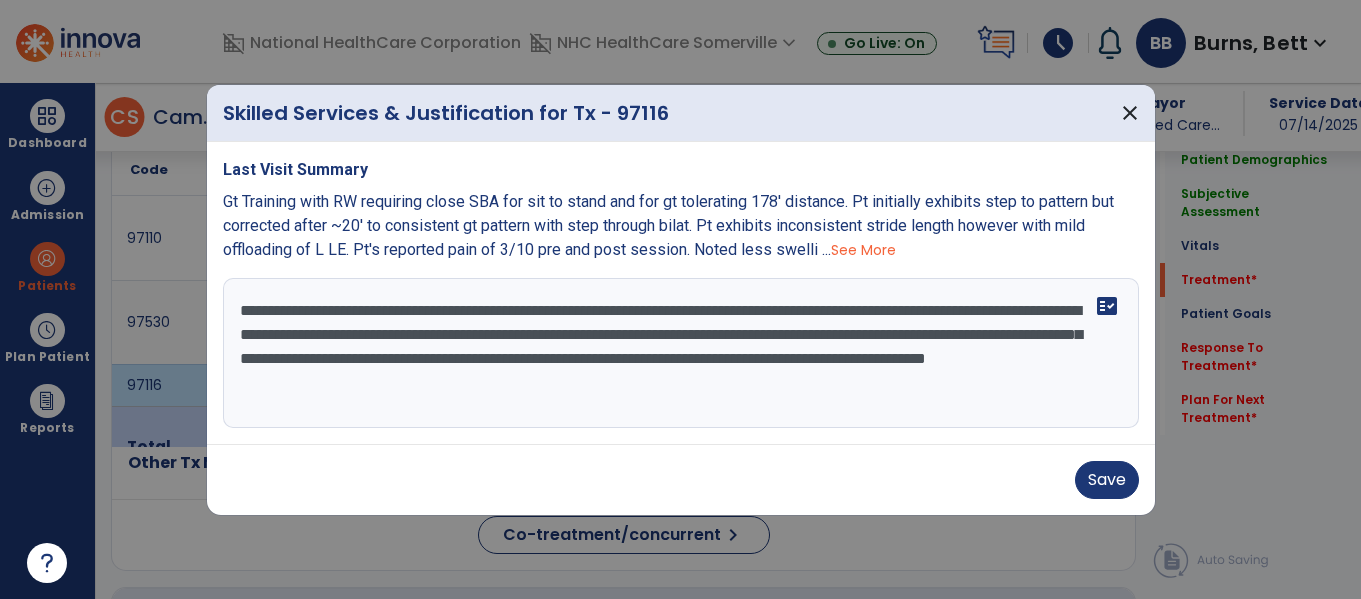 click on "**********" at bounding box center [681, 353] 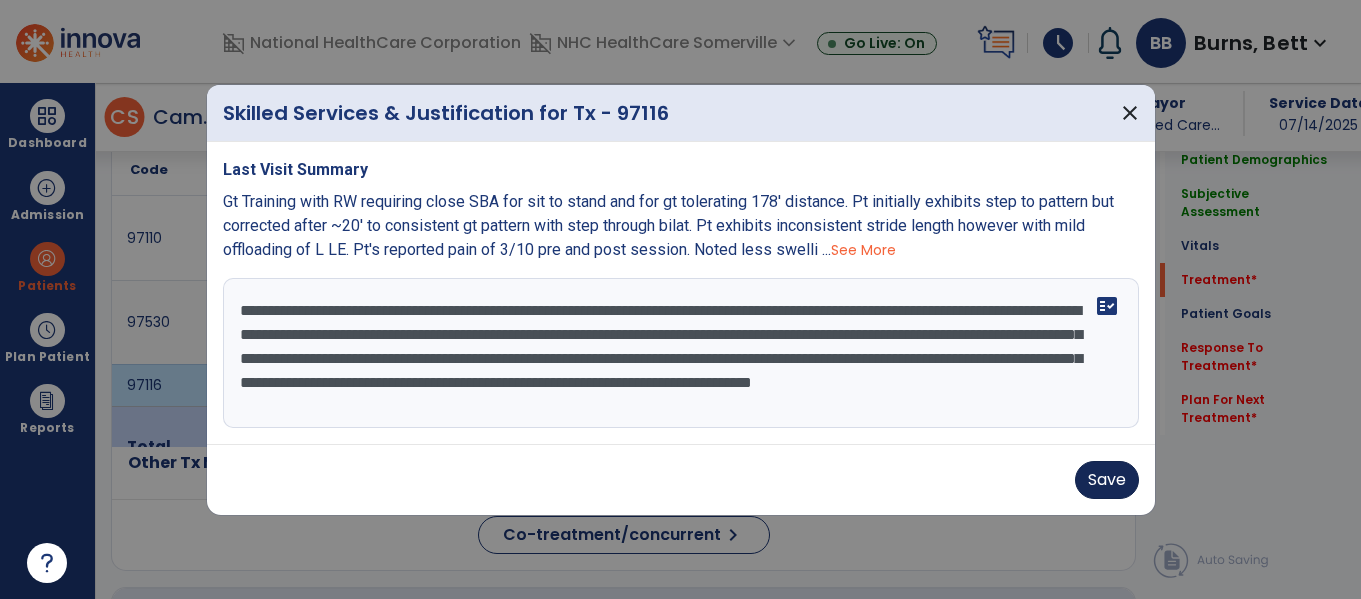 type on "**********" 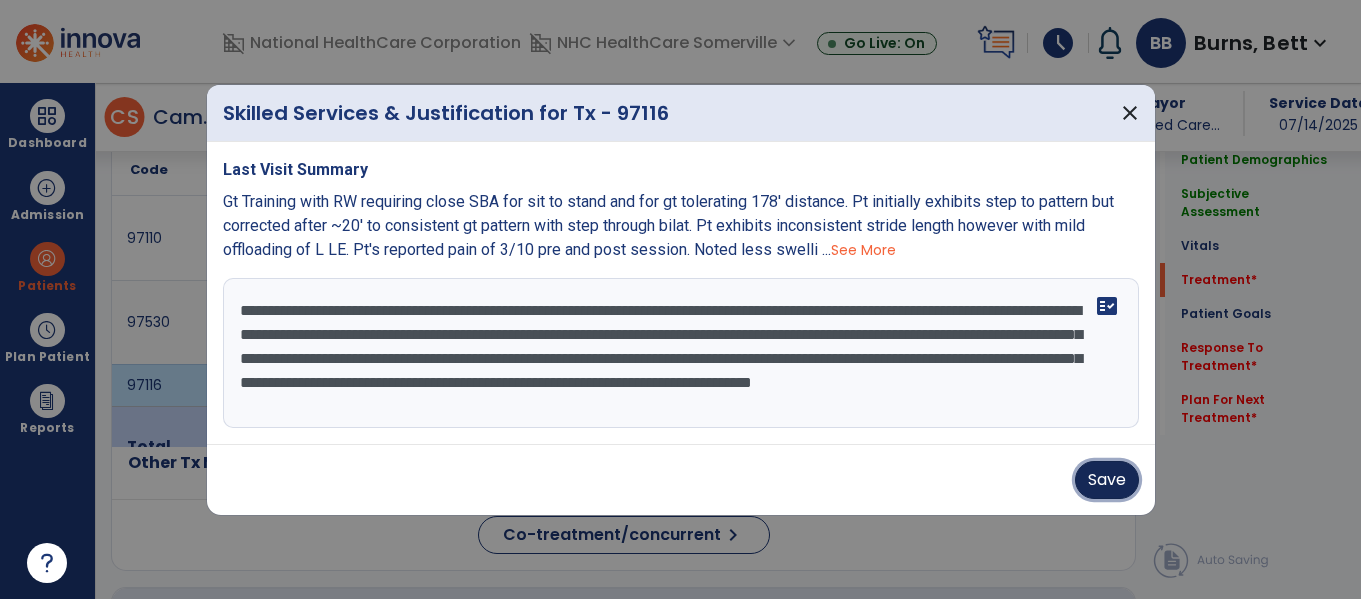 click on "Save" at bounding box center [1107, 480] 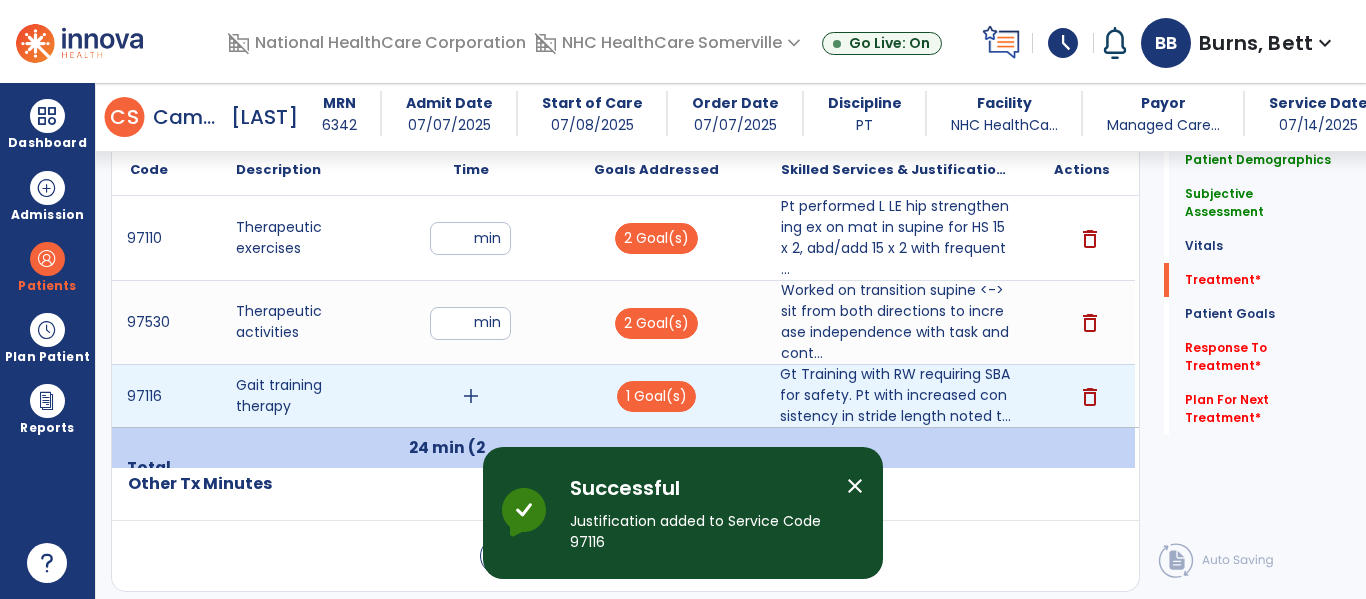 click on "add" at bounding box center (471, 396) 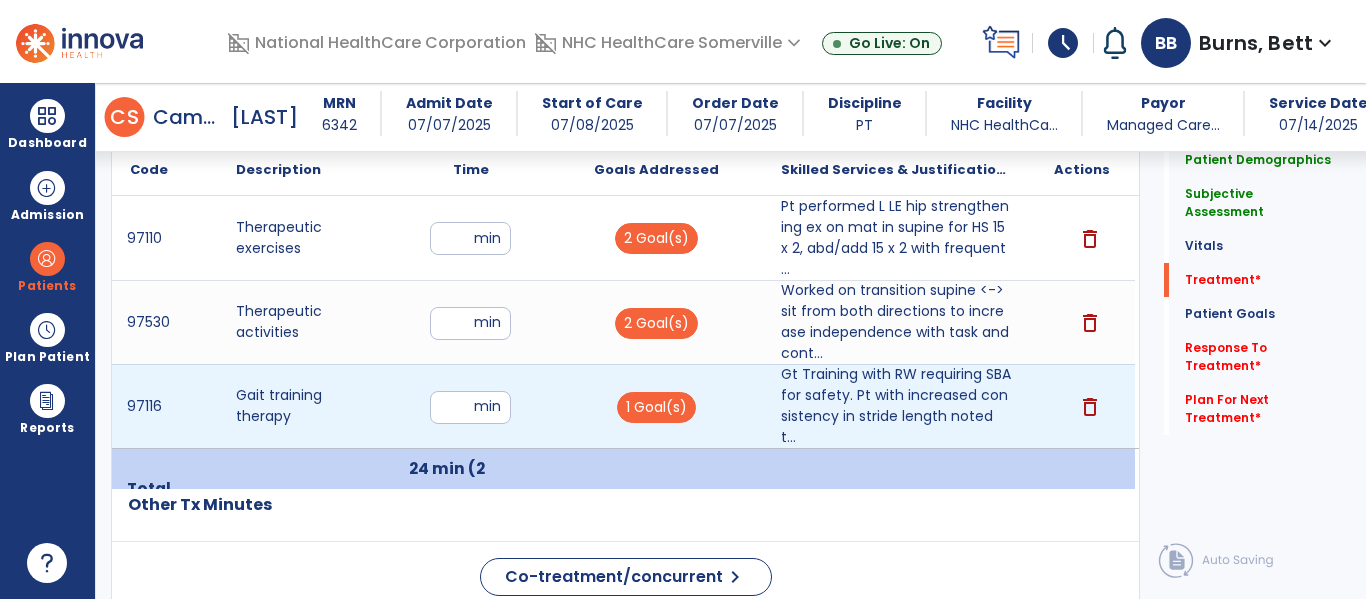 type on "**" 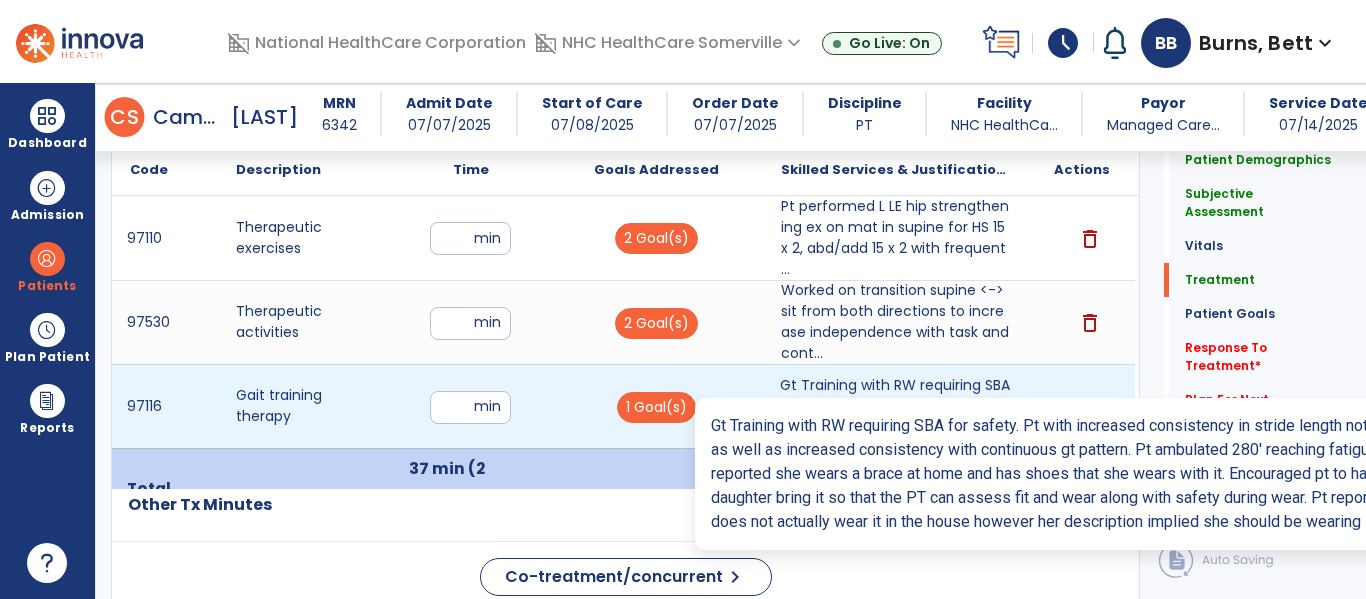click on "Gt Training with RW requiring SBA for safety. Pt with increased consistency in stride length noted t..." at bounding box center [896, 406] 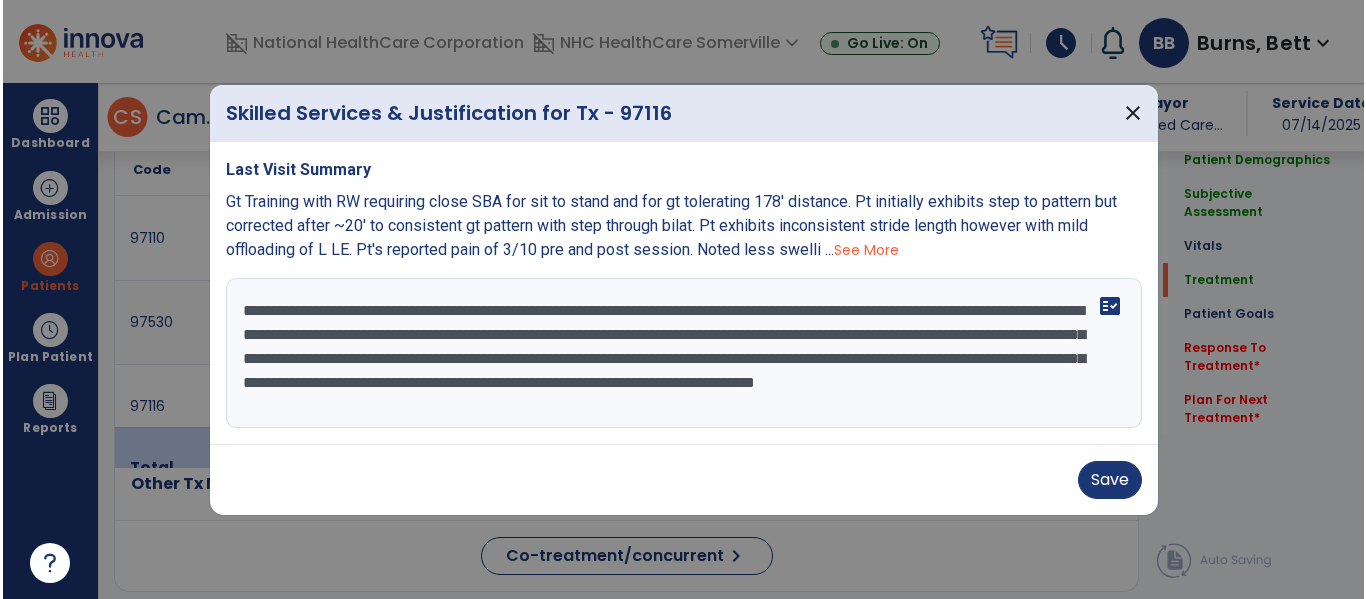 scroll, scrollTop: 1200, scrollLeft: 0, axis: vertical 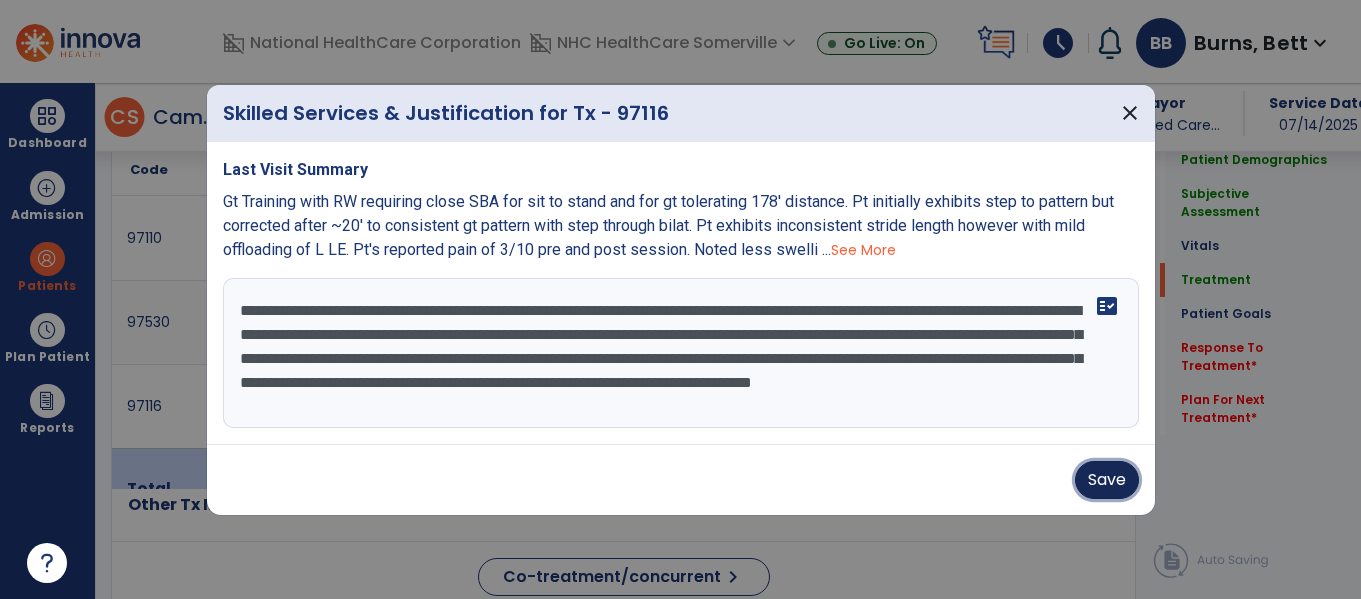 click on "Save" at bounding box center (1107, 480) 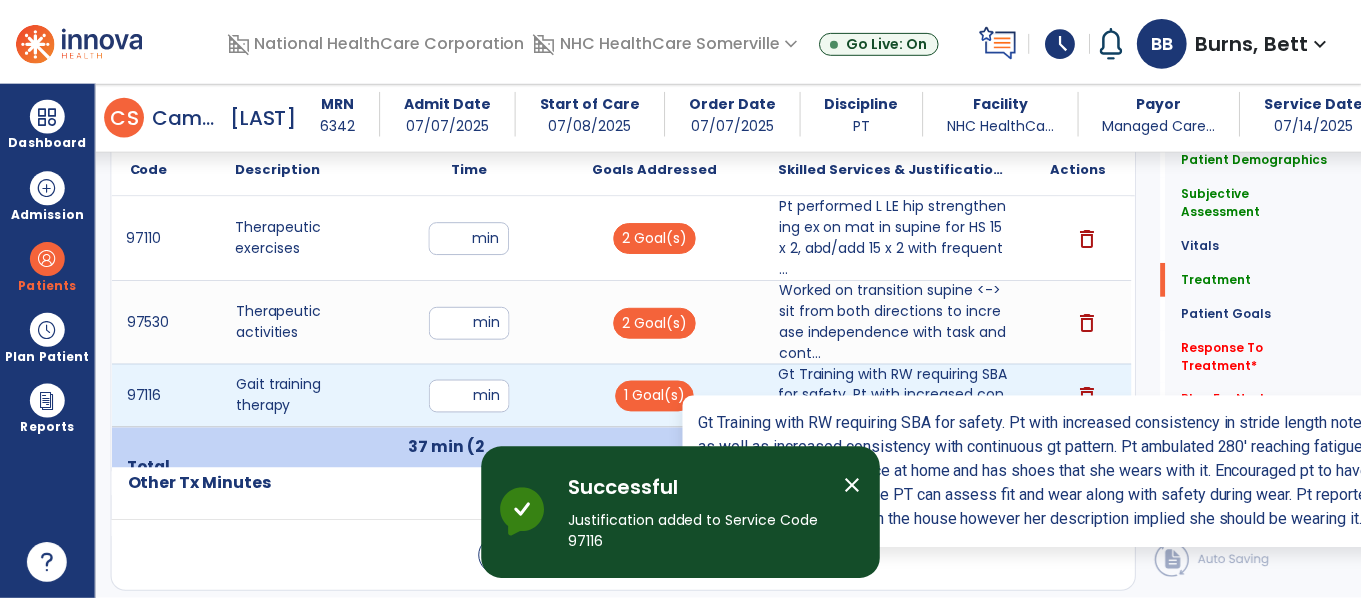 scroll, scrollTop: 1368, scrollLeft: 0, axis: vertical 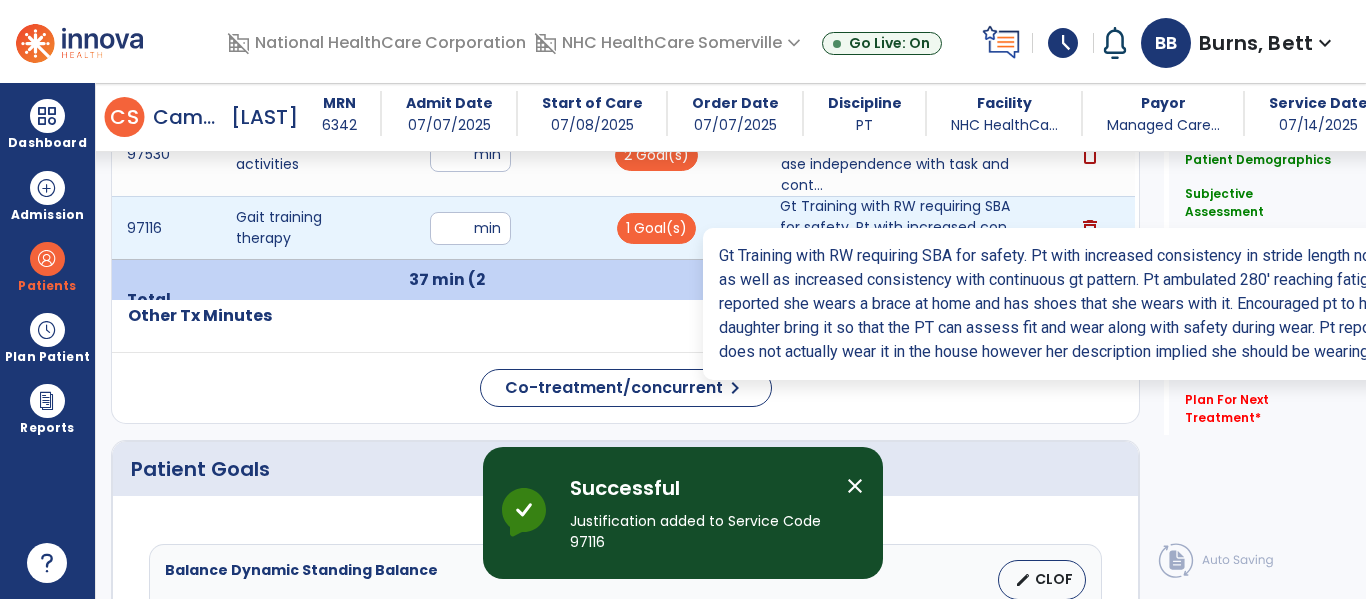 click on "Gt Training with RW requiring SBA for safety. Pt with increased consistency in stride length noted t..." at bounding box center (896, 227) 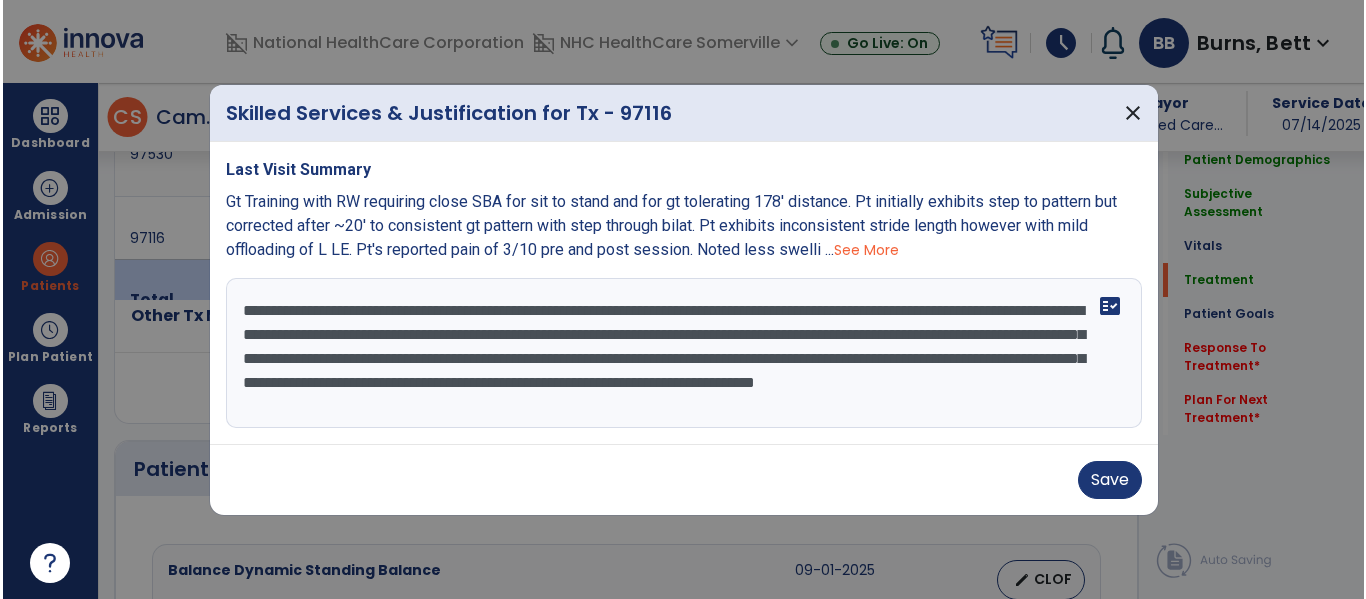 scroll, scrollTop: 1368, scrollLeft: 0, axis: vertical 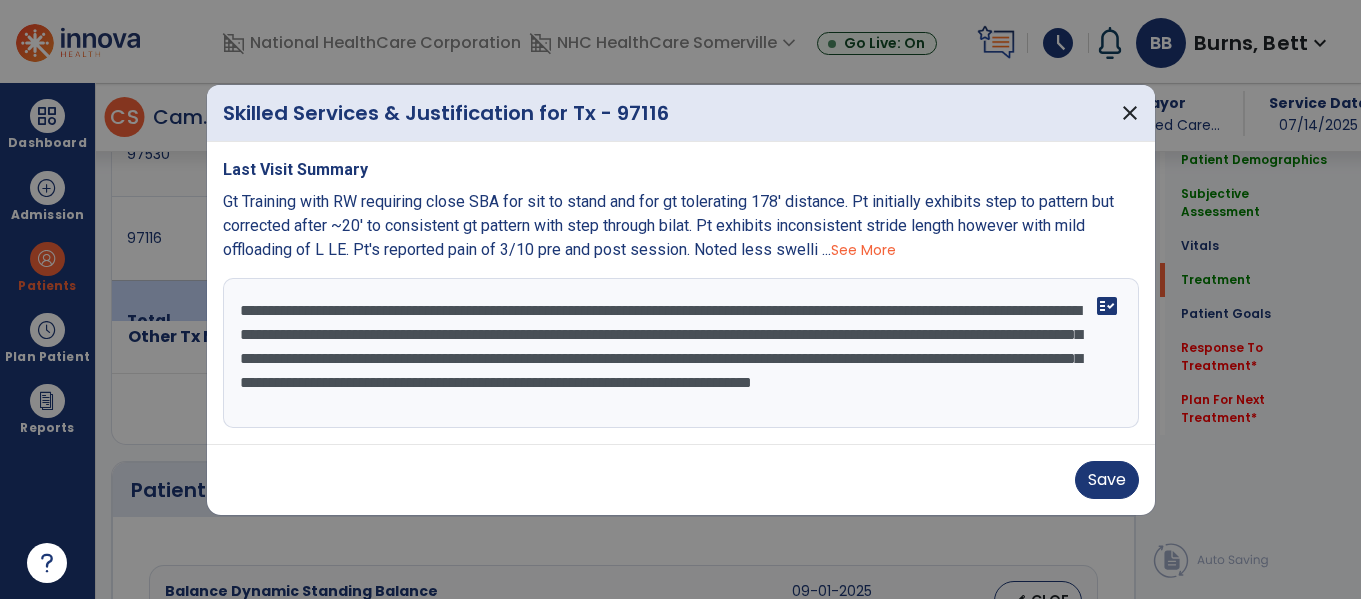 click on "**********" at bounding box center (681, 353) 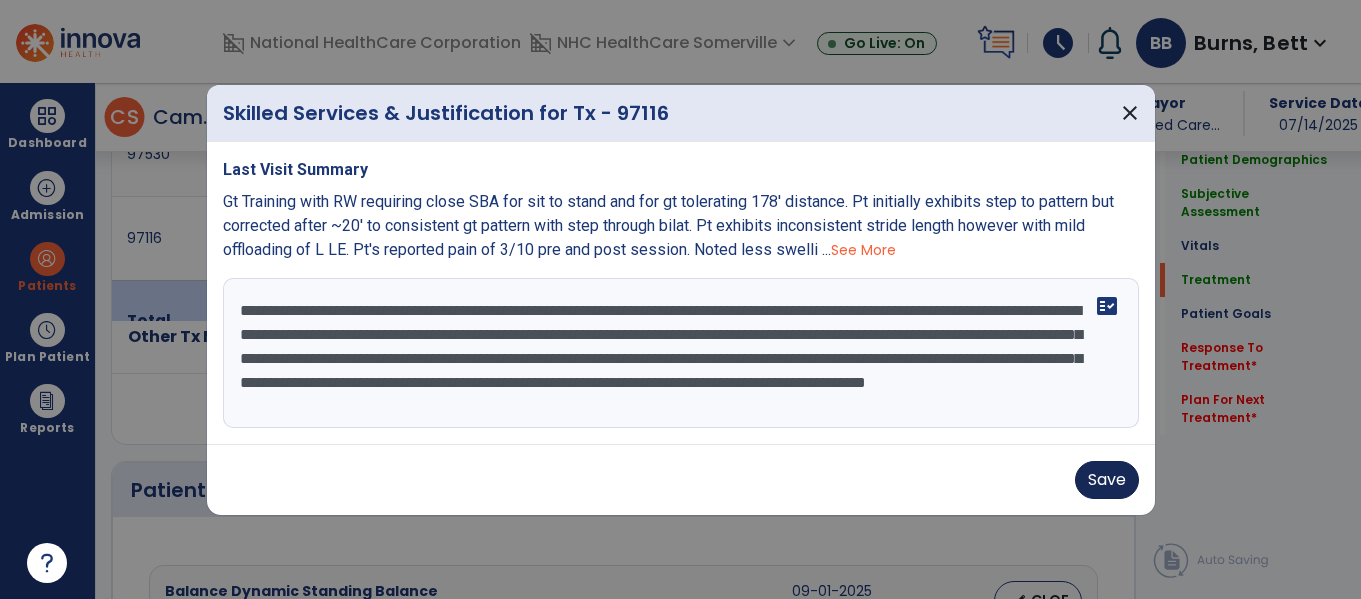 type on "**********" 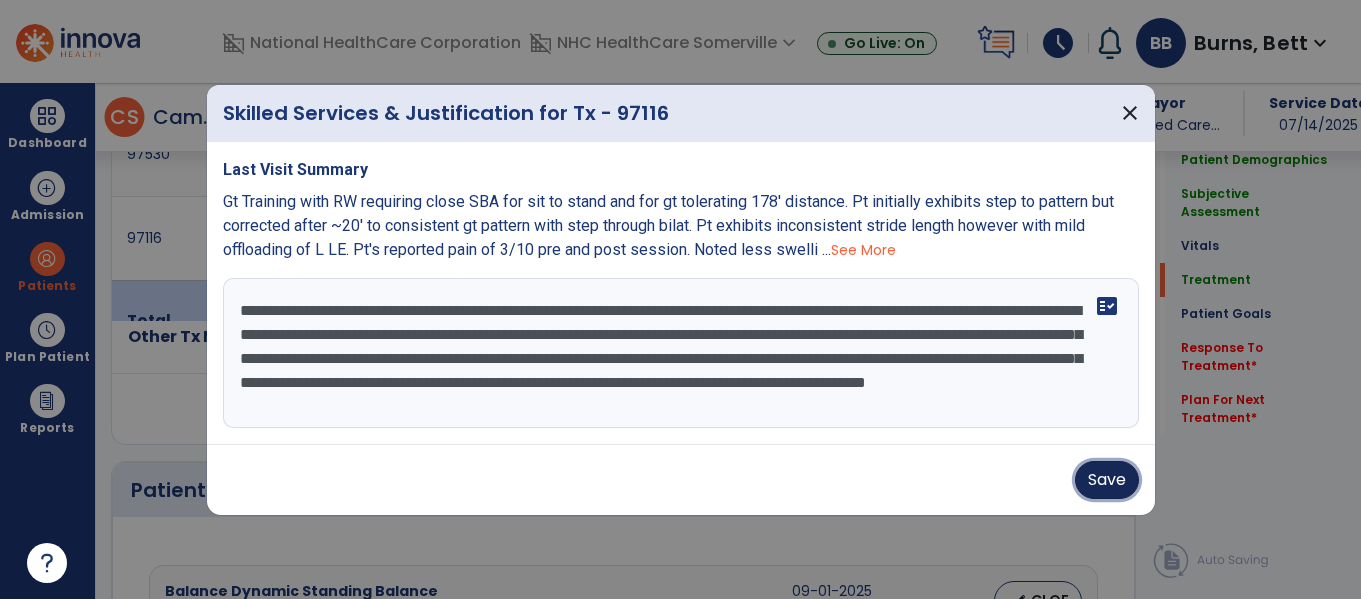click on "Save" at bounding box center (1107, 480) 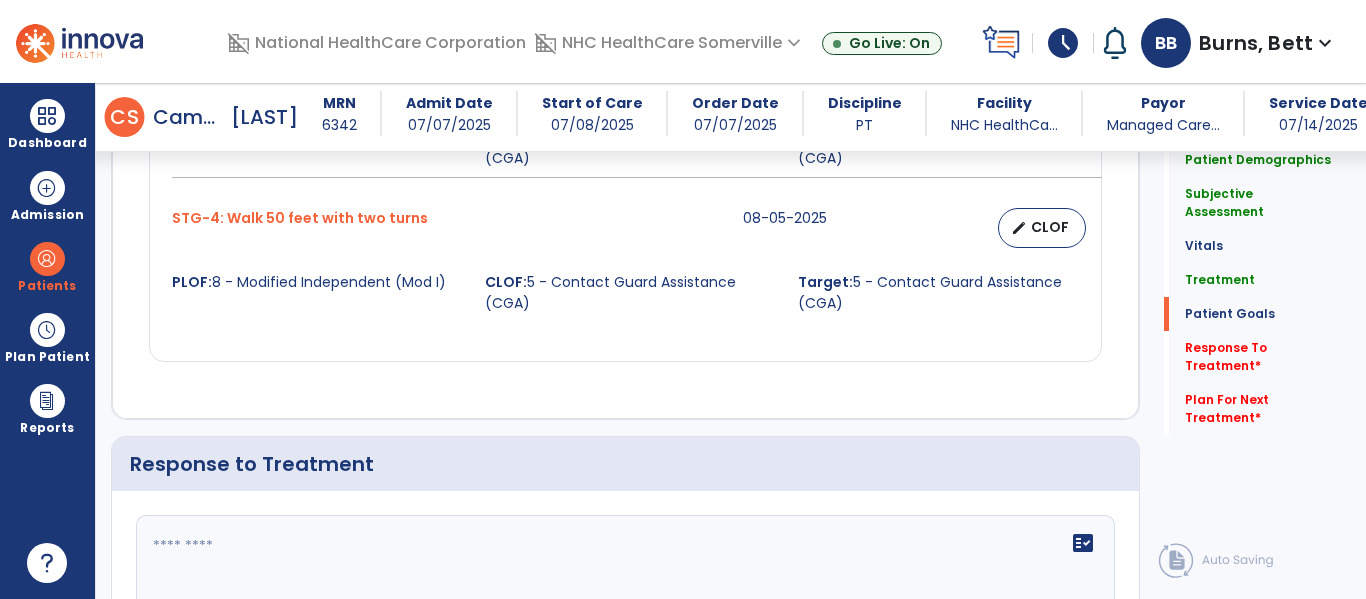 scroll, scrollTop: 2788, scrollLeft: 0, axis: vertical 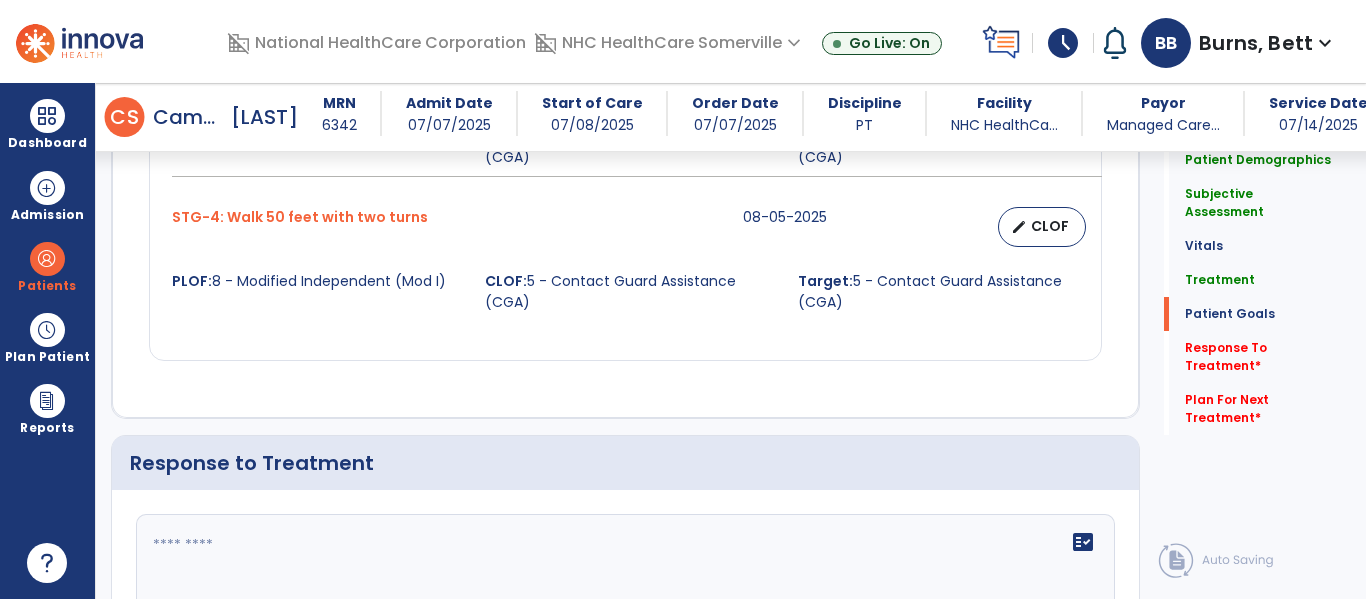 click 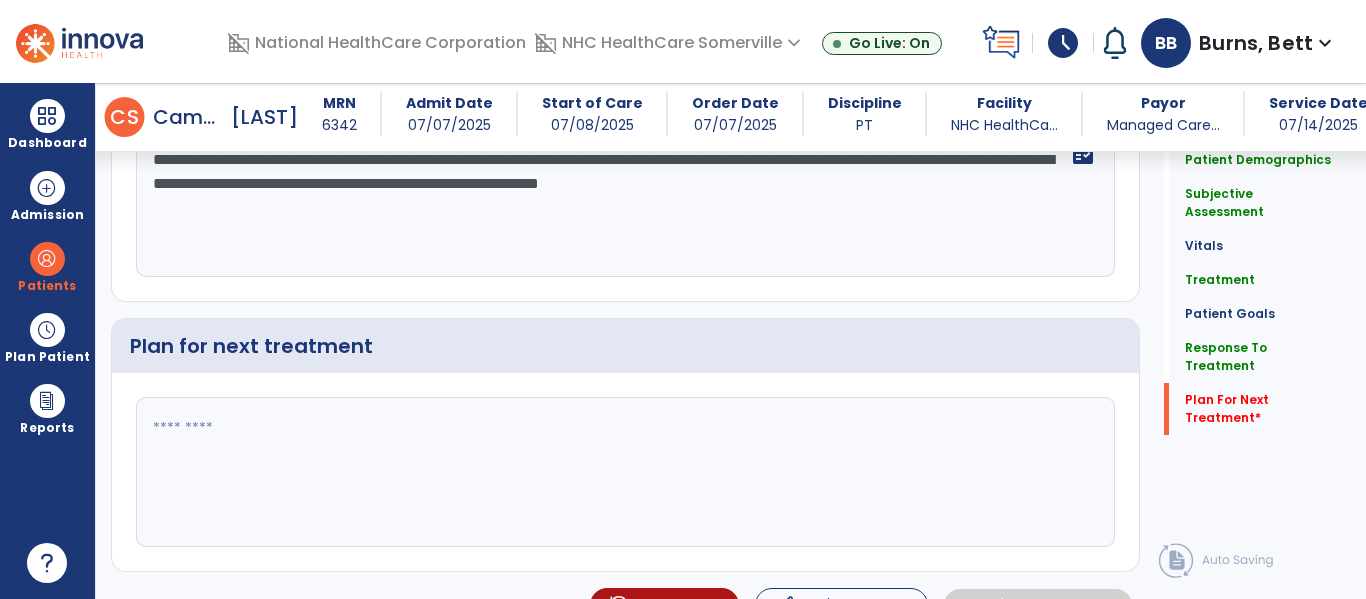 scroll, scrollTop: 3215, scrollLeft: 0, axis: vertical 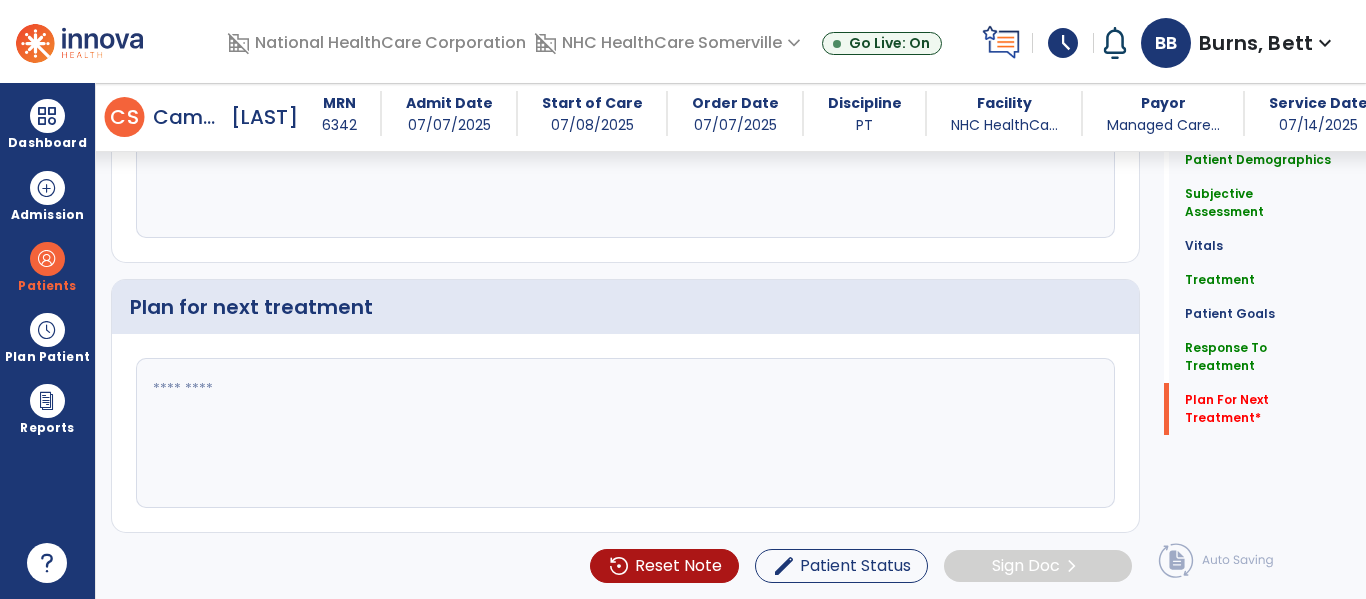 type on "**********" 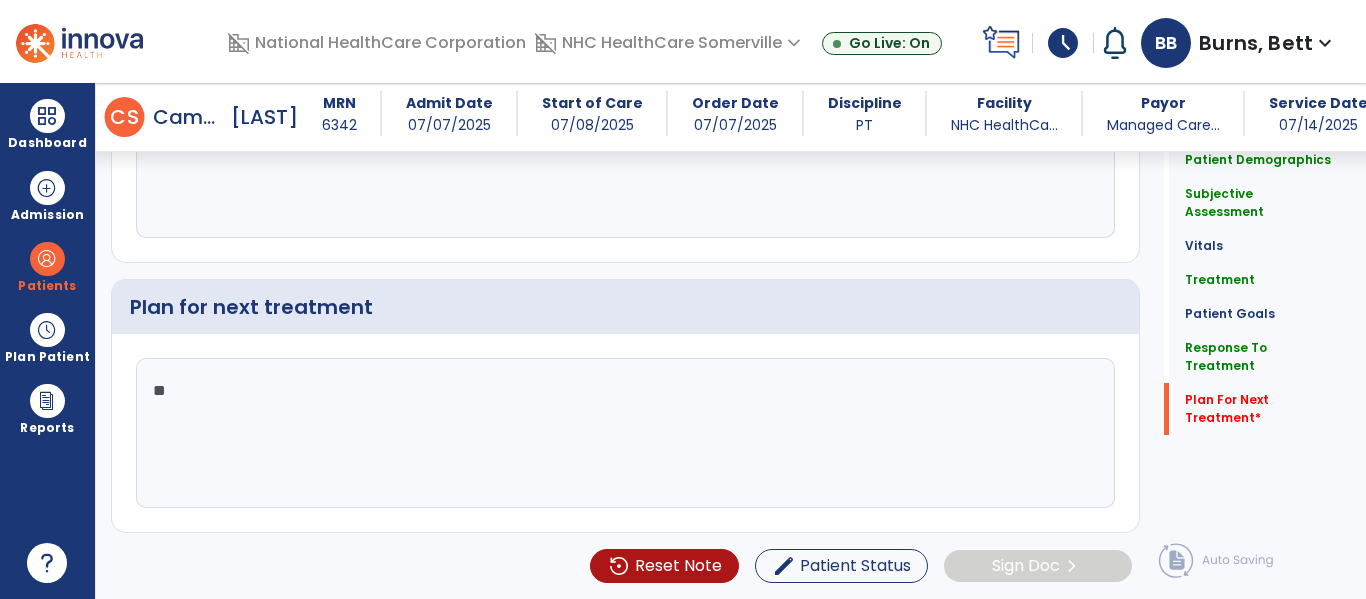 type on "*" 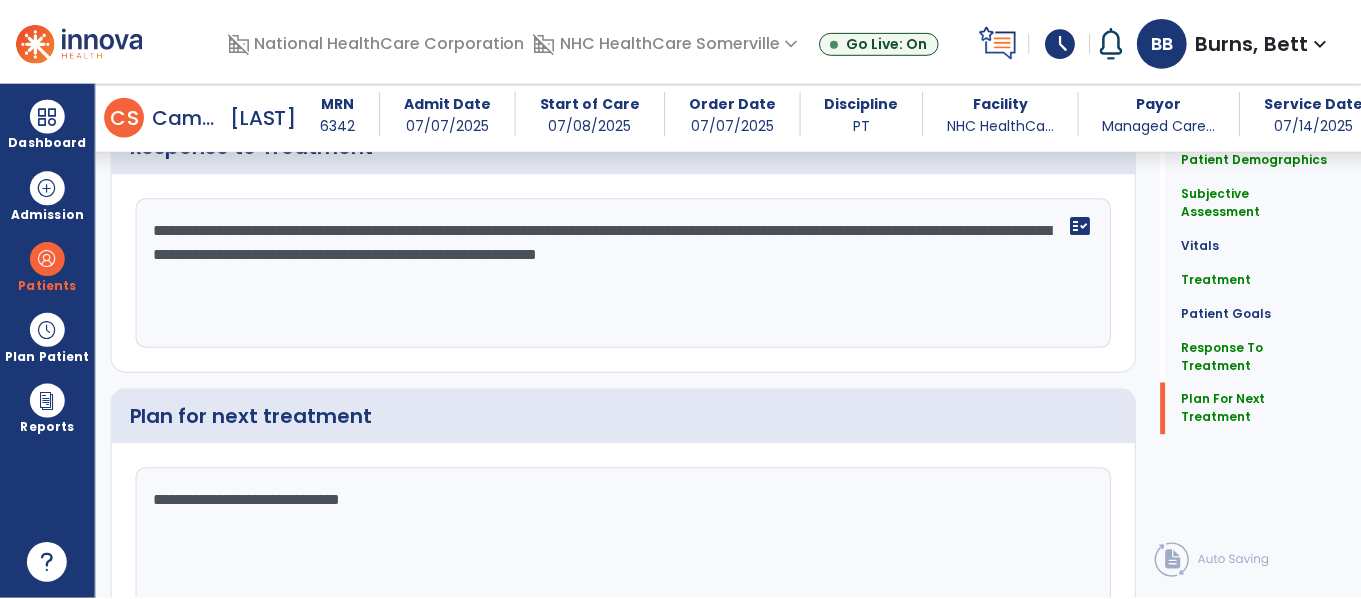 scroll, scrollTop: 3215, scrollLeft: 0, axis: vertical 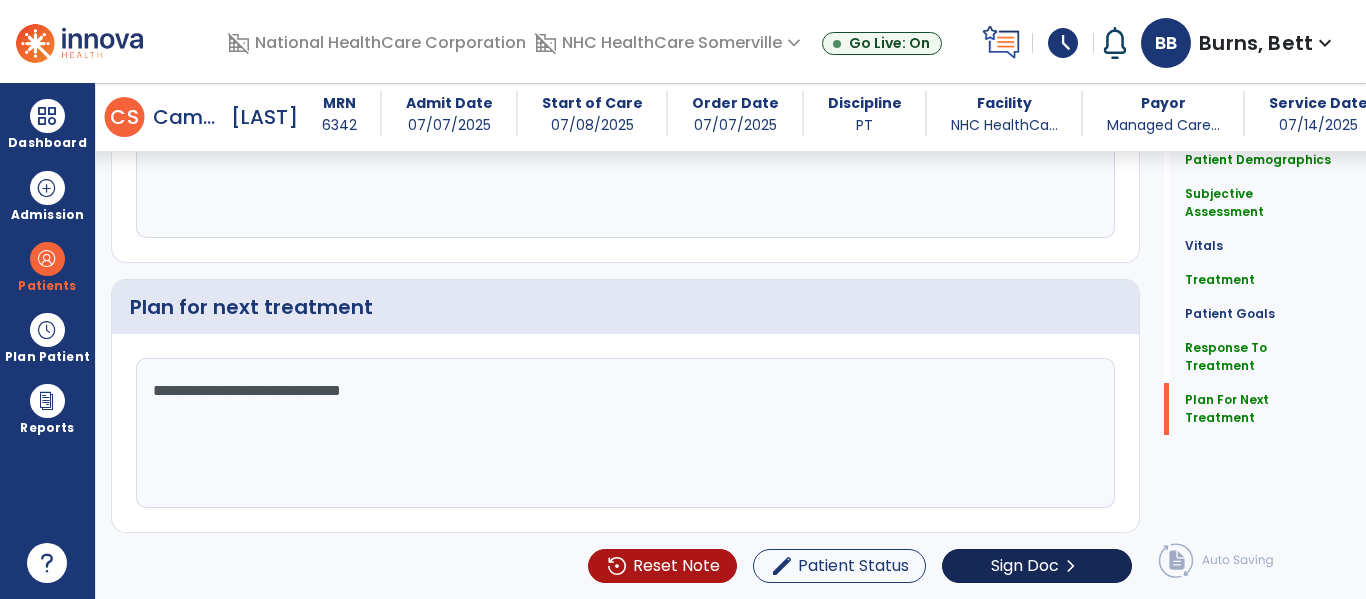 type on "**********" 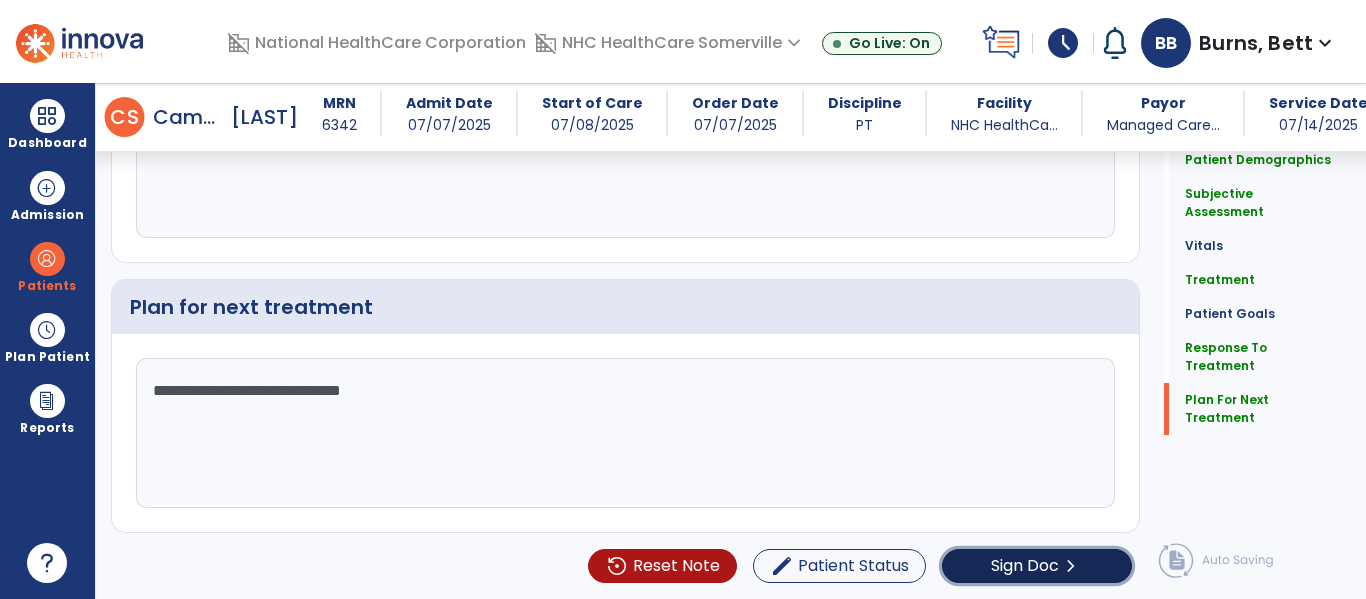 click on "Sign Doc" 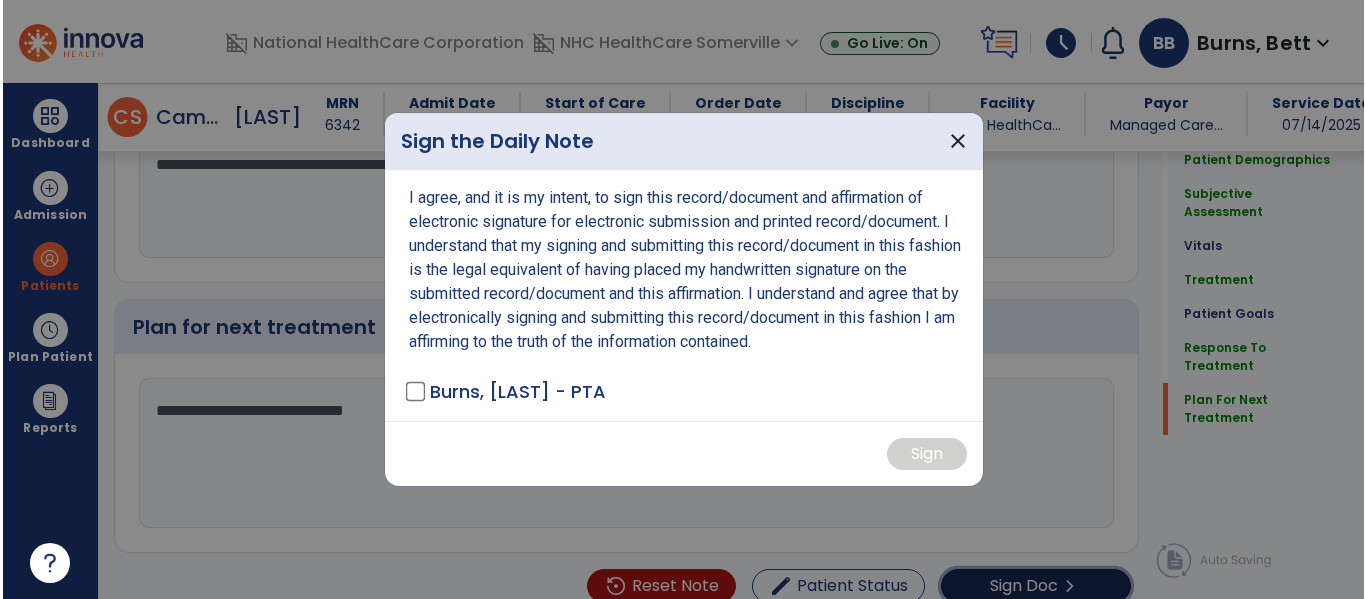 scroll, scrollTop: 3236, scrollLeft: 0, axis: vertical 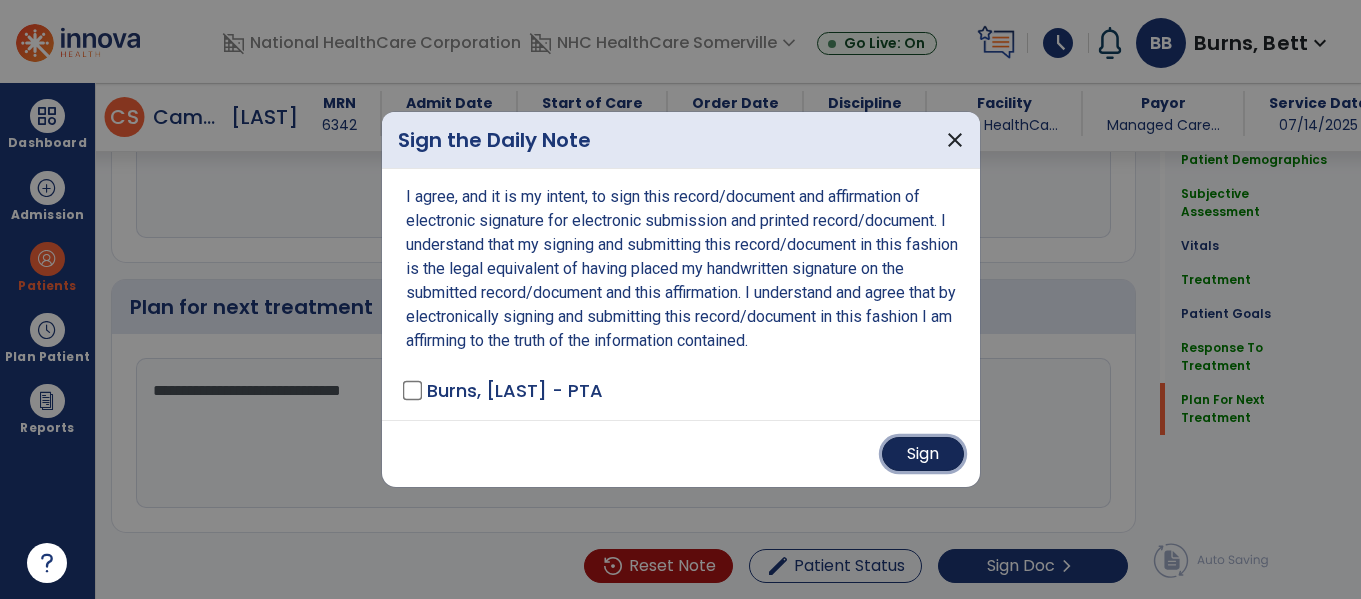 click on "Sign" at bounding box center (923, 454) 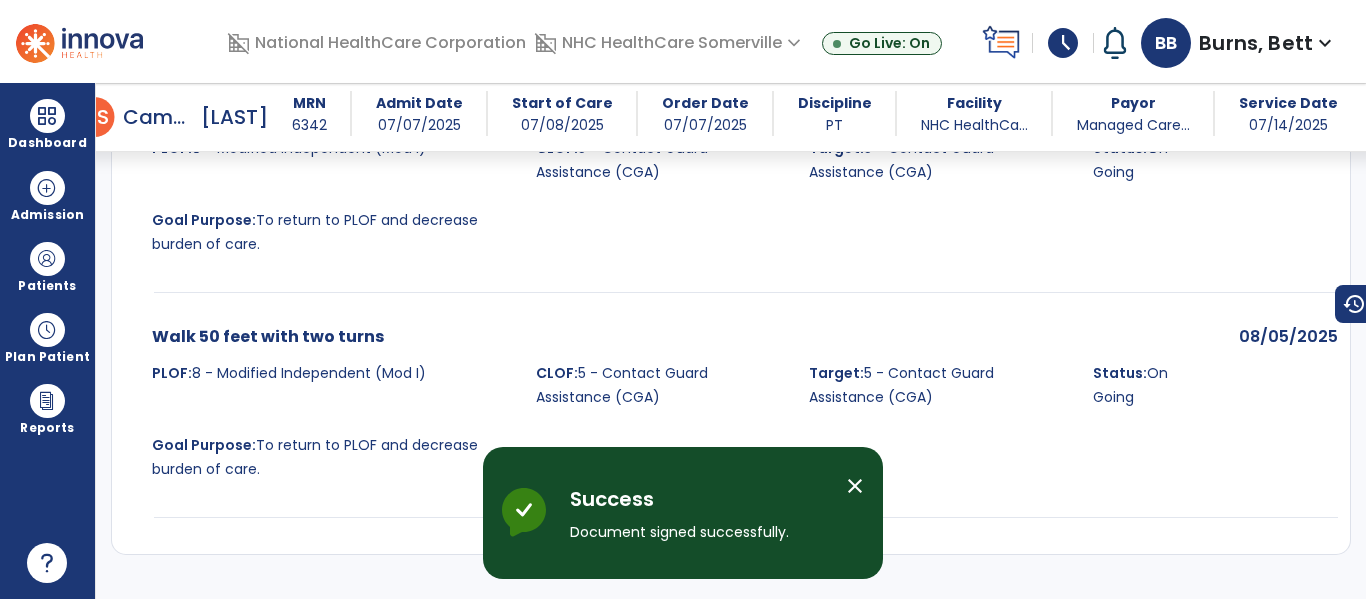 scroll, scrollTop: 5157, scrollLeft: 0, axis: vertical 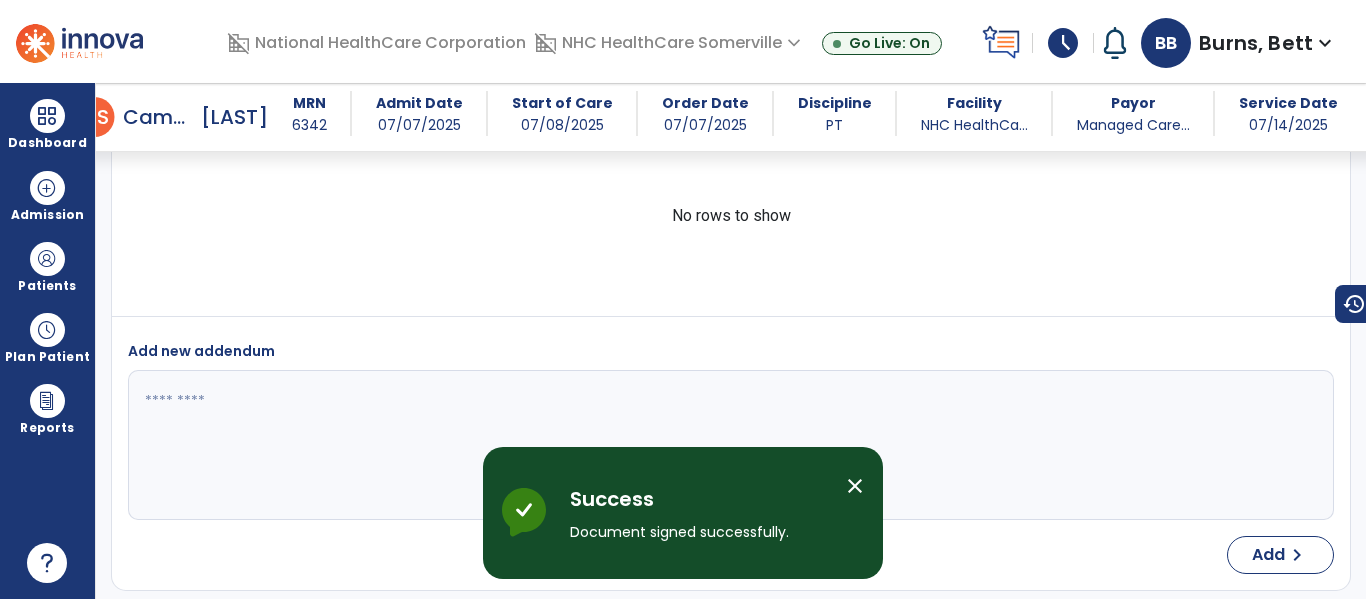click on "close" at bounding box center [855, 486] 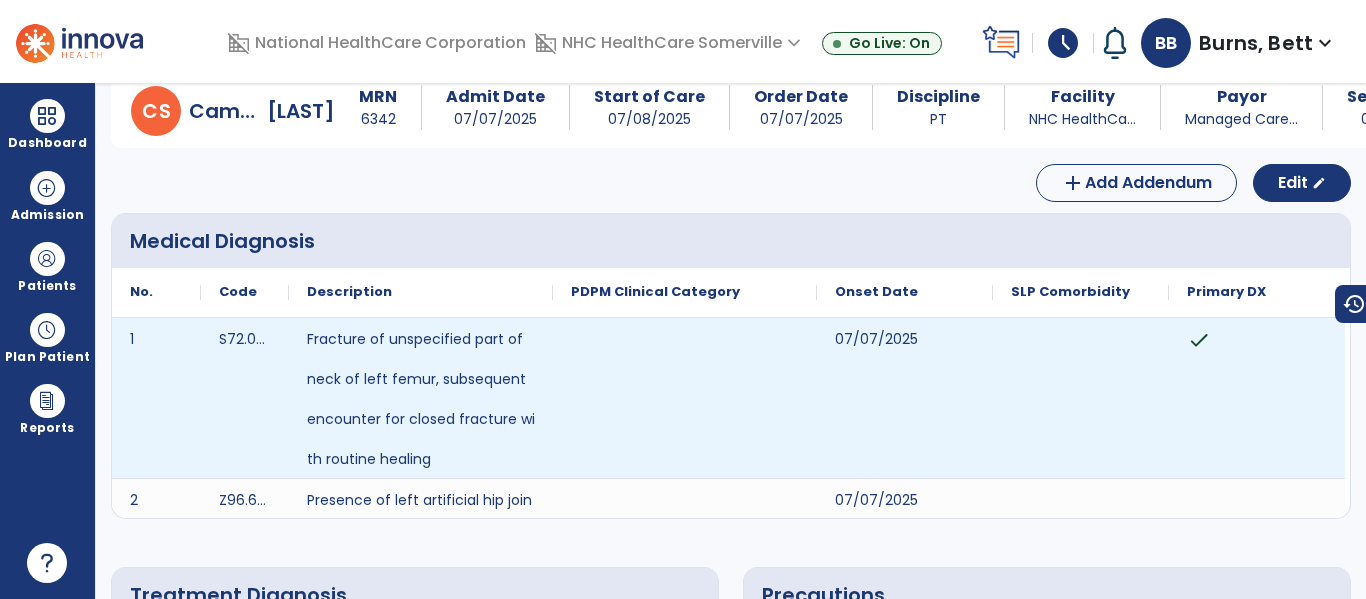 scroll, scrollTop: 0, scrollLeft: 0, axis: both 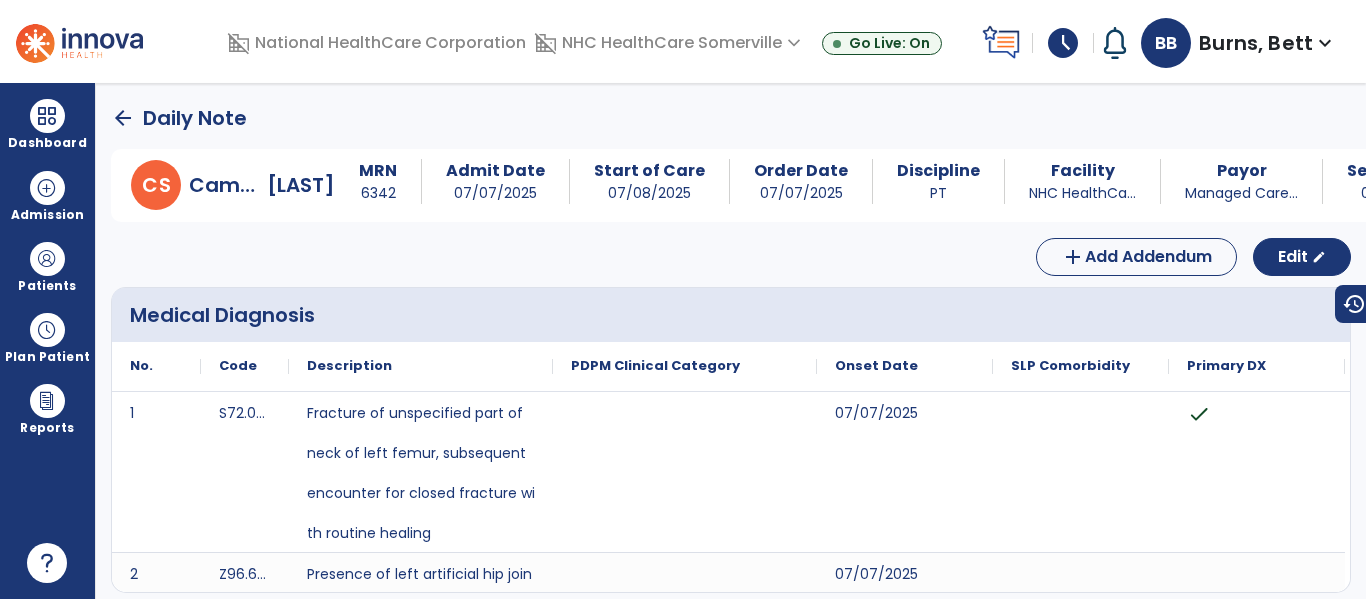 click on "arrow_back" 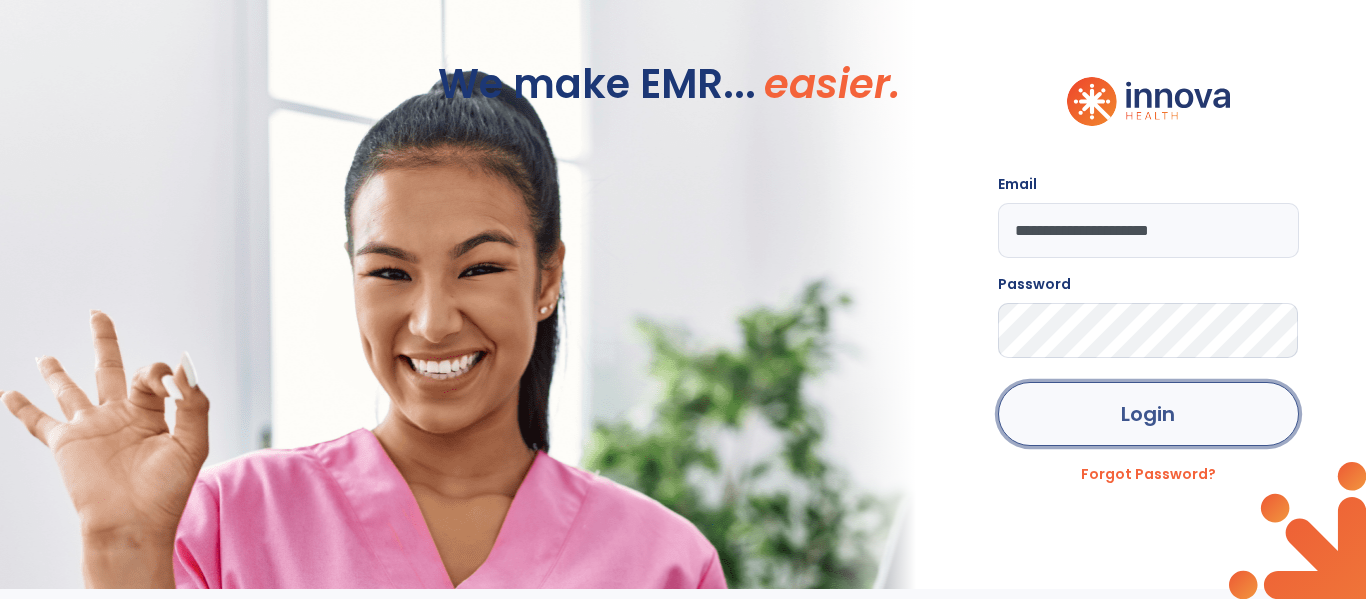 click on "Login" 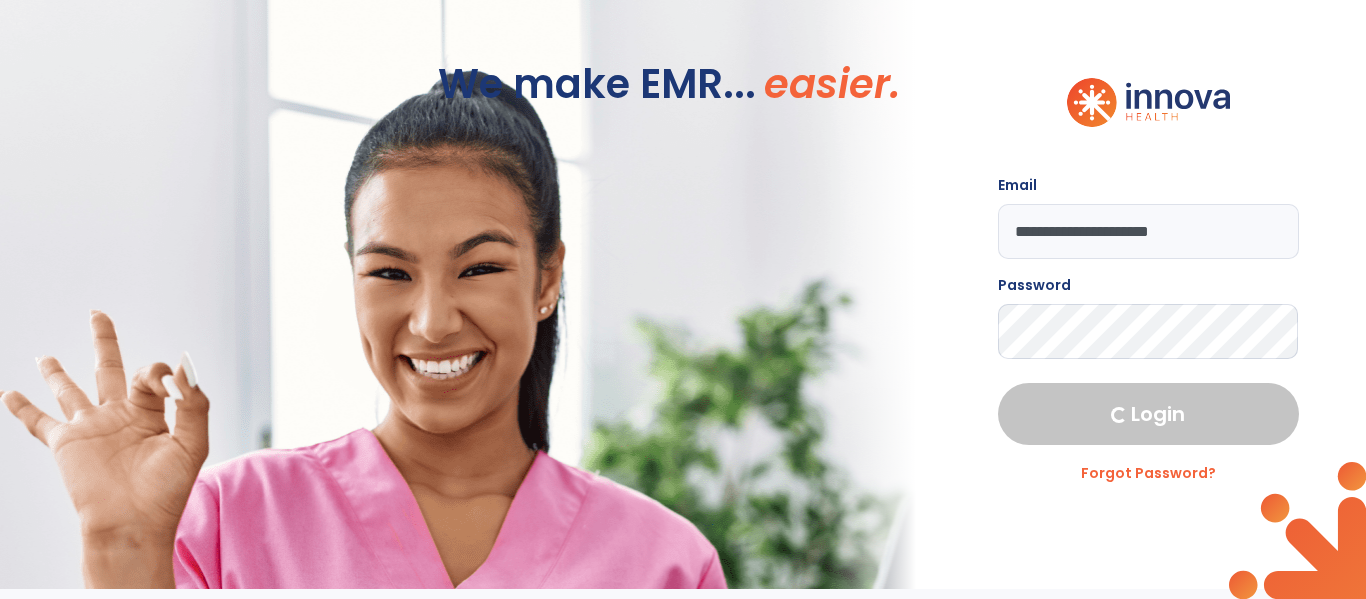 select on "****" 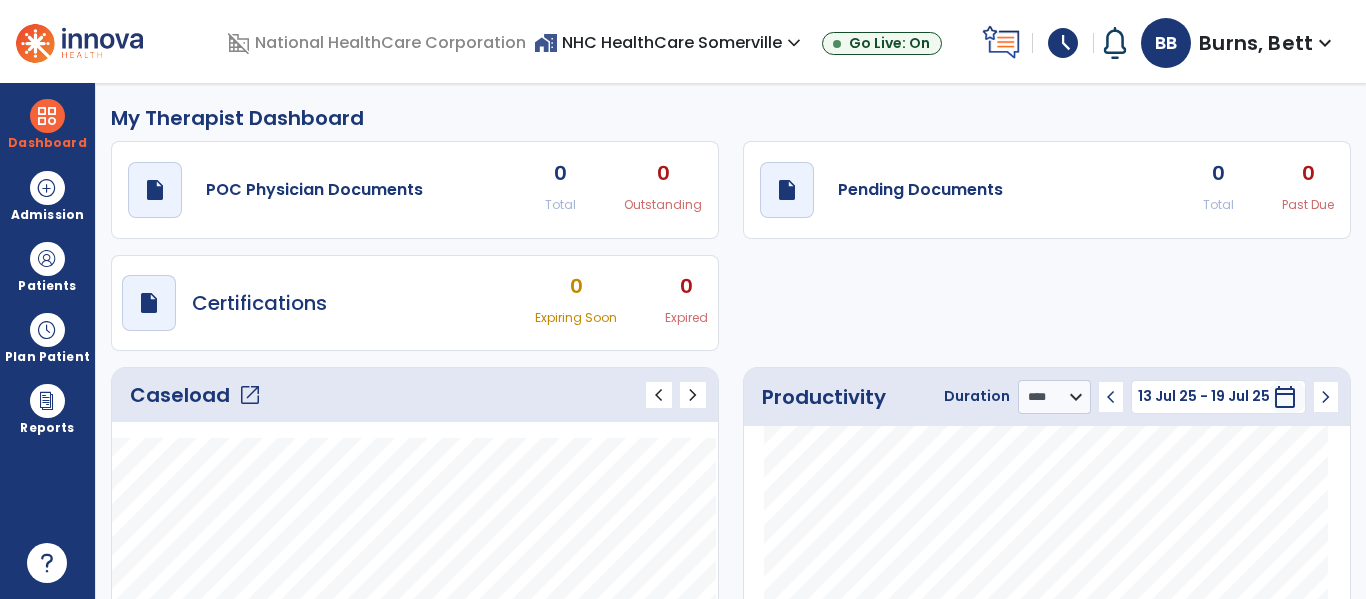 click on "open_in_new" 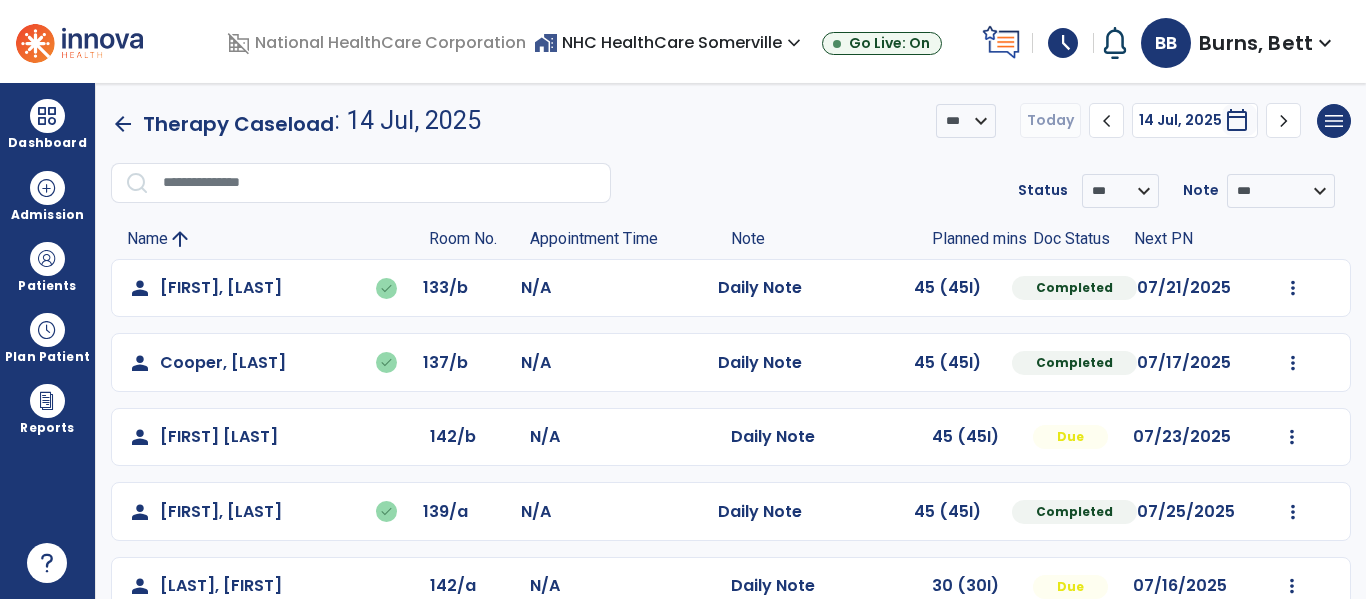 click on "Undo Visit Status   Reset Note   Open Document   G + C Mins" 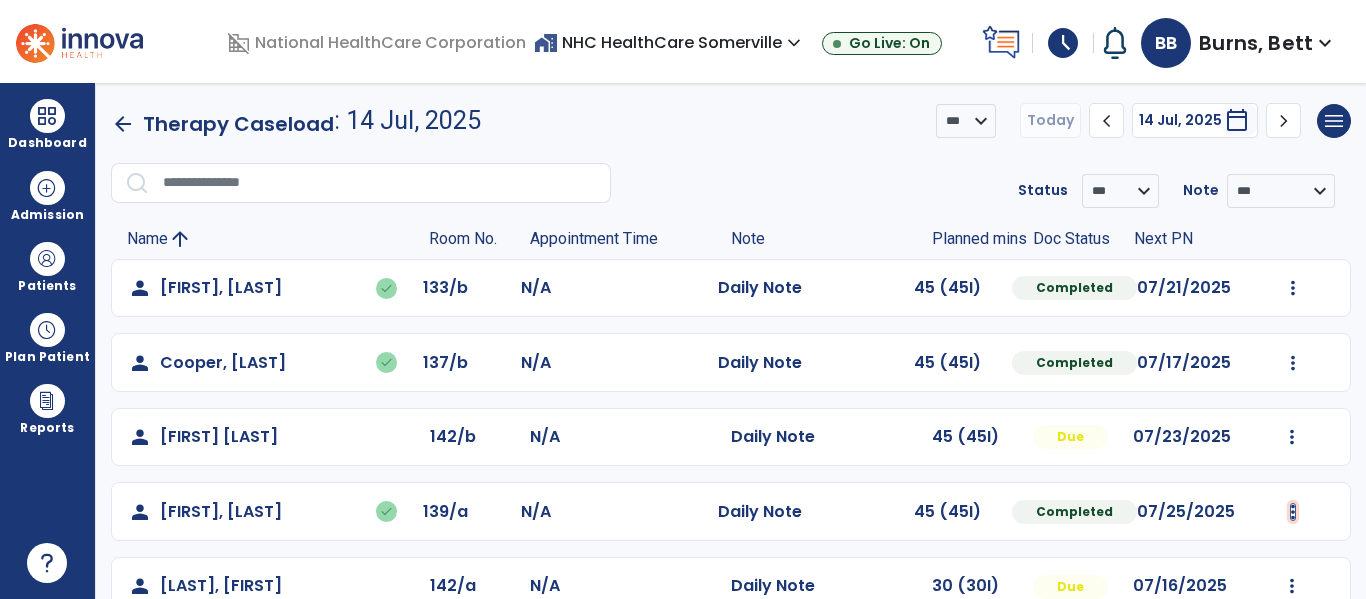 click at bounding box center [1293, 288] 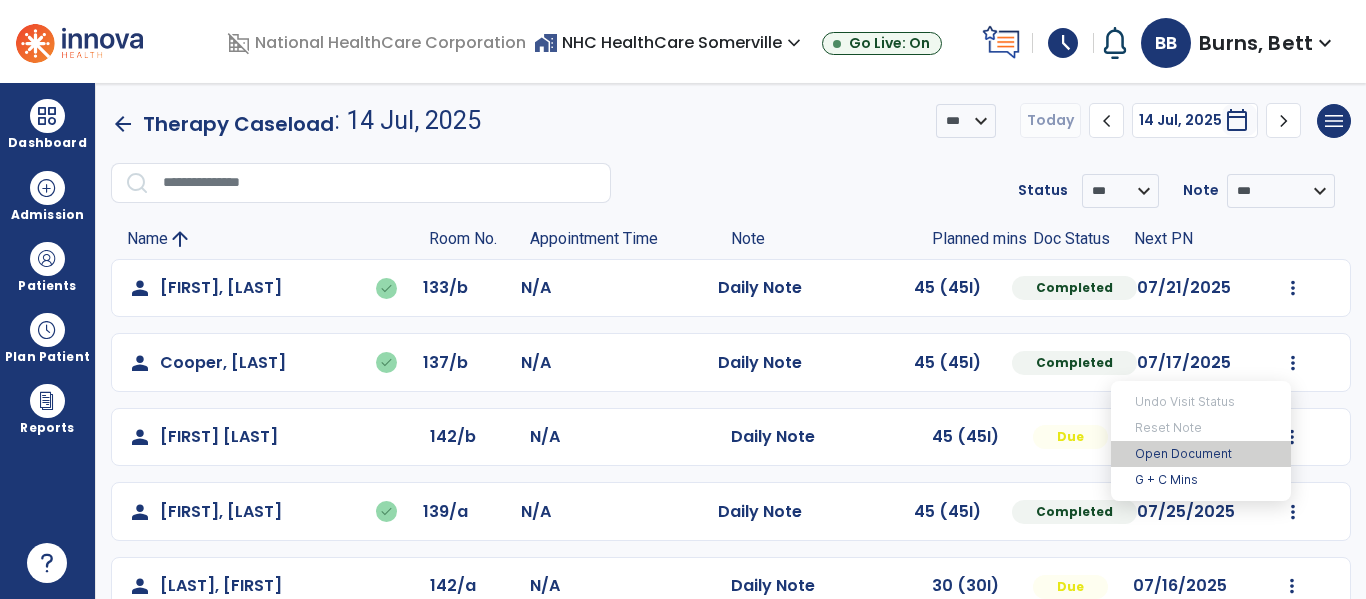 click on "Open Document" at bounding box center (1201, 454) 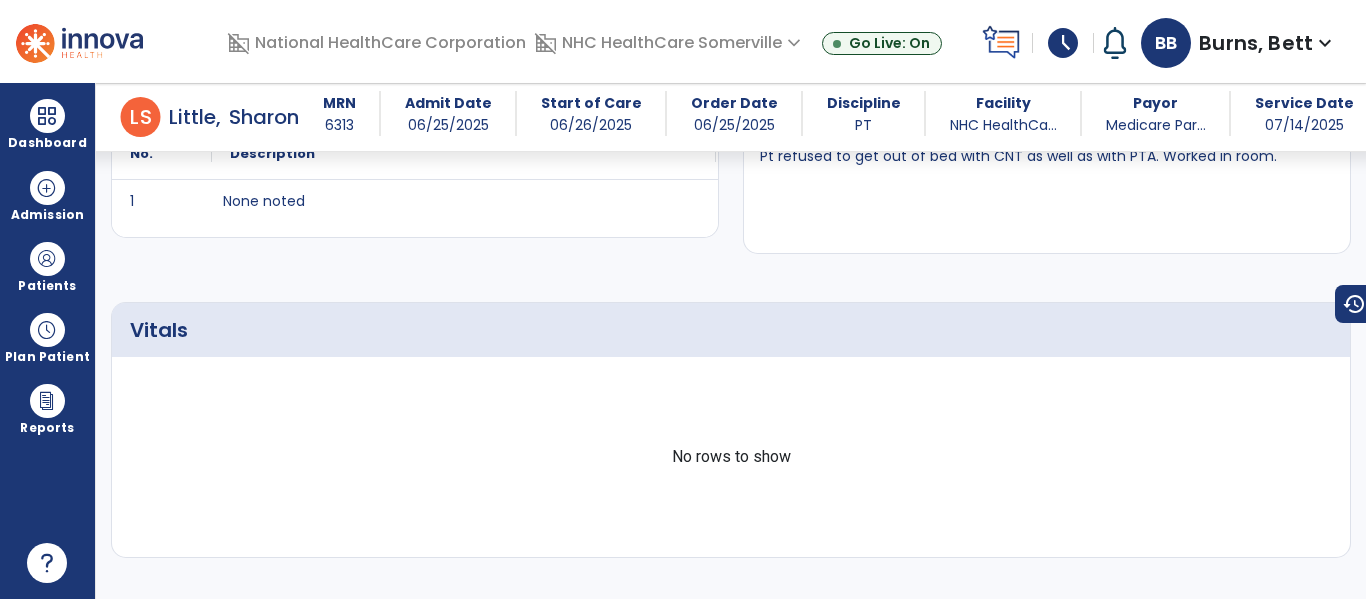scroll, scrollTop: 0, scrollLeft: 0, axis: both 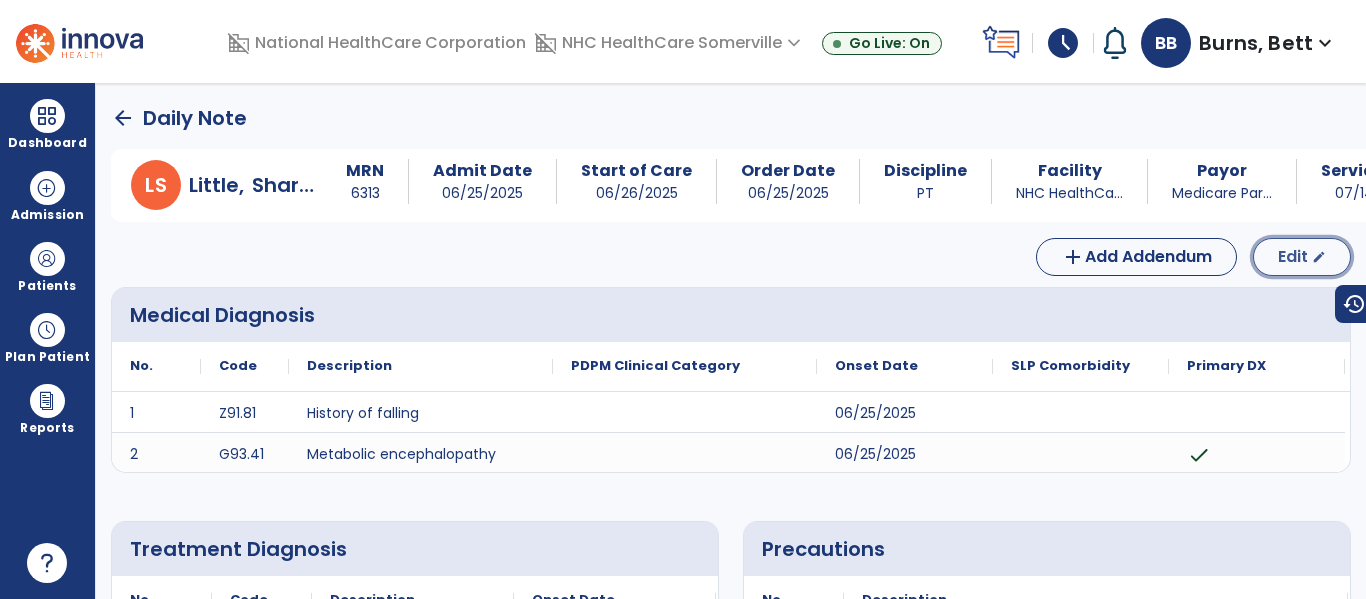 click on "Edit" 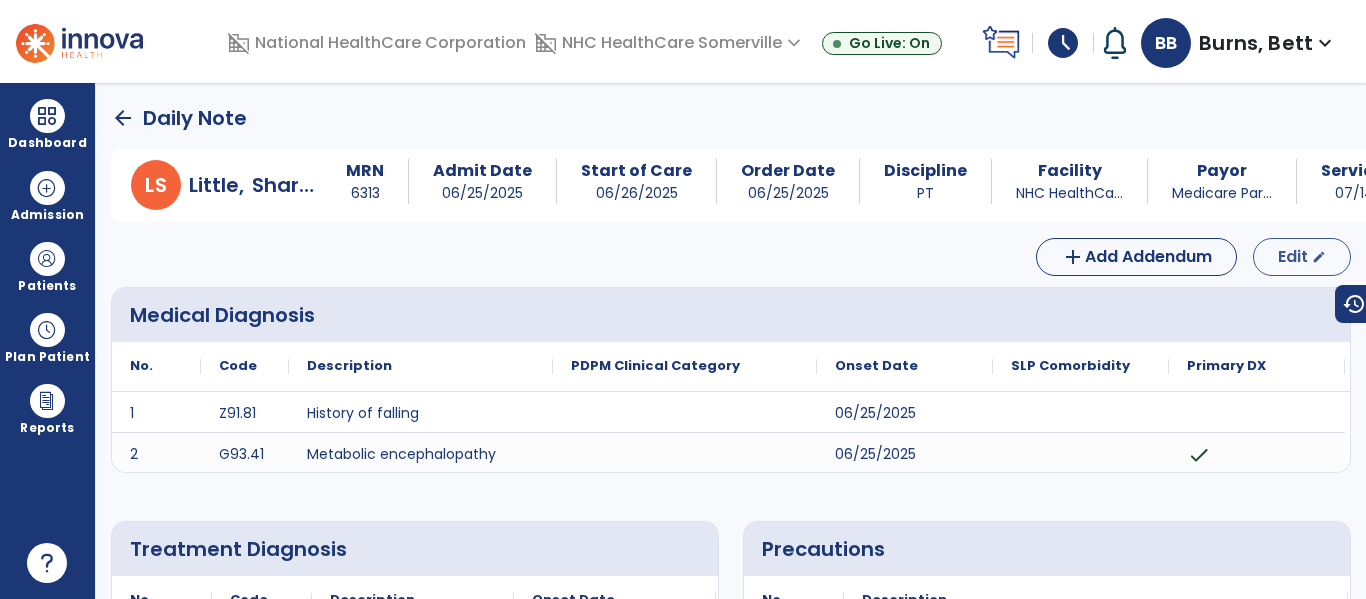 select on "*" 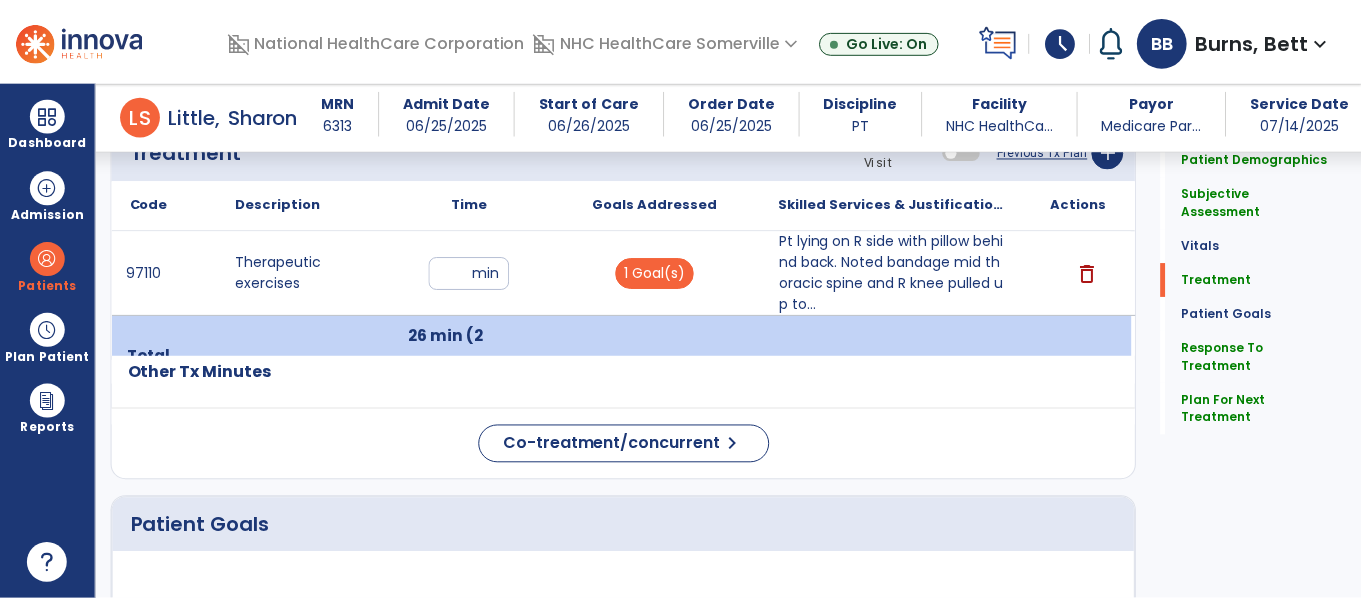 scroll, scrollTop: 1166, scrollLeft: 0, axis: vertical 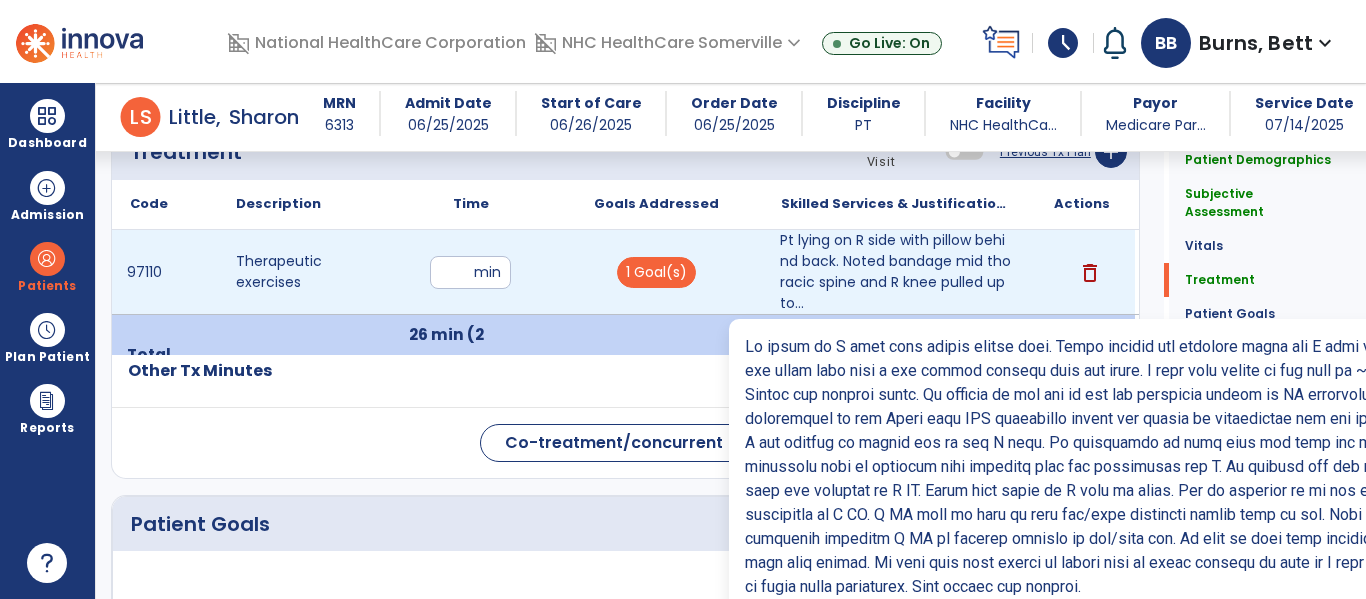click on "Pt lying on R side with pillow behind back. Noted bandage mid thoracic spine and R knee pulled up to..." at bounding box center [896, 272] 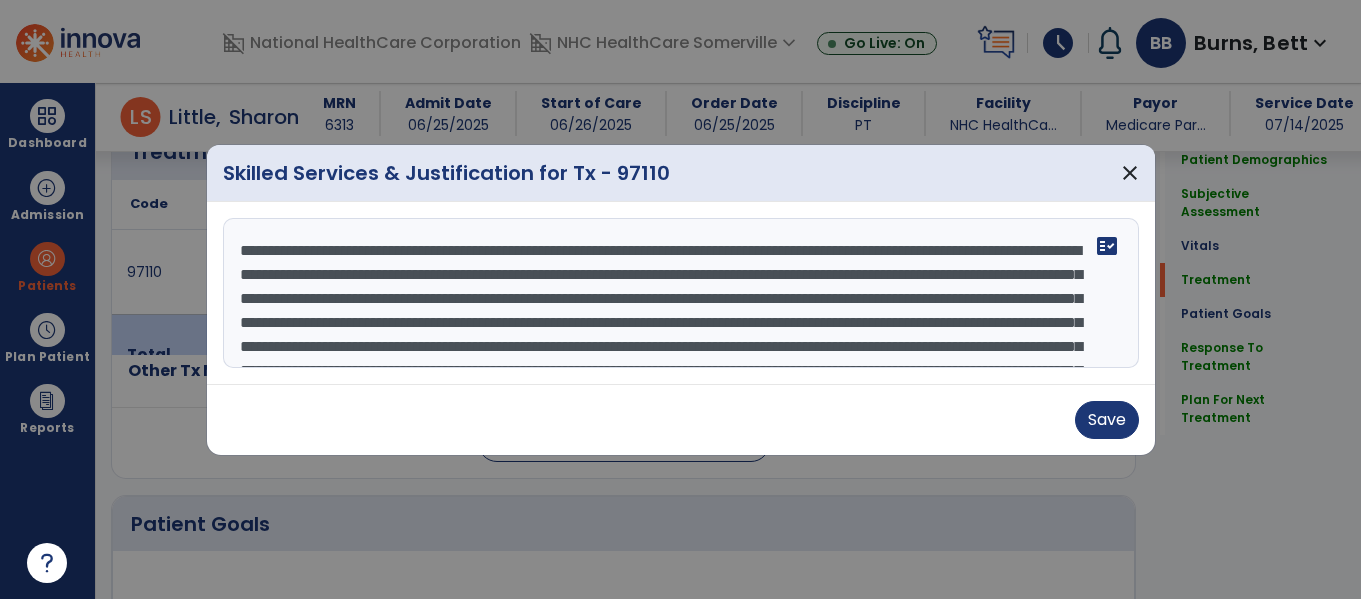 scroll, scrollTop: 1166, scrollLeft: 0, axis: vertical 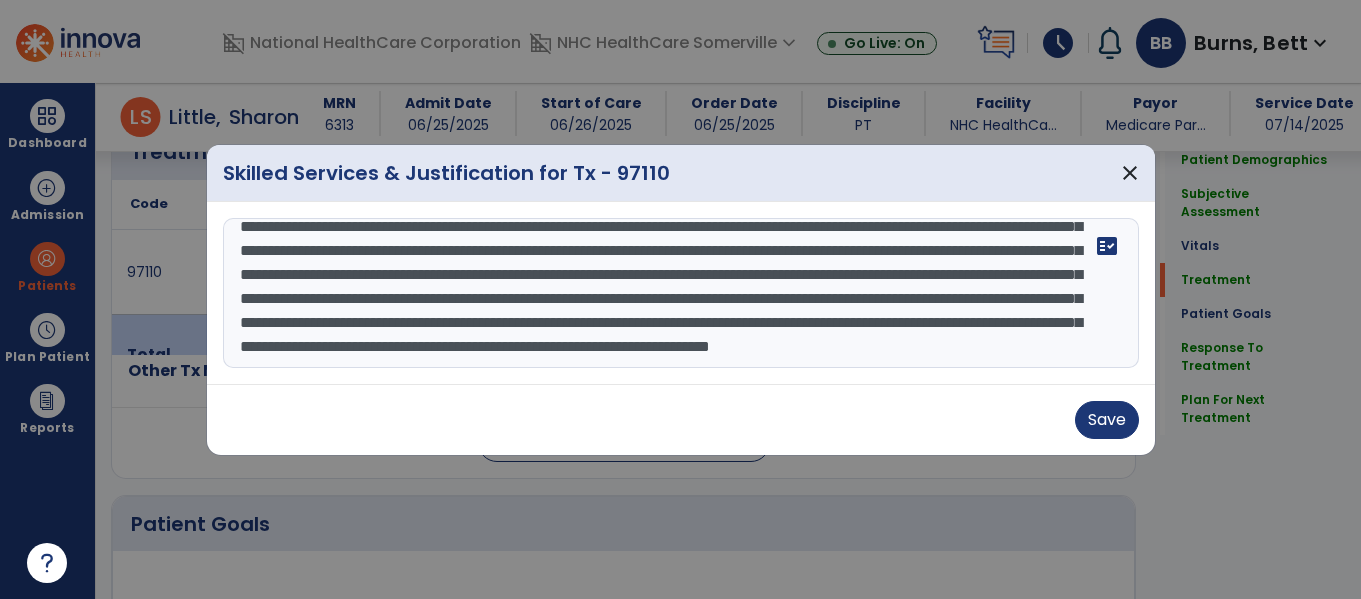 click at bounding box center (681, 293) 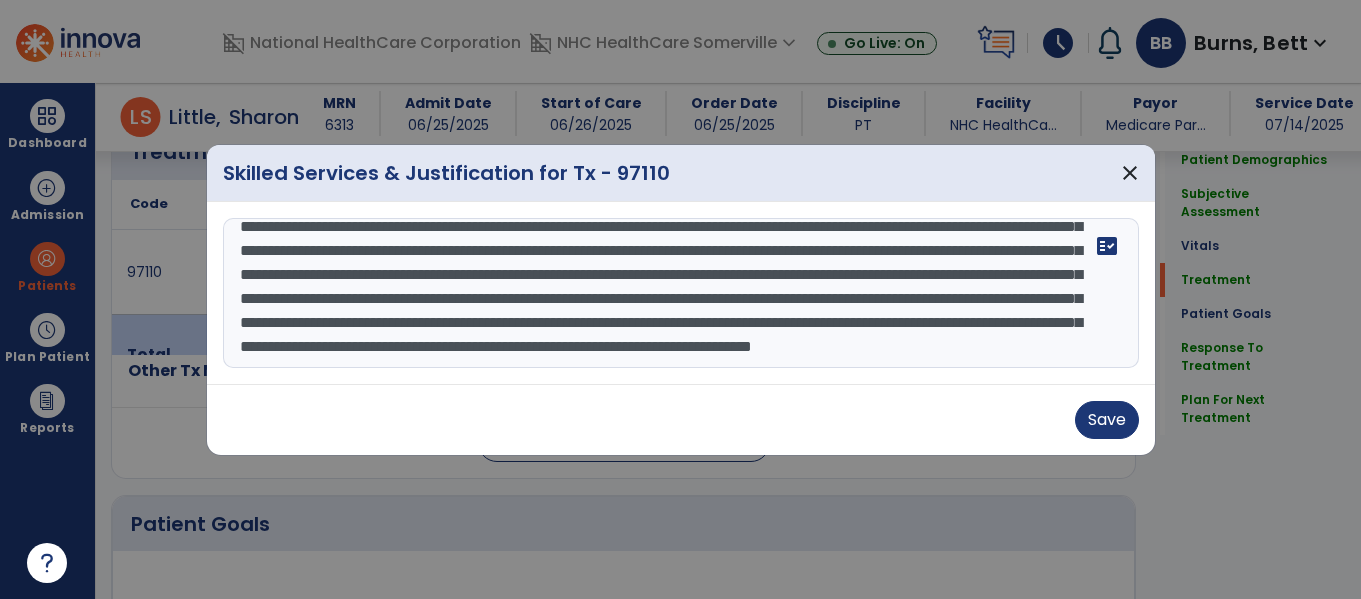 scroll, scrollTop: 136, scrollLeft: 0, axis: vertical 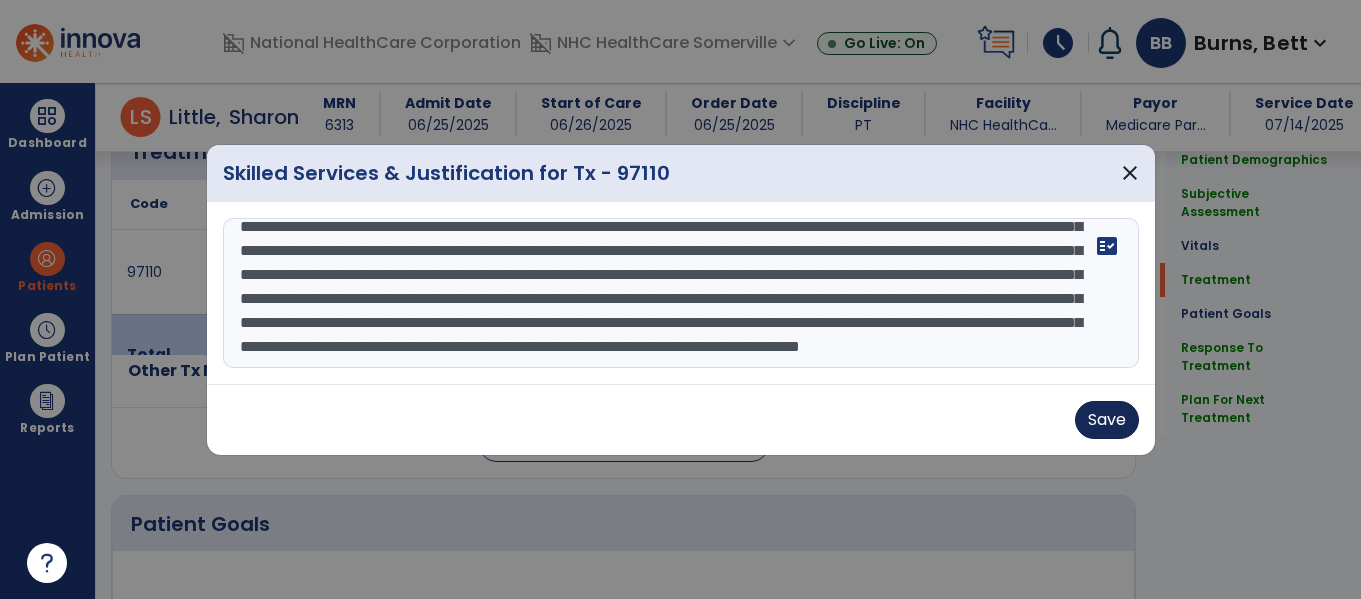type on "**********" 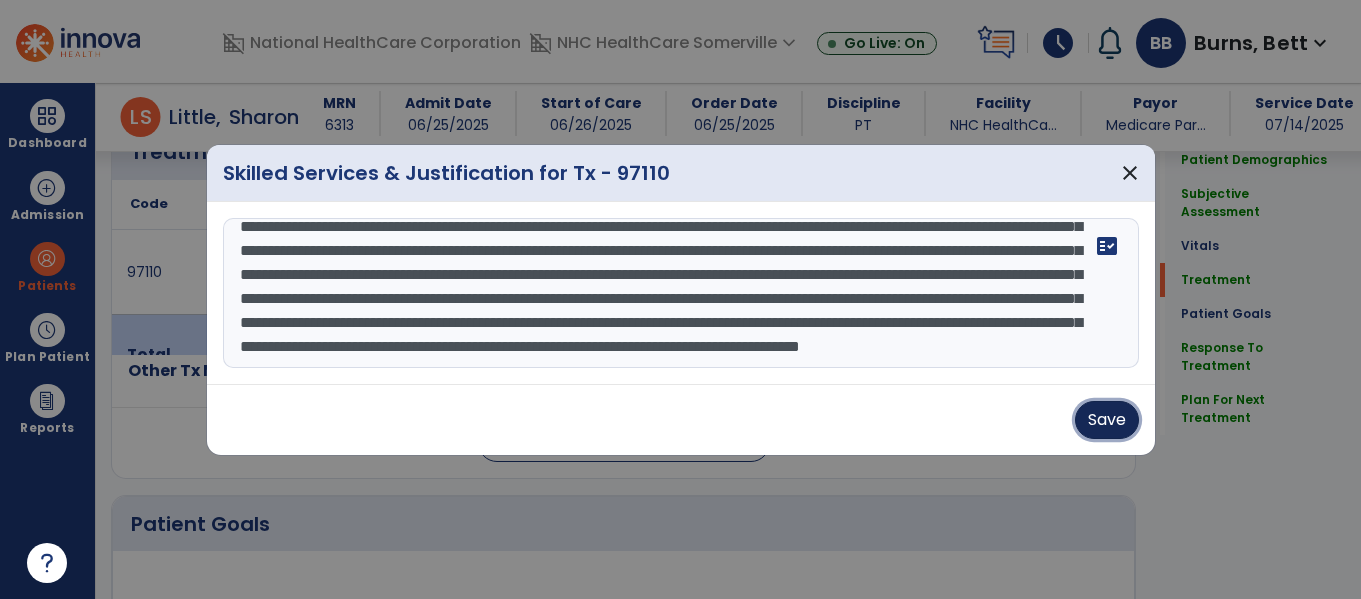 click on "Save" at bounding box center [1107, 420] 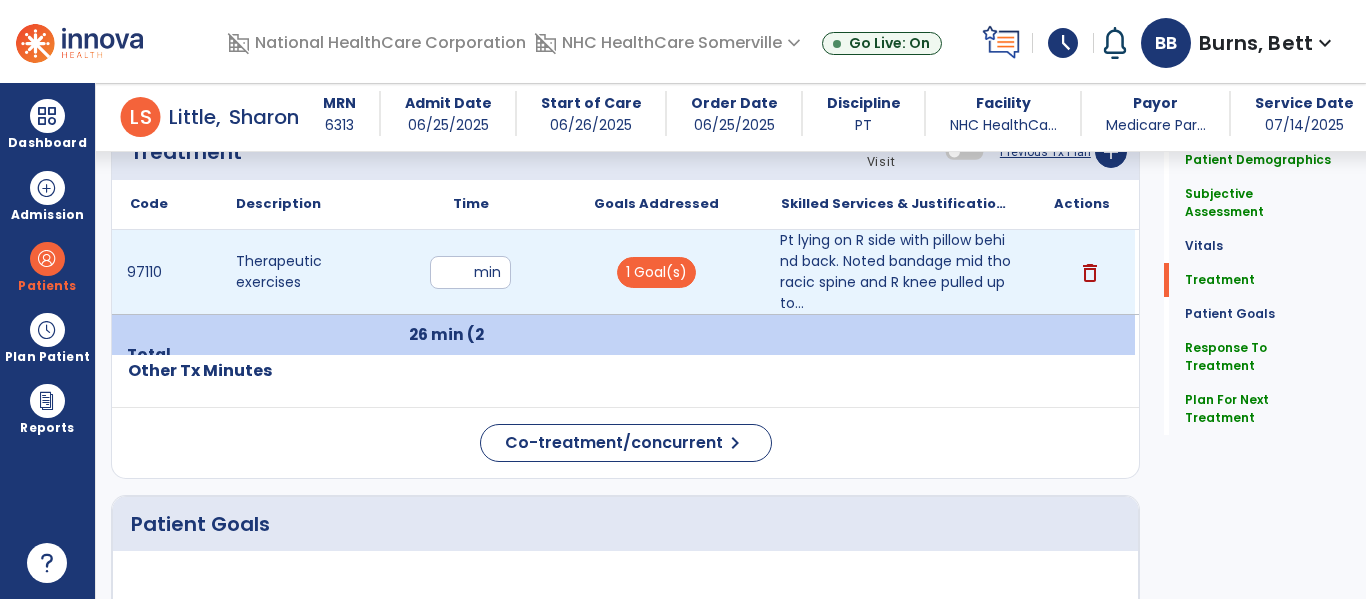 click on "**" at bounding box center (470, 272) 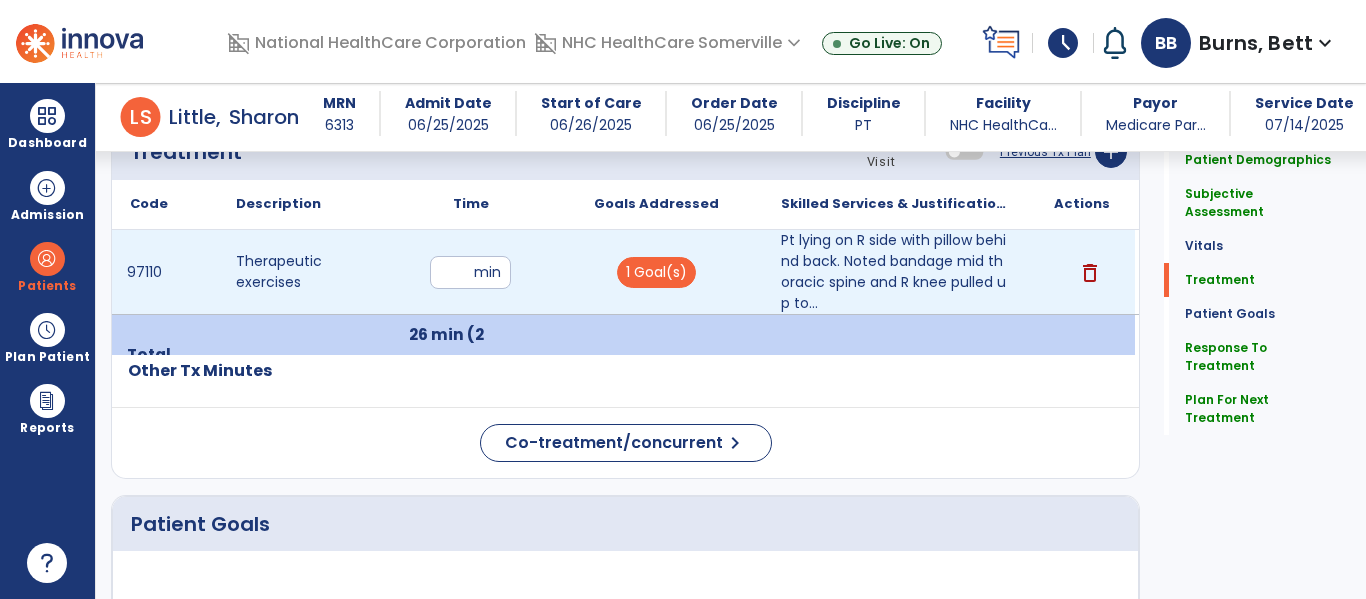 type on "*" 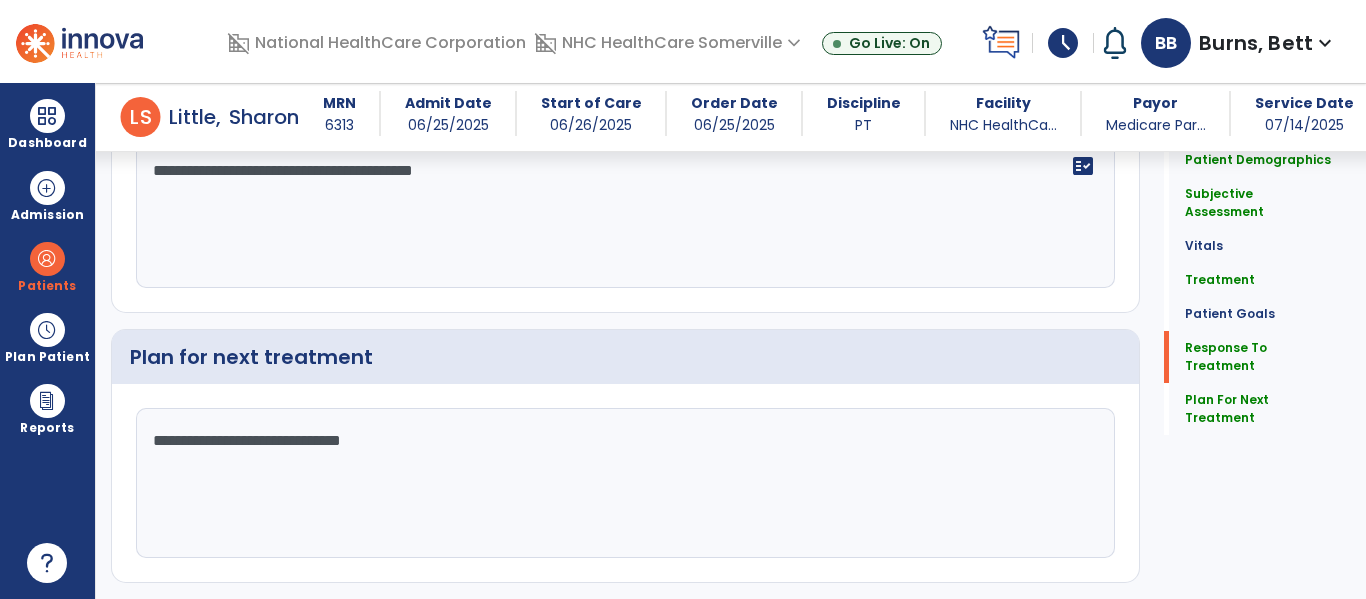 scroll, scrollTop: 2717, scrollLeft: 0, axis: vertical 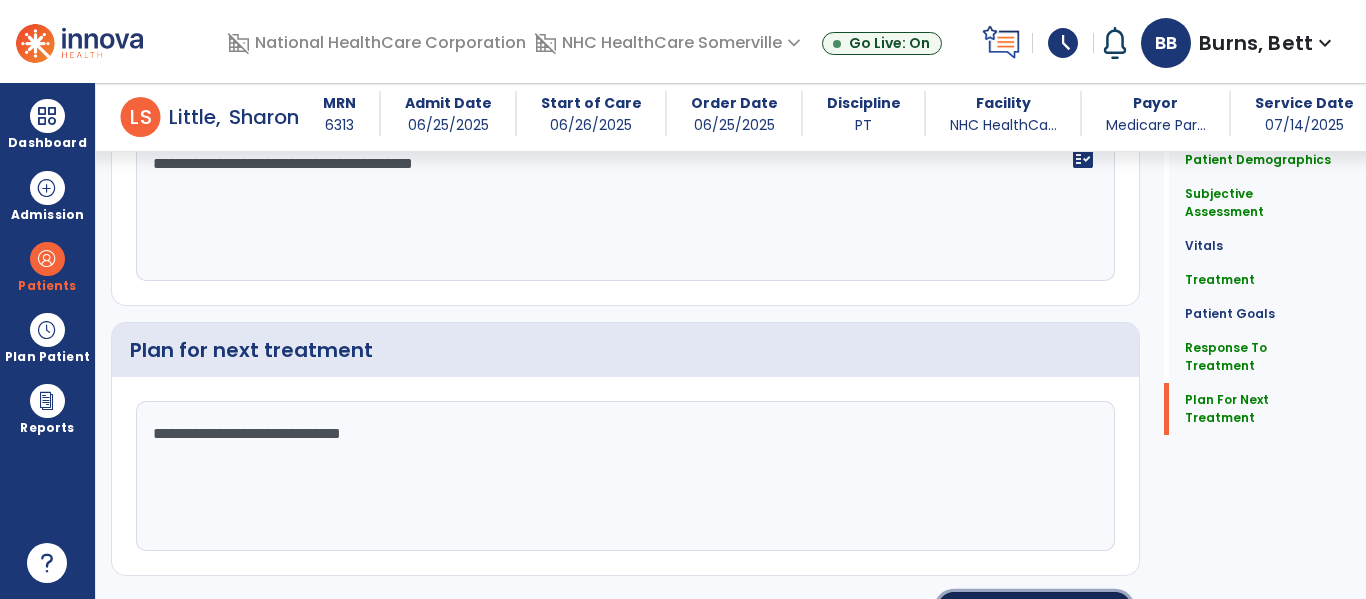 click on "Re-Sign Doc" 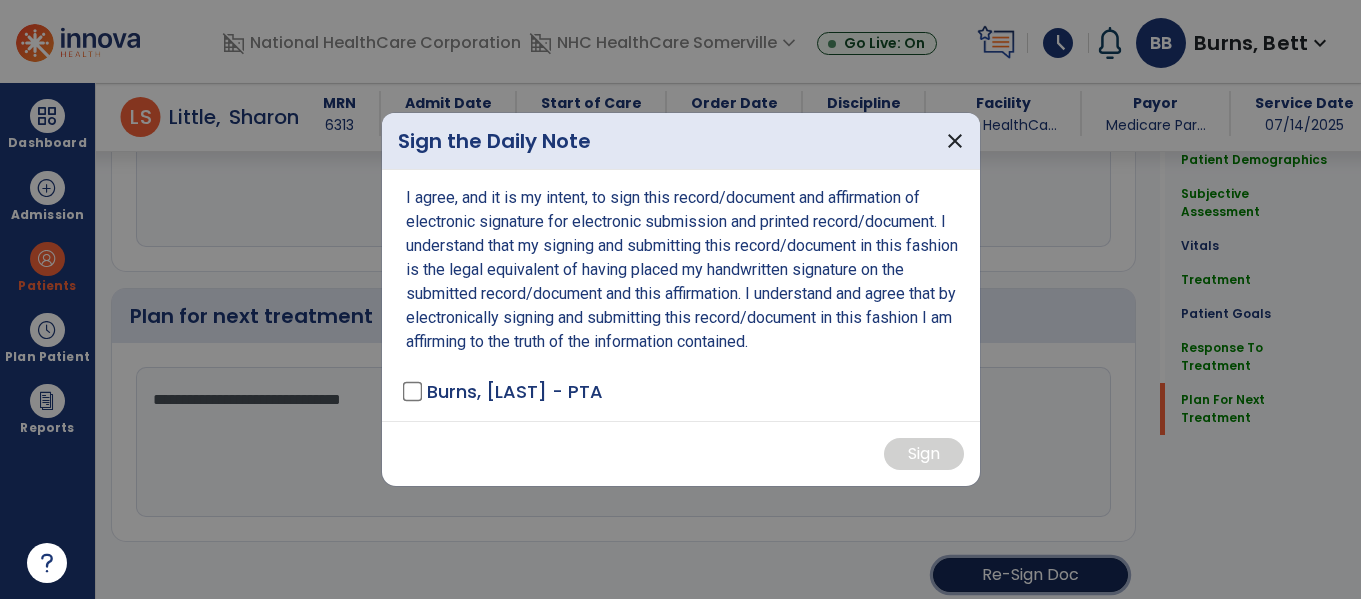scroll, scrollTop: 2717, scrollLeft: 0, axis: vertical 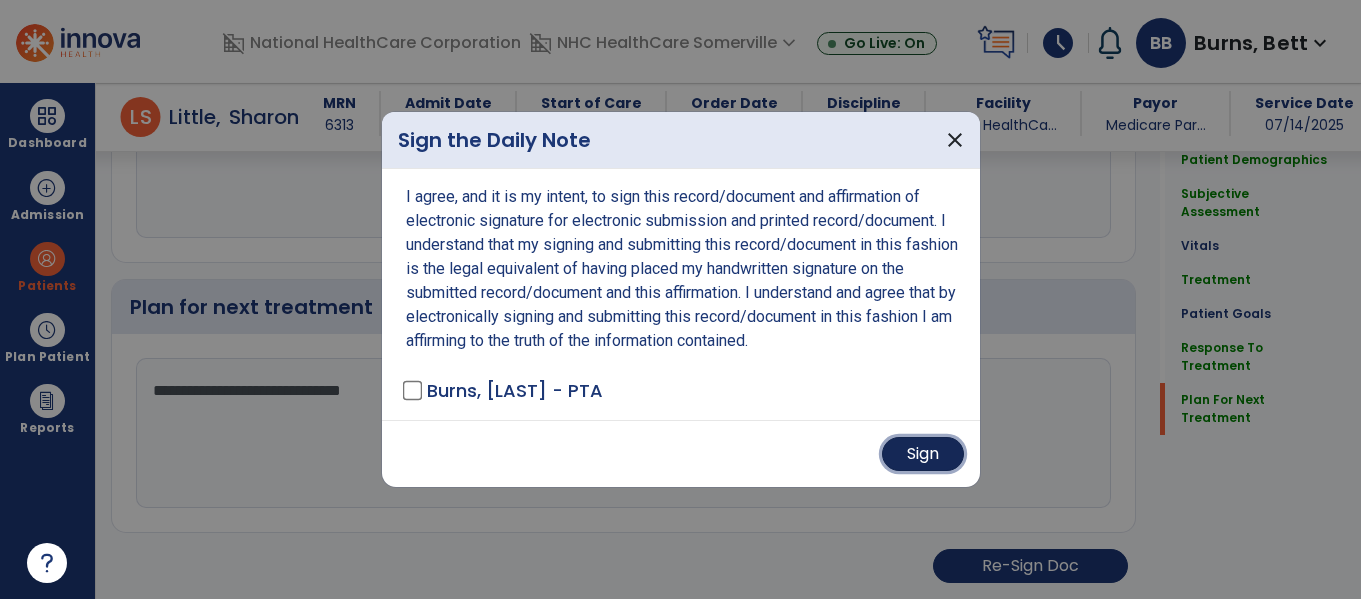click on "Sign" at bounding box center (923, 454) 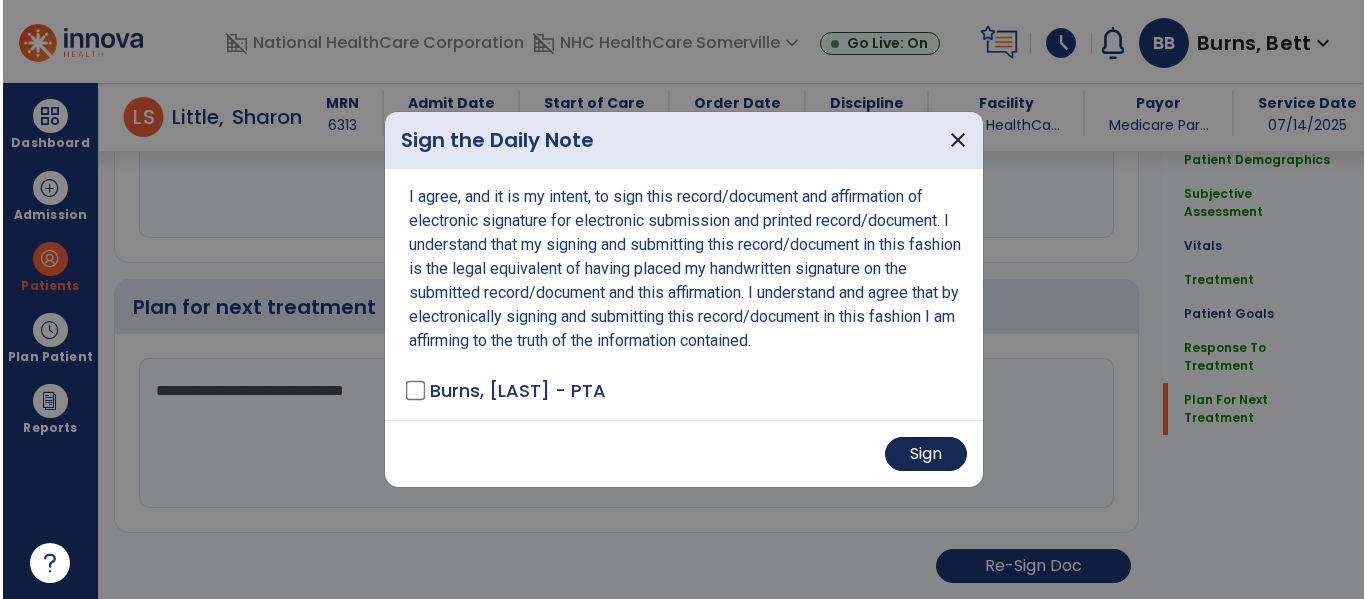 scroll, scrollTop: 2715, scrollLeft: 0, axis: vertical 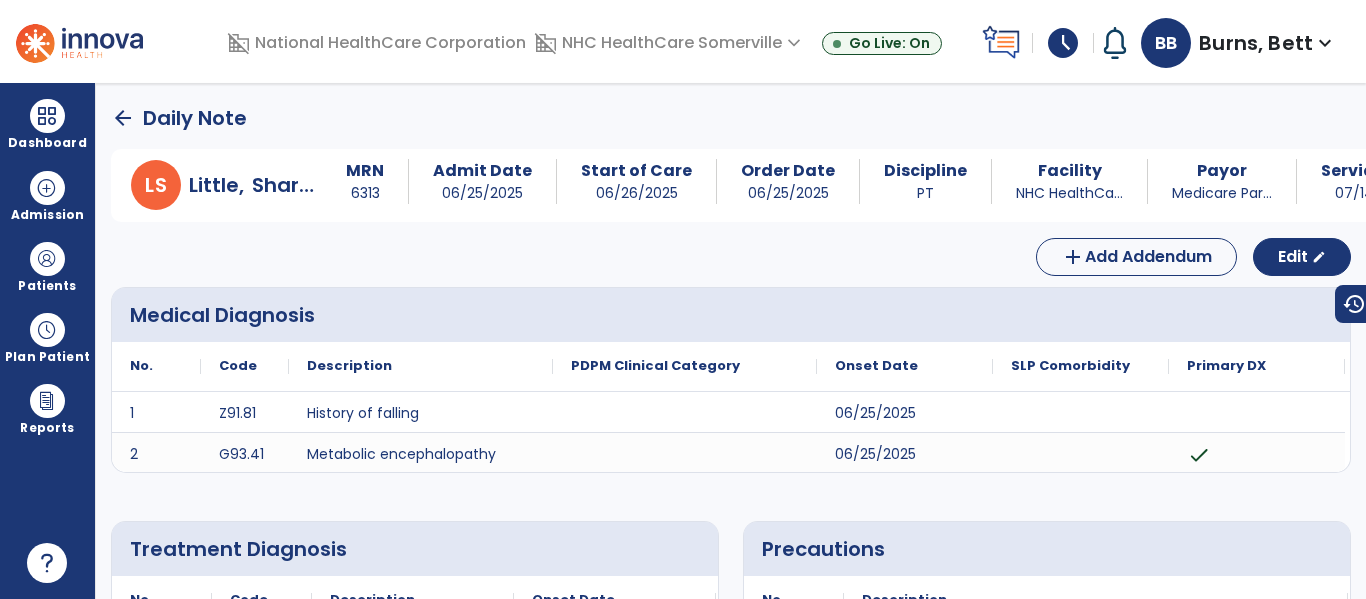 click on "arrow_back" 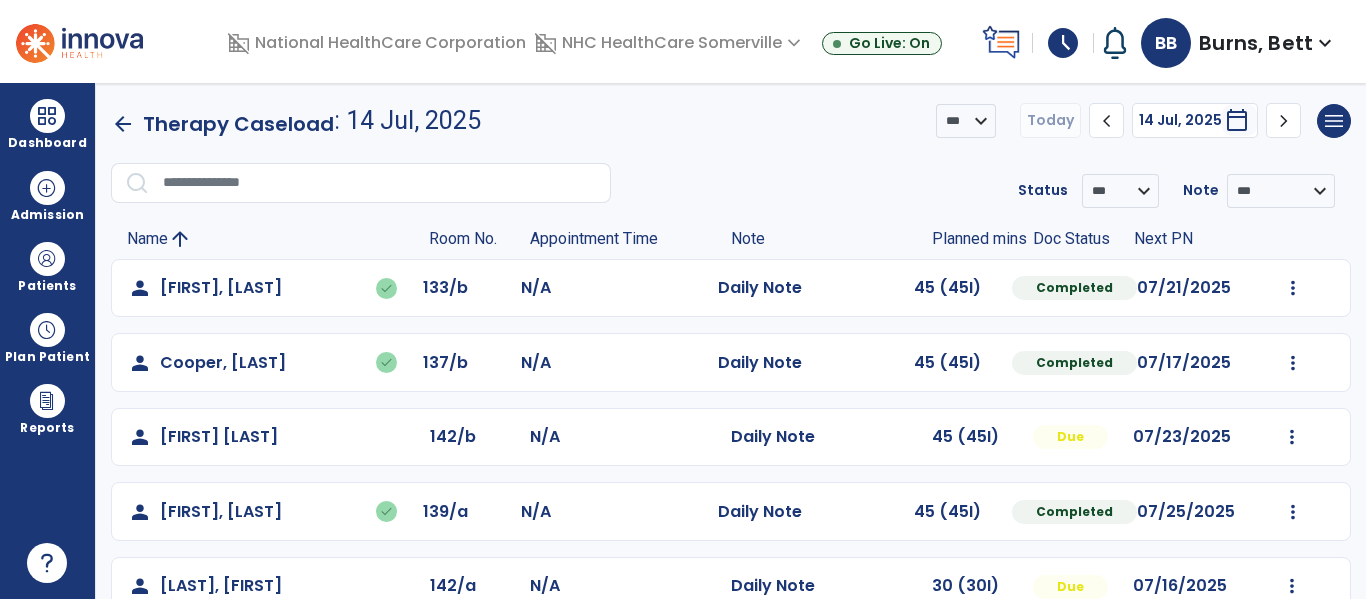 click on "Burns, Bett" at bounding box center [1256, 43] 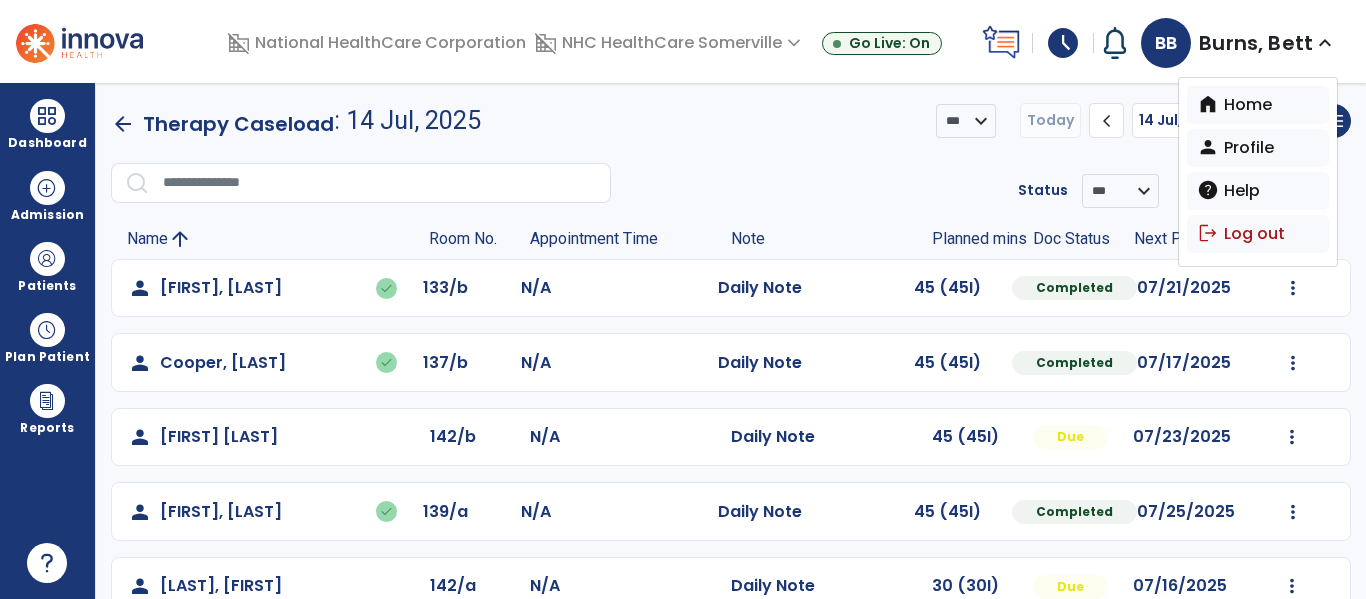 click on "**********" 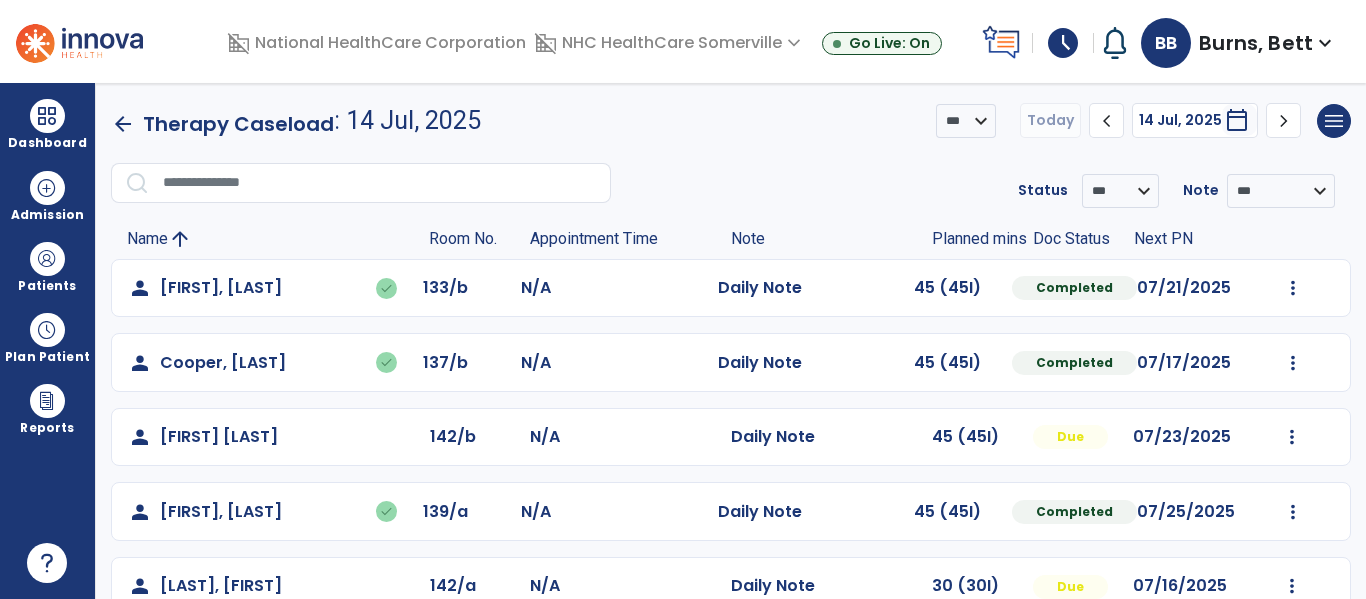 click on "schedule" at bounding box center [1063, 43] 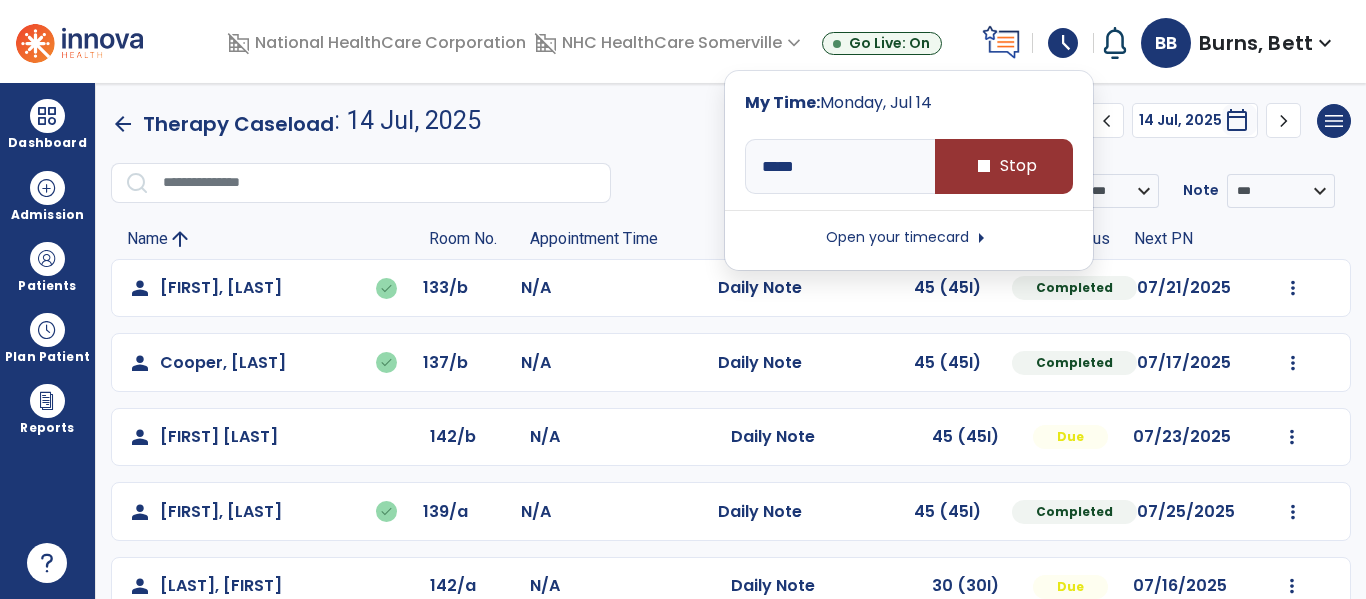 click on "stop  Stop" at bounding box center [1004, 166] 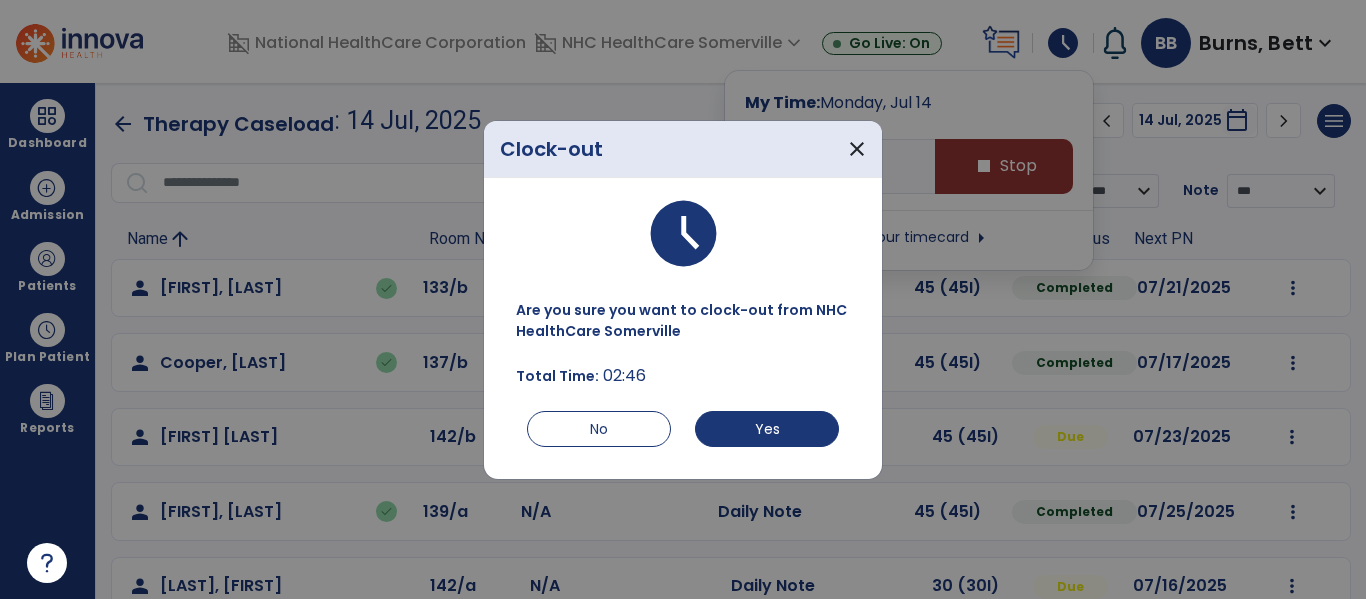 type on "*****" 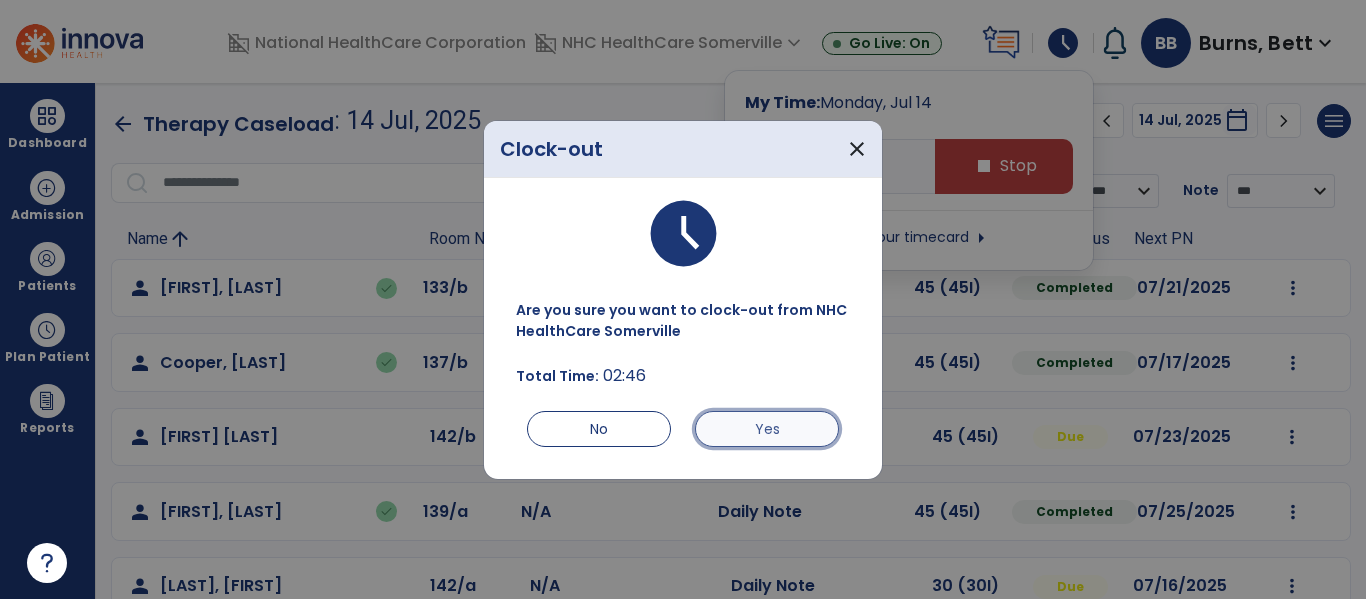 click on "Yes" at bounding box center (767, 429) 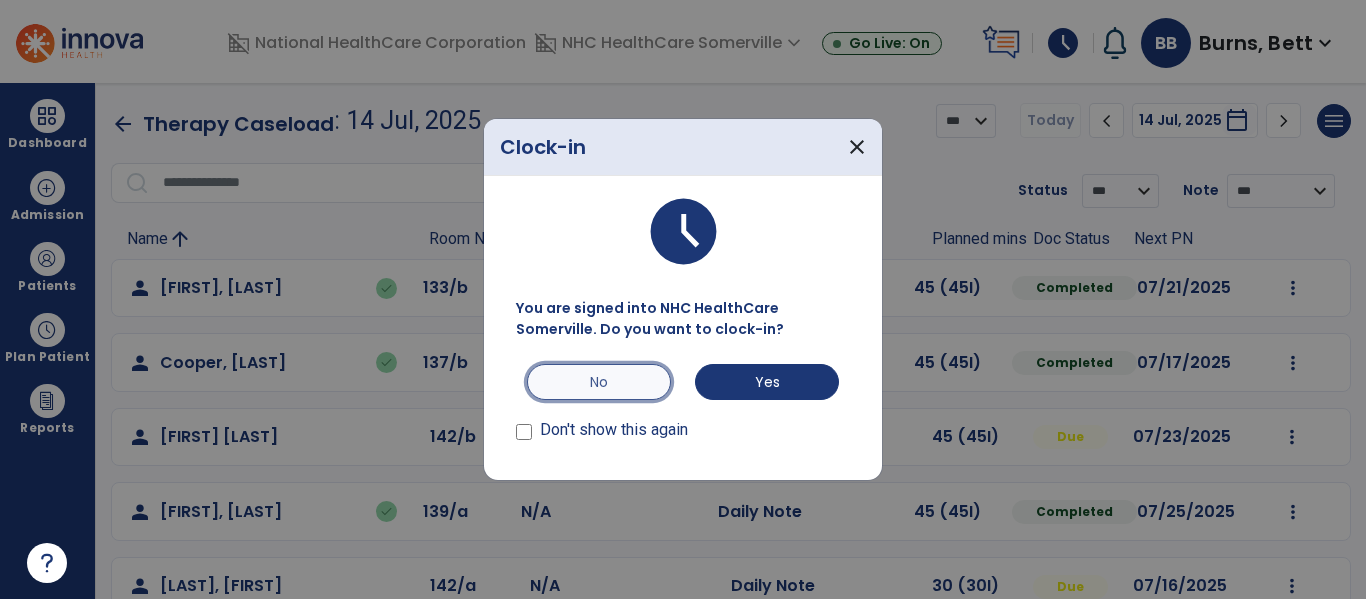 click on "No" at bounding box center (599, 382) 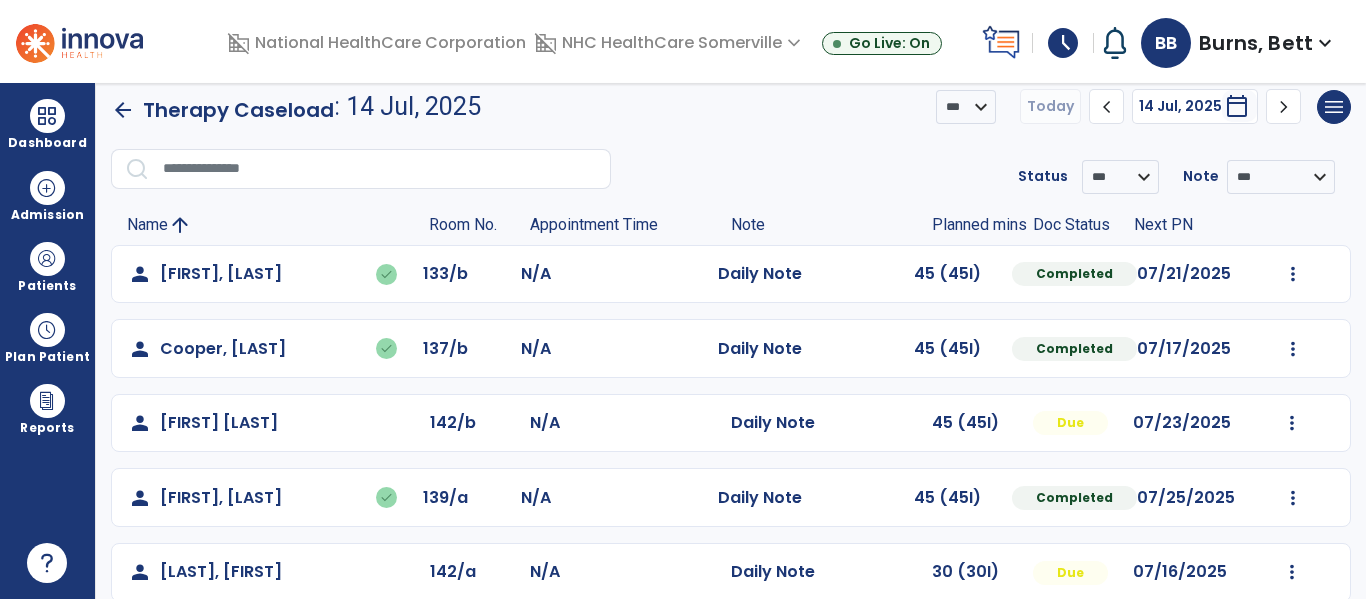 scroll, scrollTop: 0, scrollLeft: 0, axis: both 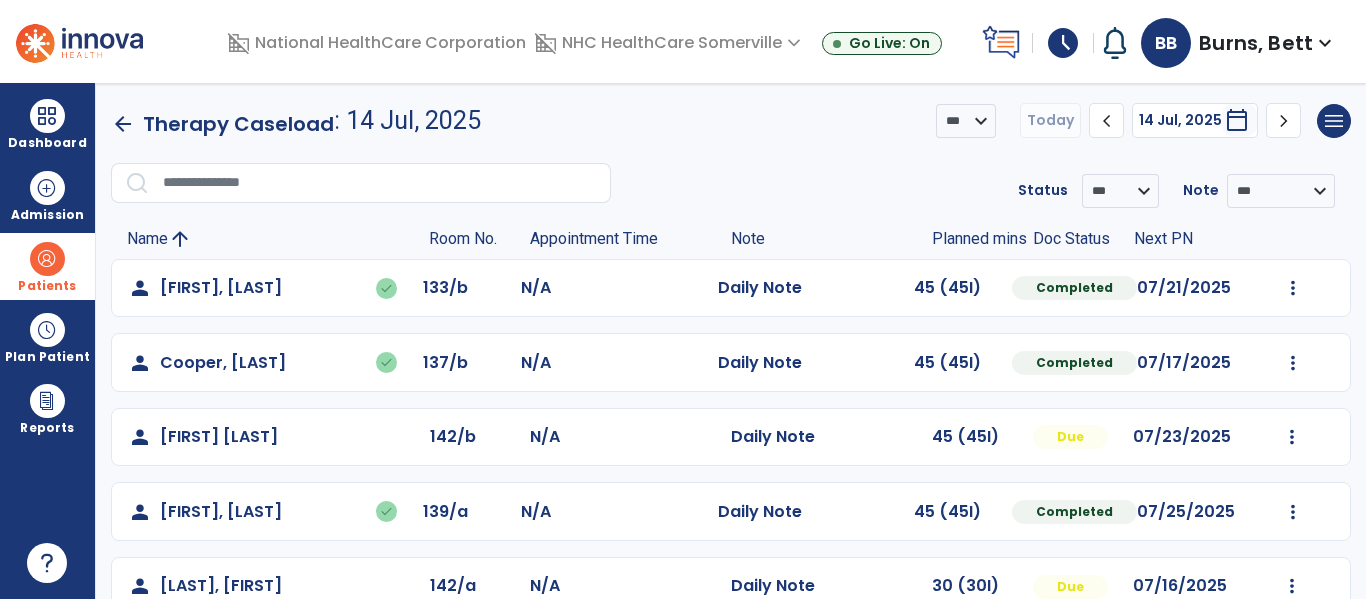 click on "Patients" at bounding box center (47, 266) 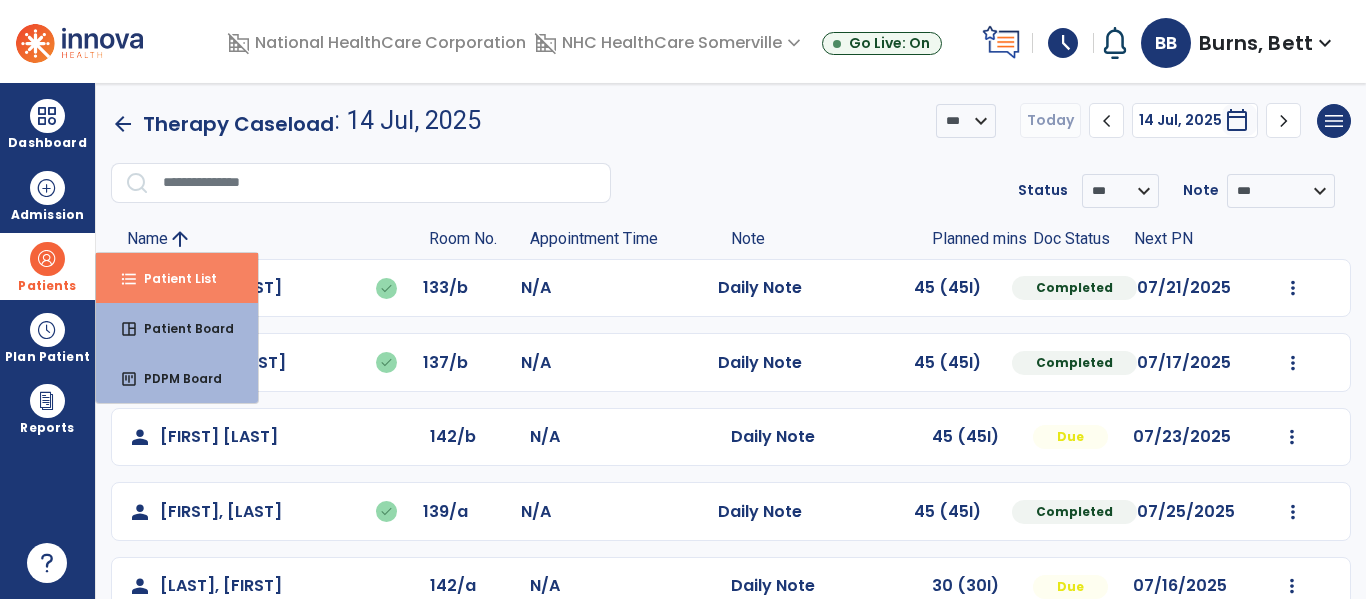 click on "Patient List" at bounding box center [172, 278] 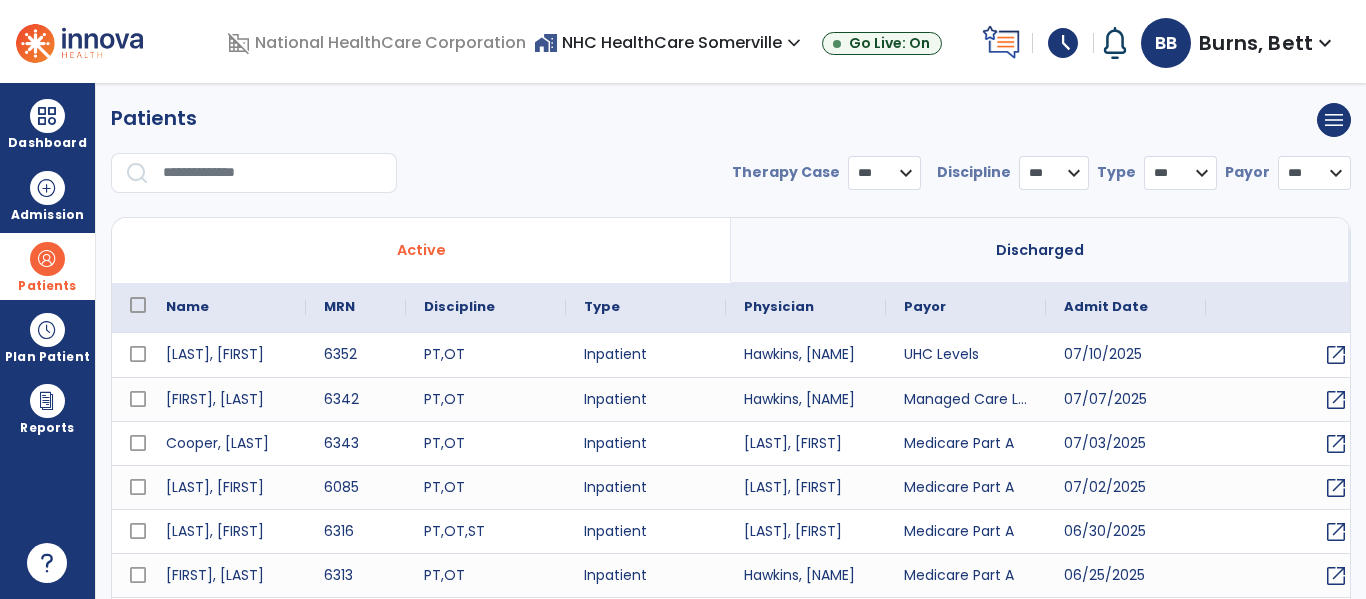 select on "***" 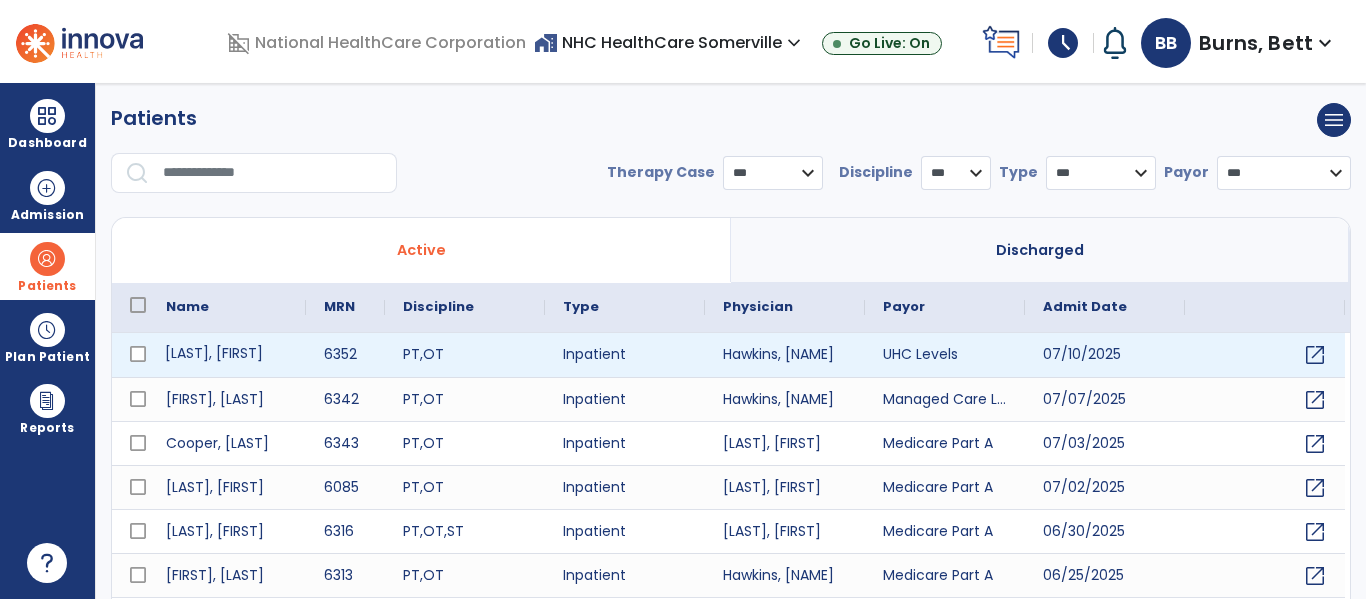 click on "[LAST], [FIRST]" at bounding box center (227, 355) 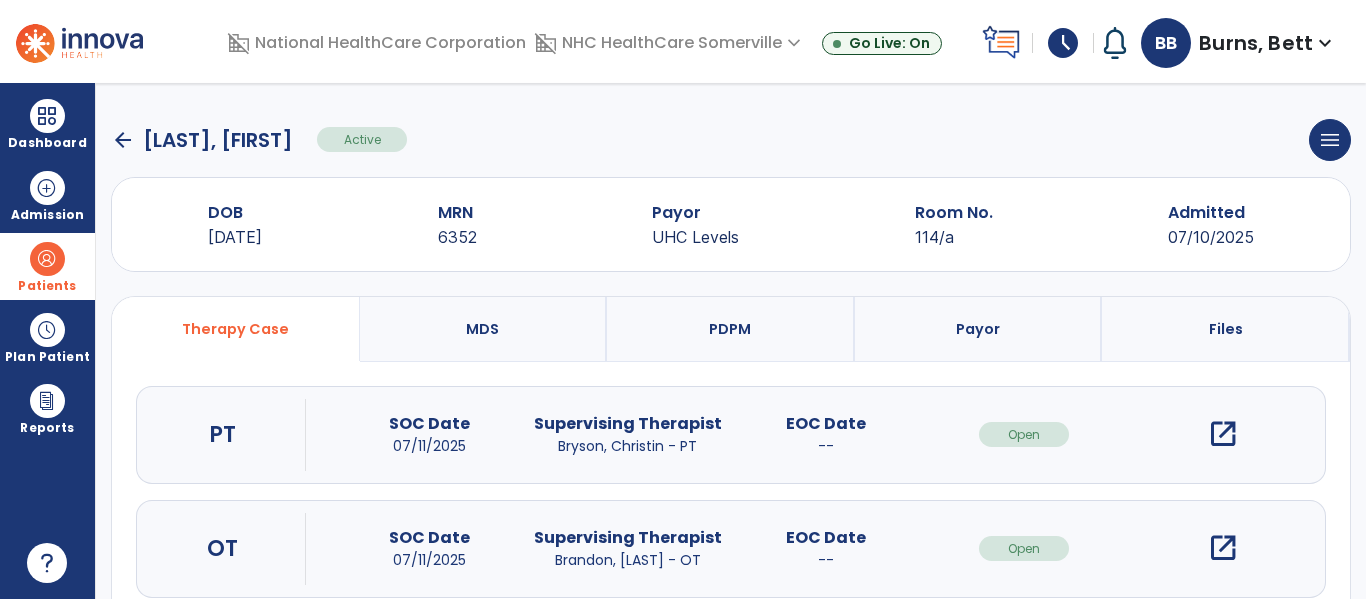 click on "open_in_new" at bounding box center [1223, 434] 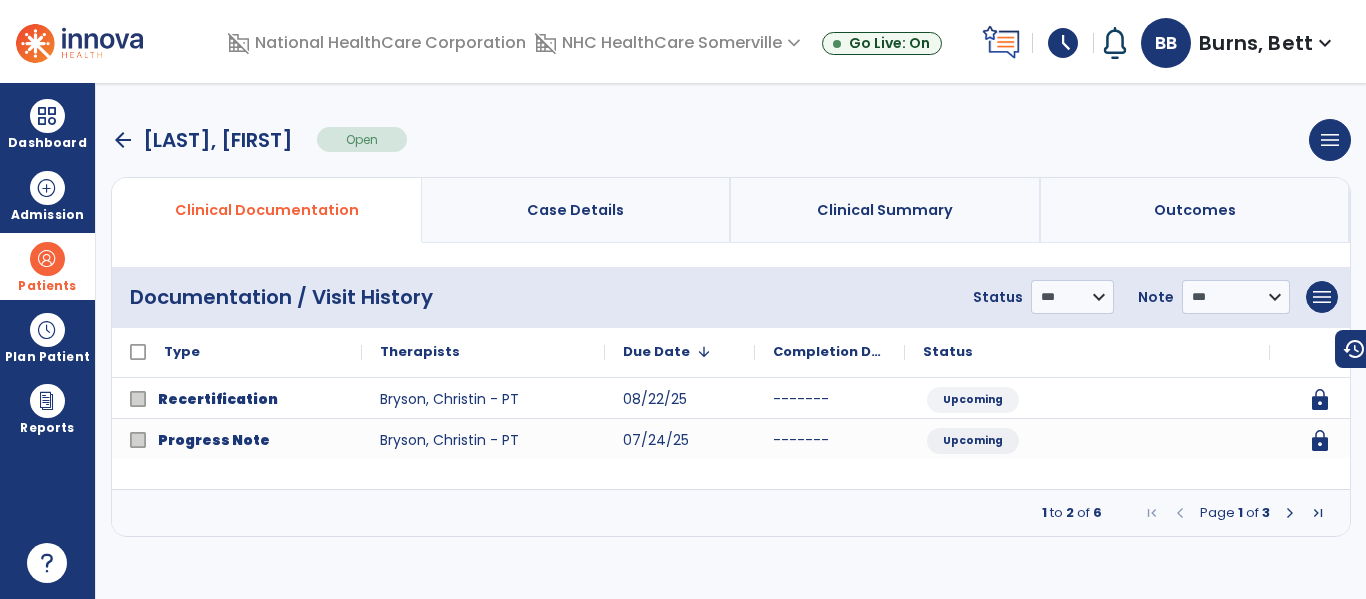click at bounding box center (1290, 513) 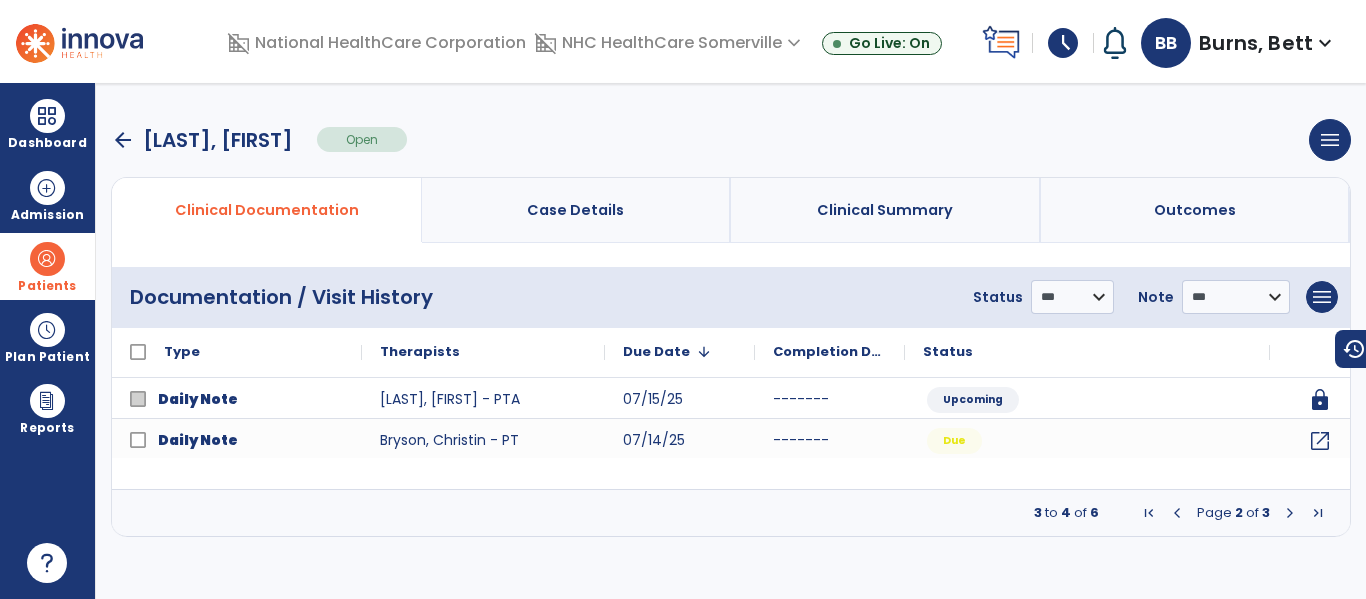 click at bounding box center [1290, 513] 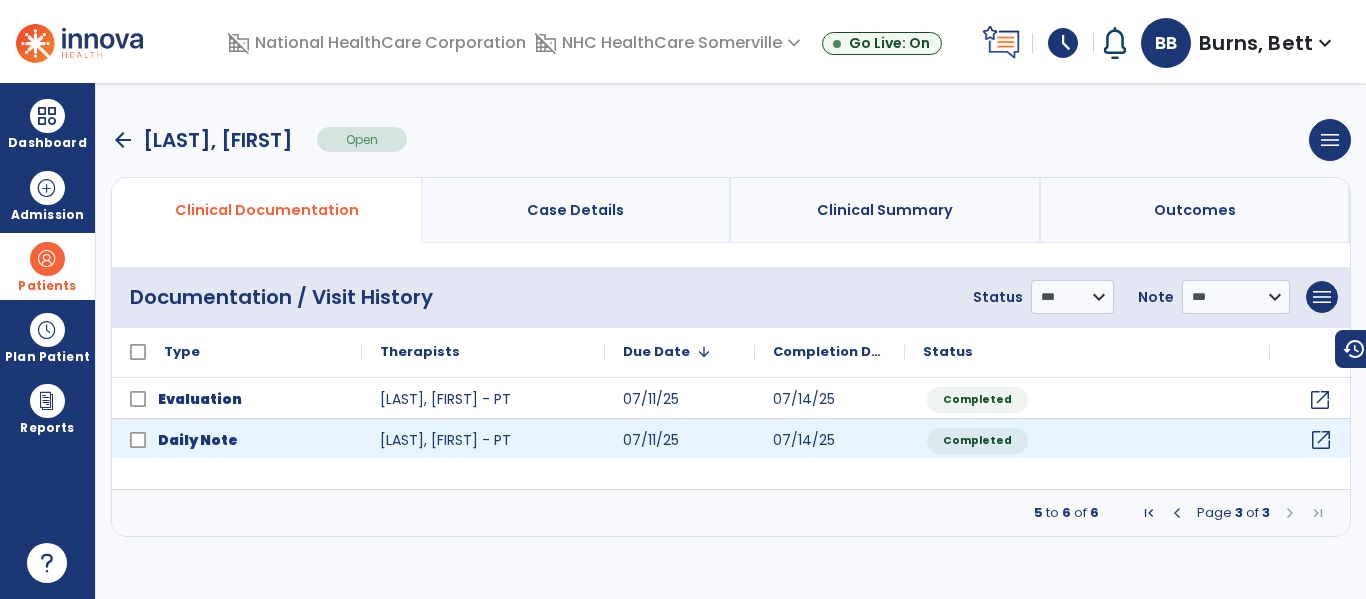 click on "open_in_new" 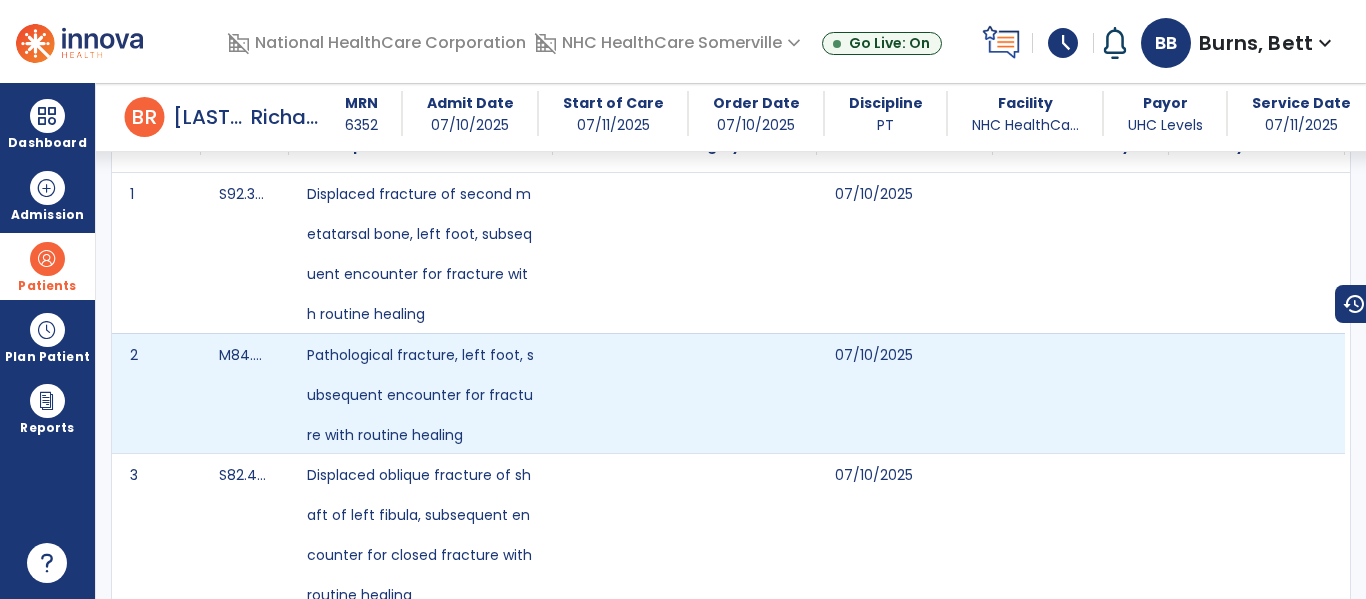 scroll, scrollTop: 0, scrollLeft: 0, axis: both 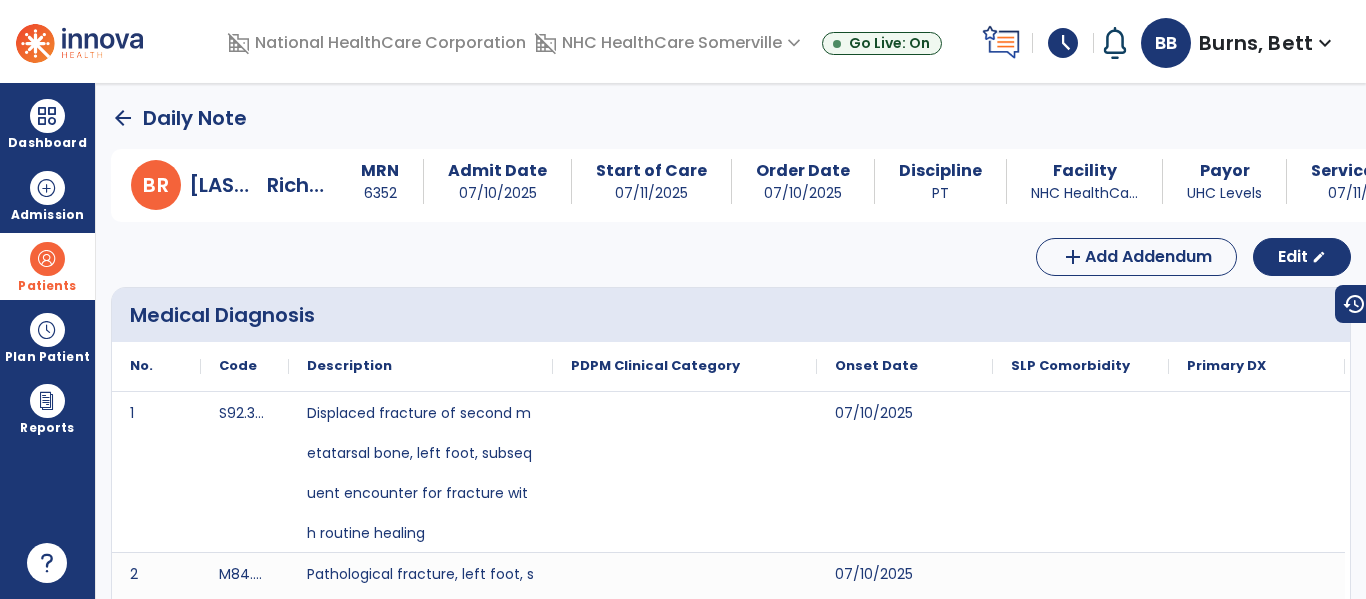 click on "arrow_back" 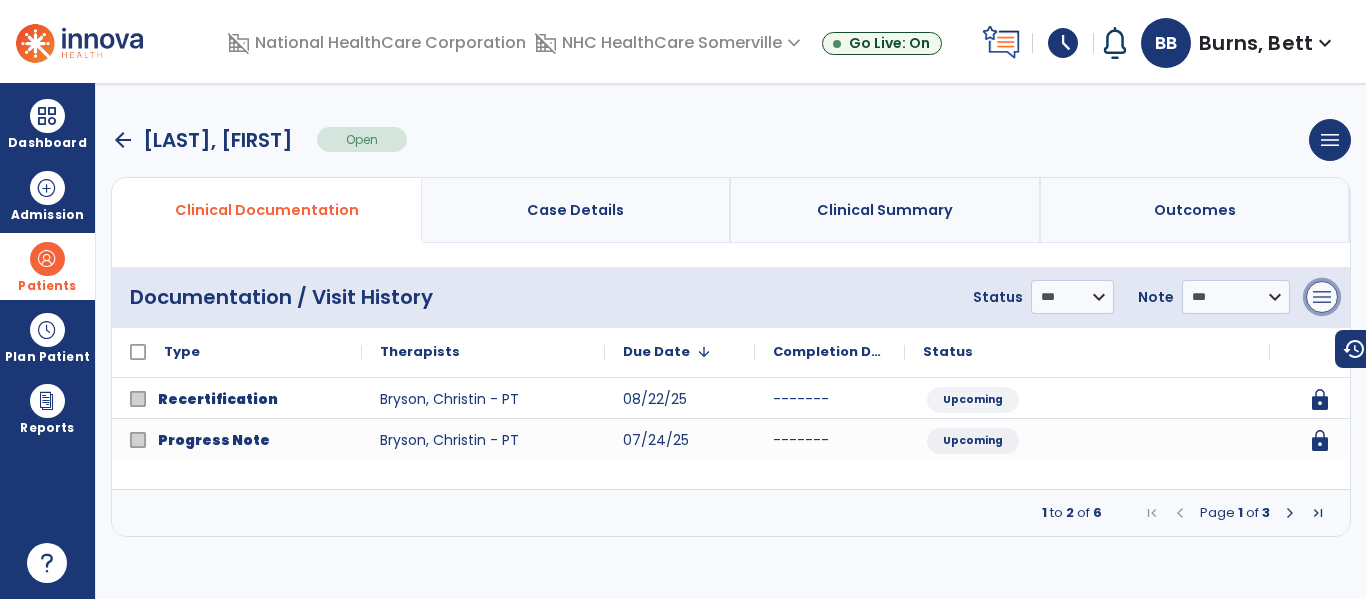 click on "menu" at bounding box center [1322, 297] 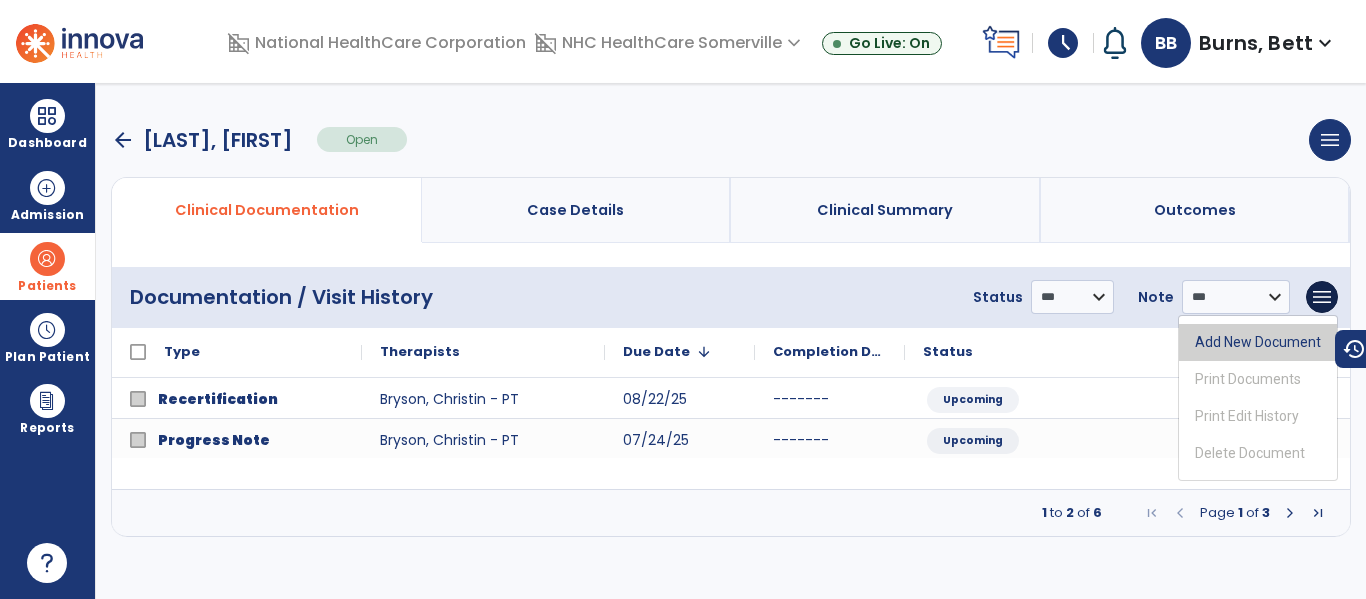 click on "Add New Document" at bounding box center (1258, 342) 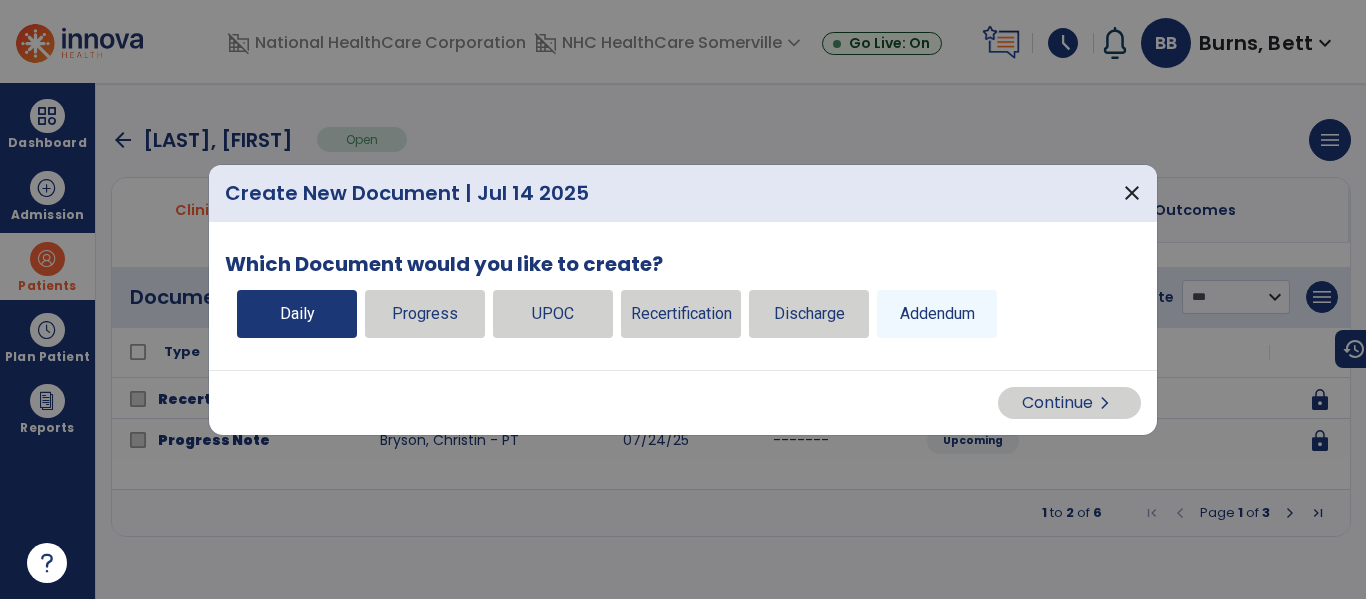 click on "Daily" at bounding box center [297, 314] 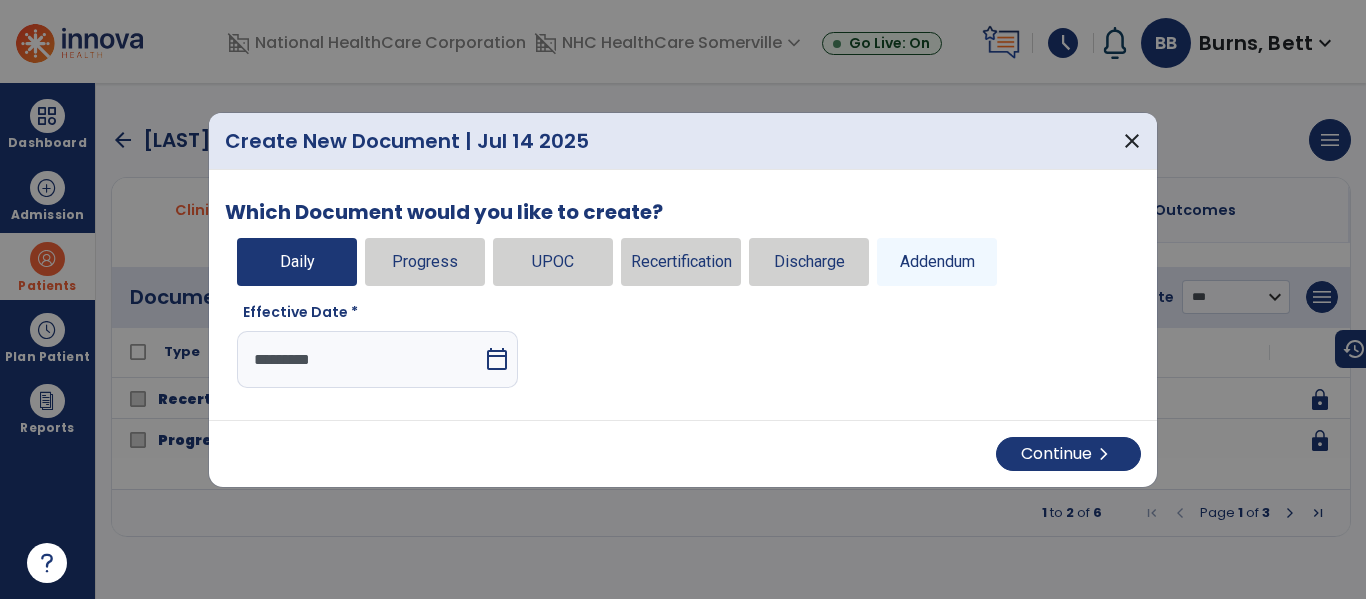 click on "calendar_today" at bounding box center [497, 359] 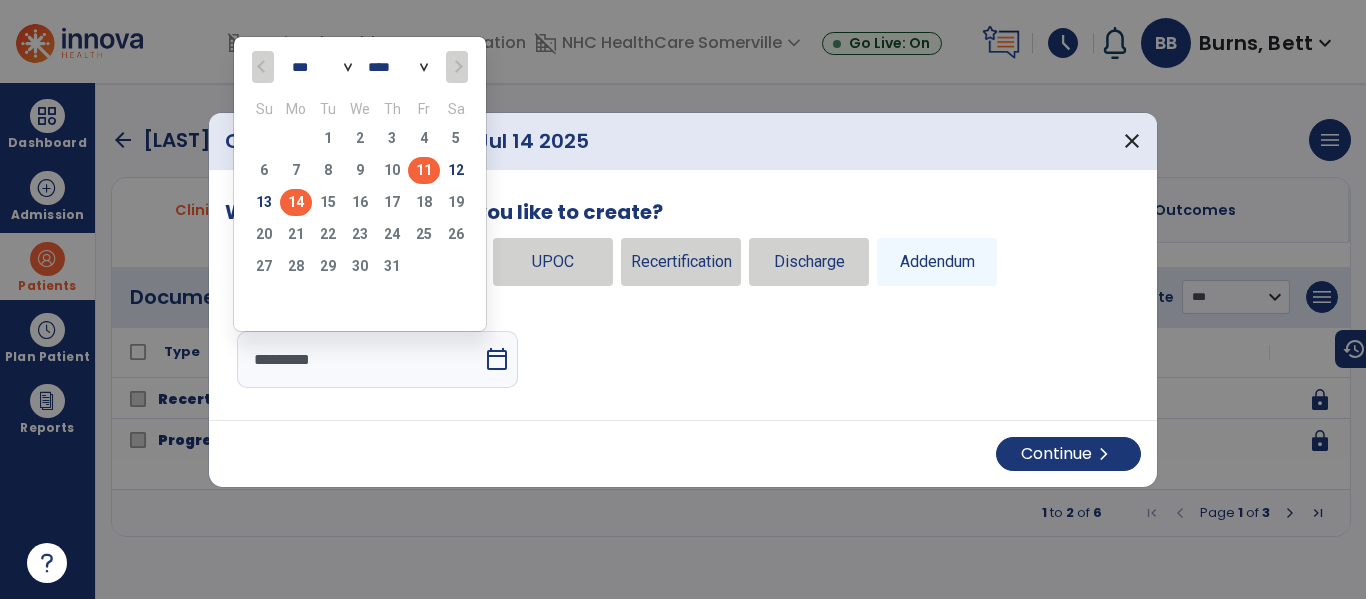 click on "11" 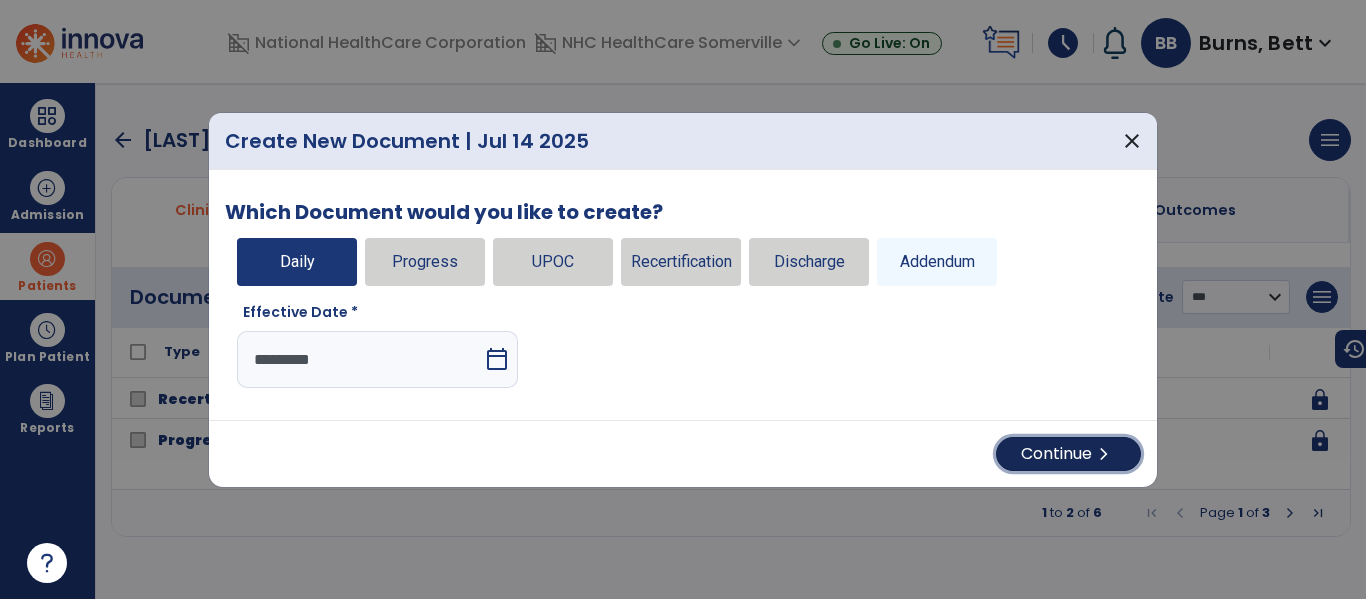 click on "Continue   chevron_right" at bounding box center (1068, 454) 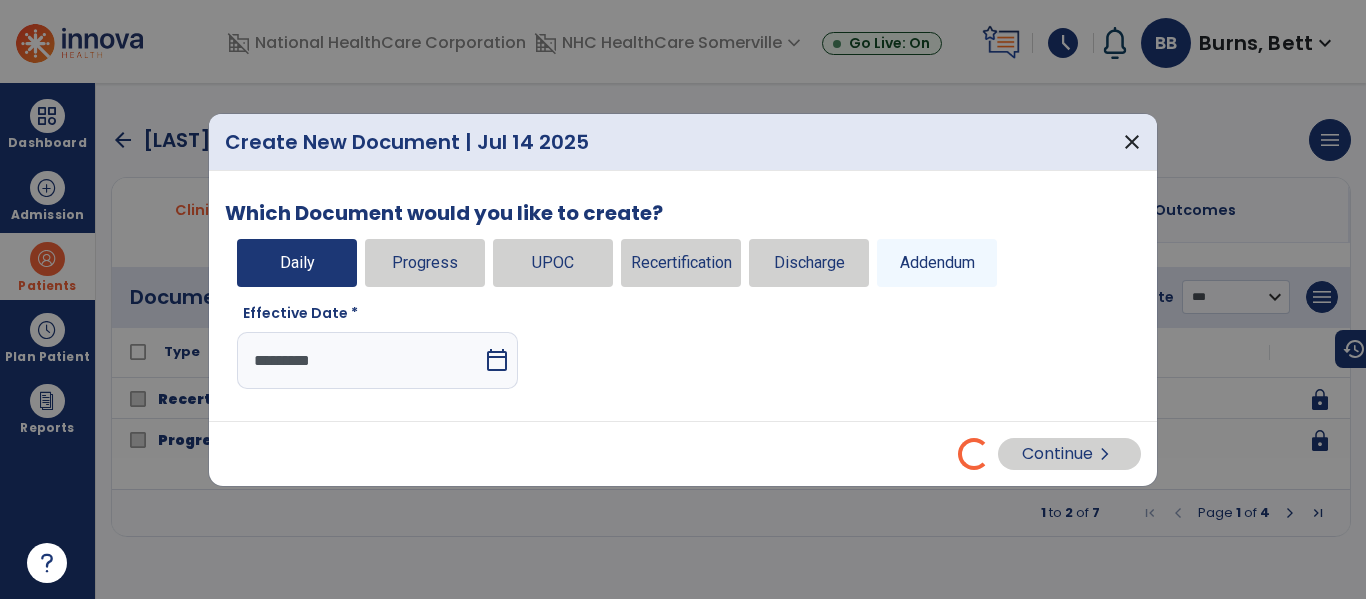 select on "*" 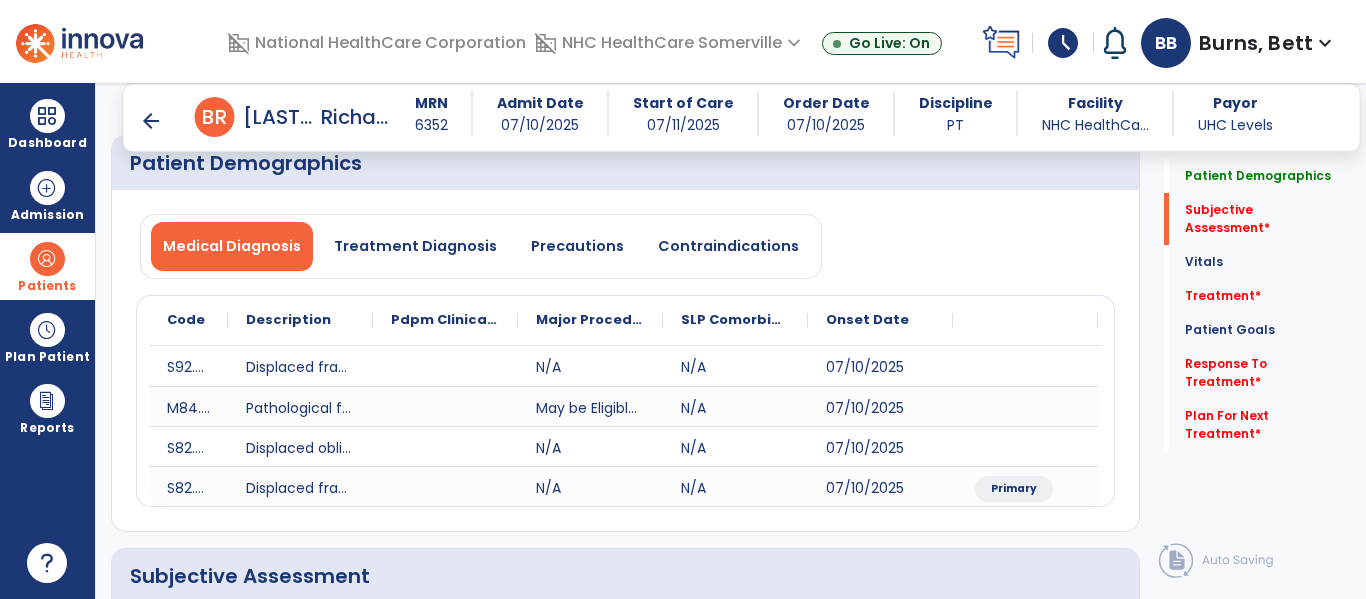 scroll, scrollTop: 500, scrollLeft: 0, axis: vertical 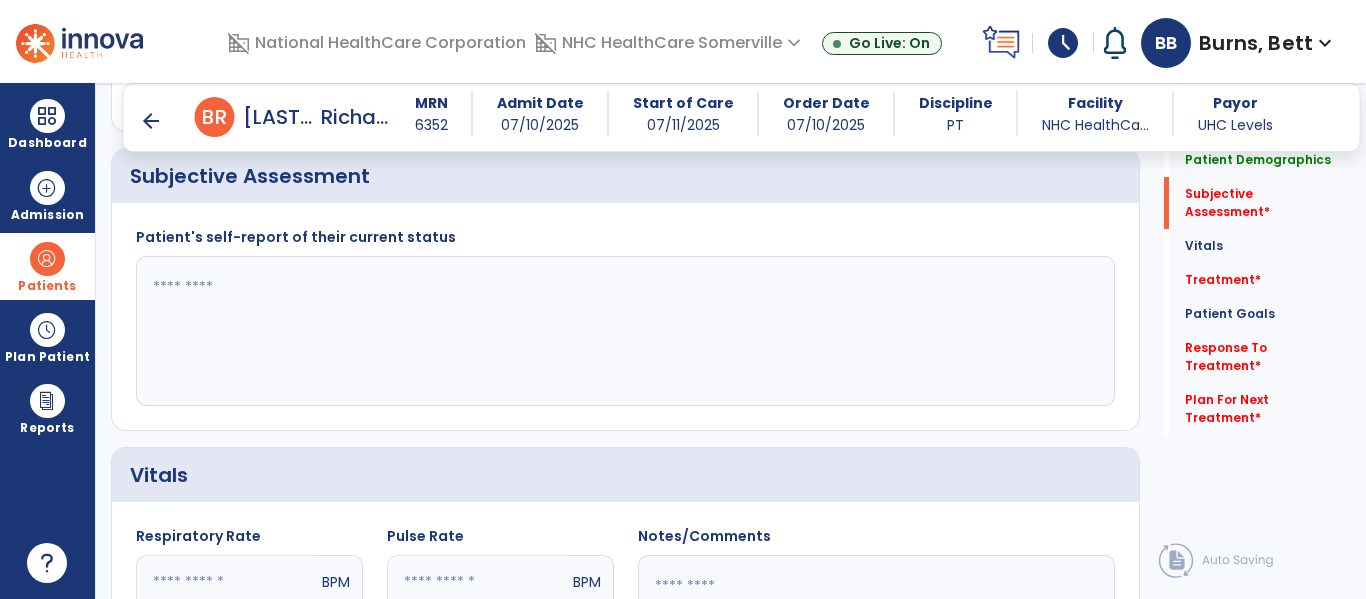 click 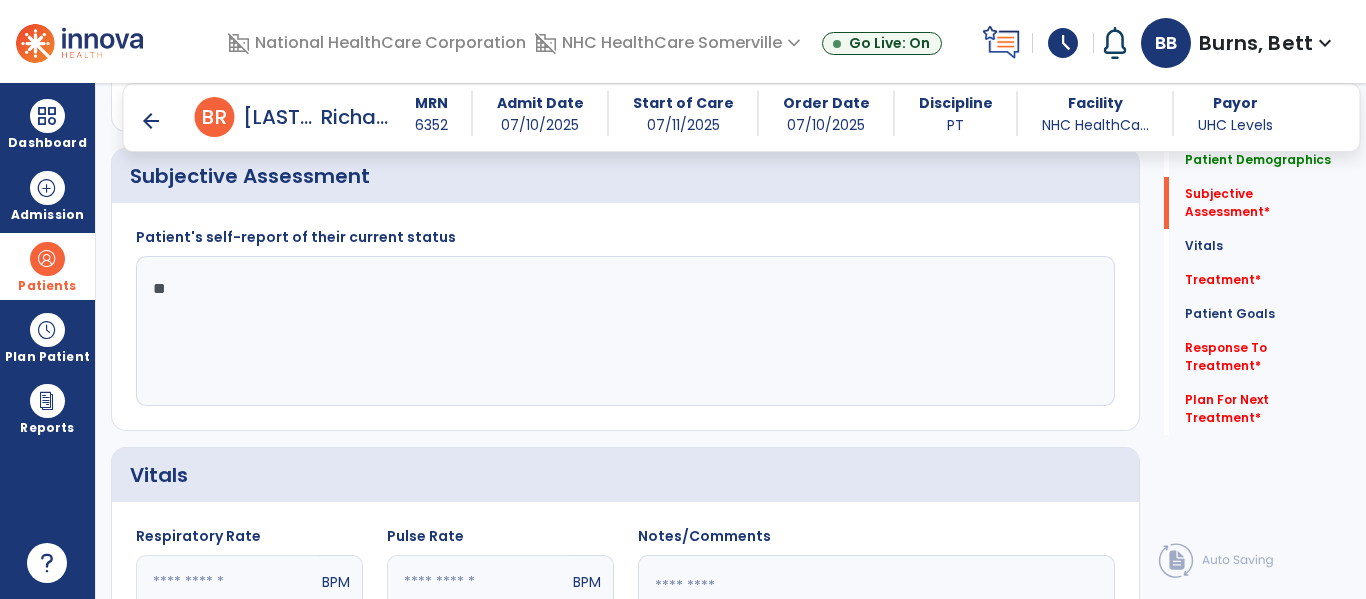 type on "*" 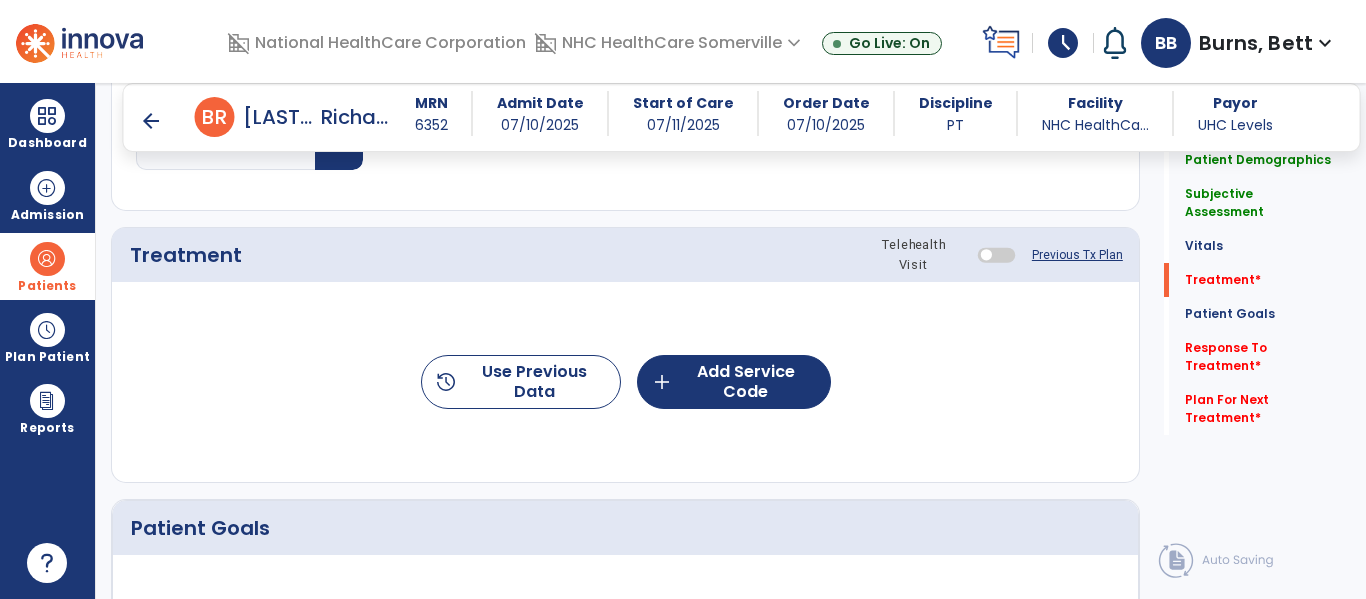 scroll, scrollTop: 1143, scrollLeft: 0, axis: vertical 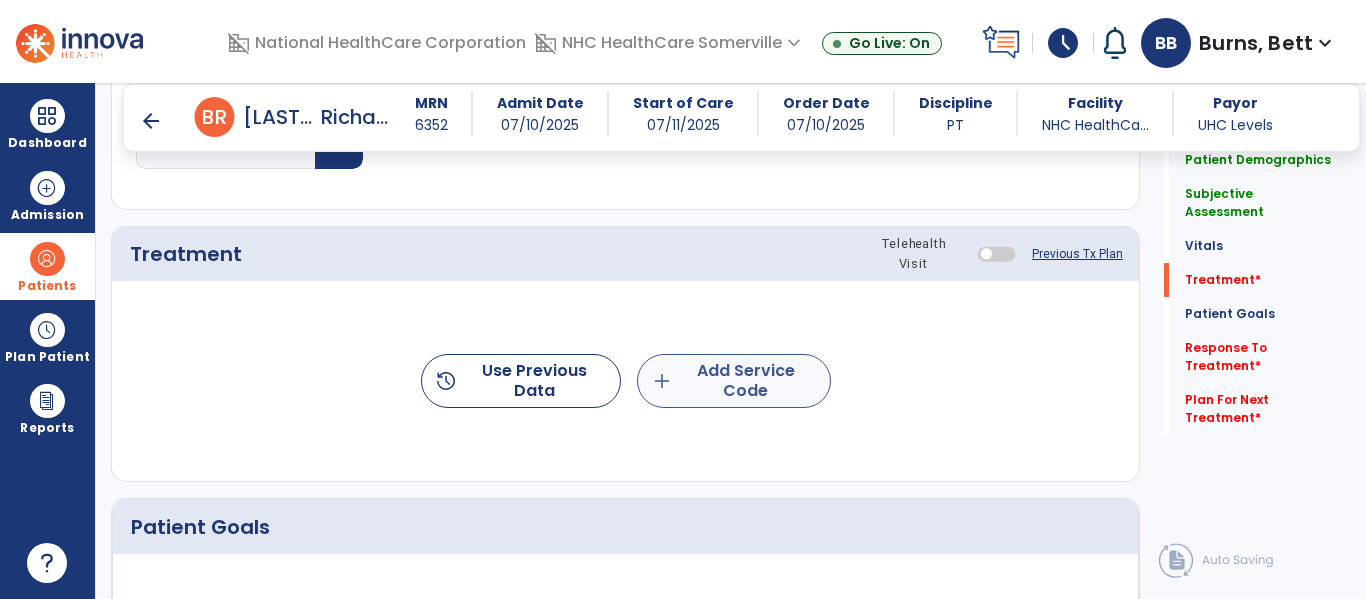 type on "**********" 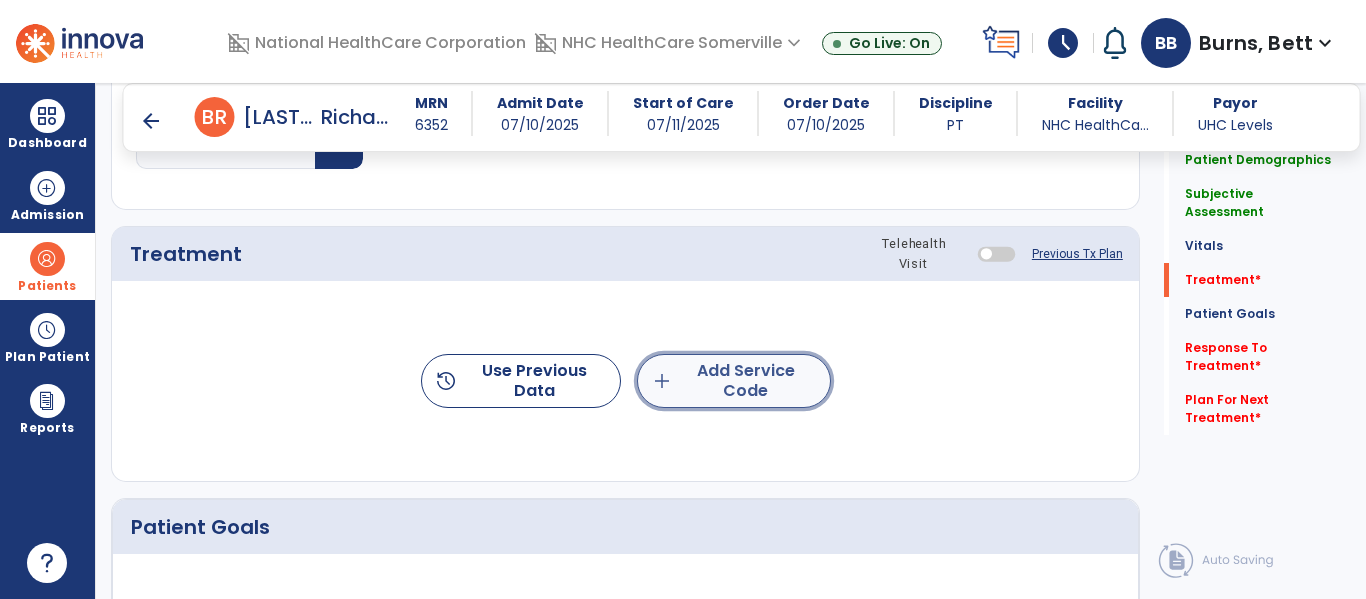 click on "add  Add Service Code" 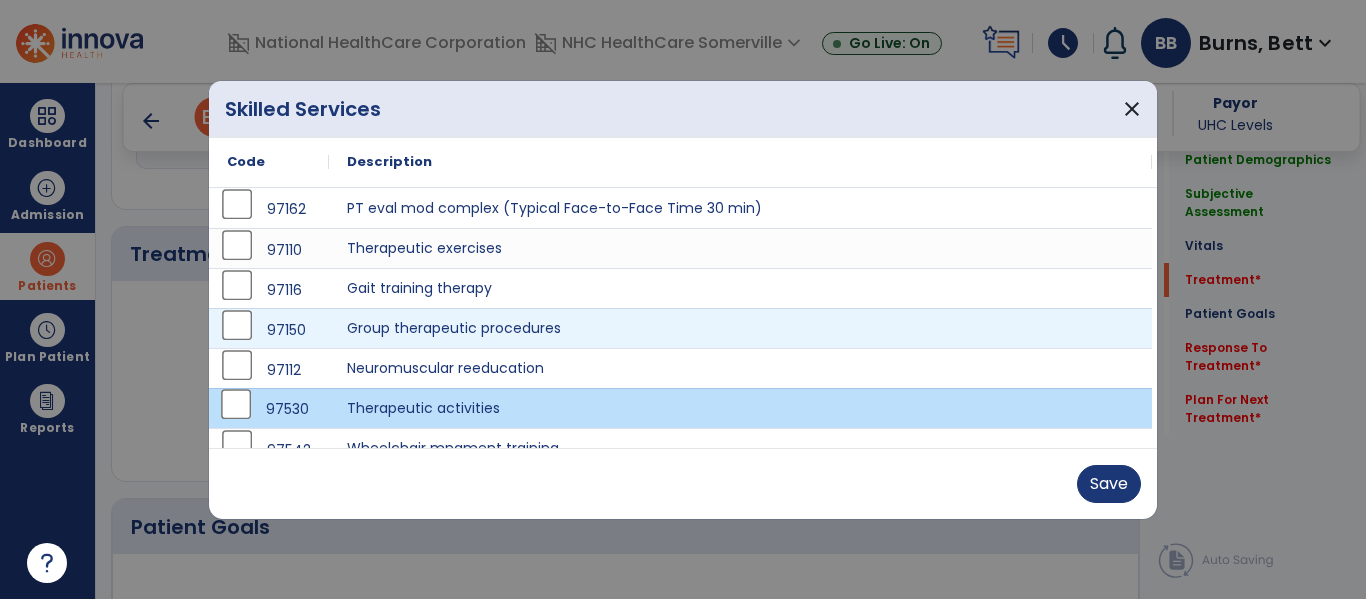 scroll, scrollTop: 20, scrollLeft: 0, axis: vertical 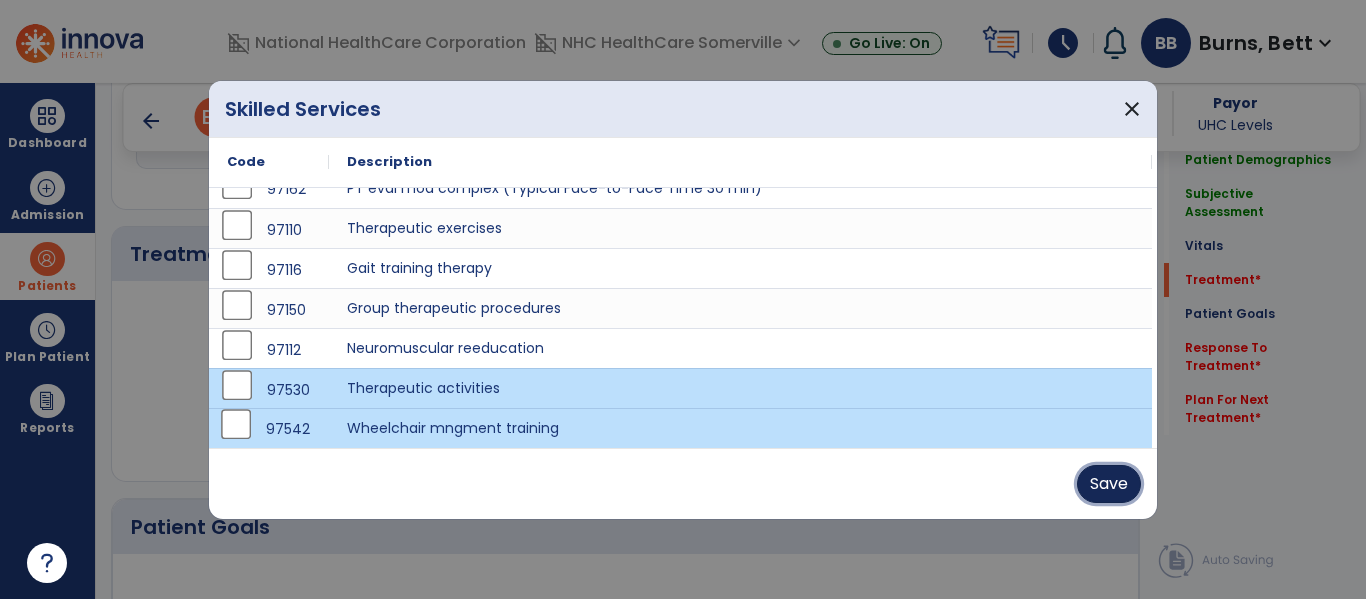 click on "Save" at bounding box center (1109, 484) 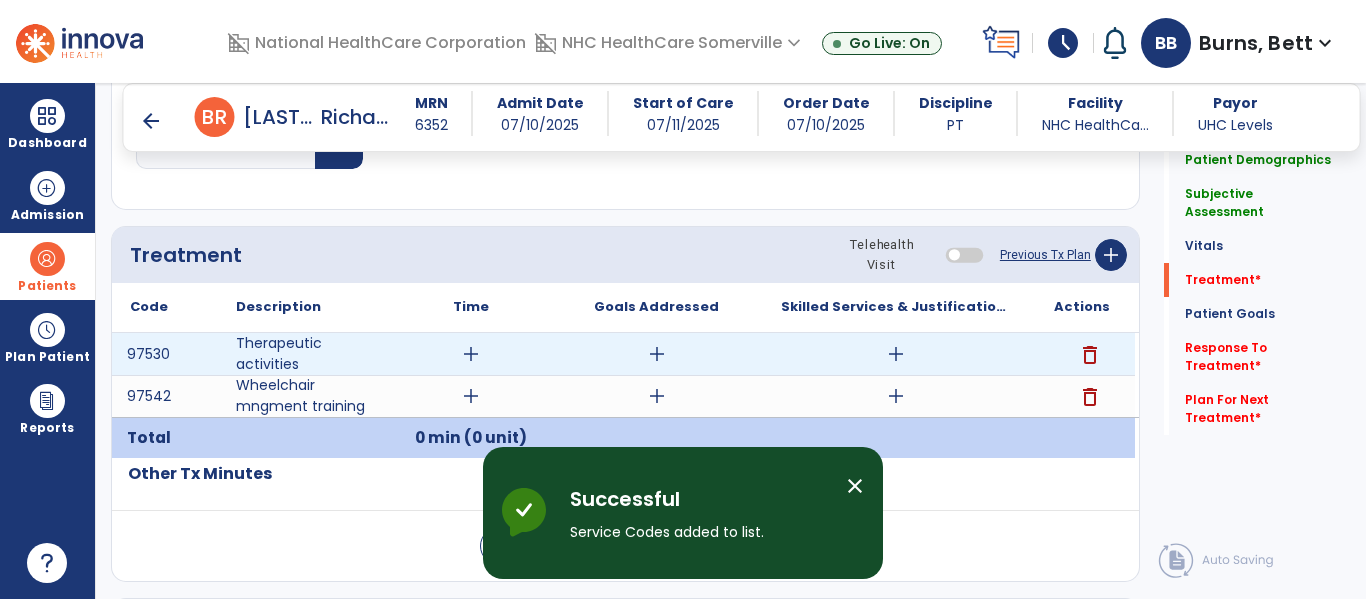 click on "add" at bounding box center (471, 354) 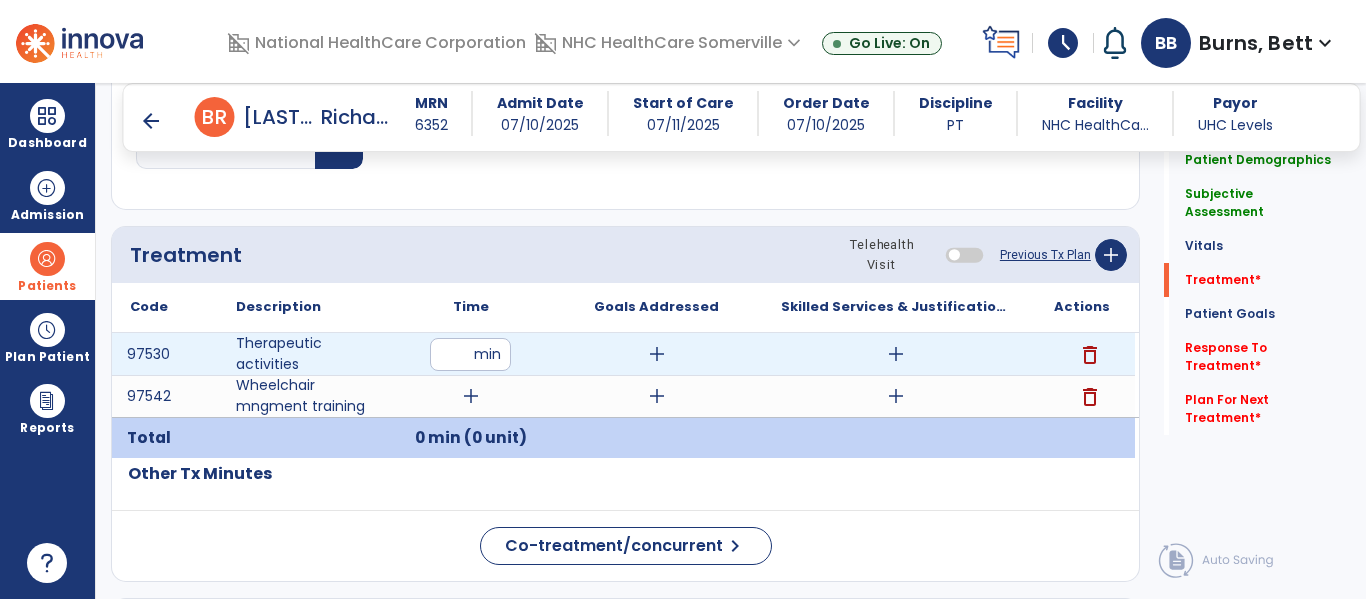 type on "**" 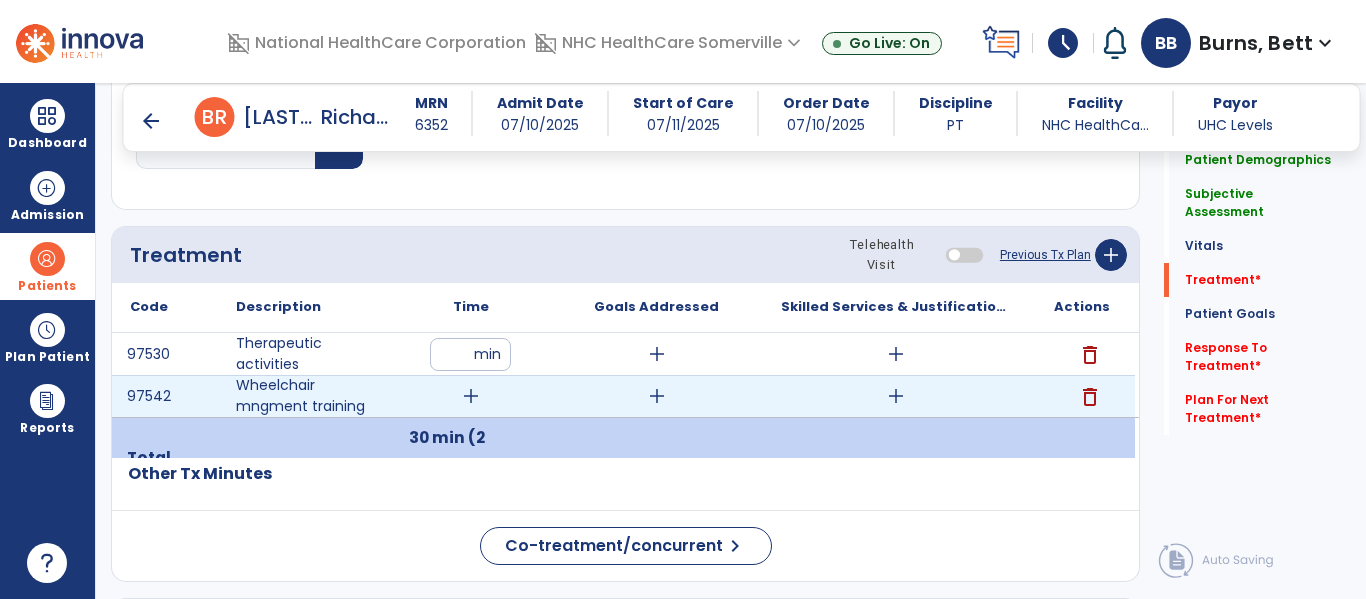 click on "add" at bounding box center (471, 396) 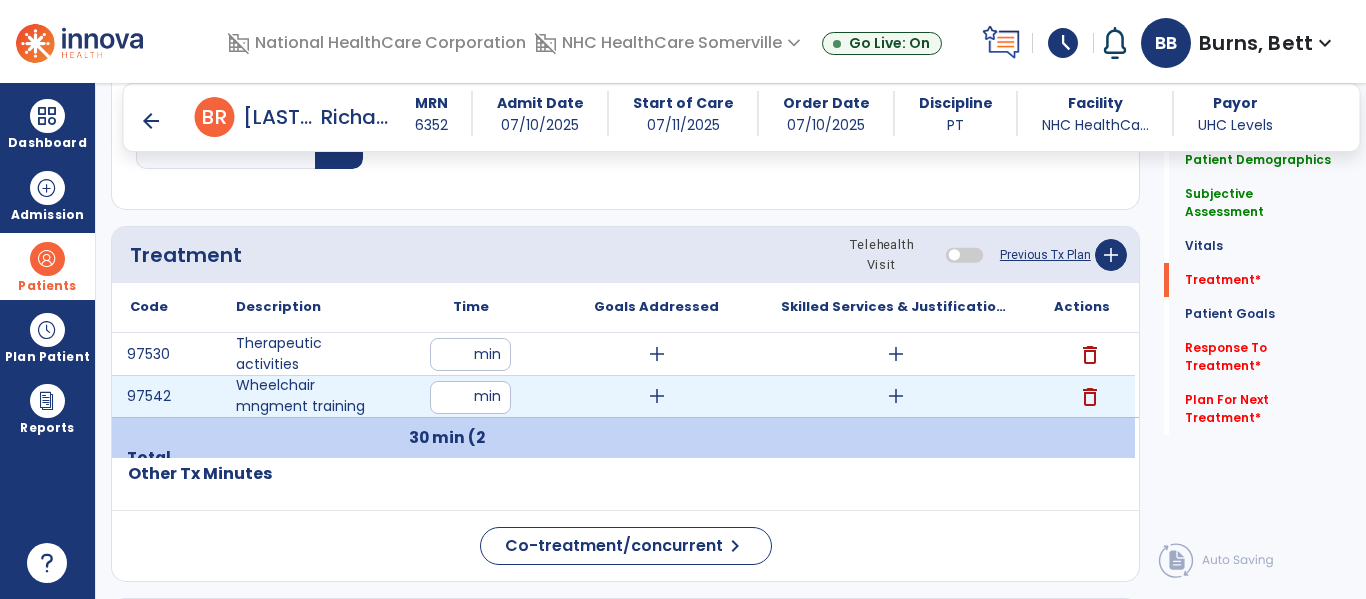 type on "*" 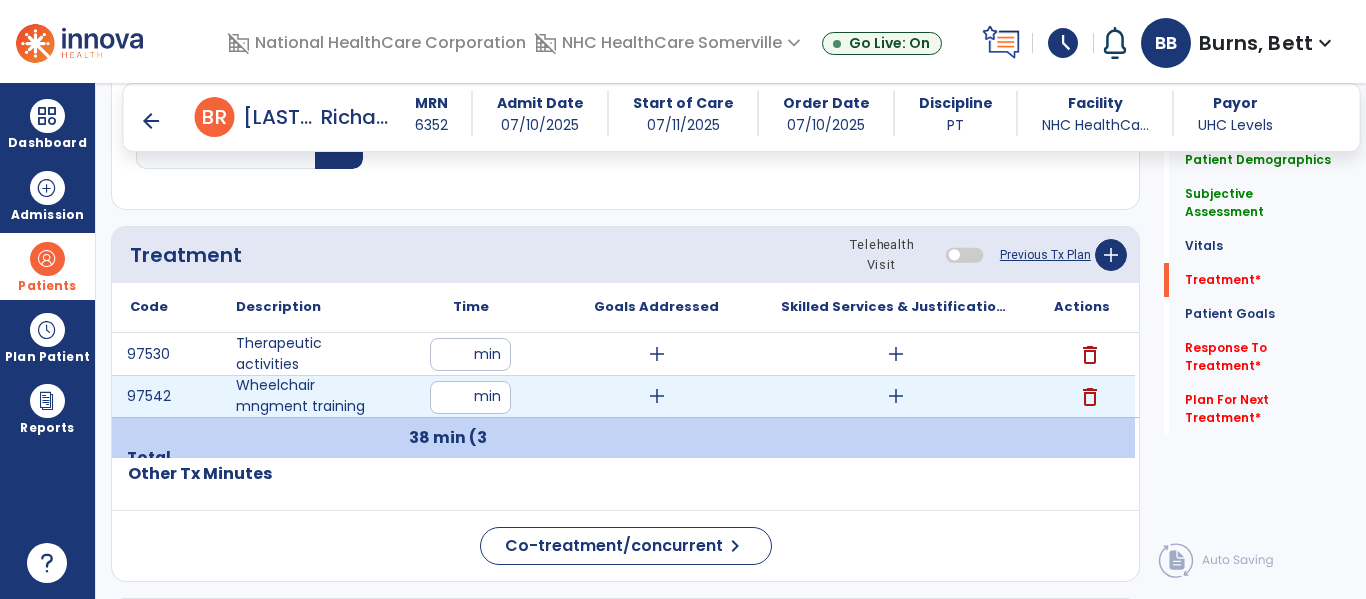 click on "add" at bounding box center (657, 396) 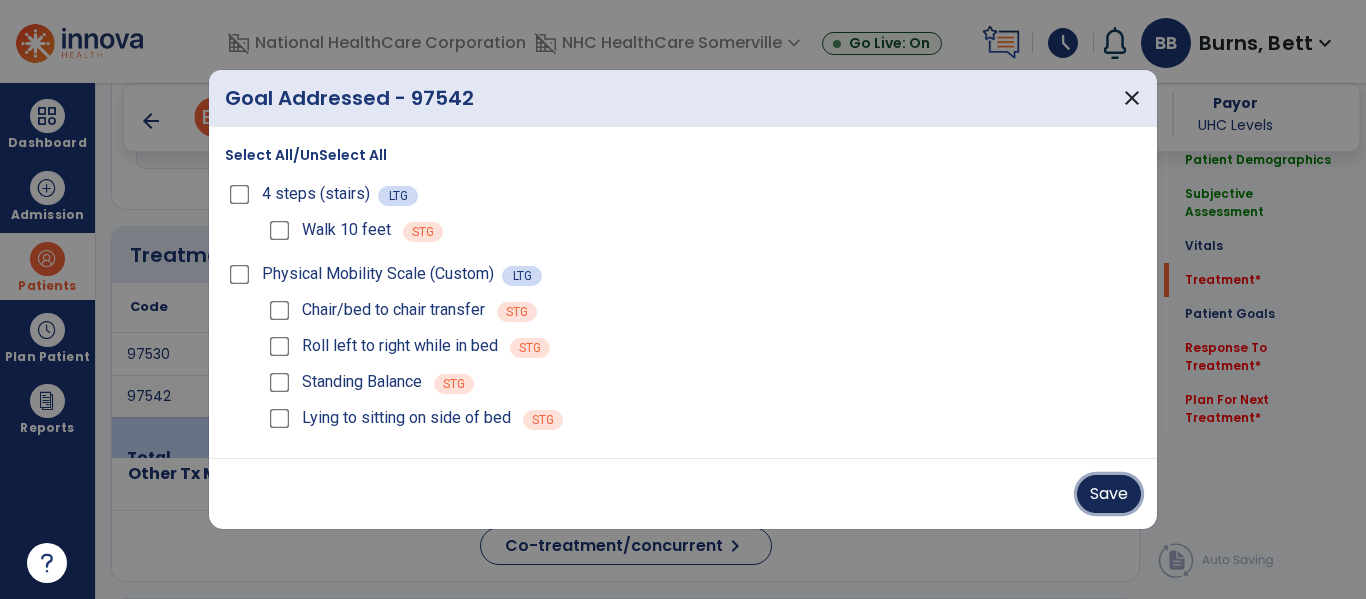 click on "Save" at bounding box center (1109, 494) 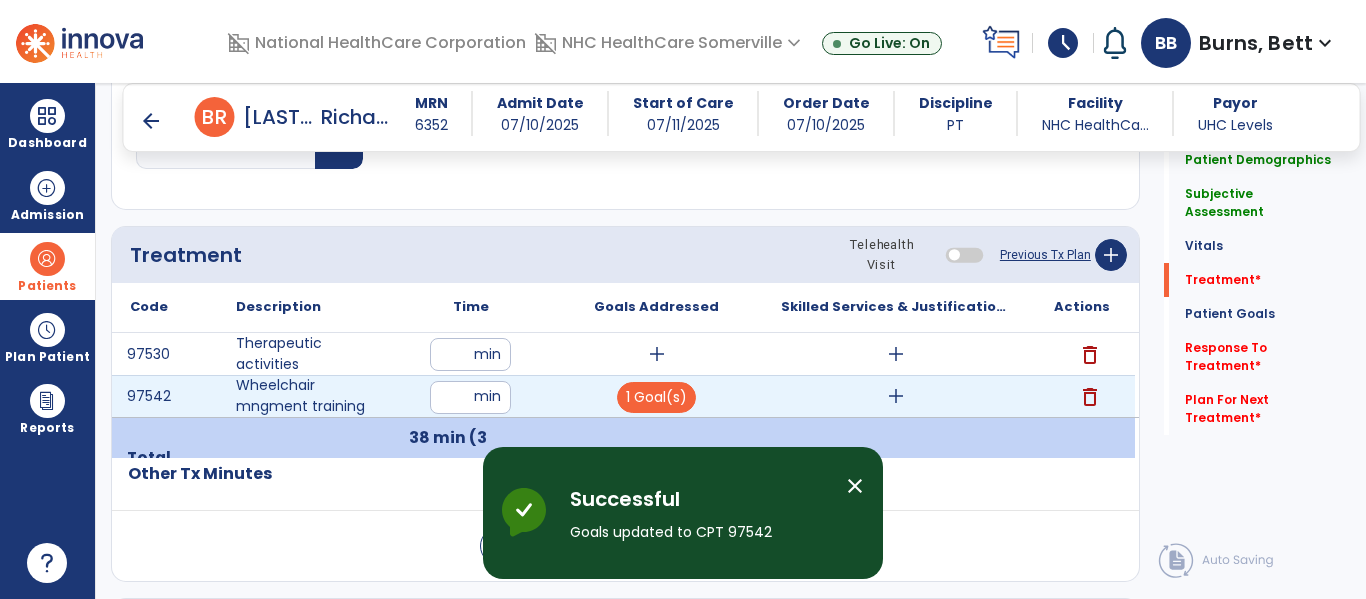 click on "add" at bounding box center (896, 396) 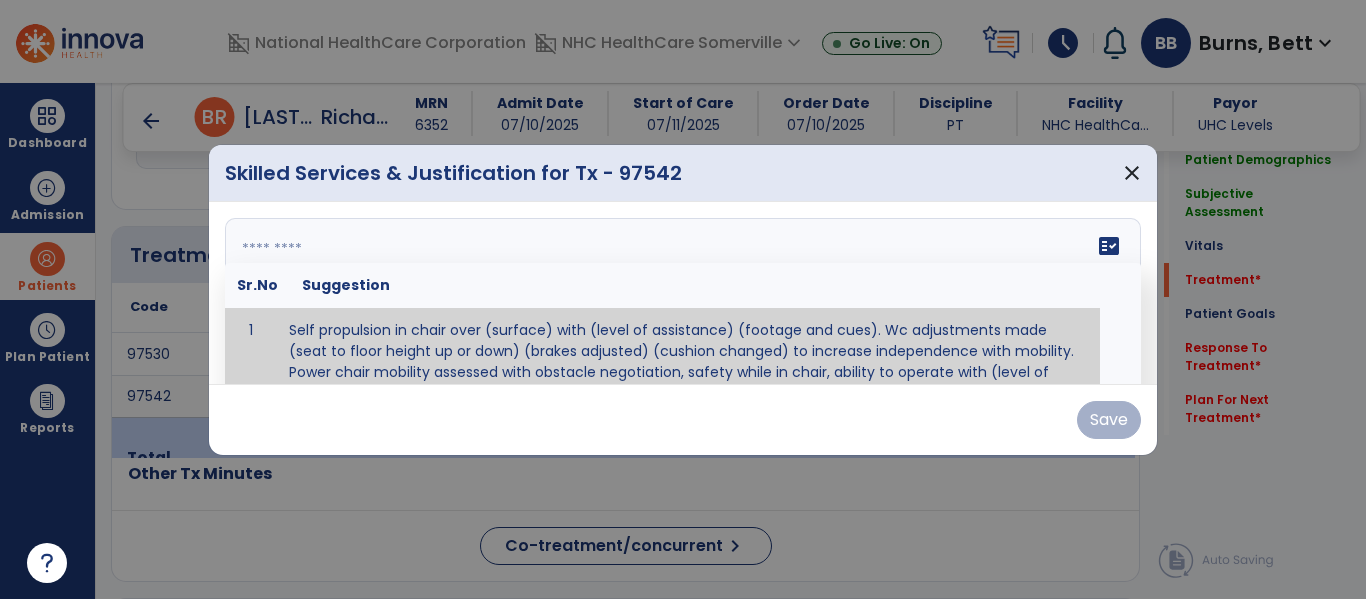 click at bounding box center [680, 293] 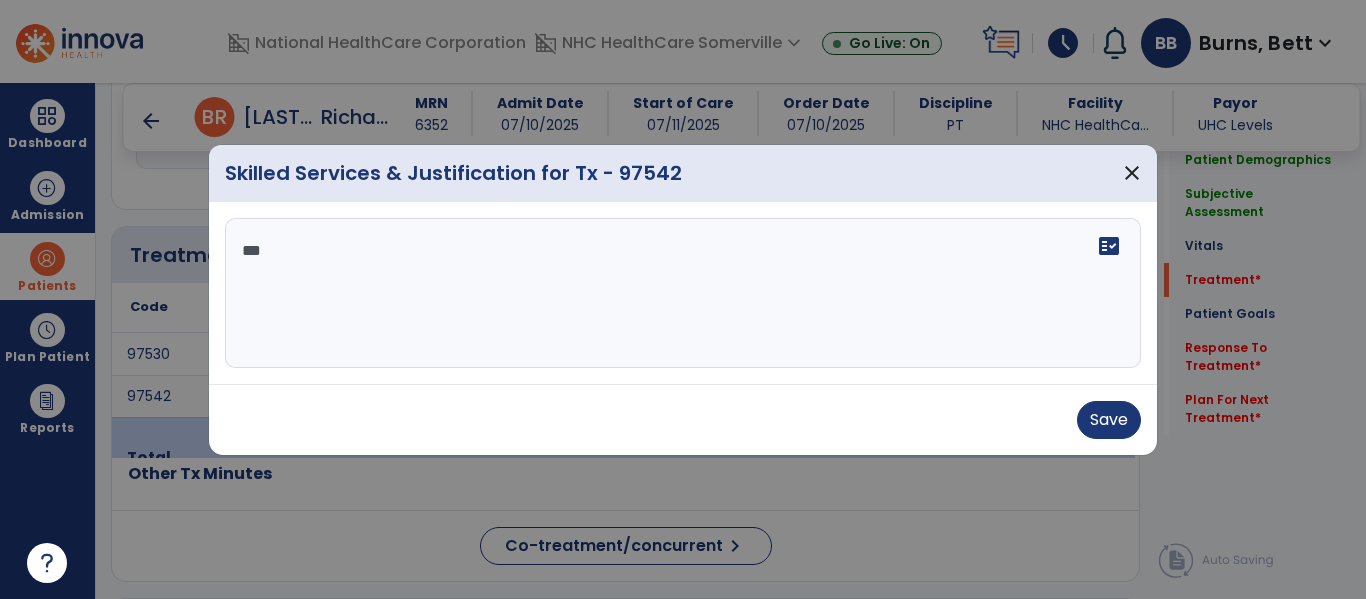 scroll, scrollTop: 0, scrollLeft: 0, axis: both 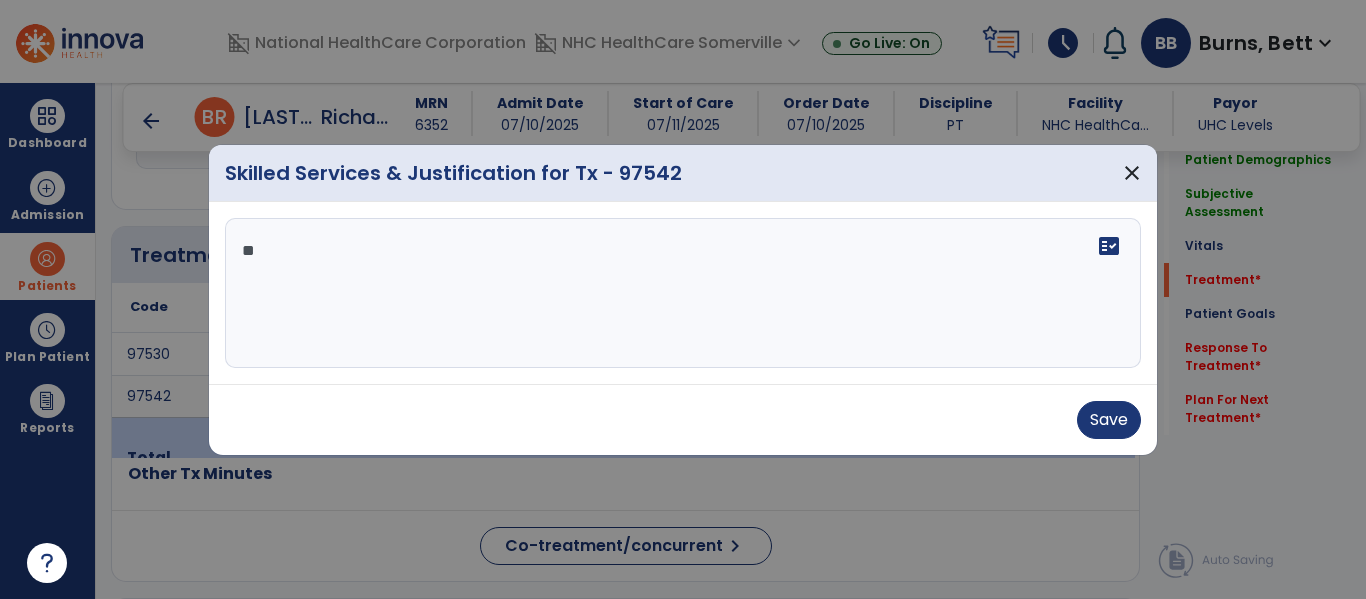 type on "*" 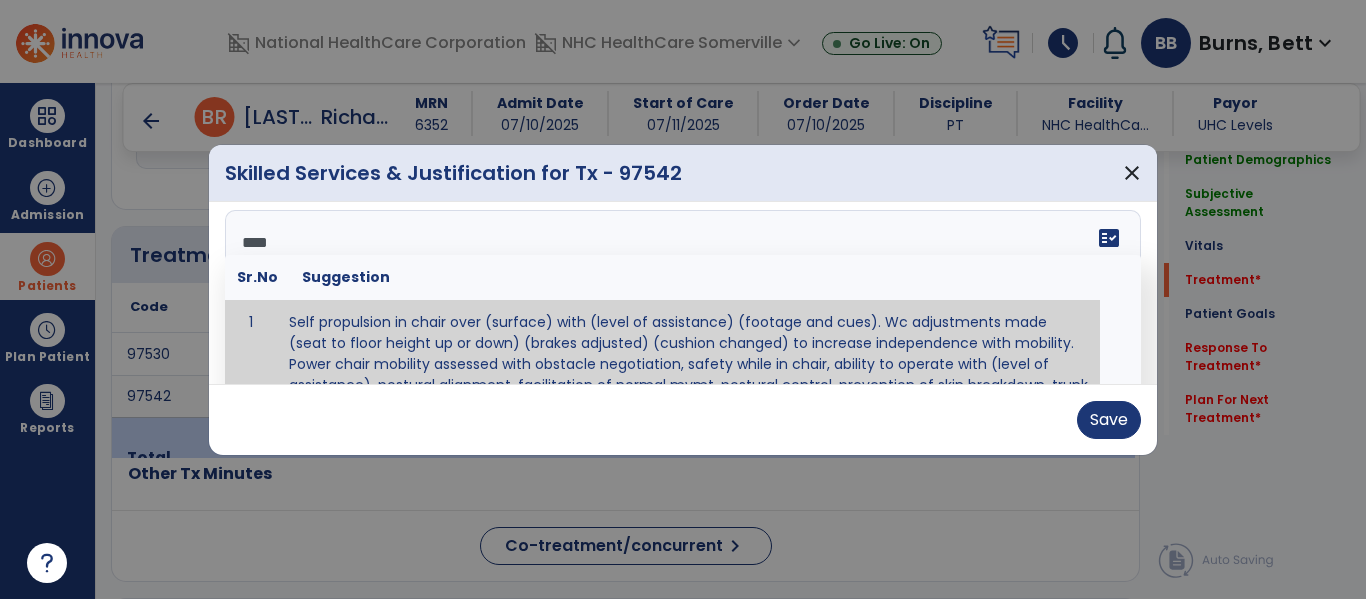scroll, scrollTop: 0, scrollLeft: 0, axis: both 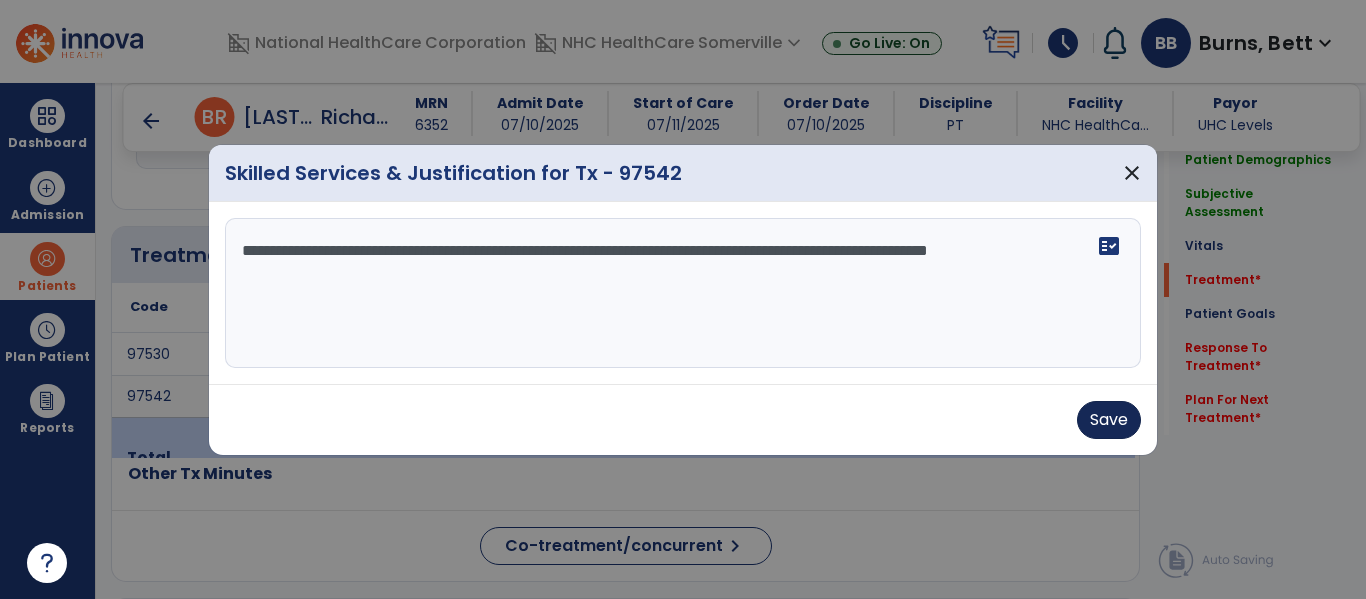type on "**********" 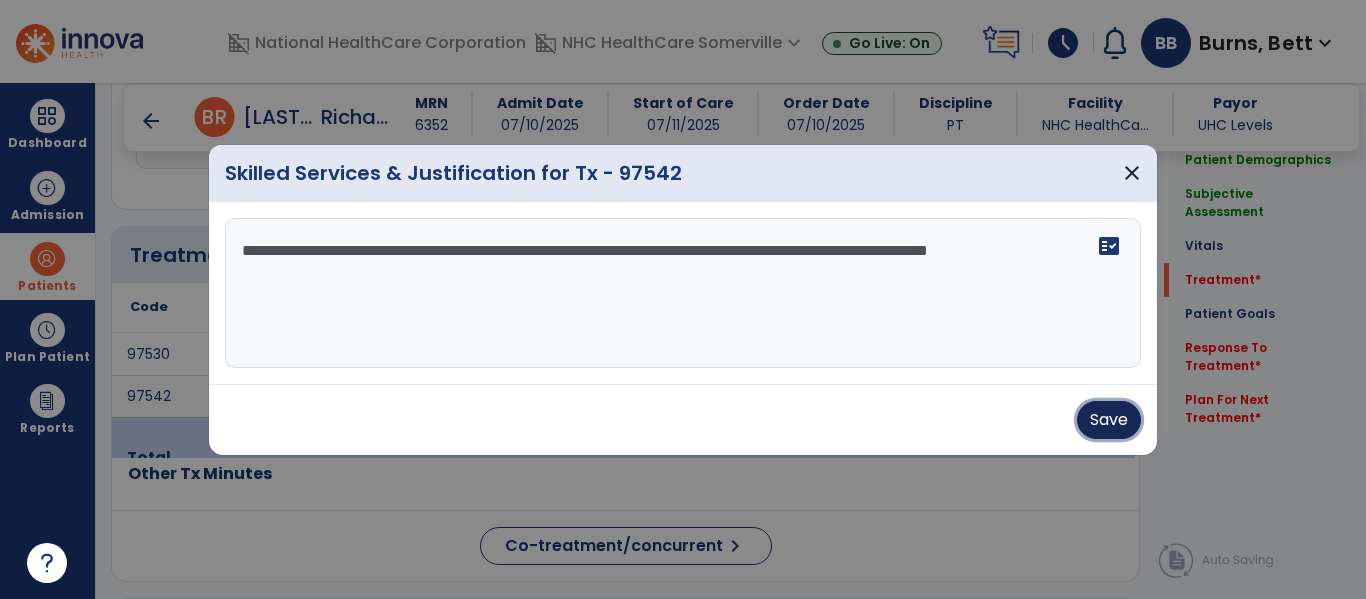 click on "Save" at bounding box center [1109, 420] 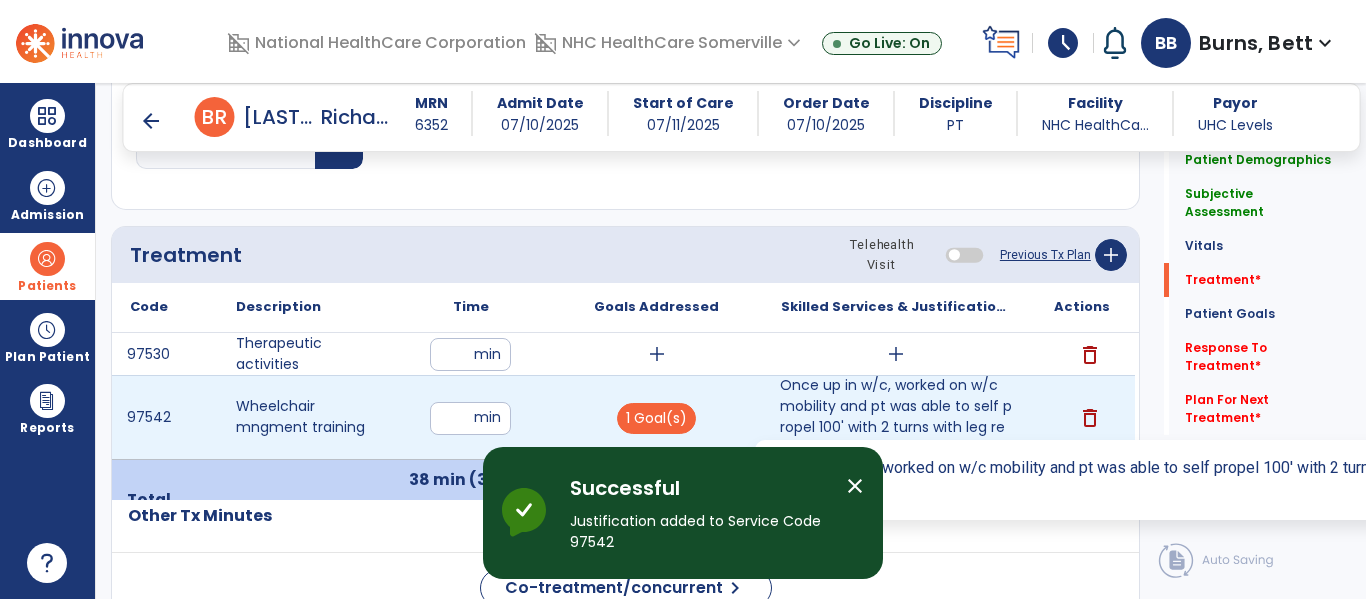 click on "Once up in w/c, worked on w/c mobility and pt was able to self propel 100' with 2 turns with leg res..." at bounding box center [896, 417] 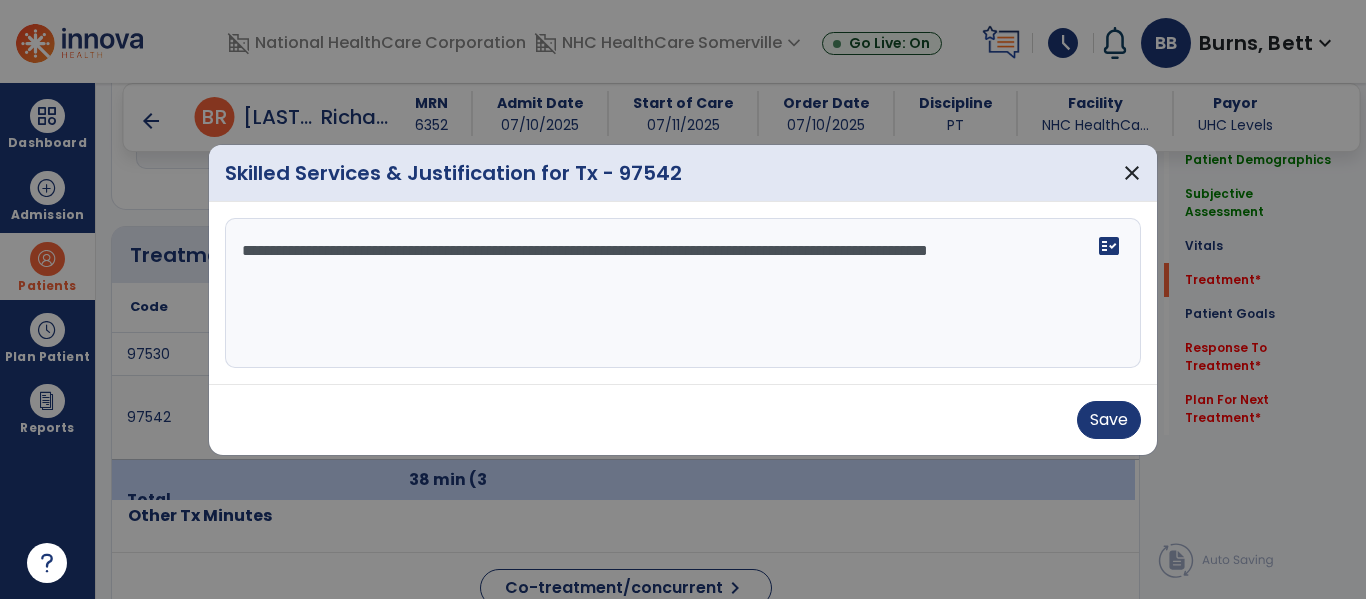 click on "**********" at bounding box center (683, 293) 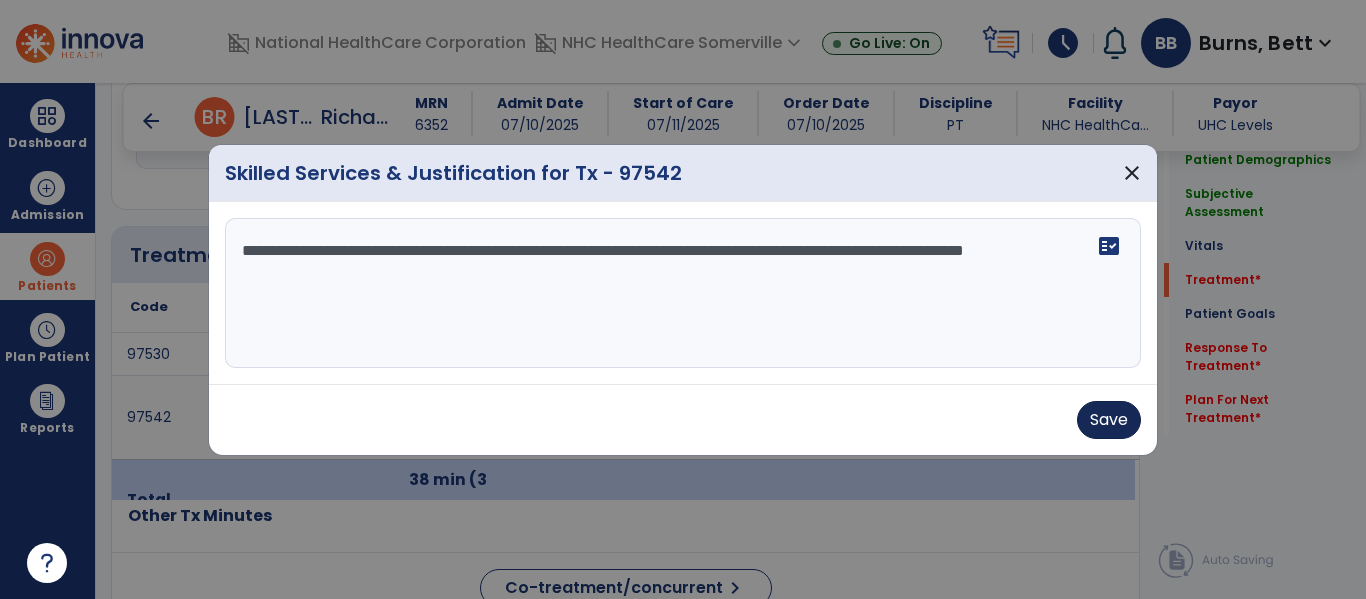 type on "**********" 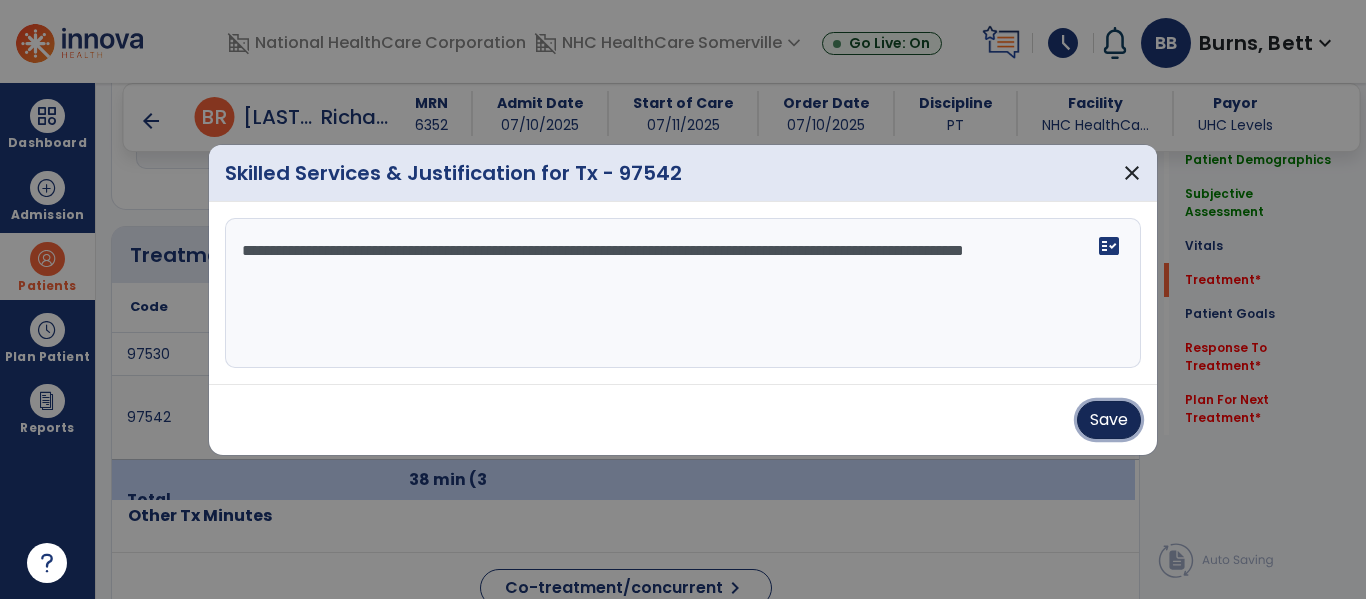 click on "Save" at bounding box center (1109, 420) 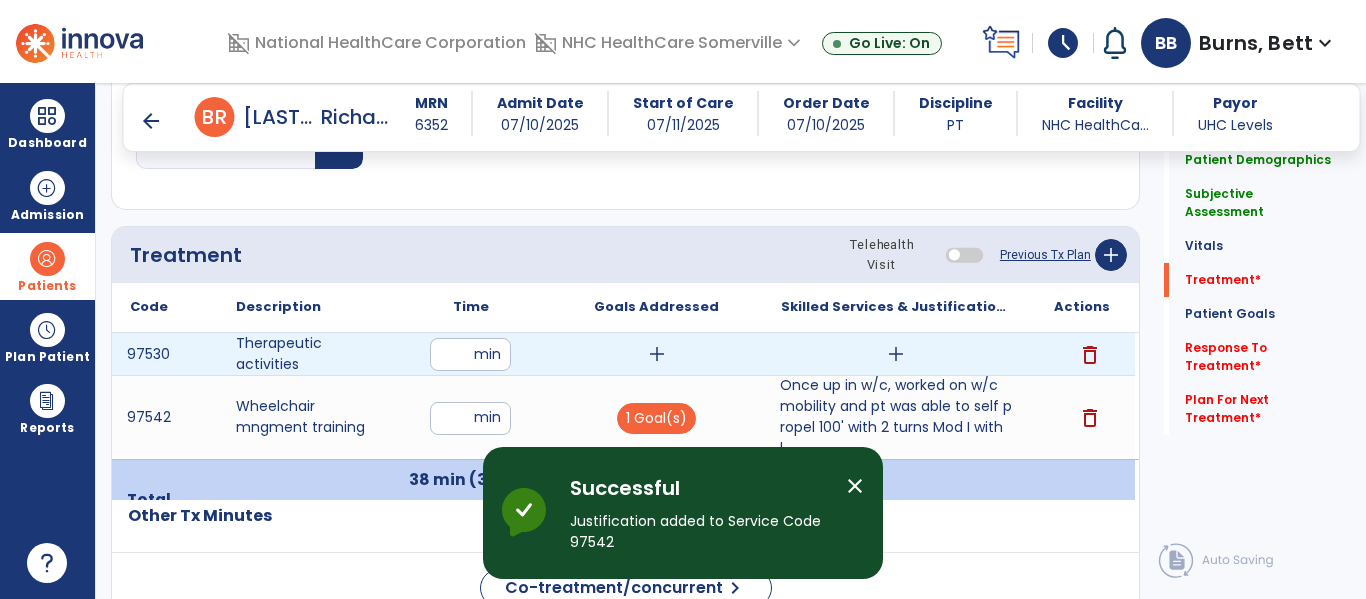 click on "add" at bounding box center (657, 354) 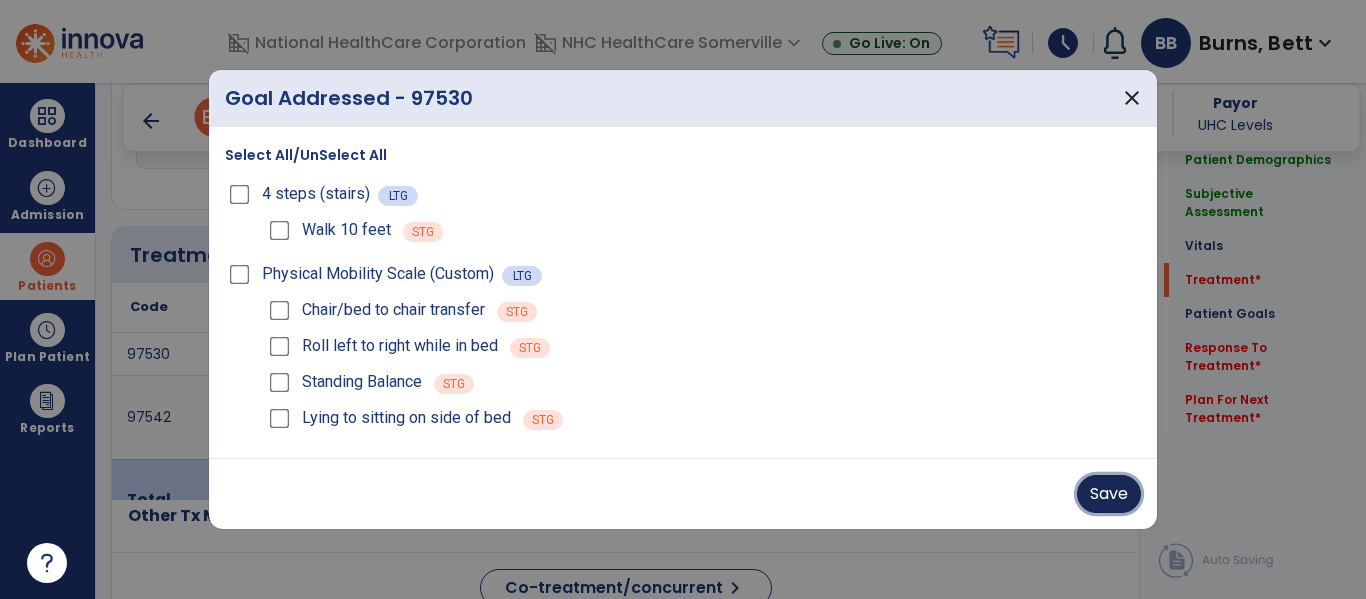click on "Save" at bounding box center [1109, 494] 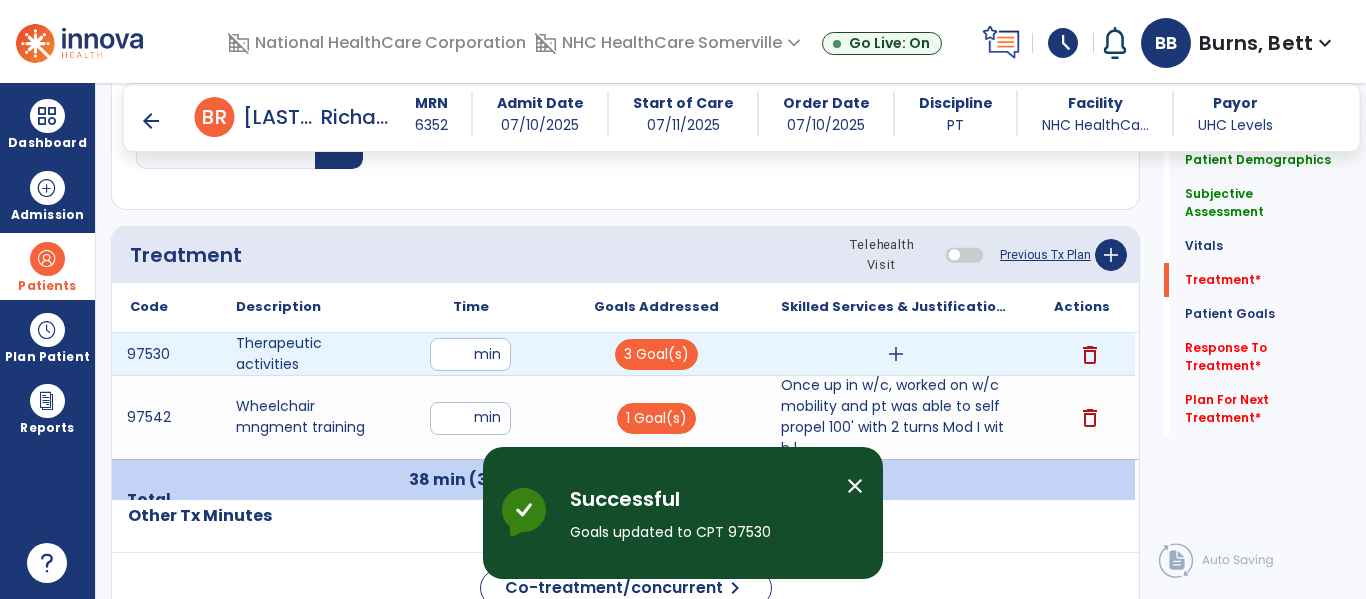 click on "add" at bounding box center (896, 354) 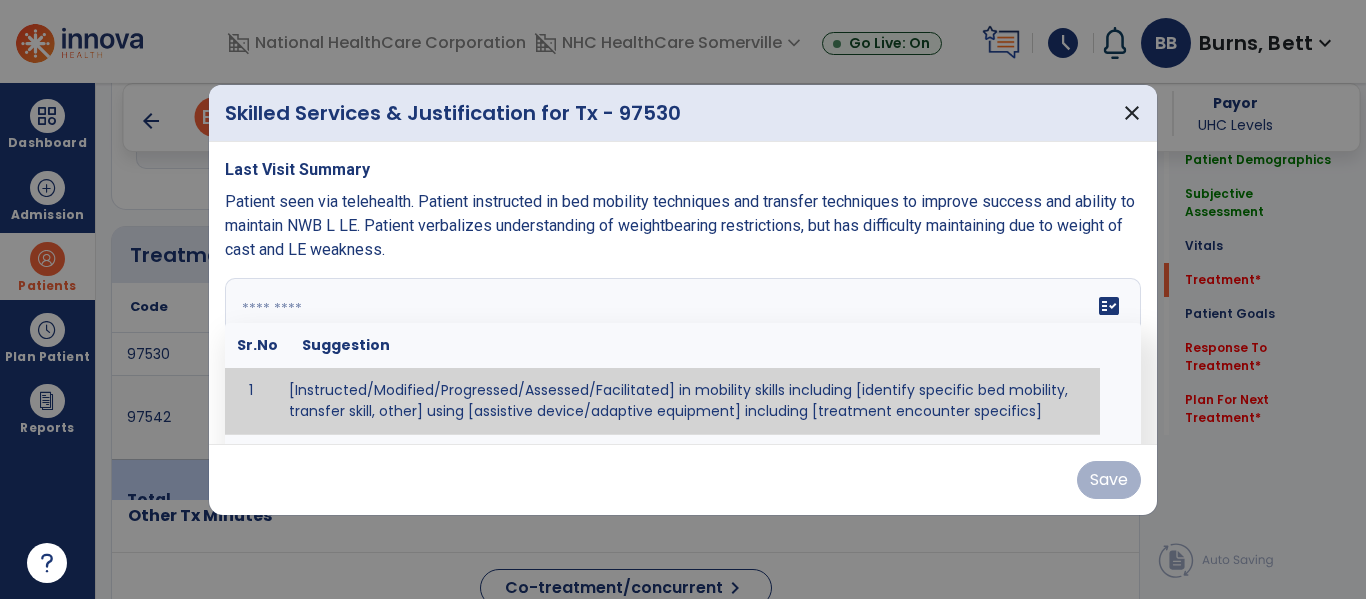 click at bounding box center (680, 353) 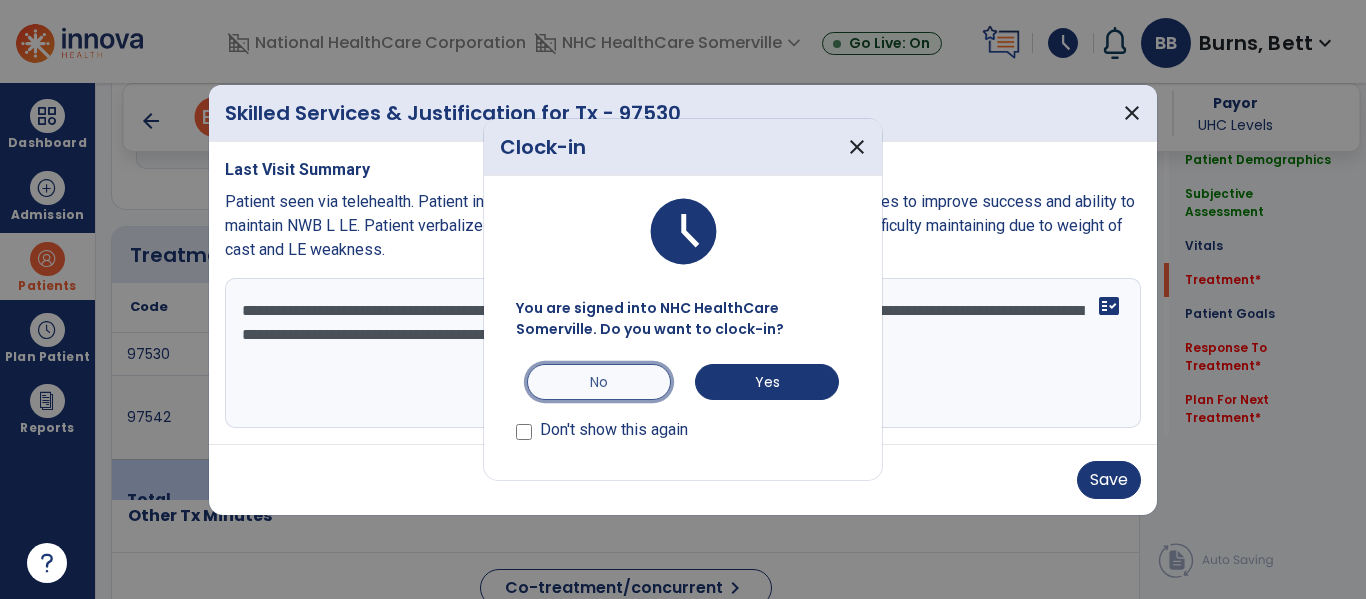 click on "No" at bounding box center (599, 382) 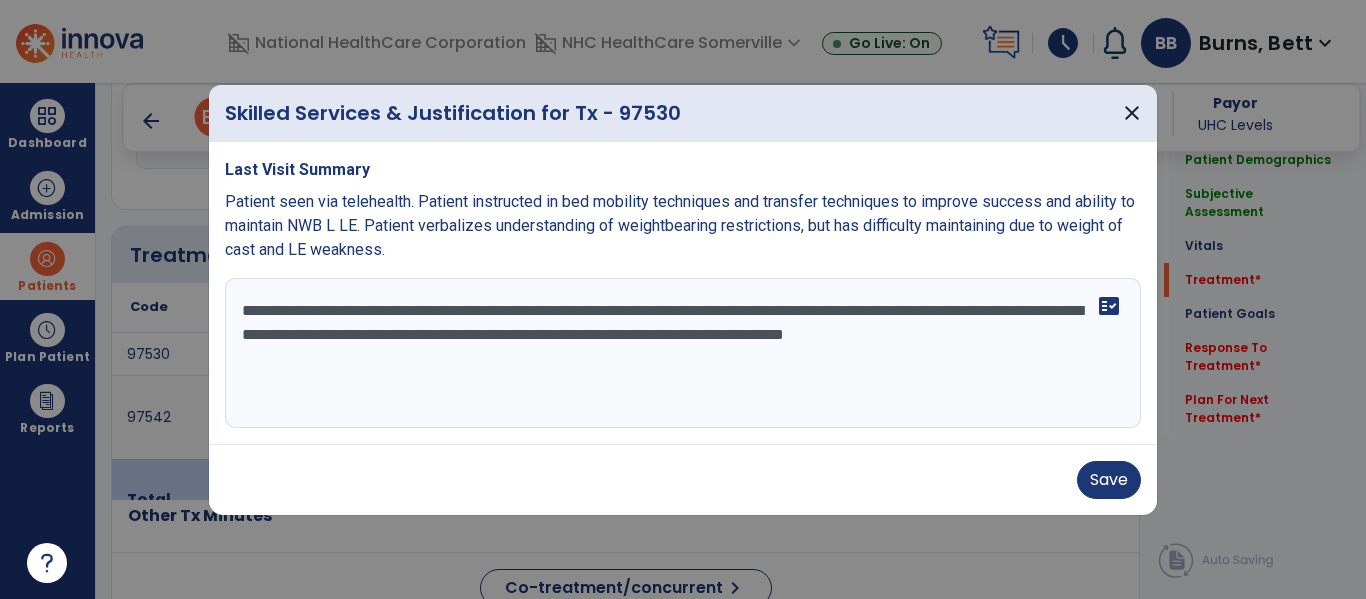 click on "**********" at bounding box center (683, 353) 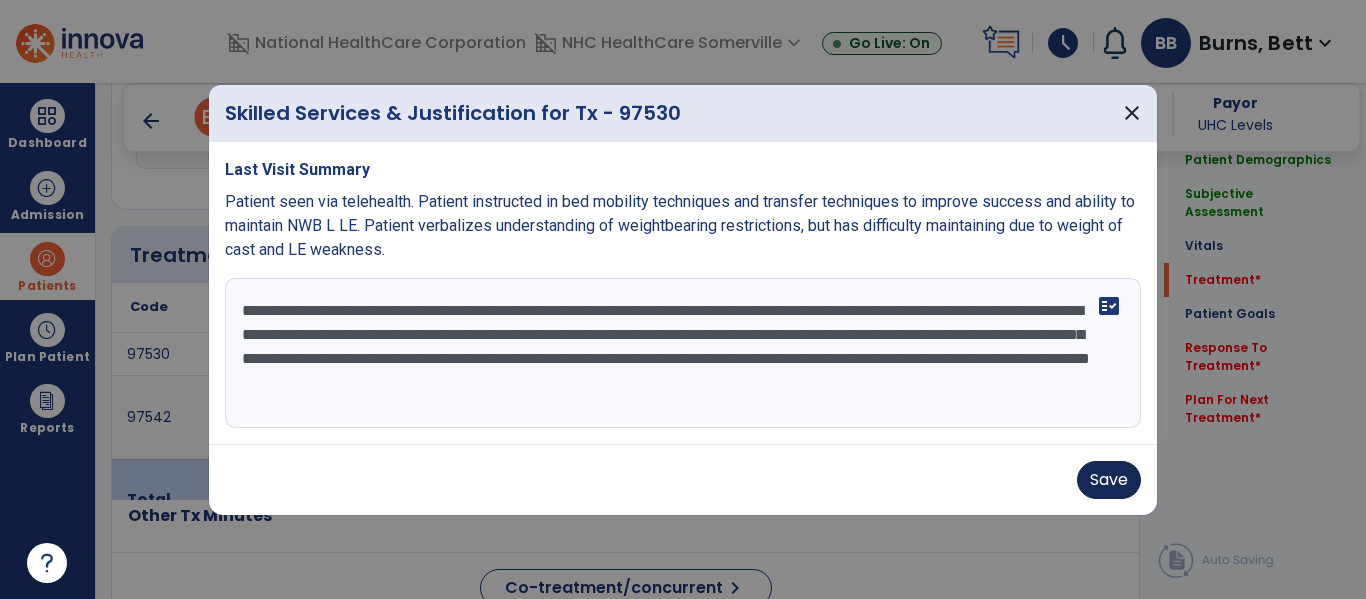 type on "**********" 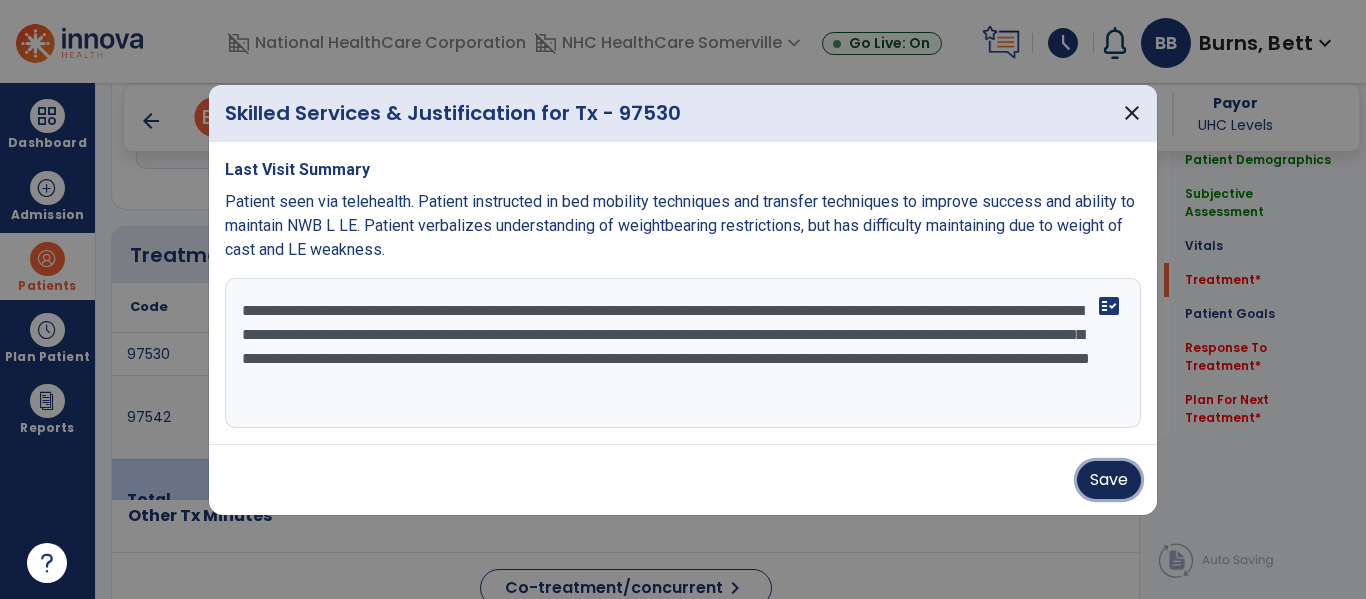 click on "Save" at bounding box center (1109, 480) 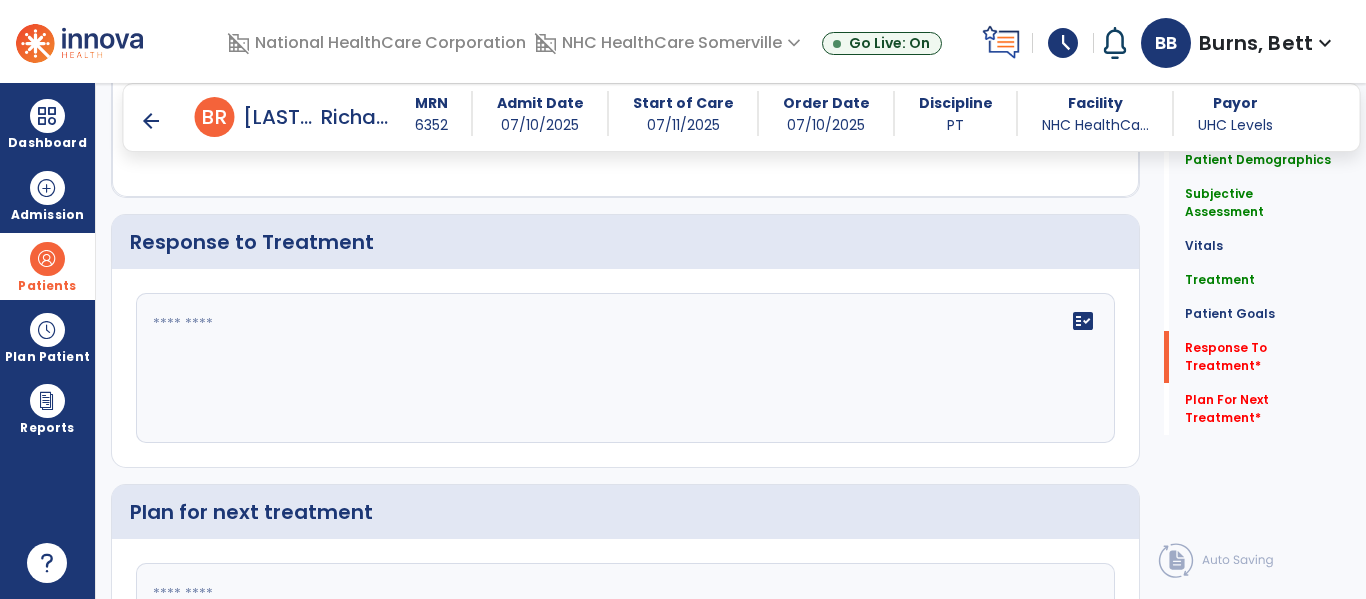 scroll, scrollTop: 2824, scrollLeft: 0, axis: vertical 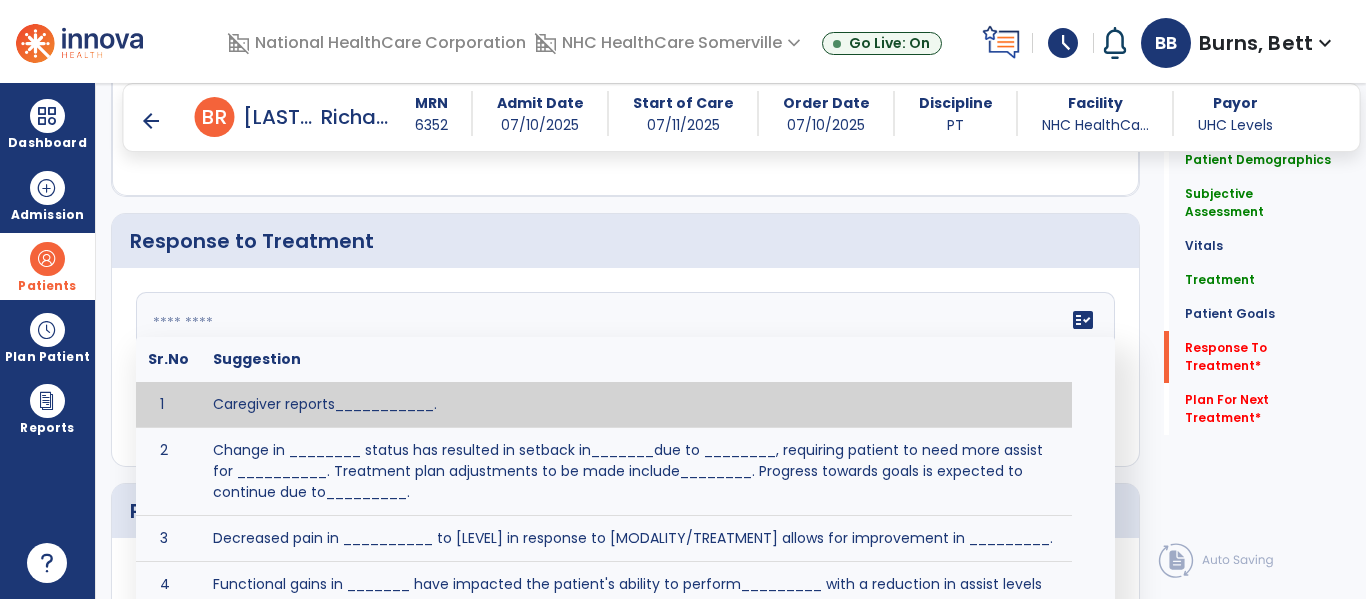 click 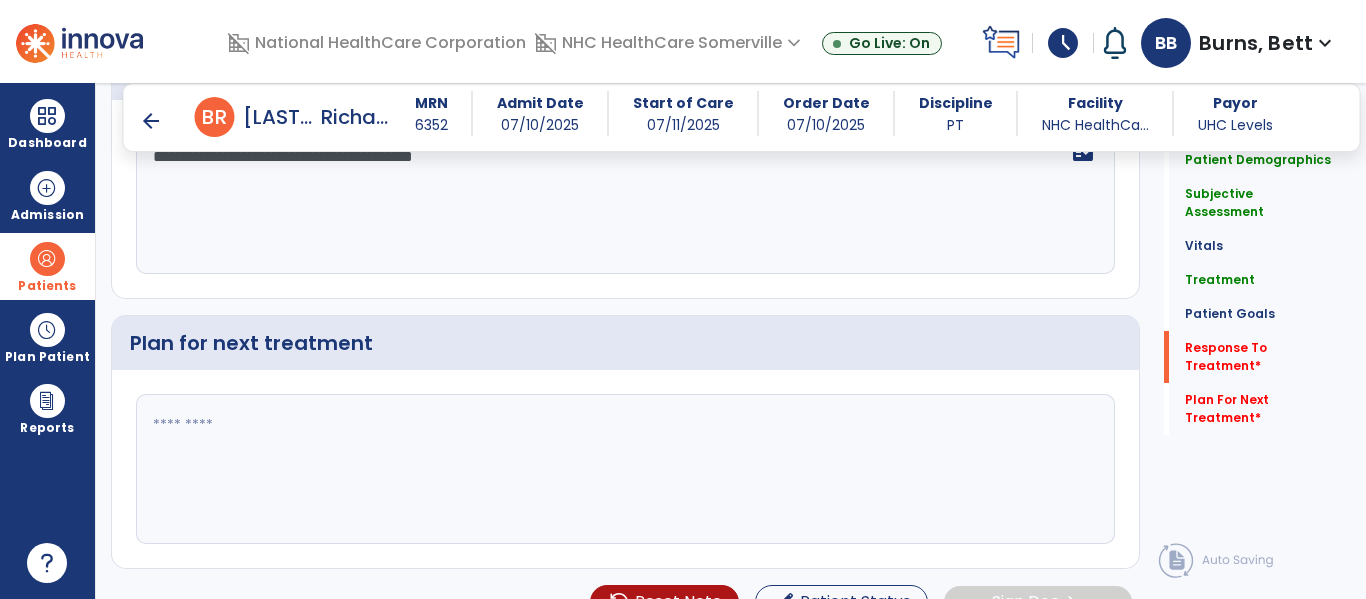 type on "**********" 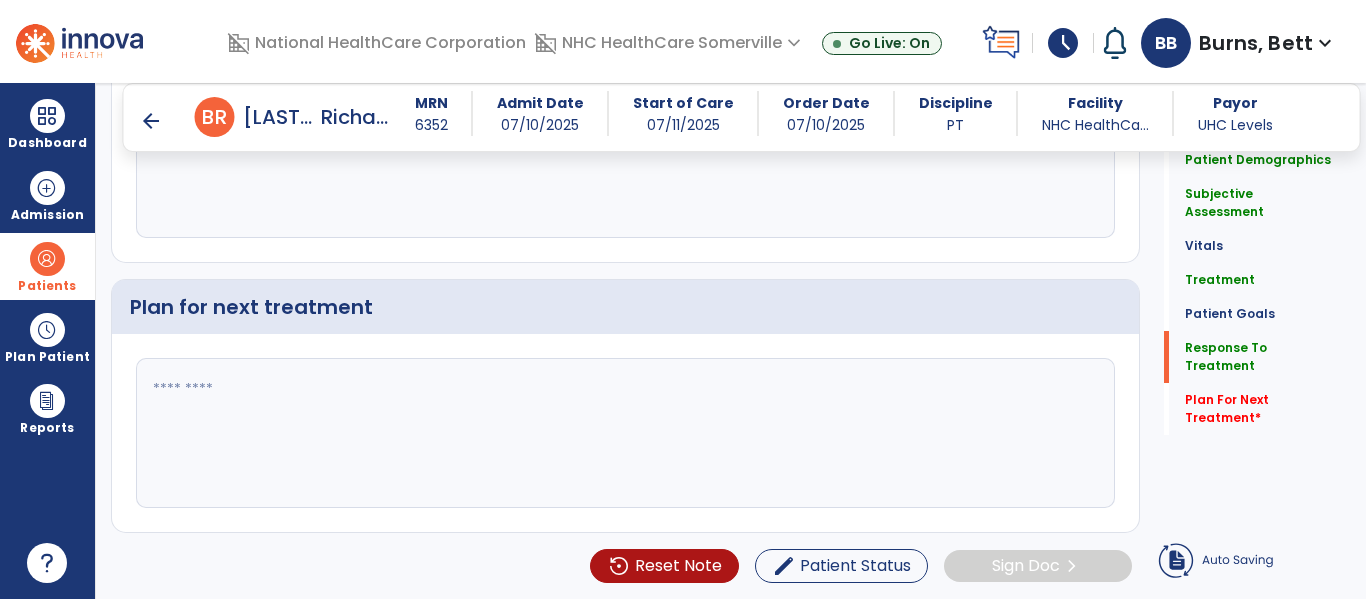 click 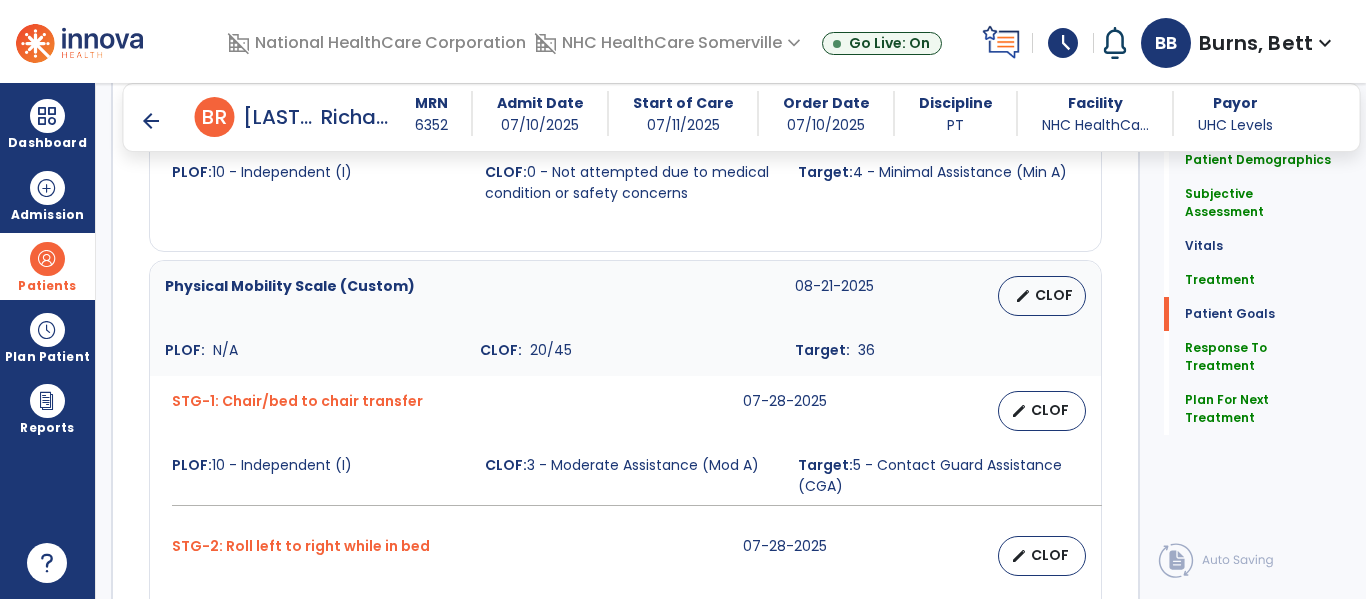 scroll, scrollTop: 1984, scrollLeft: 0, axis: vertical 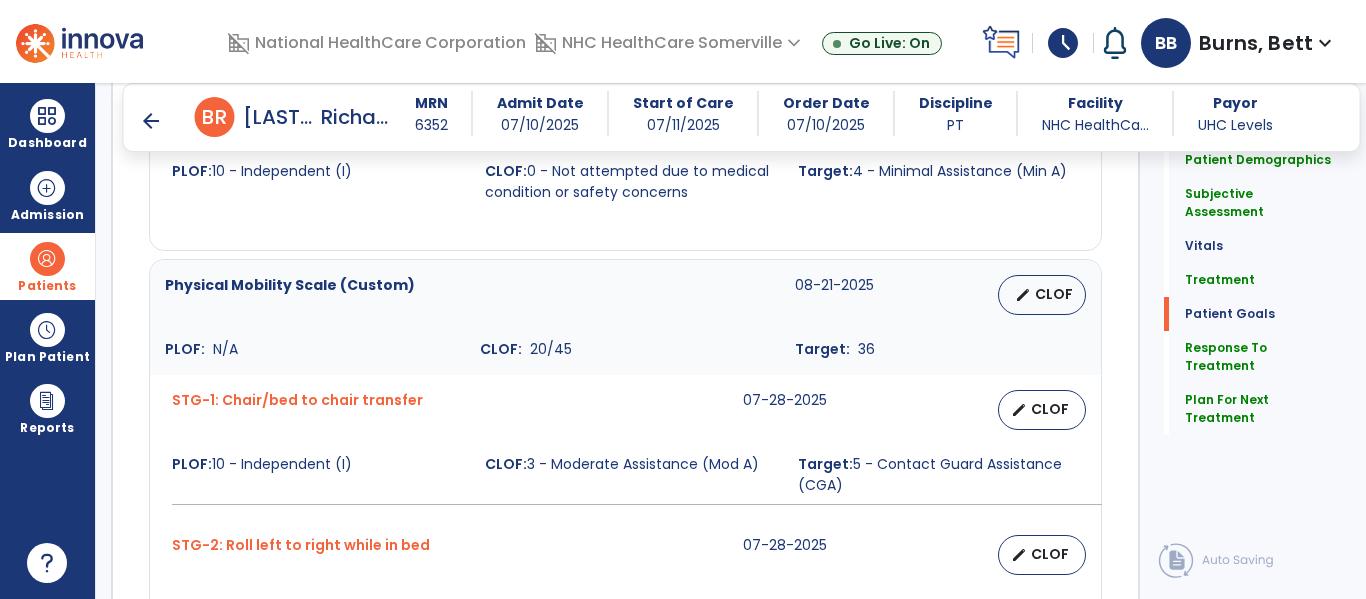 type on "**********" 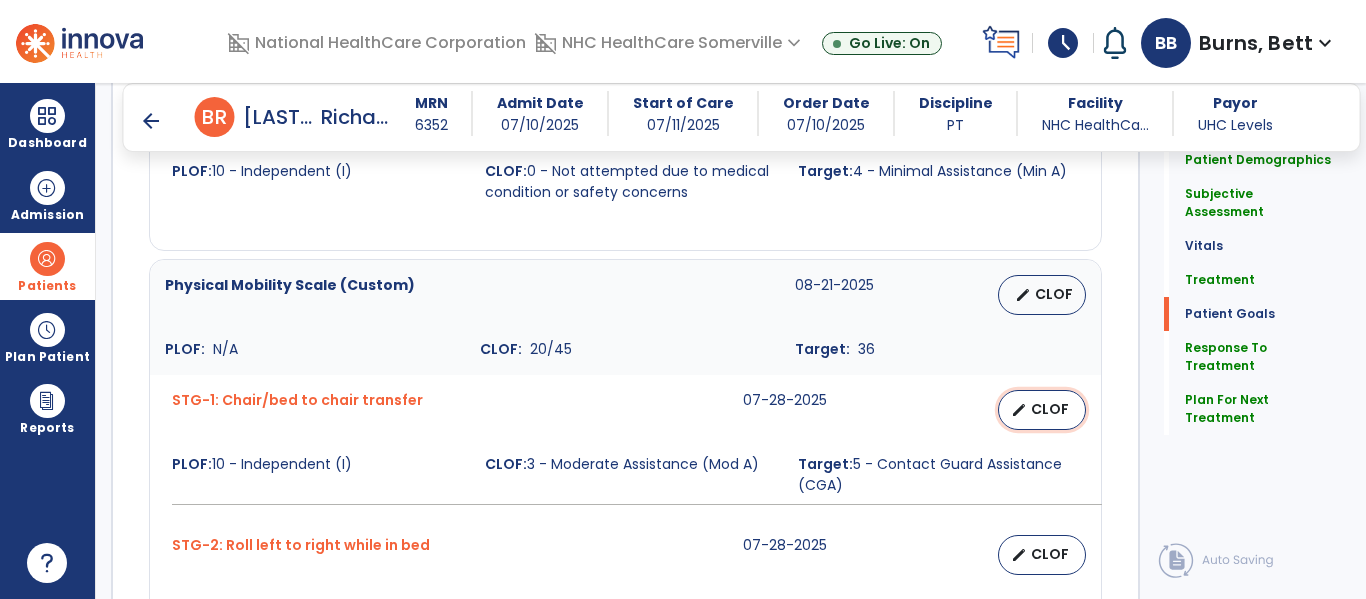 click on "CLOF" at bounding box center (1050, 409) 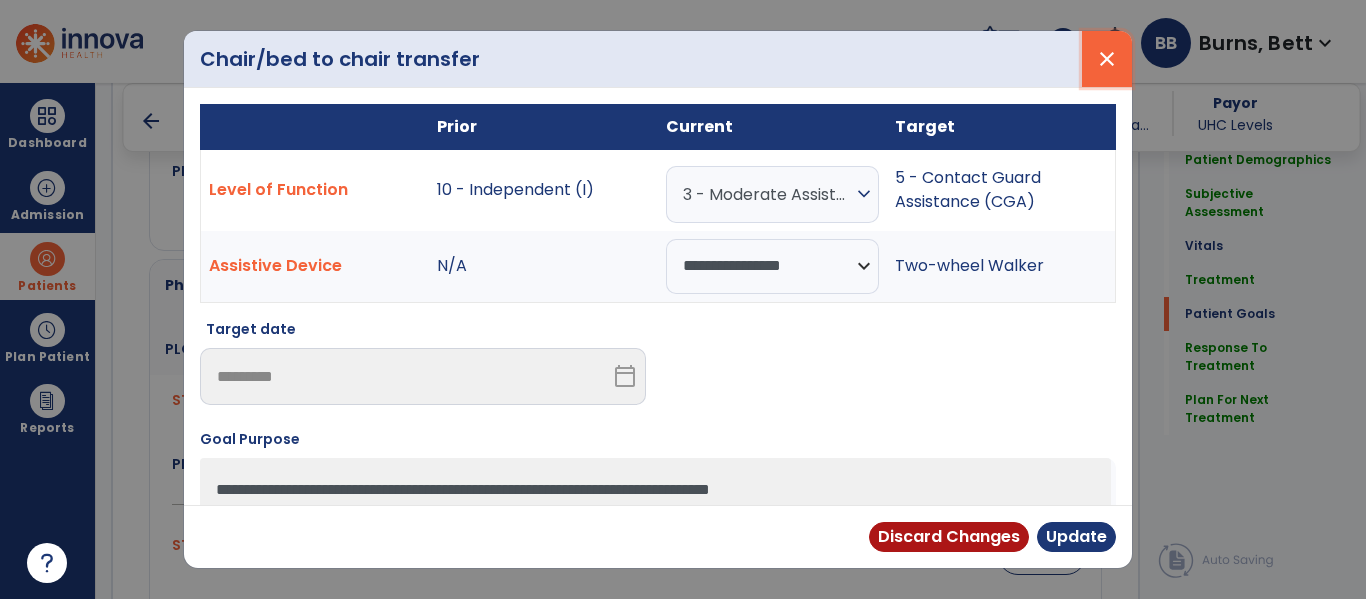 click on "close" at bounding box center [1107, 59] 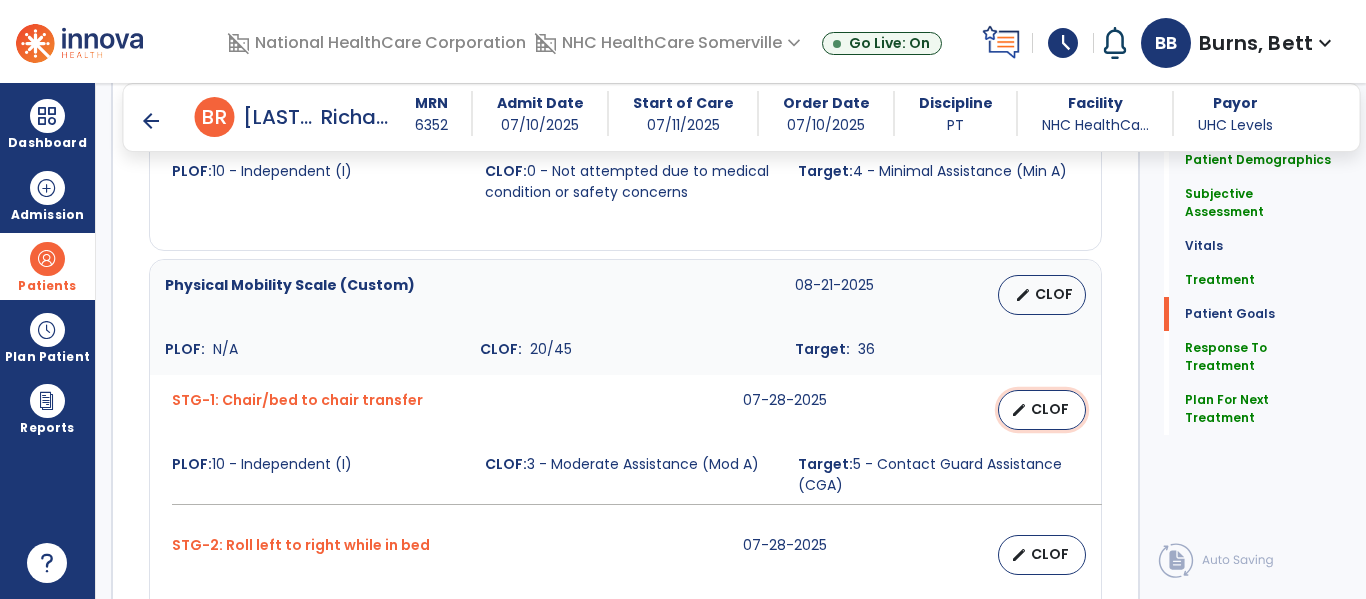 click on "CLOF" at bounding box center [1050, 409] 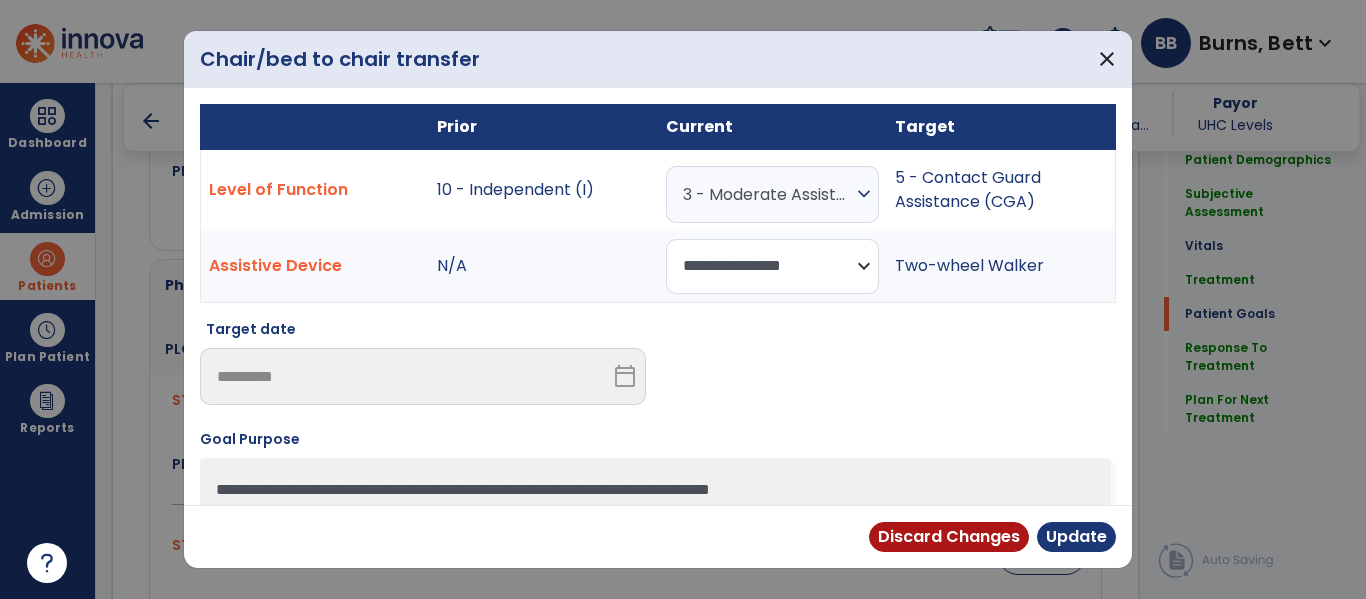 click on "**********" at bounding box center [772, 266] 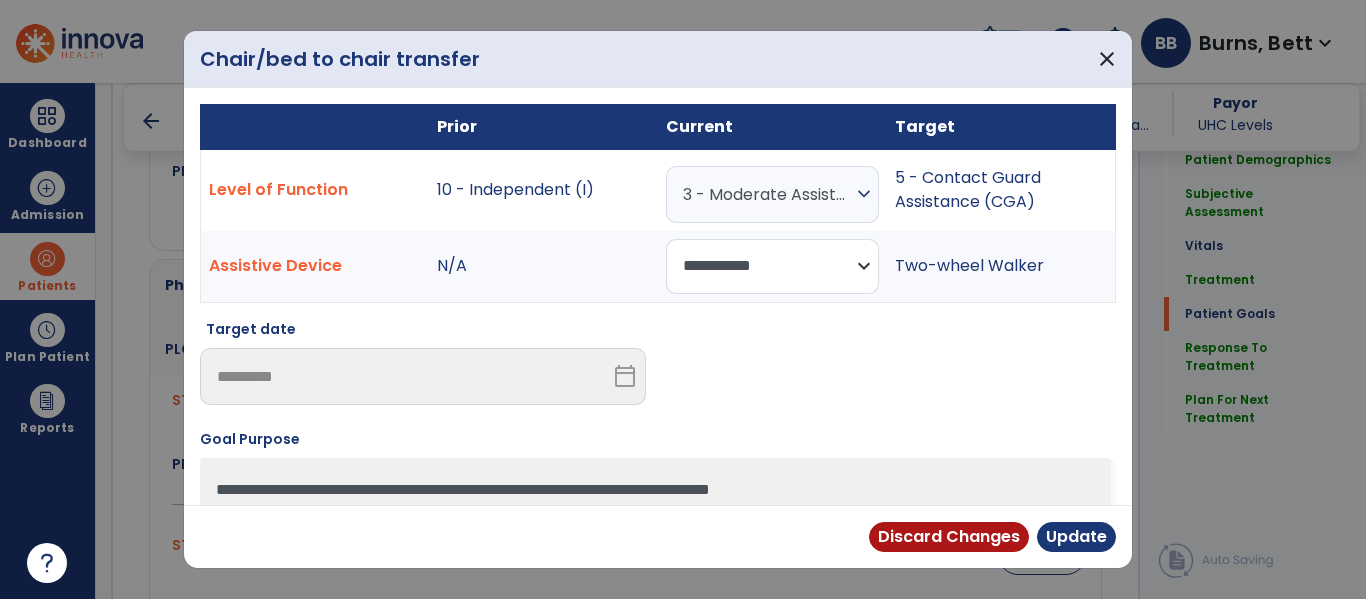 click on "**********" at bounding box center [772, 266] 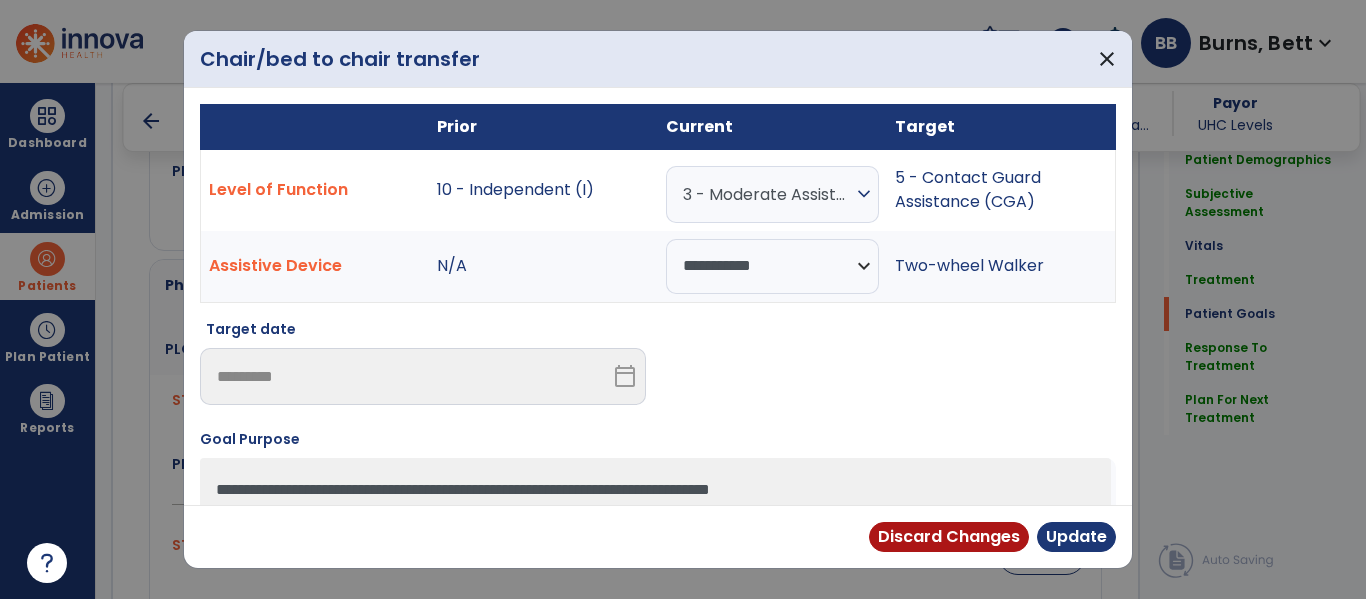 click at bounding box center (893, 370) 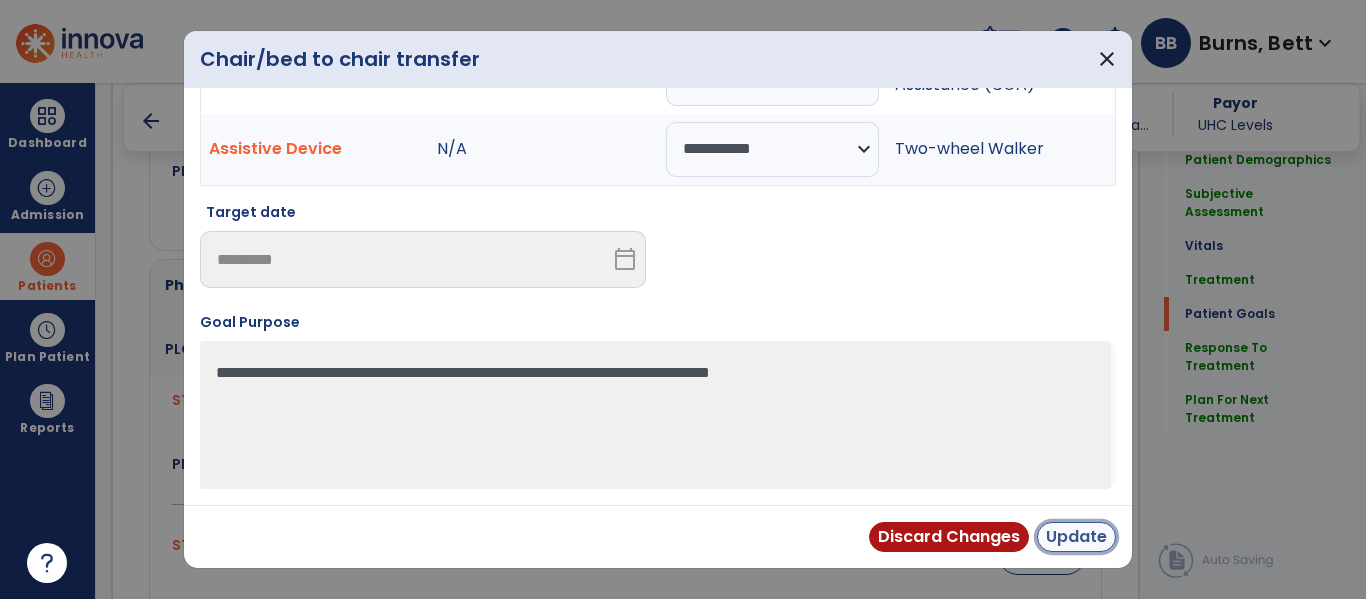 click on "Update" at bounding box center (1076, 537) 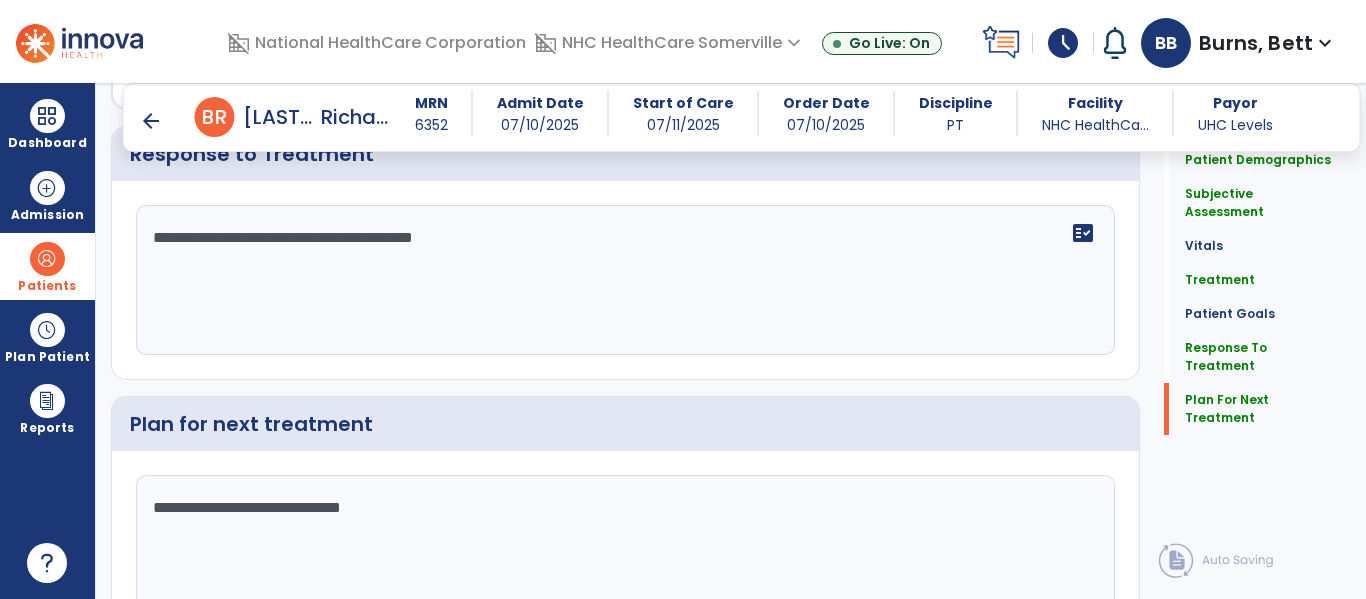 scroll, scrollTop: 3029, scrollLeft: 0, axis: vertical 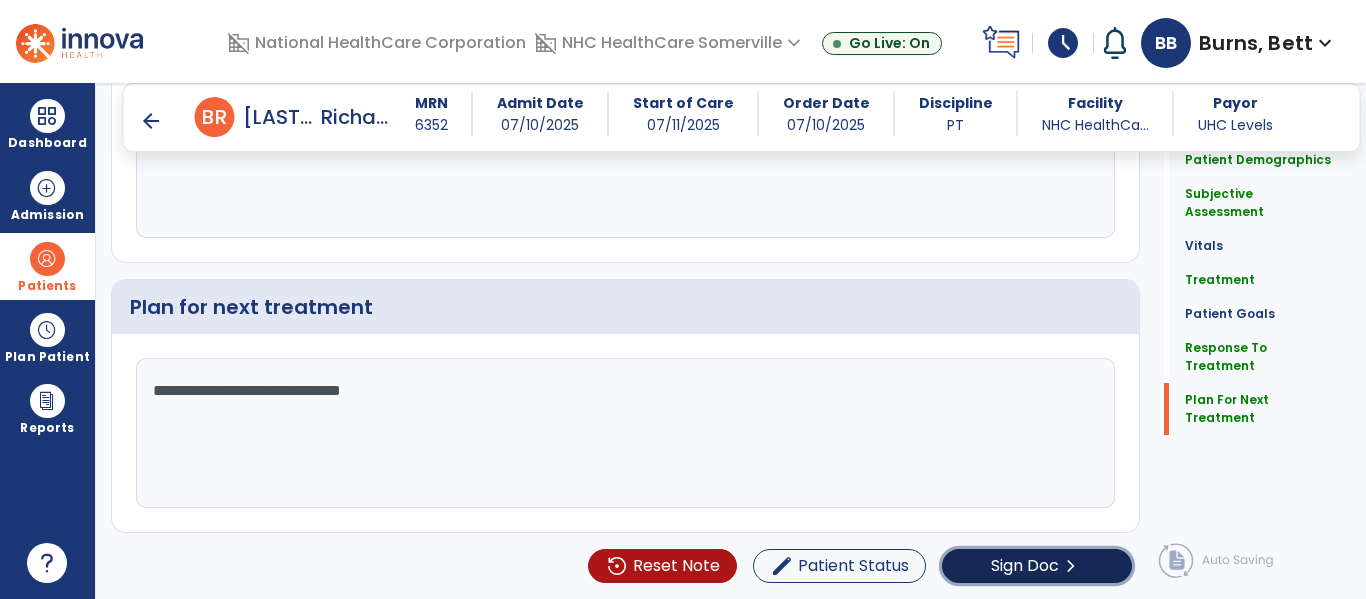 click on "Sign Doc" 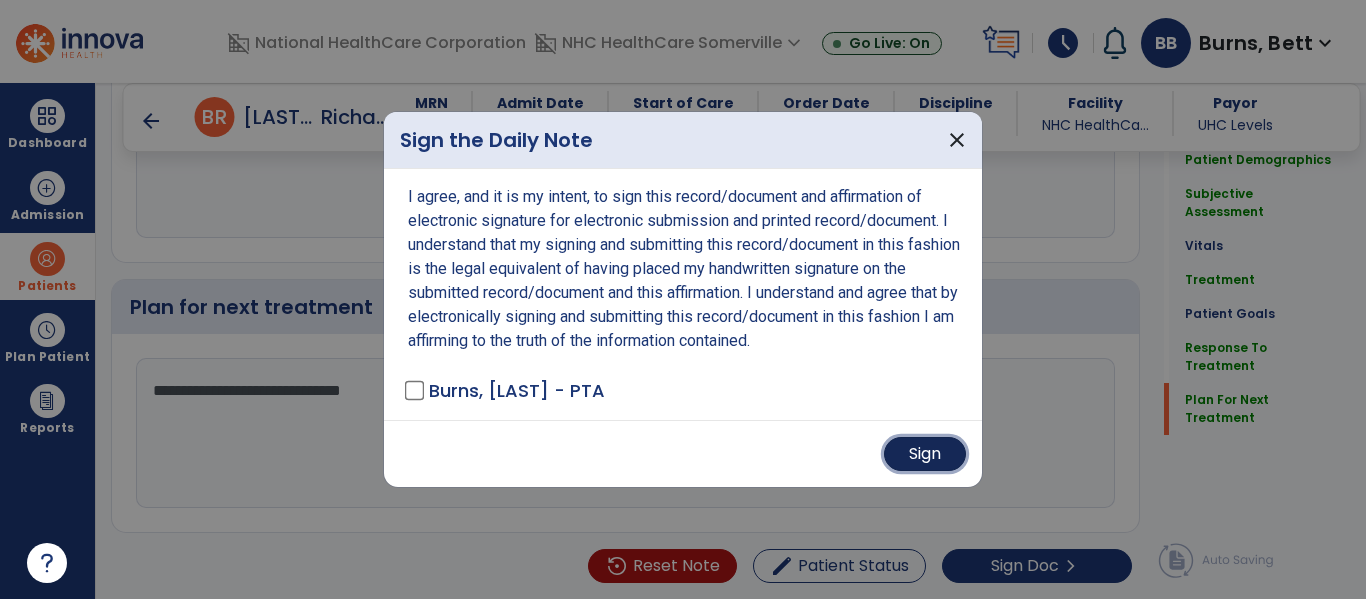 click on "Sign" at bounding box center [925, 454] 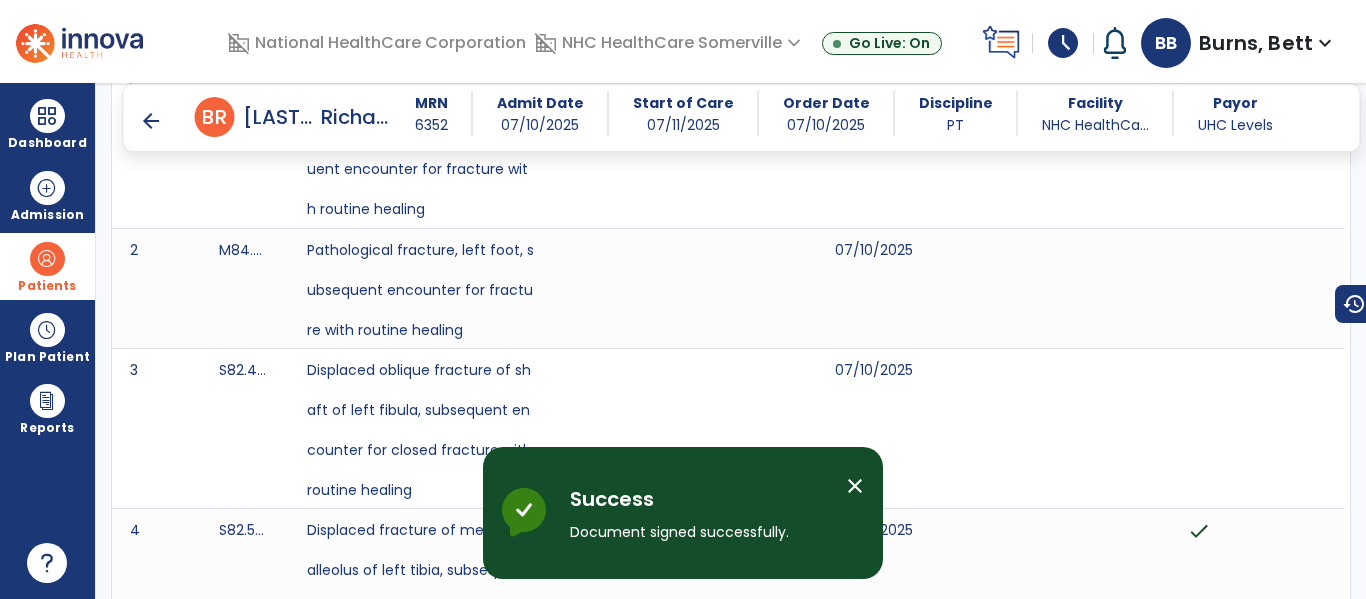 scroll, scrollTop: 0, scrollLeft: 0, axis: both 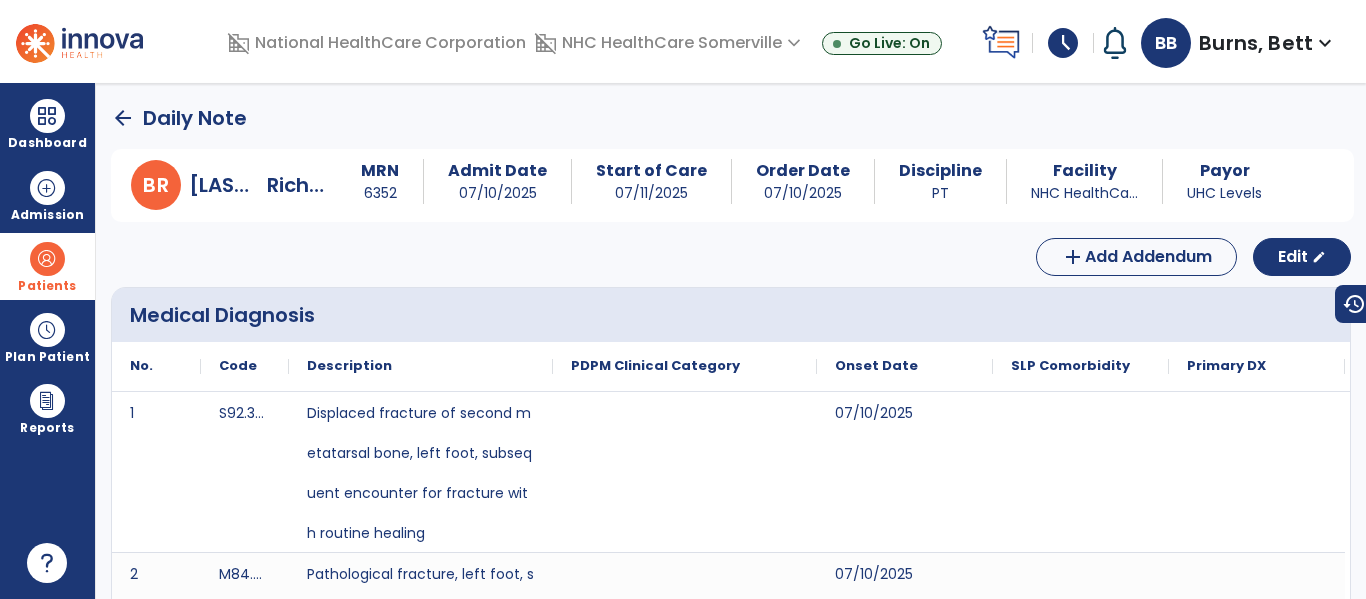 click on "arrow_back" 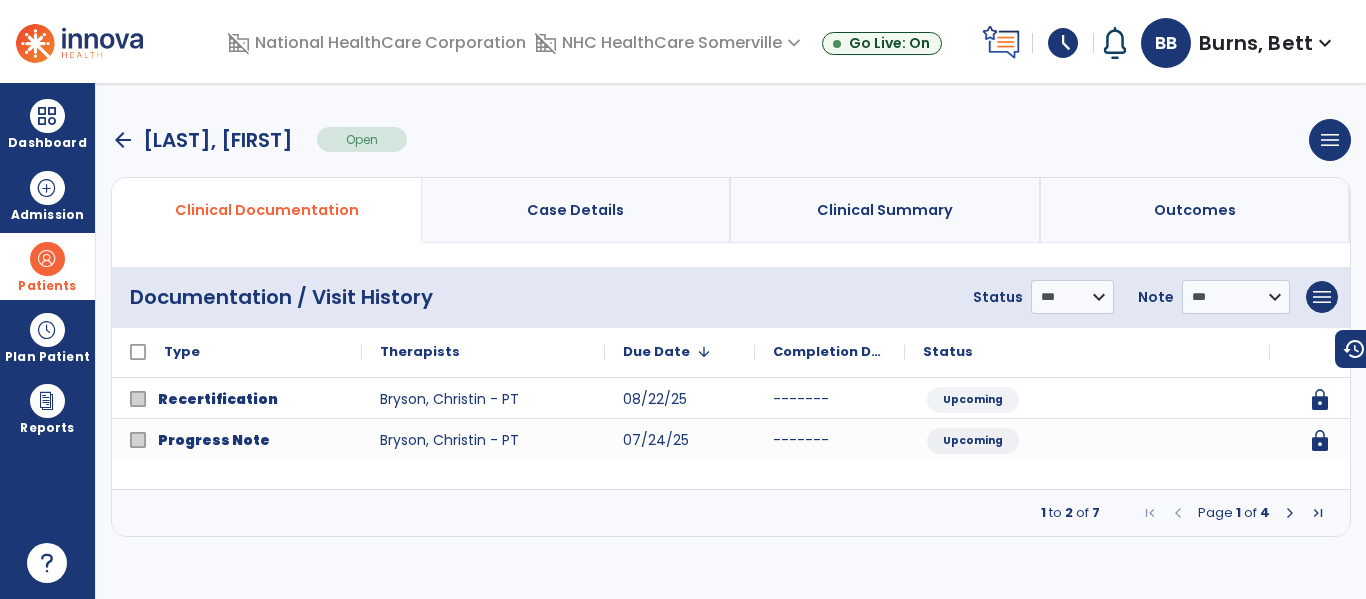click on "arrow_back" at bounding box center (123, 140) 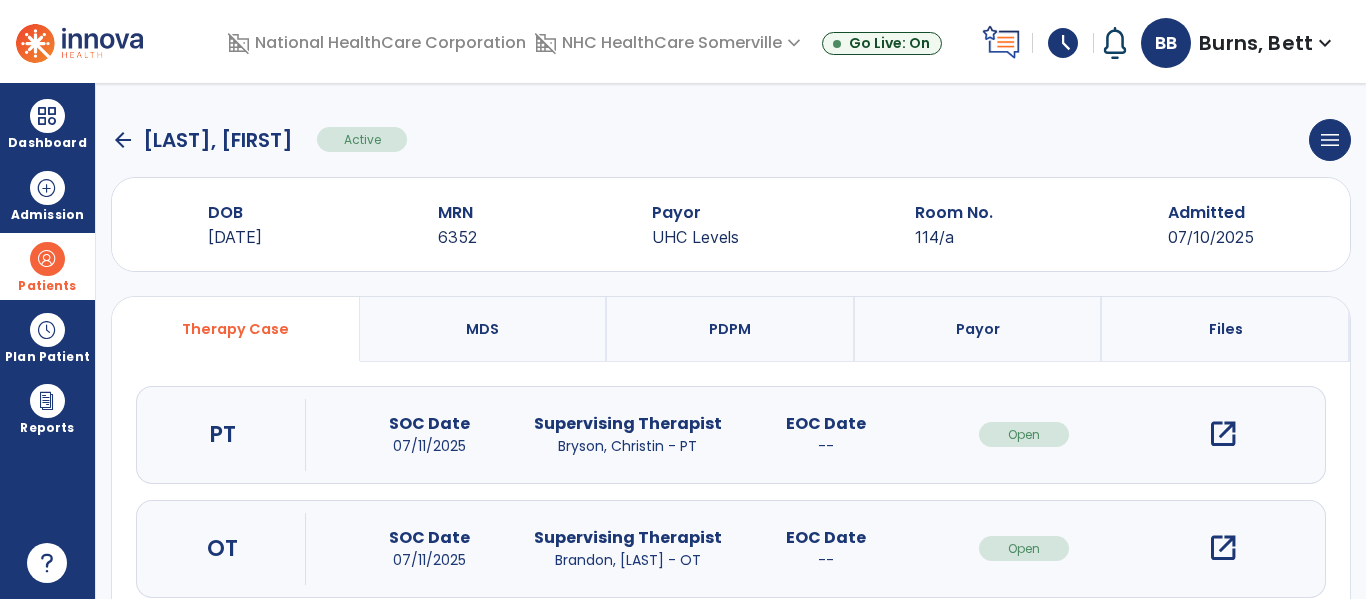 click on "arrow_back" 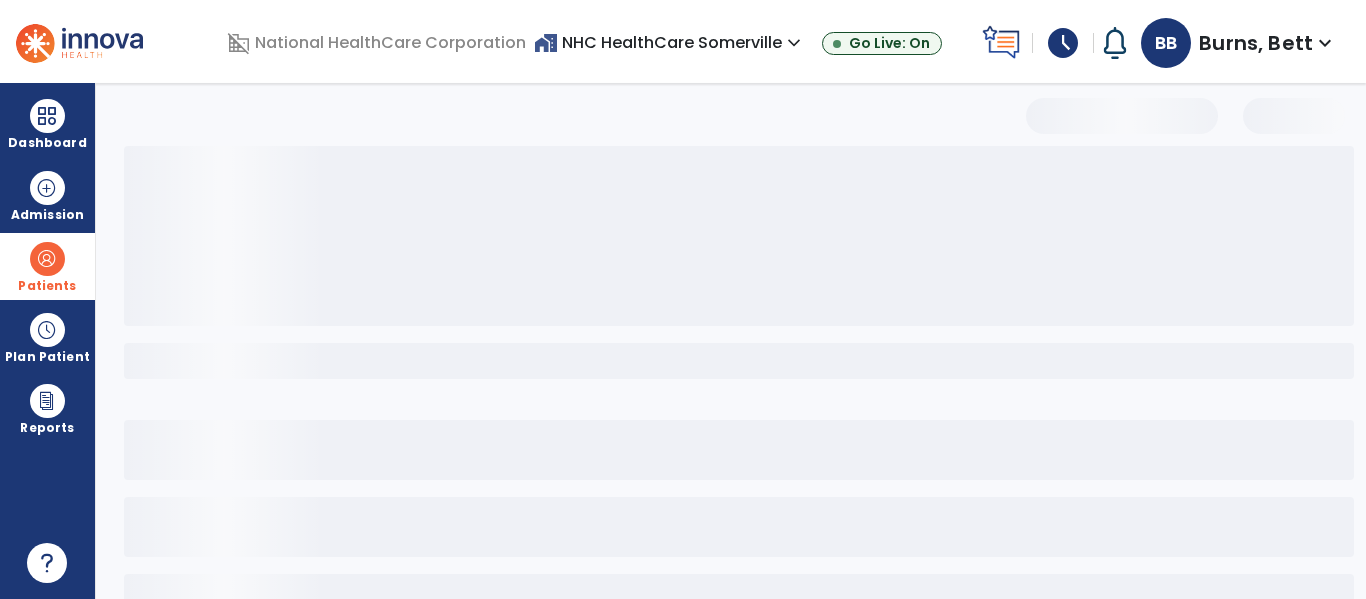 select on "***" 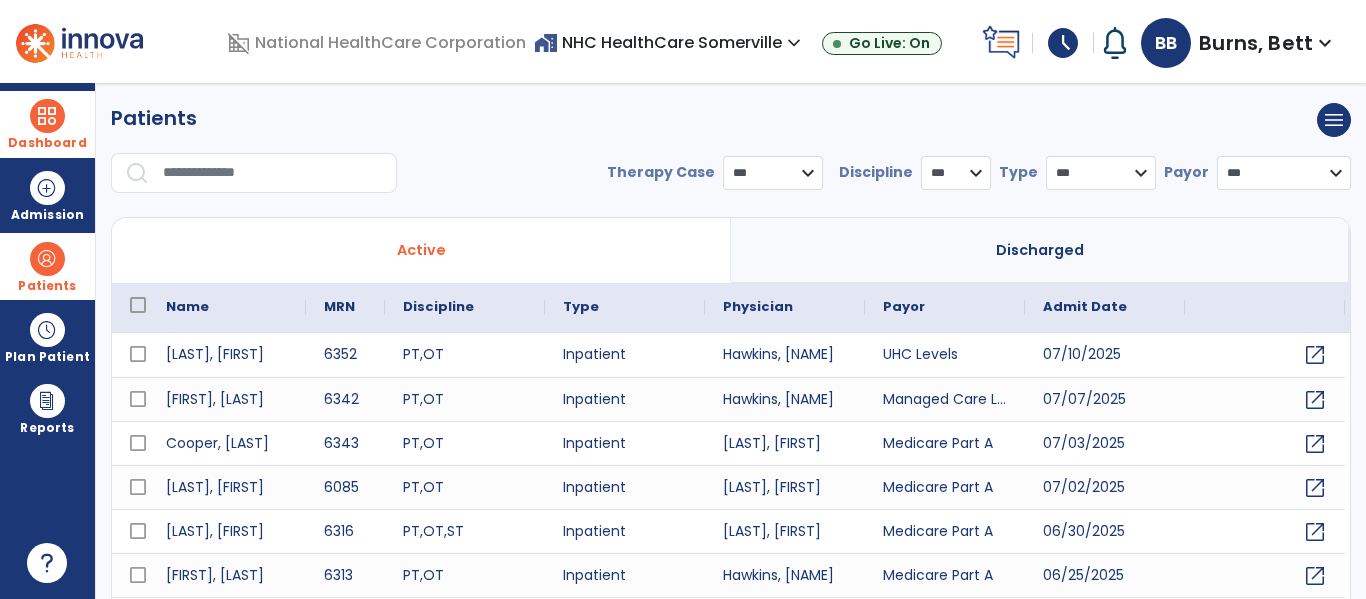 click at bounding box center (47, 116) 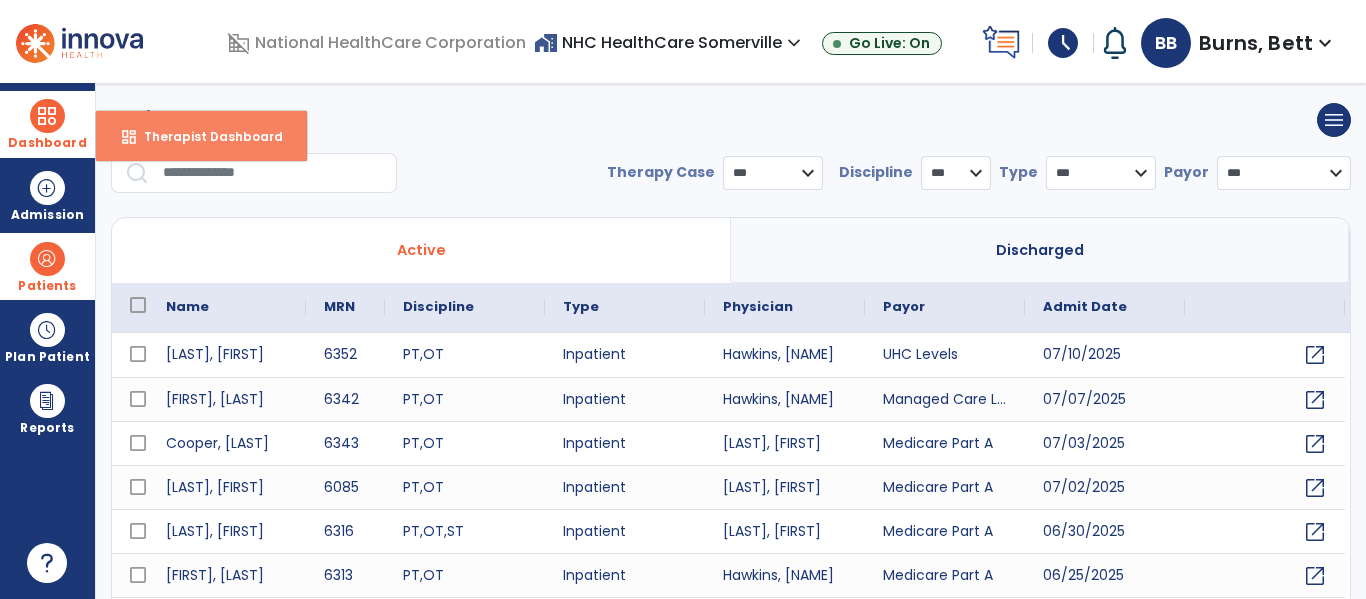 click on "Therapist Dashboard" at bounding box center [205, 136] 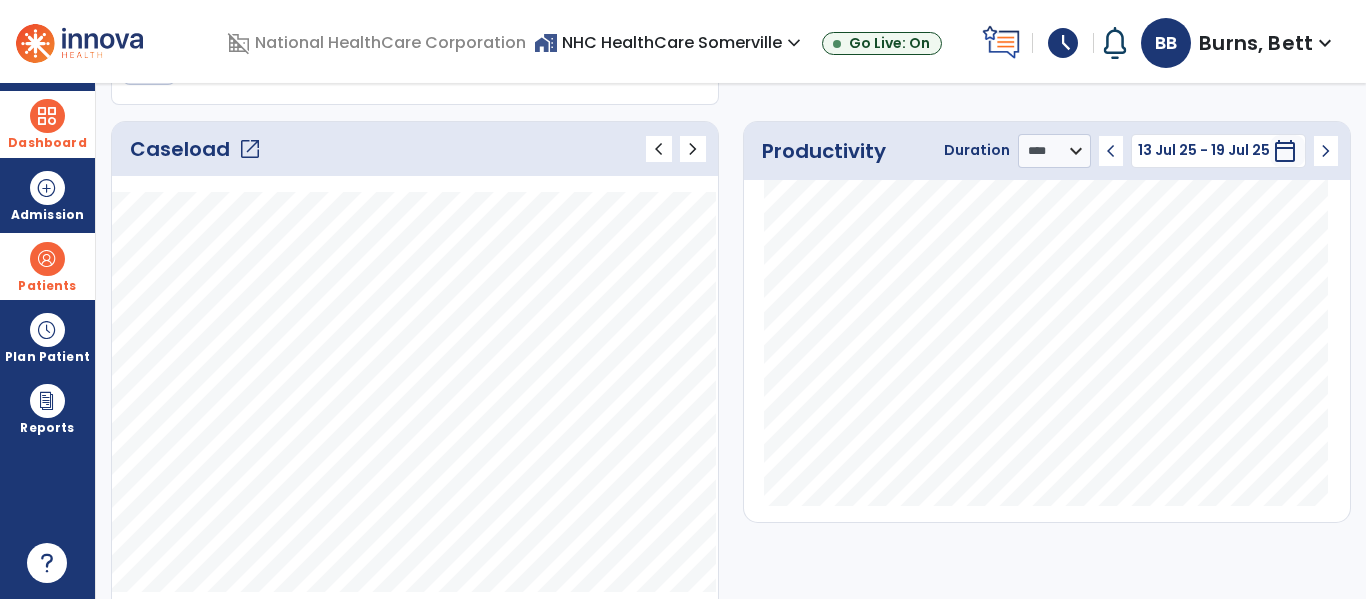 scroll, scrollTop: 245, scrollLeft: 0, axis: vertical 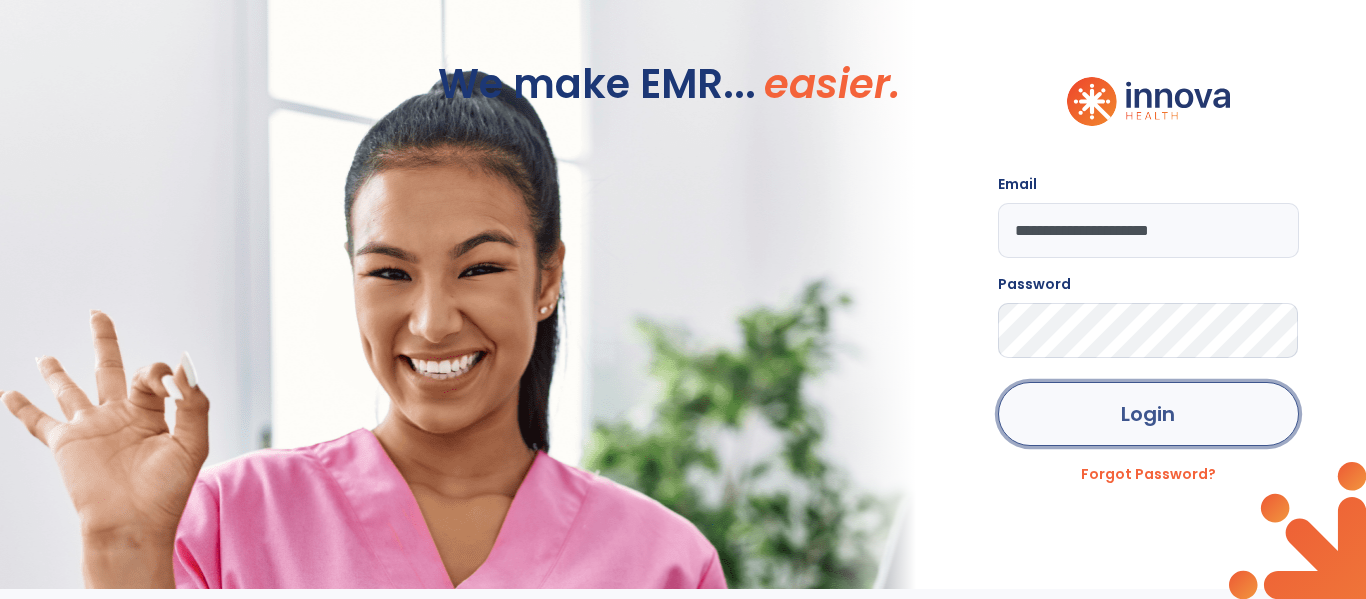 click on "Login" 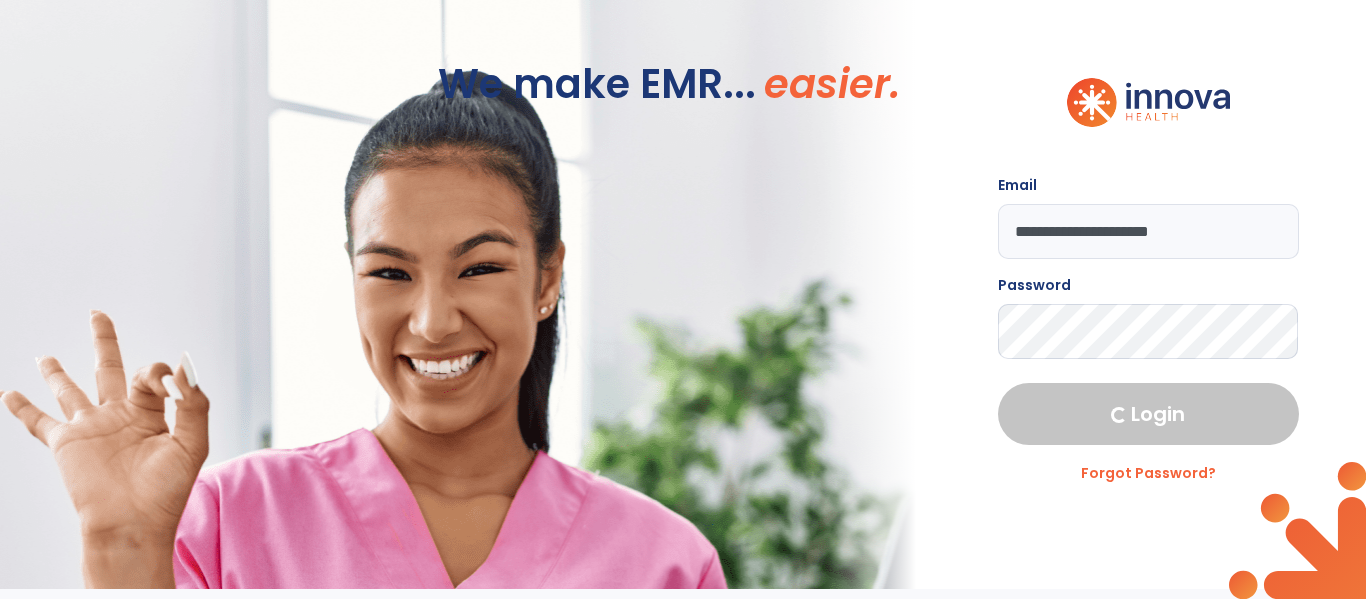 select on "****" 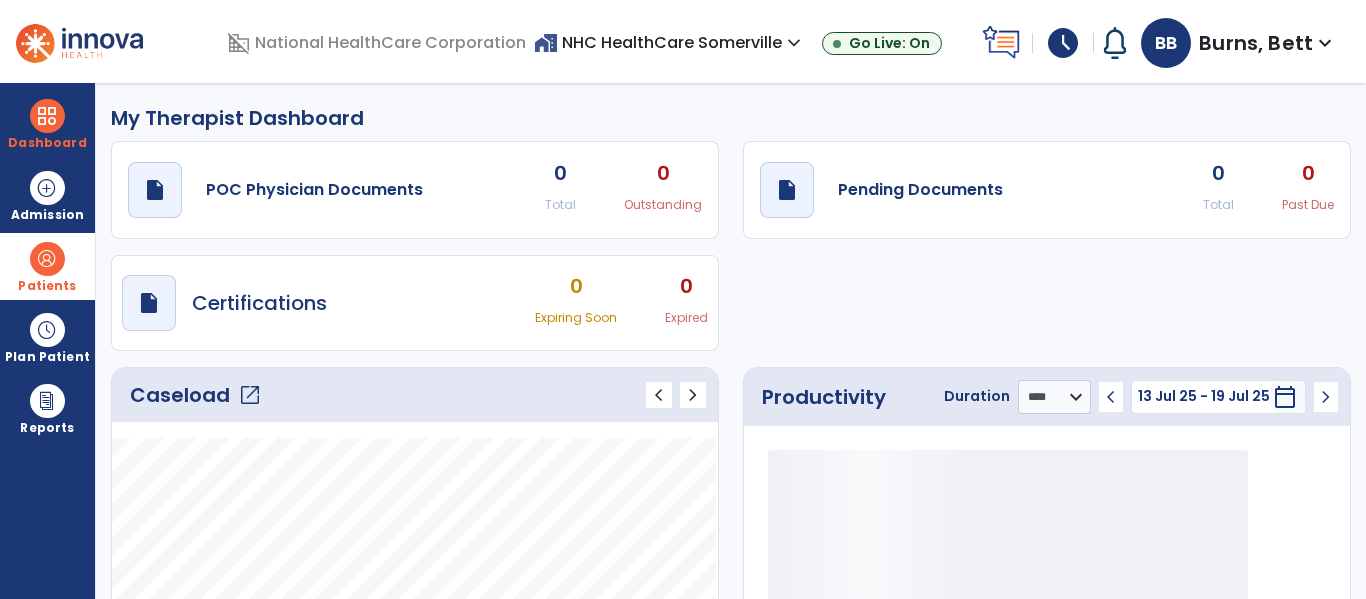 click on "Patients" at bounding box center (47, 266) 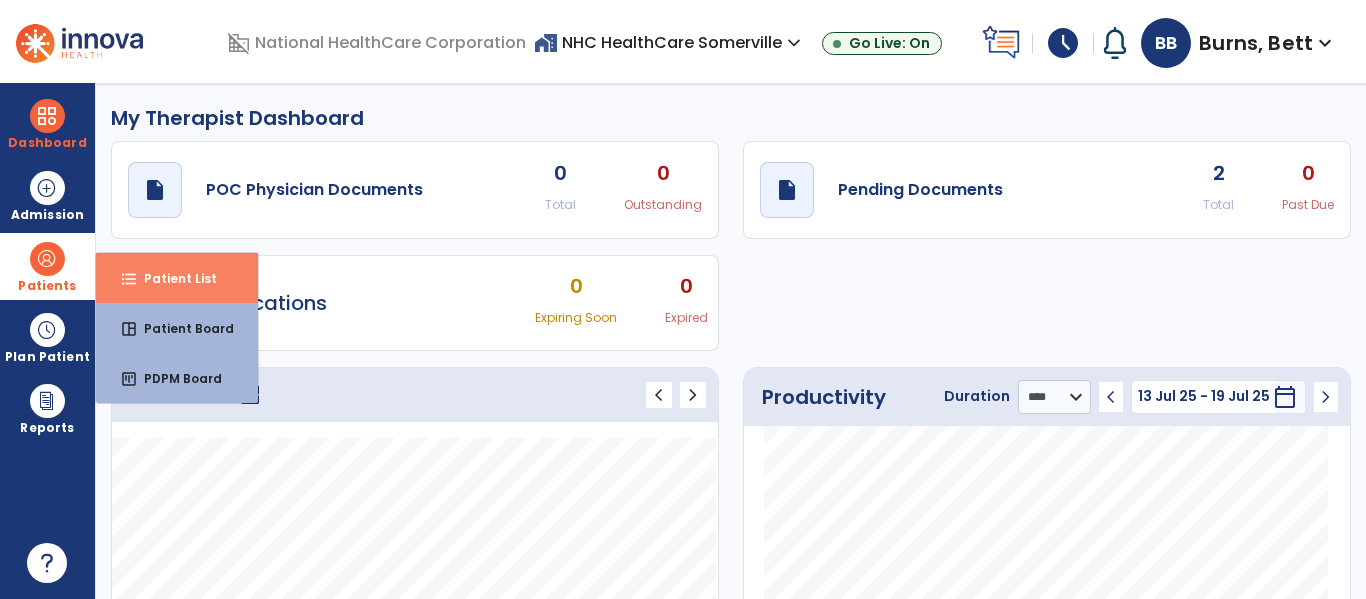 click on "format_list_bulleted  Patient List" at bounding box center [177, 278] 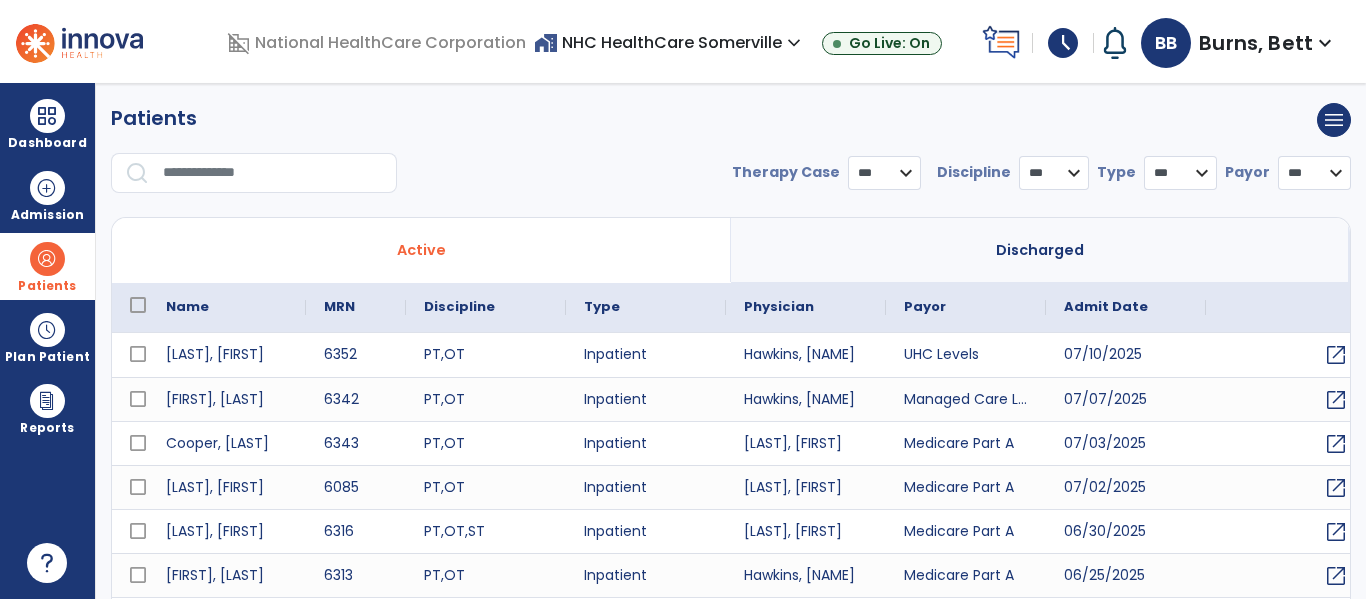 select on "***" 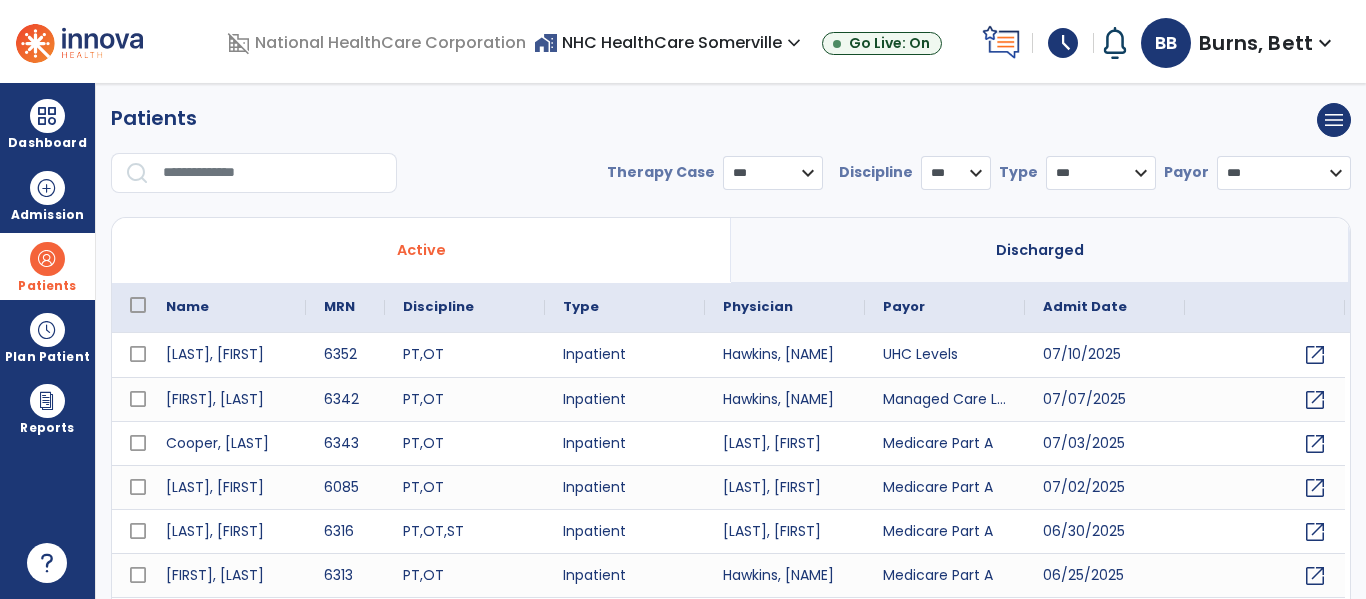 click on "Name" at bounding box center (227, 307) 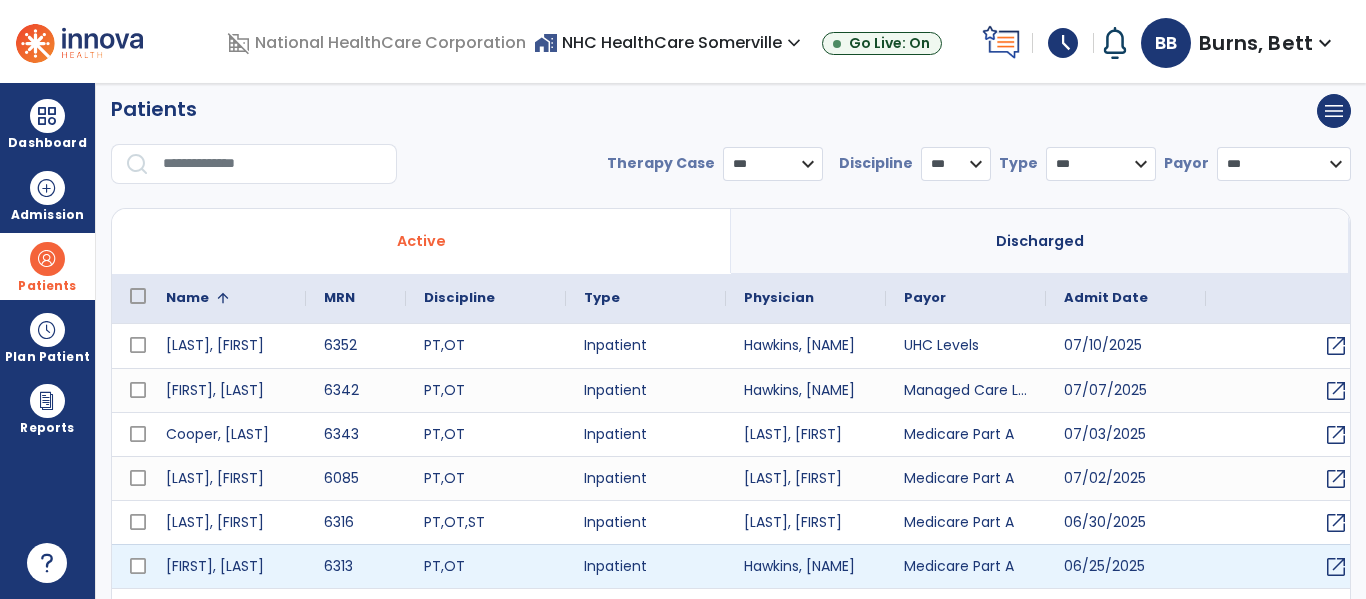 scroll, scrollTop: 0, scrollLeft: 0, axis: both 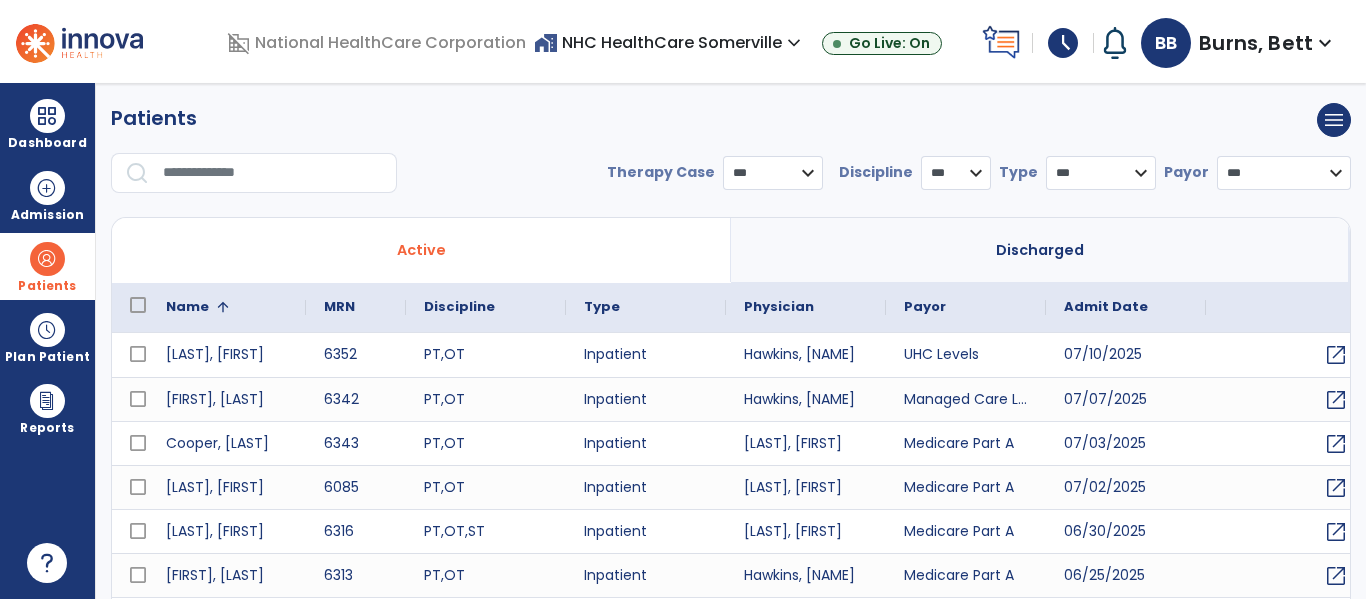 click at bounding box center (223, 307) 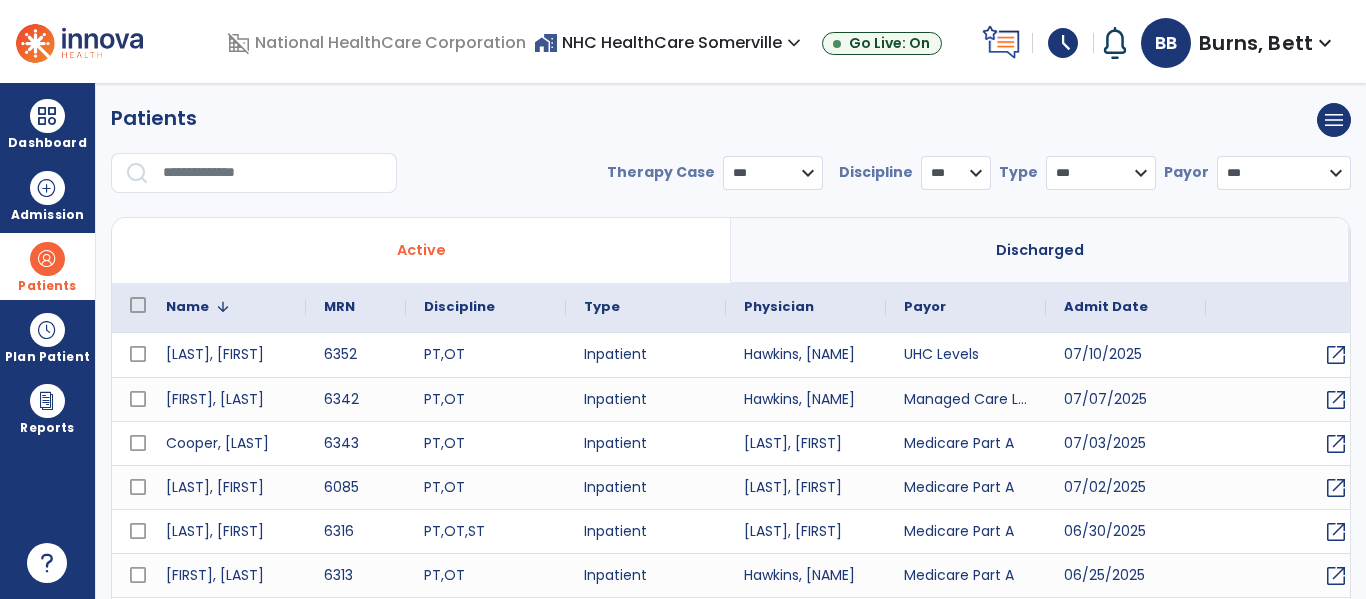 click at bounding box center [223, 307] 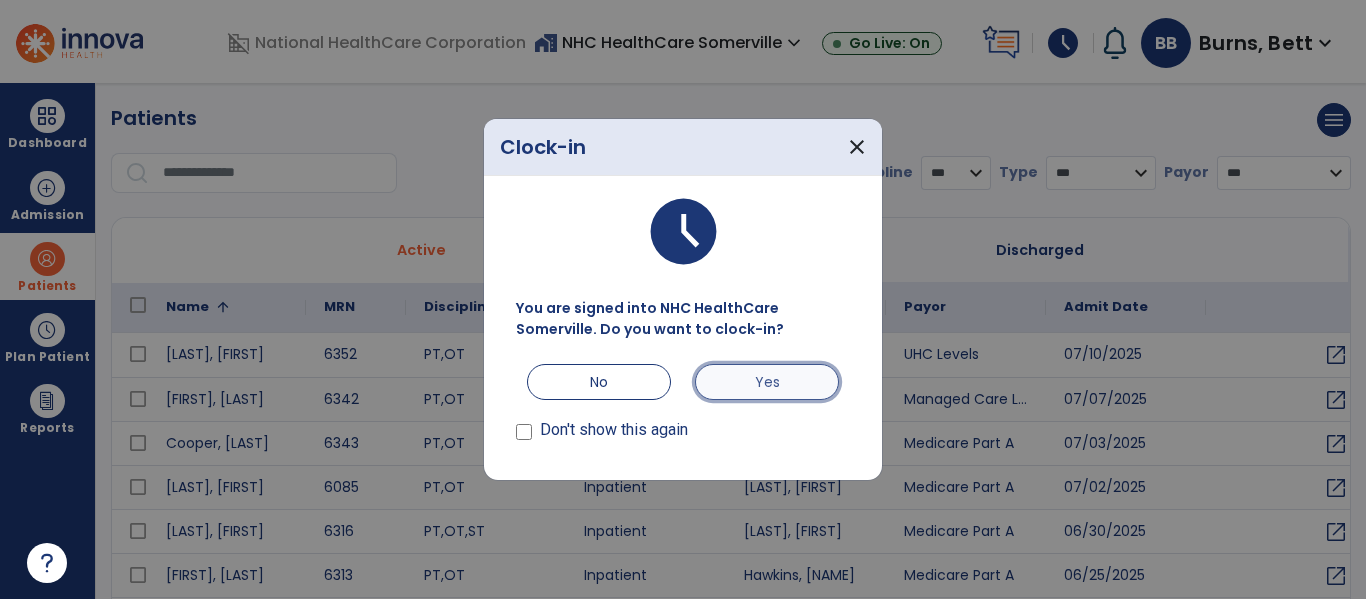 click on "Yes" at bounding box center [767, 382] 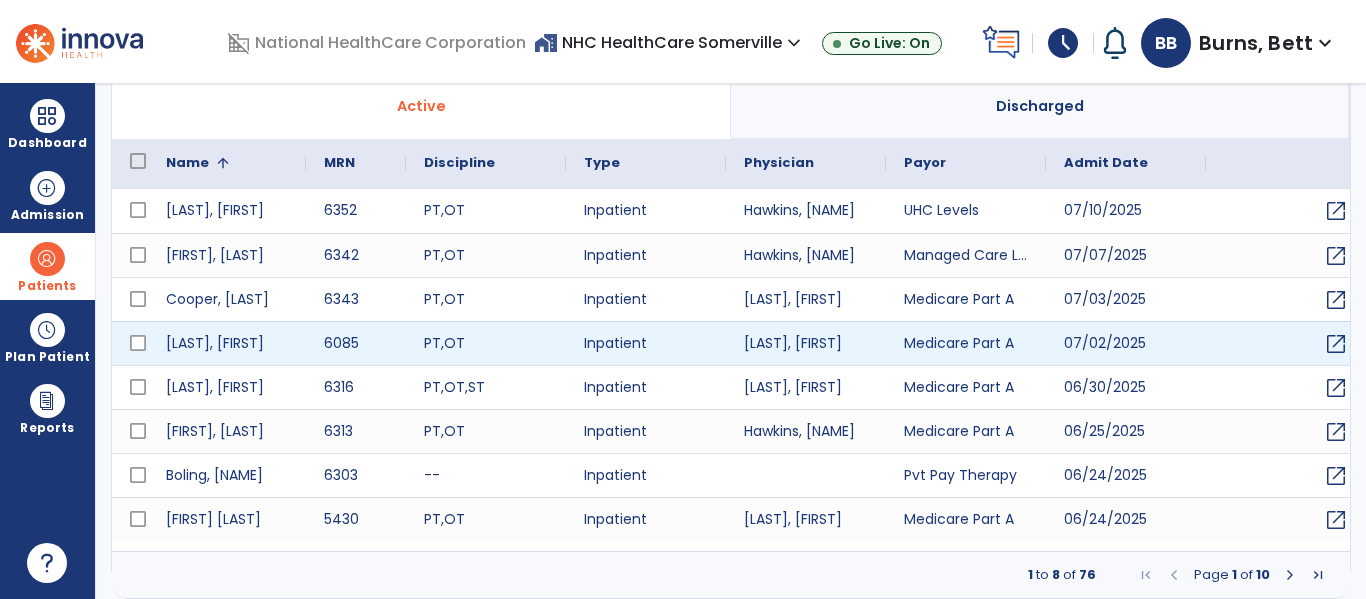 scroll, scrollTop: 0, scrollLeft: 0, axis: both 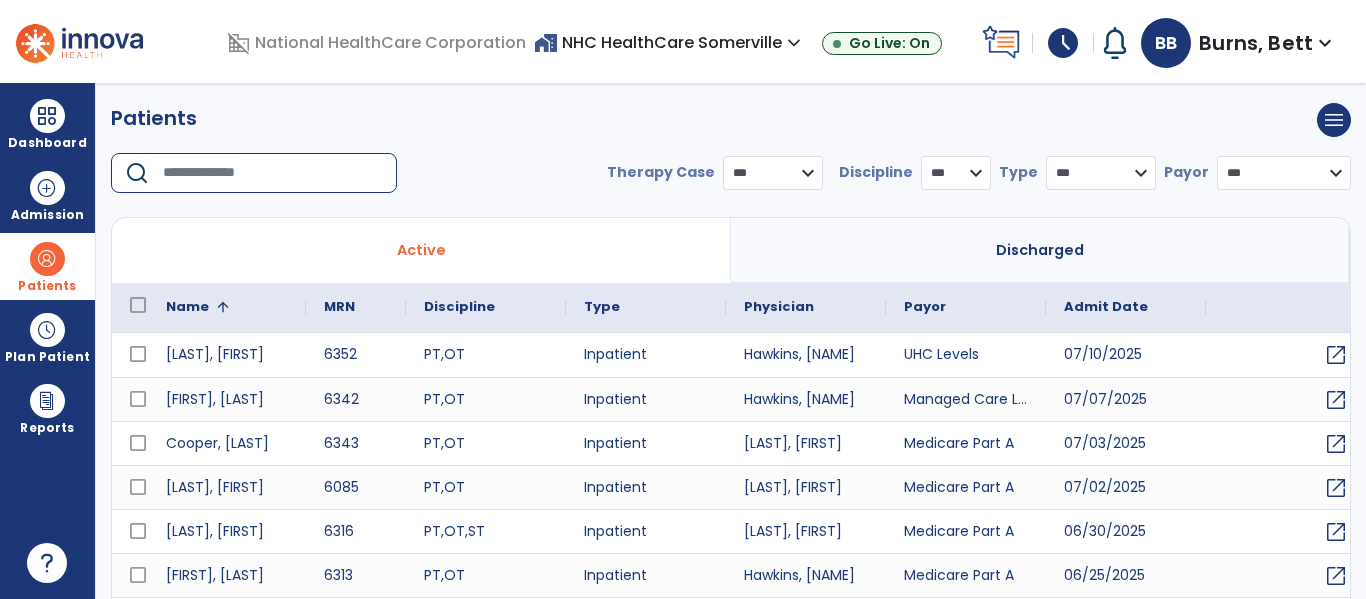 click at bounding box center [273, 173] 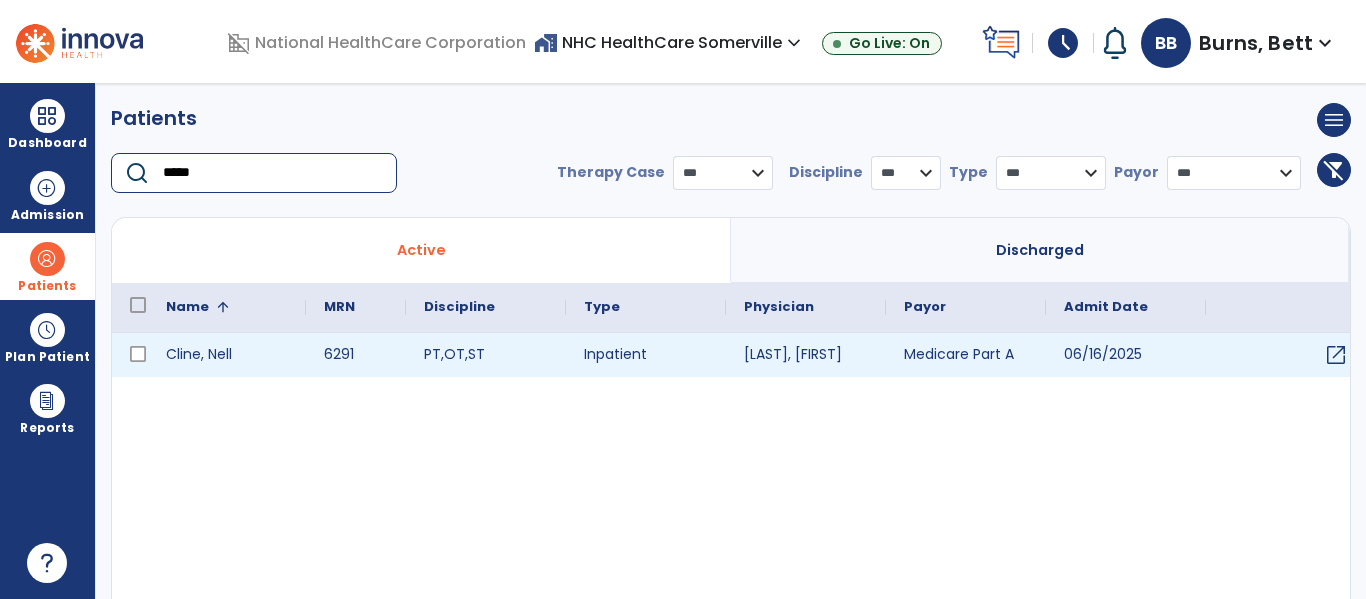 type on "*****" 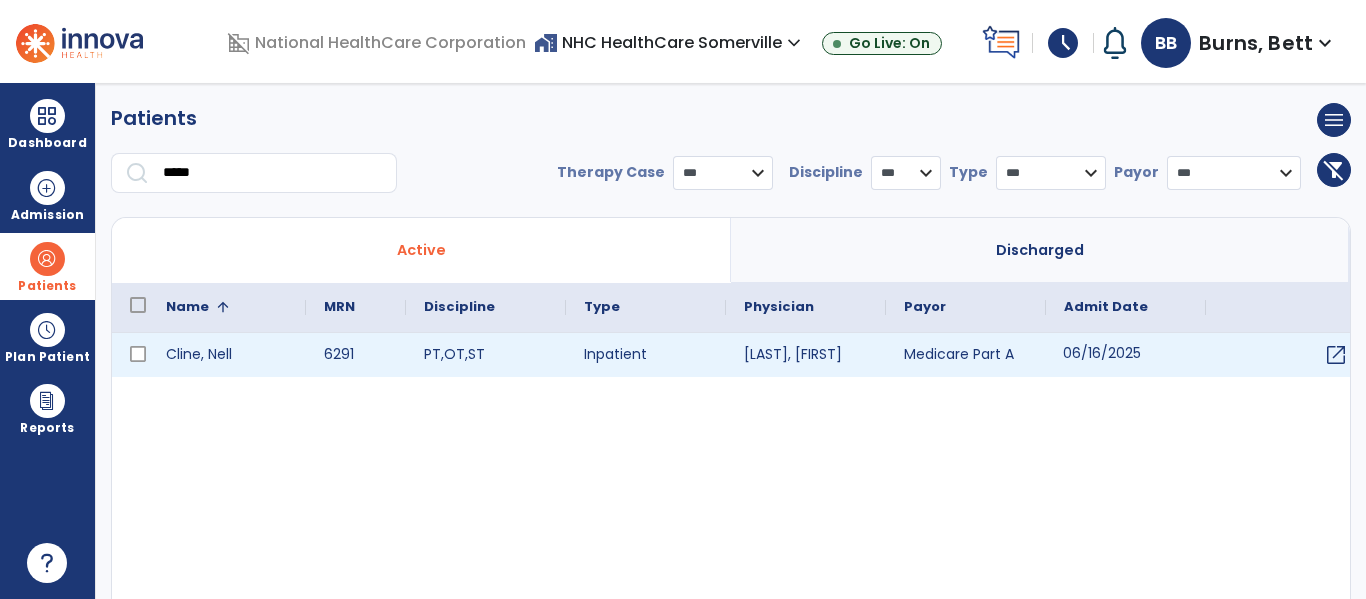 click on "06/16/2025" at bounding box center (1126, 355) 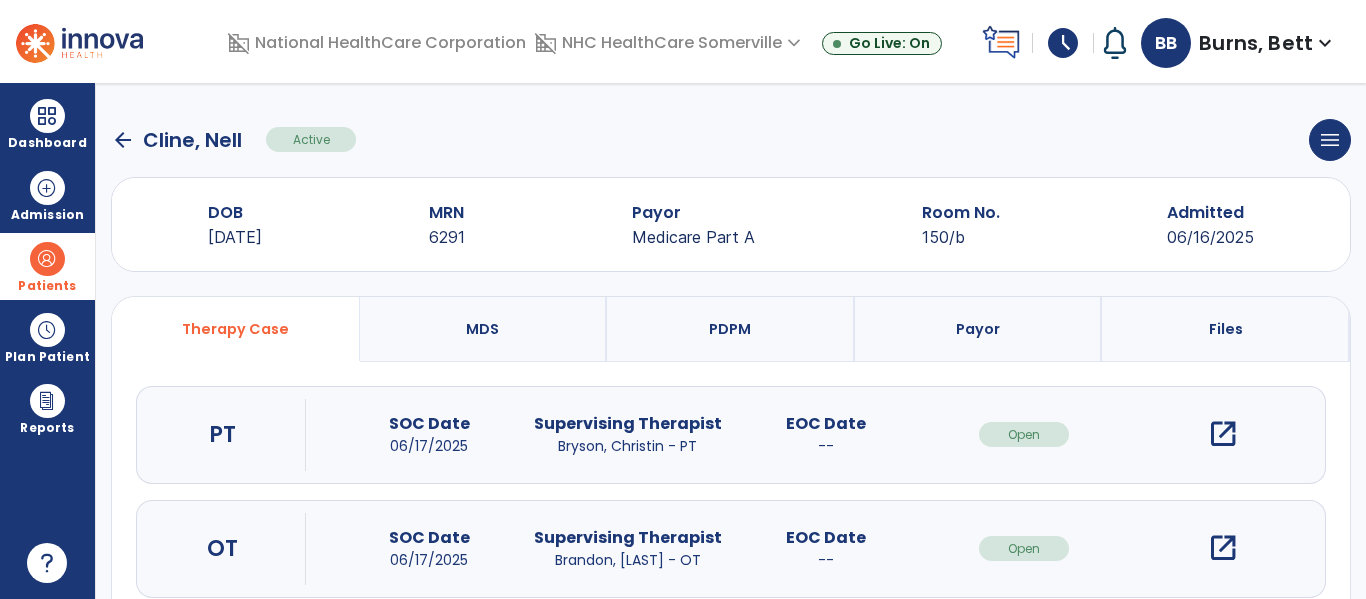 click on "open_in_new" at bounding box center (1223, 434) 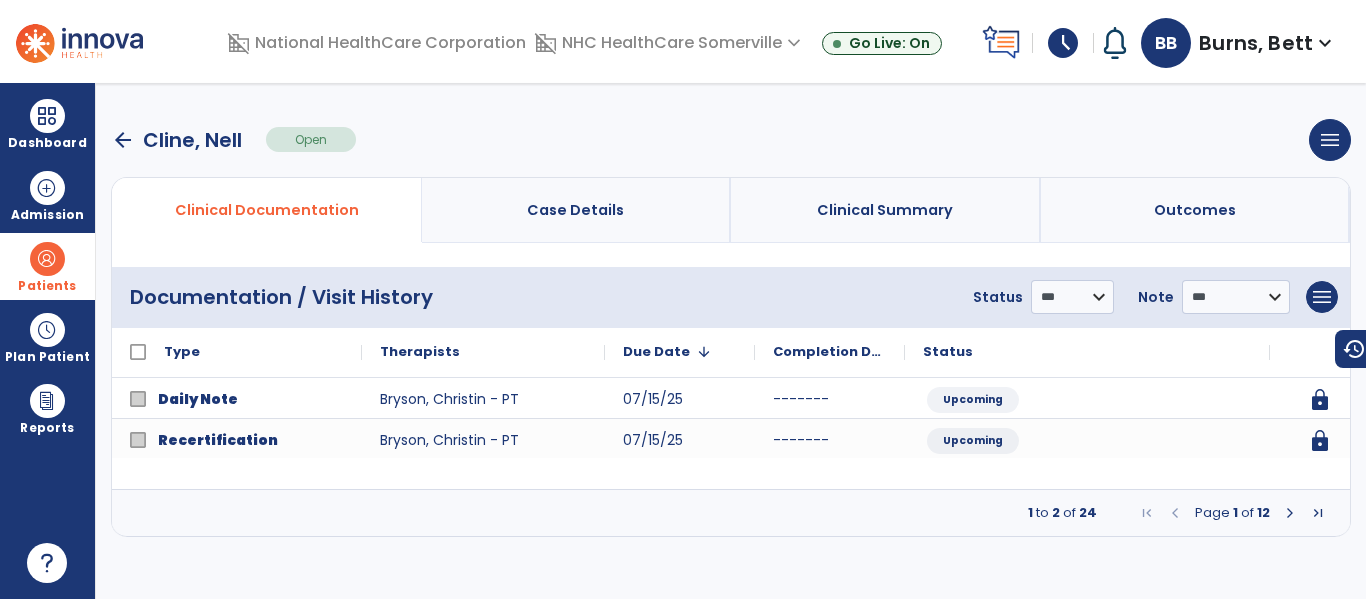 click on "Page
1
of
12" at bounding box center (1232, 513) 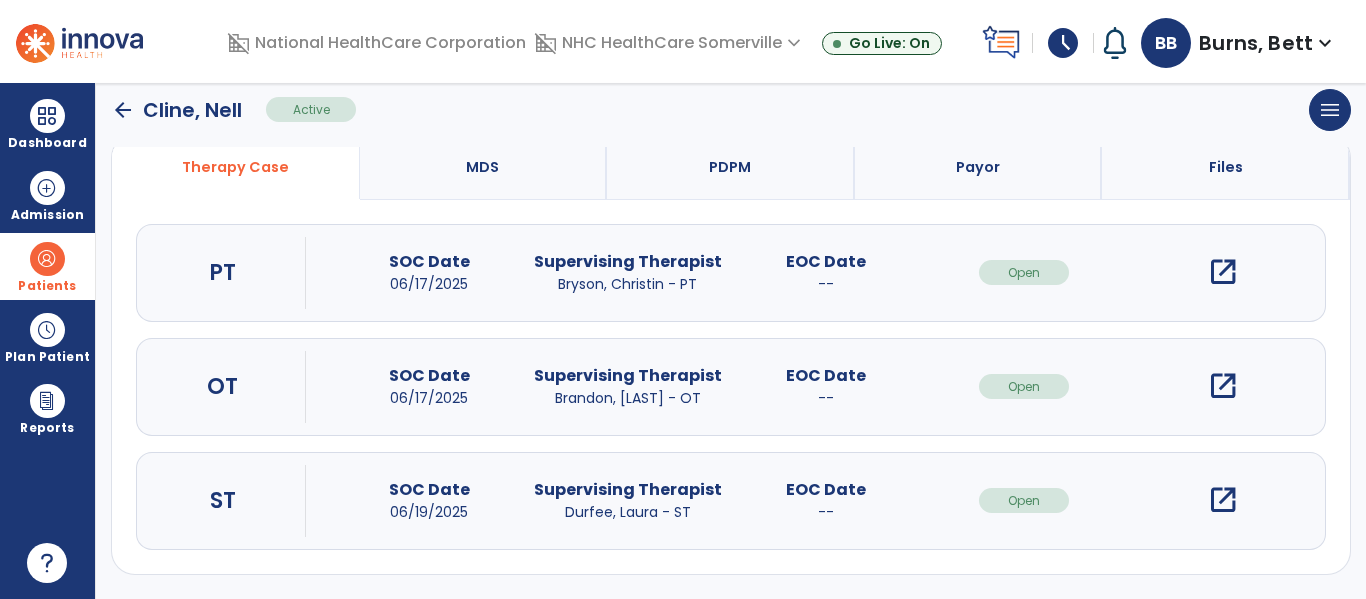 scroll, scrollTop: 0, scrollLeft: 0, axis: both 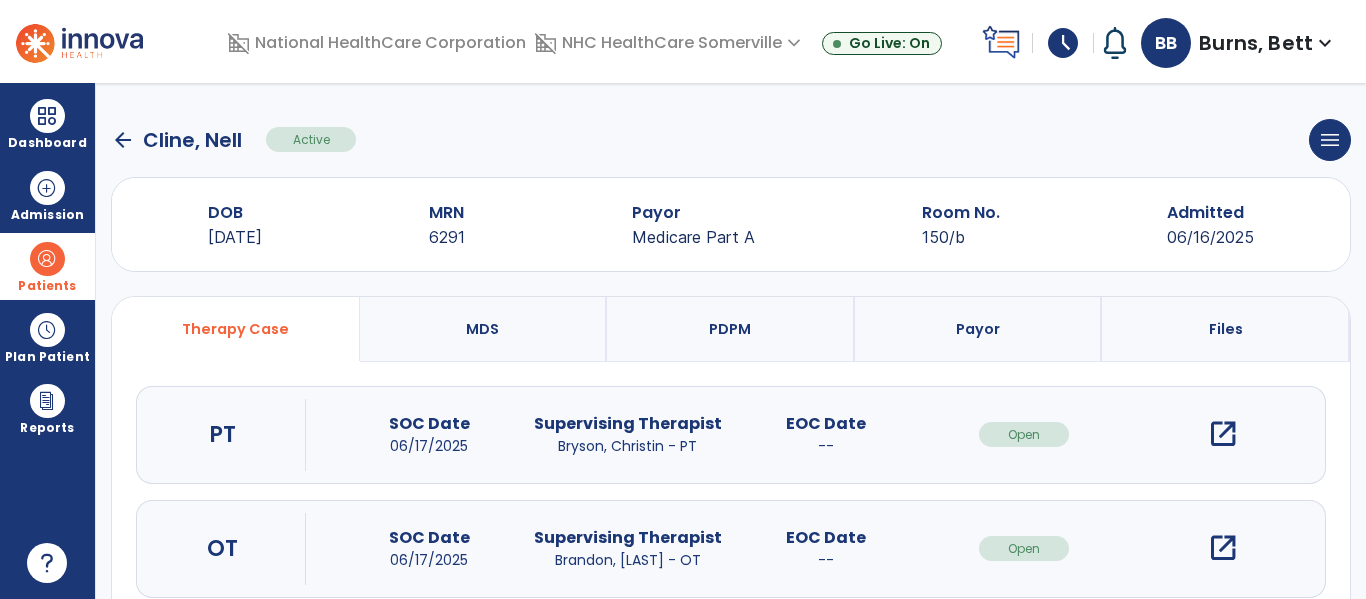 click on "arrow_back" 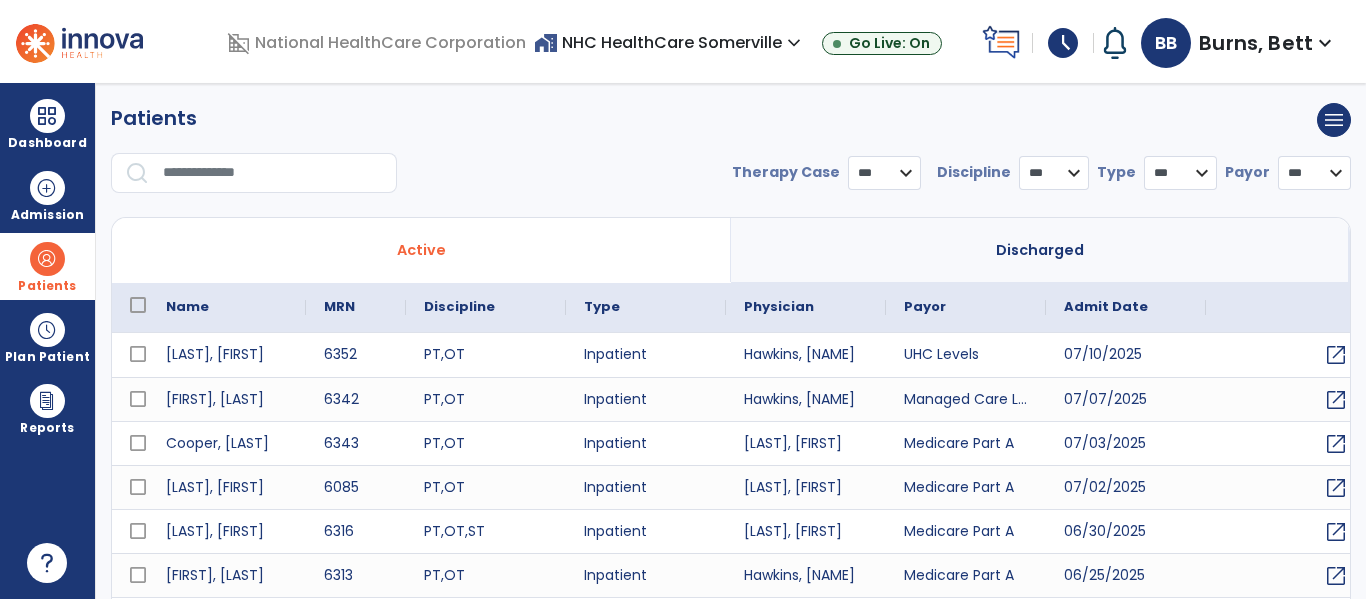 select on "***" 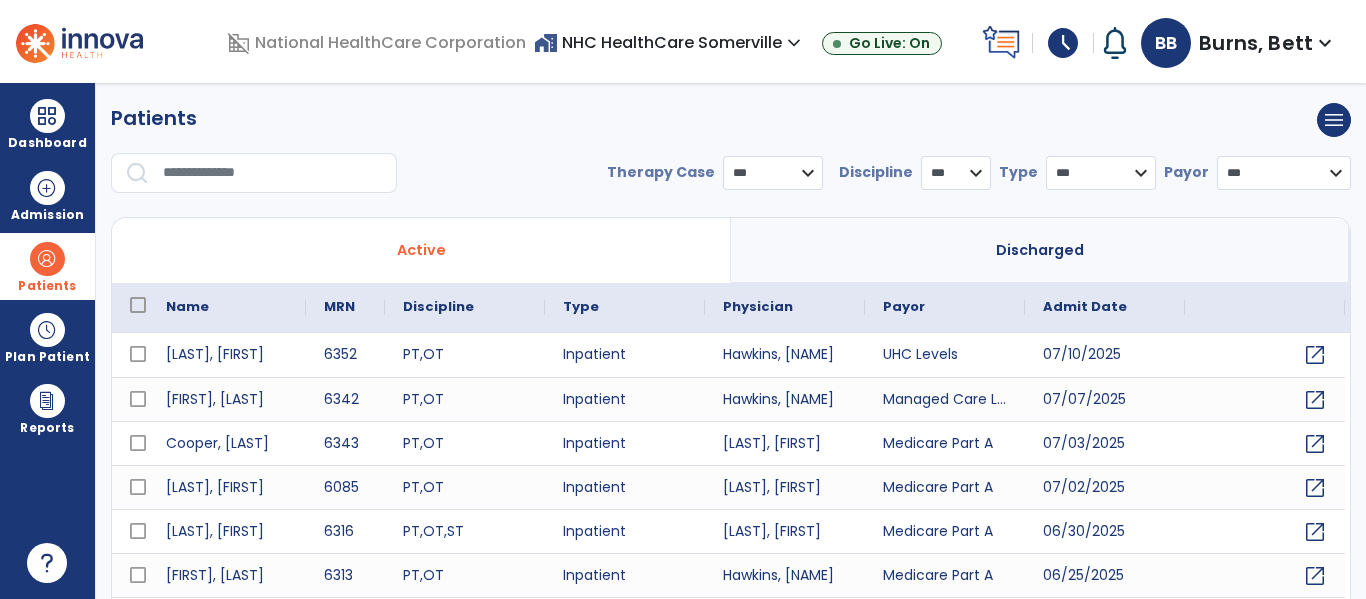scroll, scrollTop: 144, scrollLeft: 0, axis: vertical 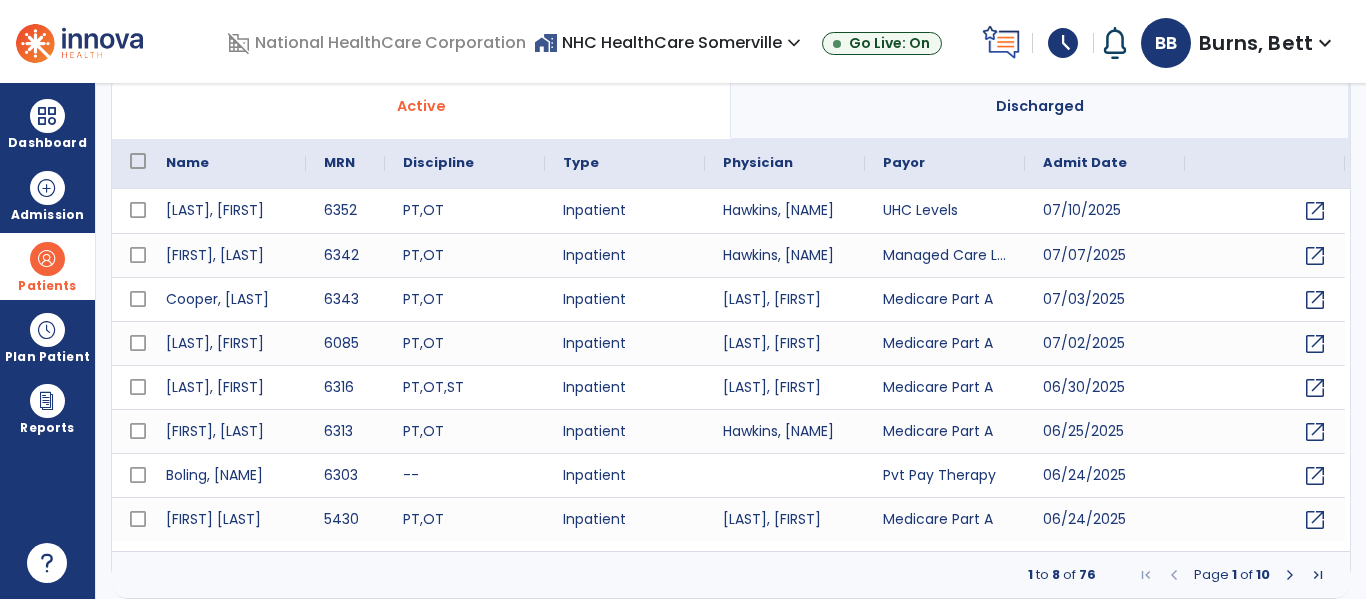 click on "Discharged" at bounding box center (1040, 106) 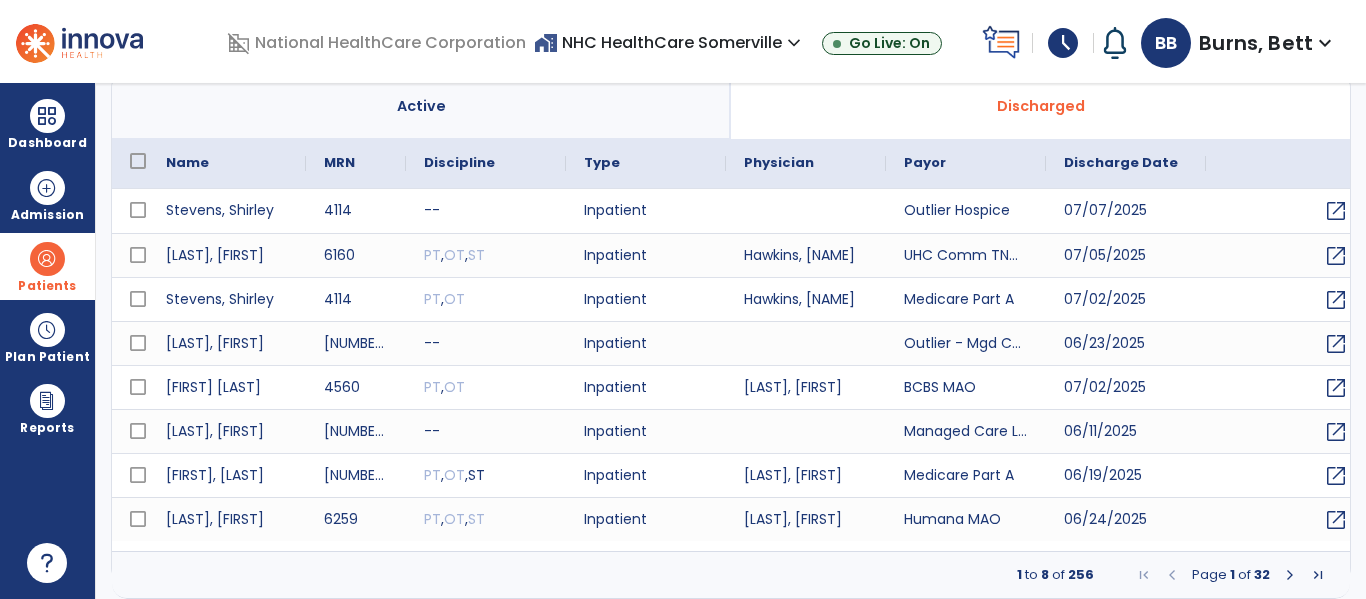 click on "Active" at bounding box center (421, 106) 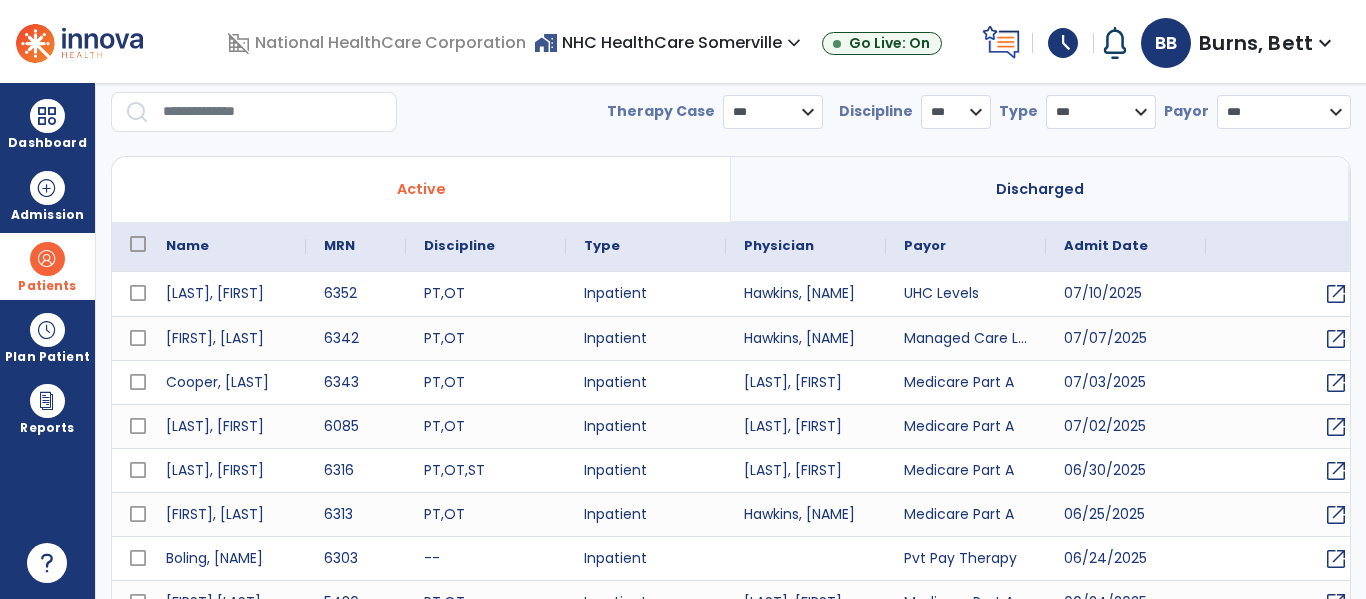 scroll, scrollTop: 0, scrollLeft: 0, axis: both 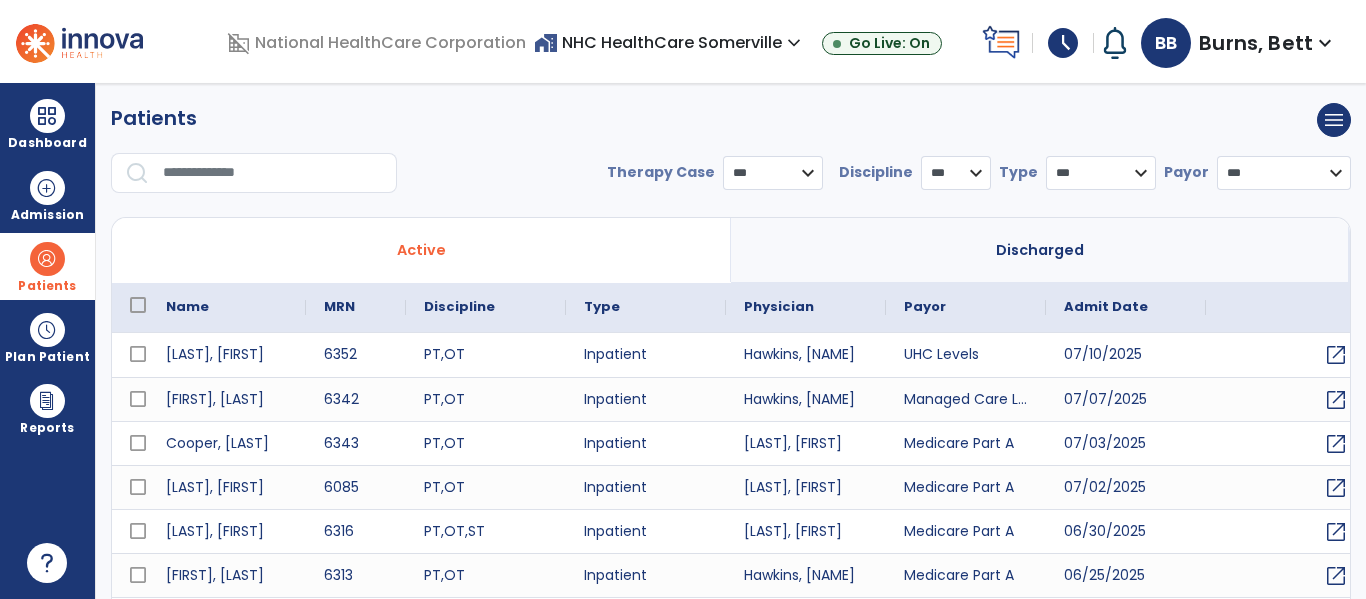 click on "*** **** ******" at bounding box center [773, 173] 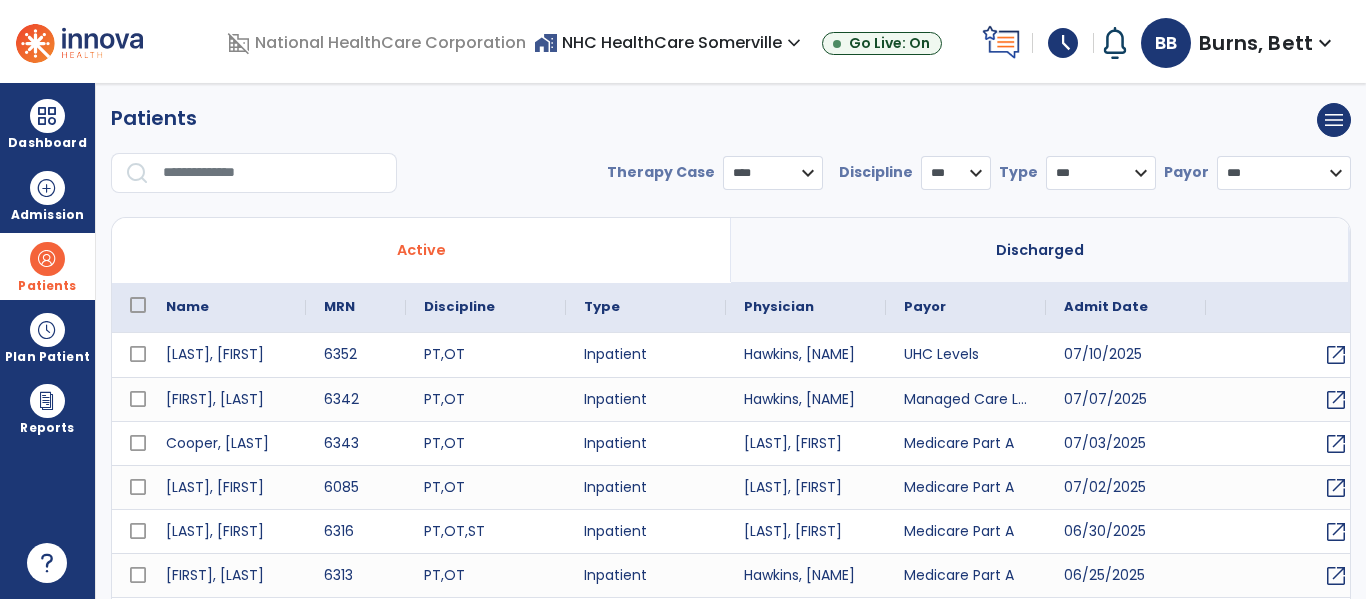 click on "*** **** ******" at bounding box center [773, 173] 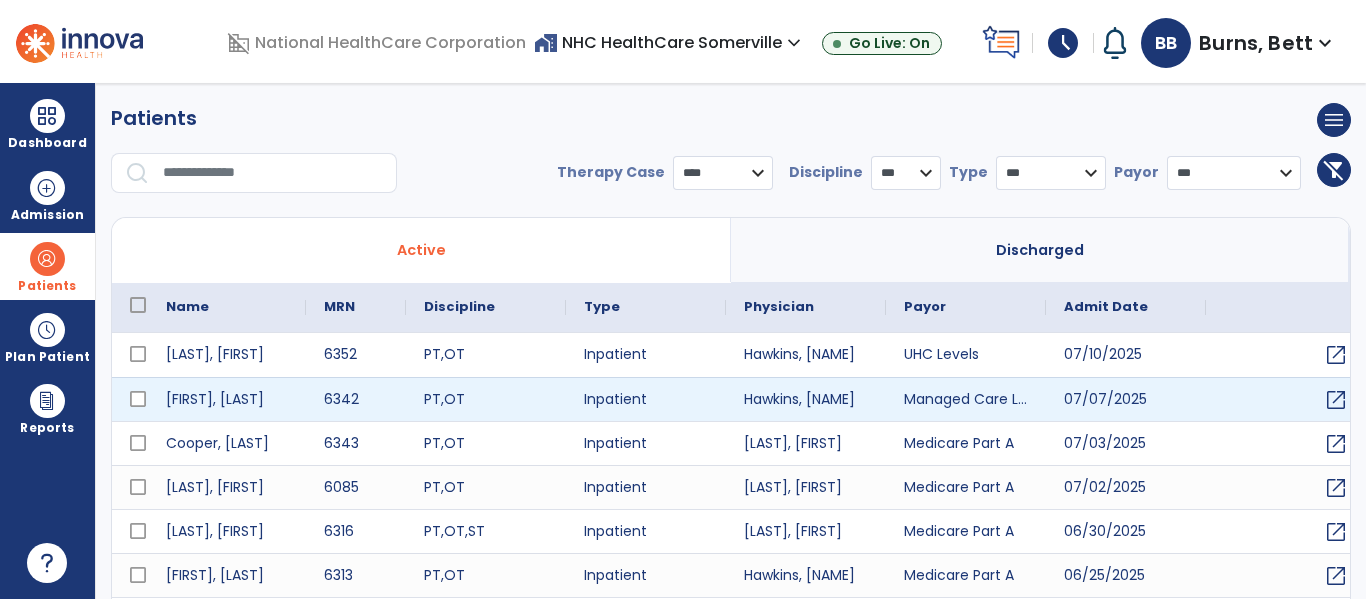scroll, scrollTop: 144, scrollLeft: 0, axis: vertical 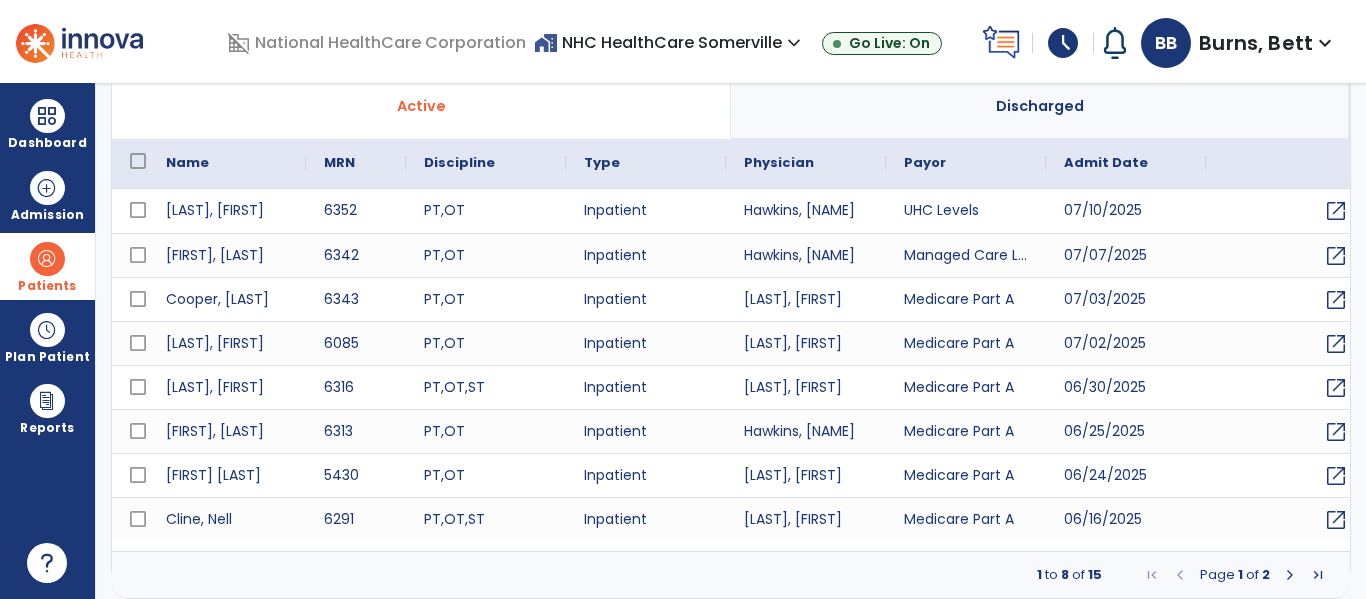 click at bounding box center (1290, 575) 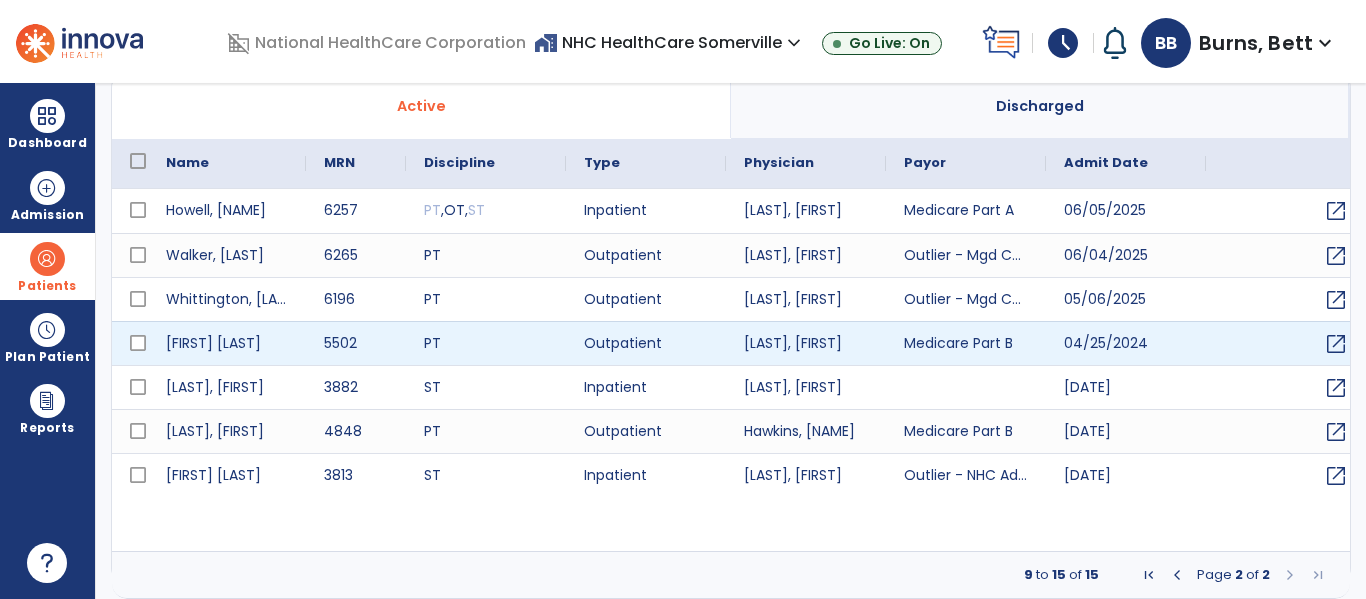 scroll, scrollTop: 0, scrollLeft: 21, axis: horizontal 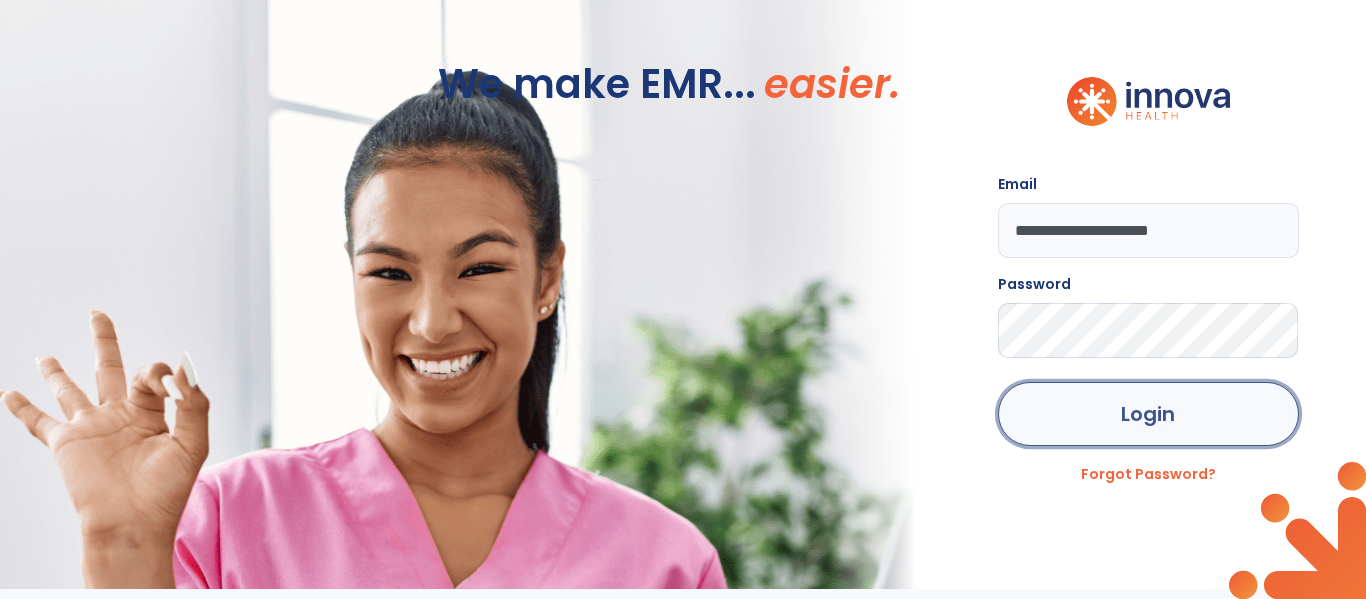 click on "Login" 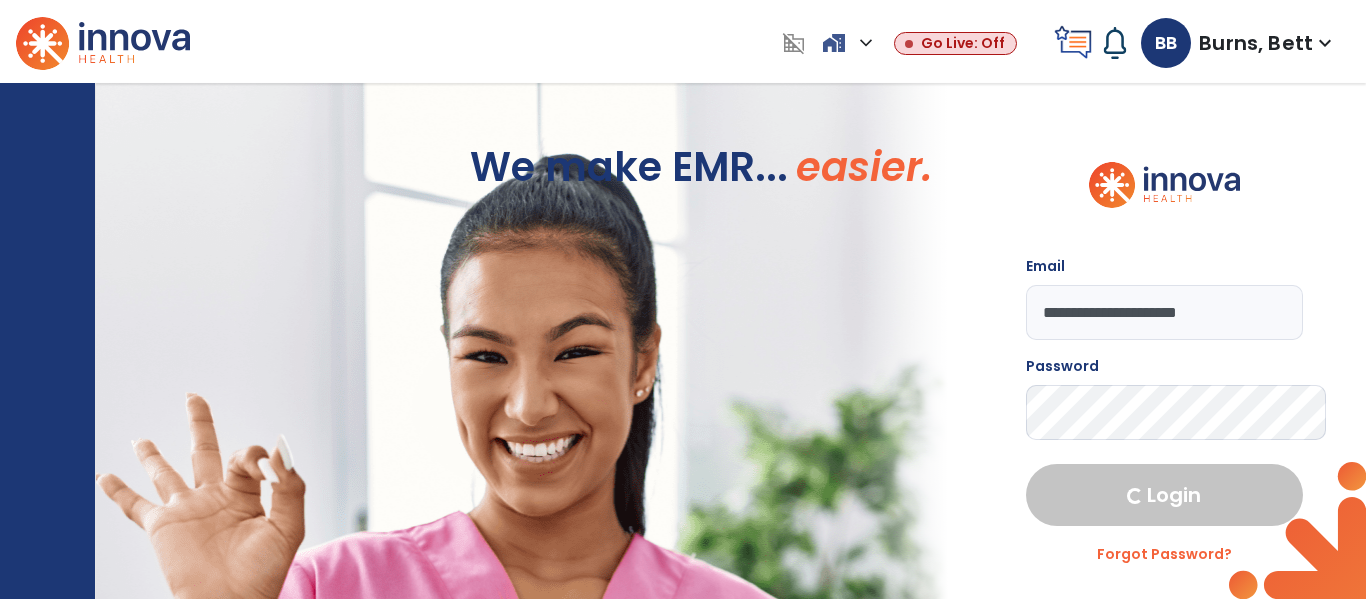select on "****" 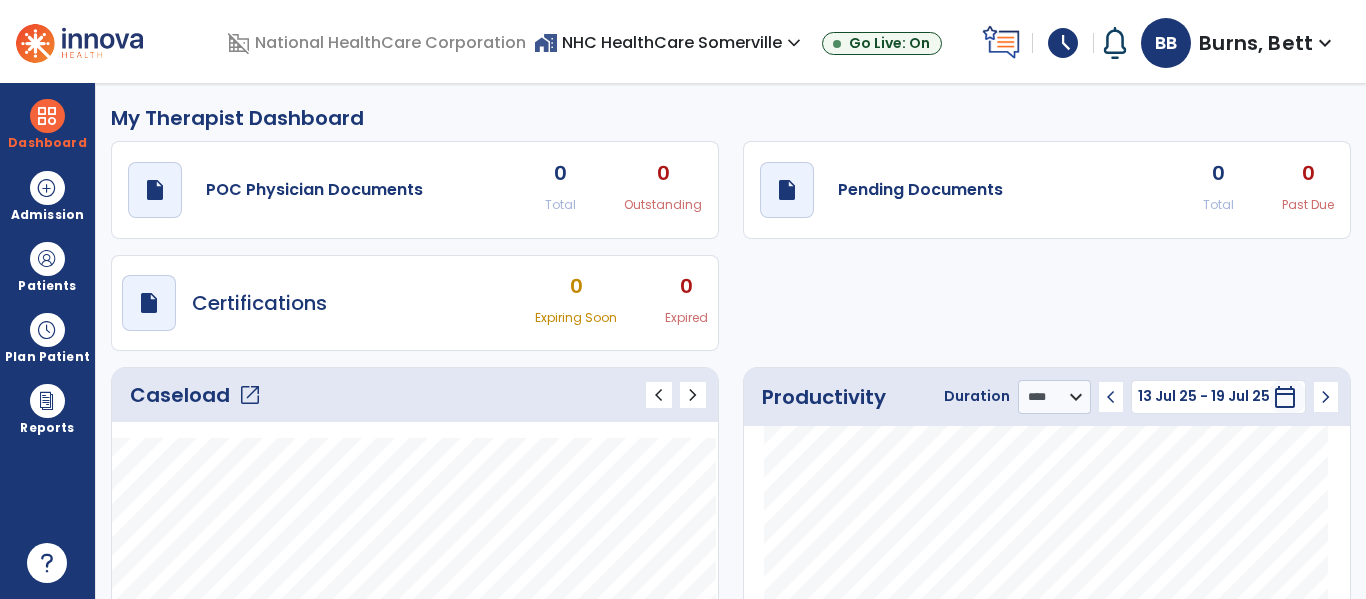 click on "schedule" at bounding box center (1063, 43) 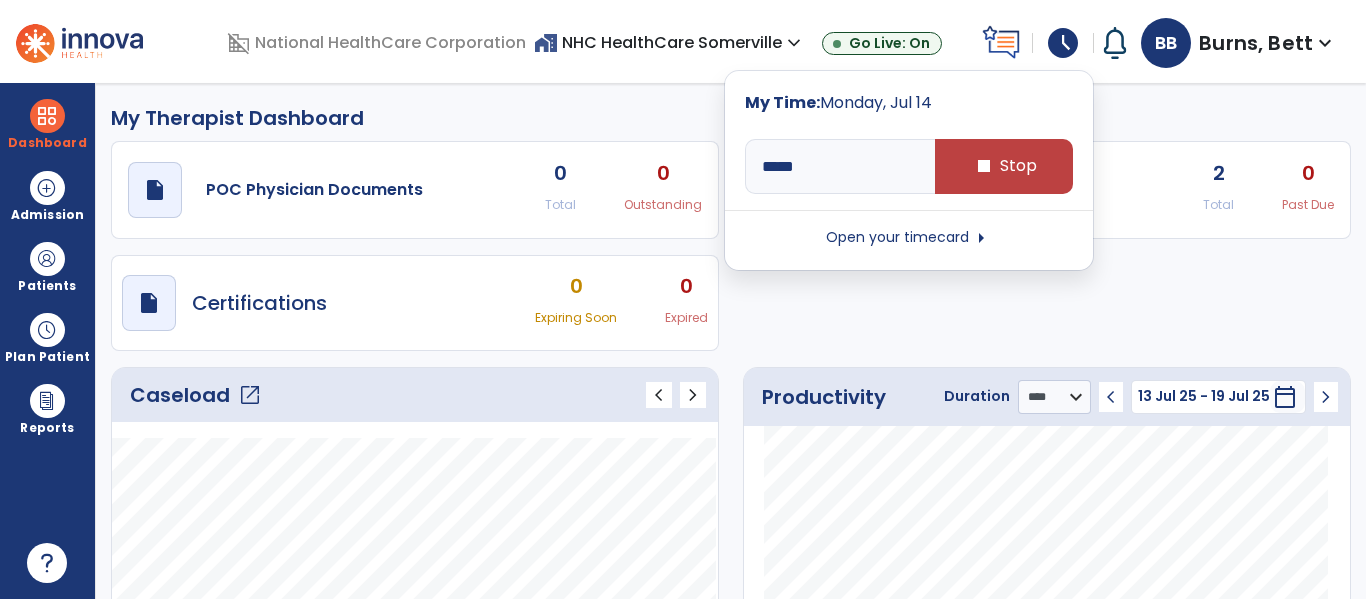 type on "*****" 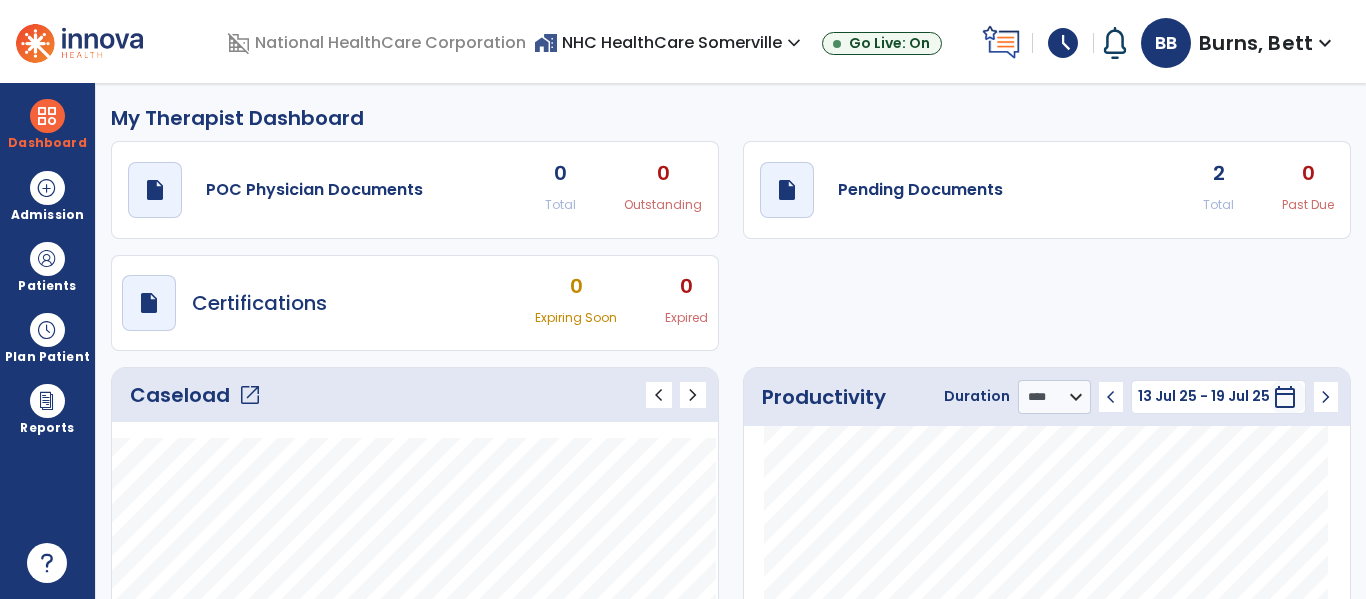 click on "open_in_new" 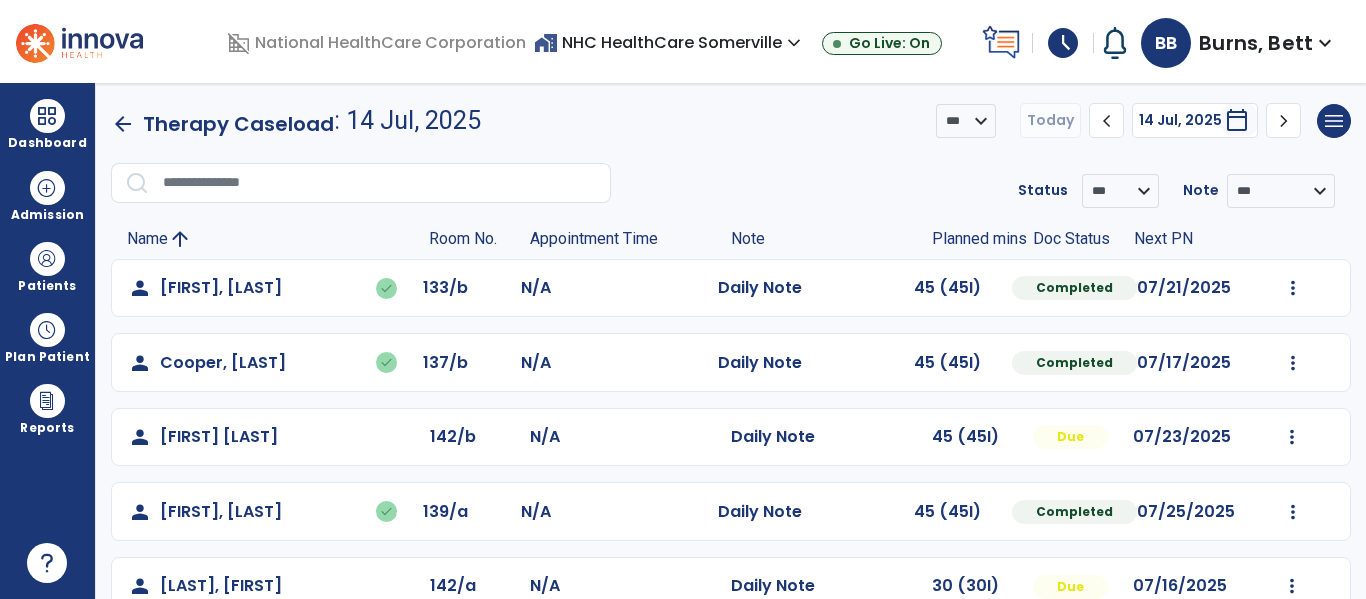 scroll, scrollTop: 41, scrollLeft: 0, axis: vertical 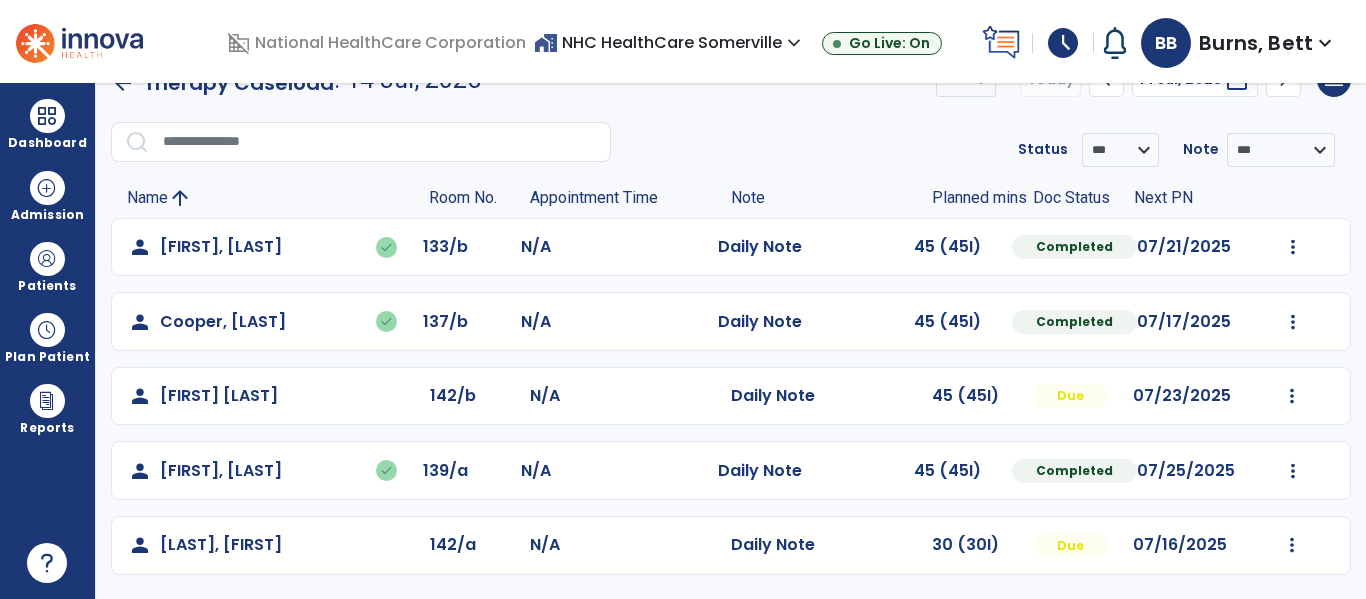 click on "Mark Visit As Complete   Reset Note   Open Document   G + C Mins" 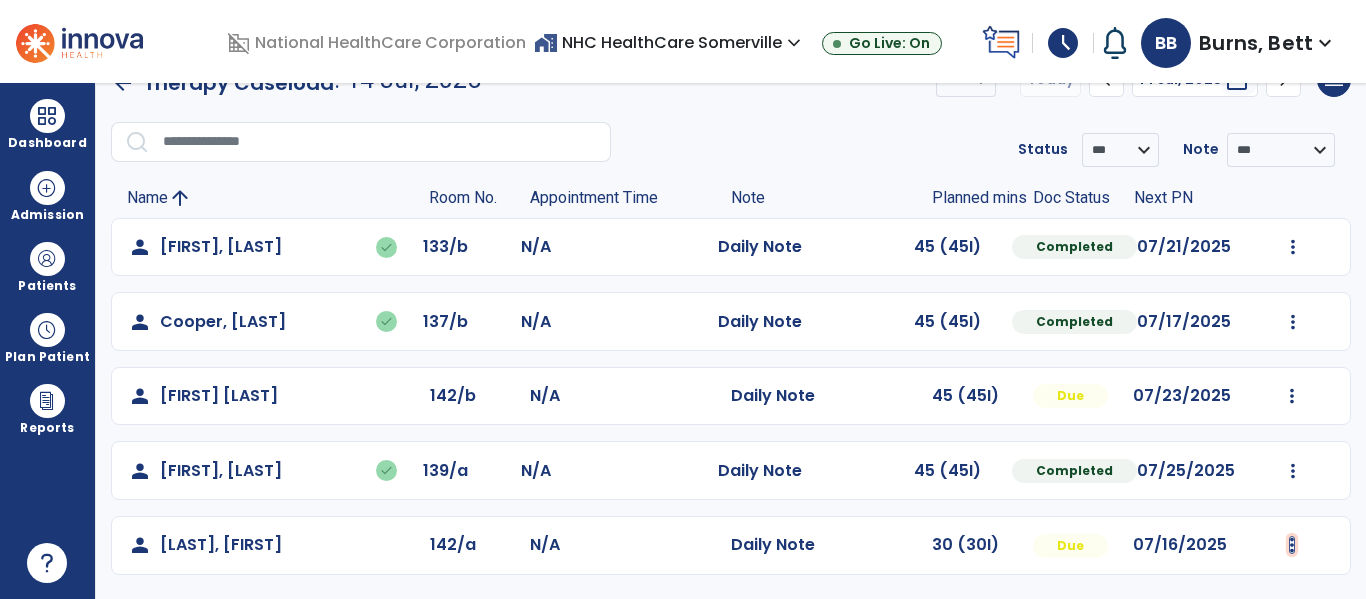 click at bounding box center (1293, 247) 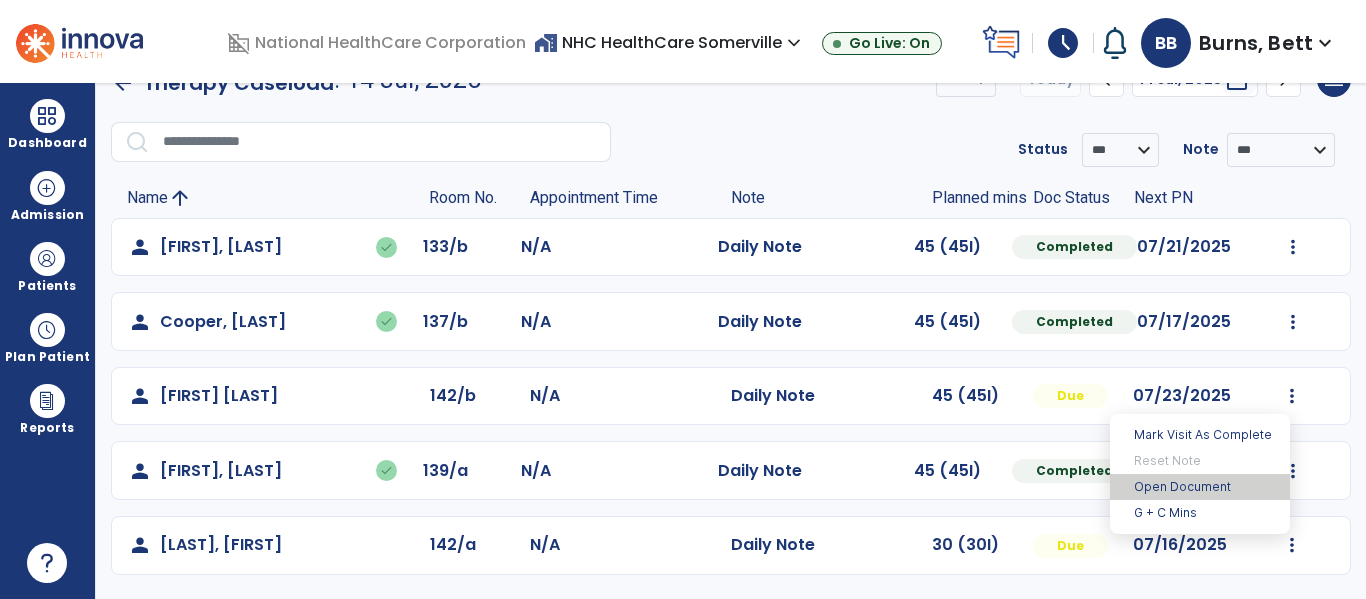 click on "Open Document" at bounding box center (1200, 487) 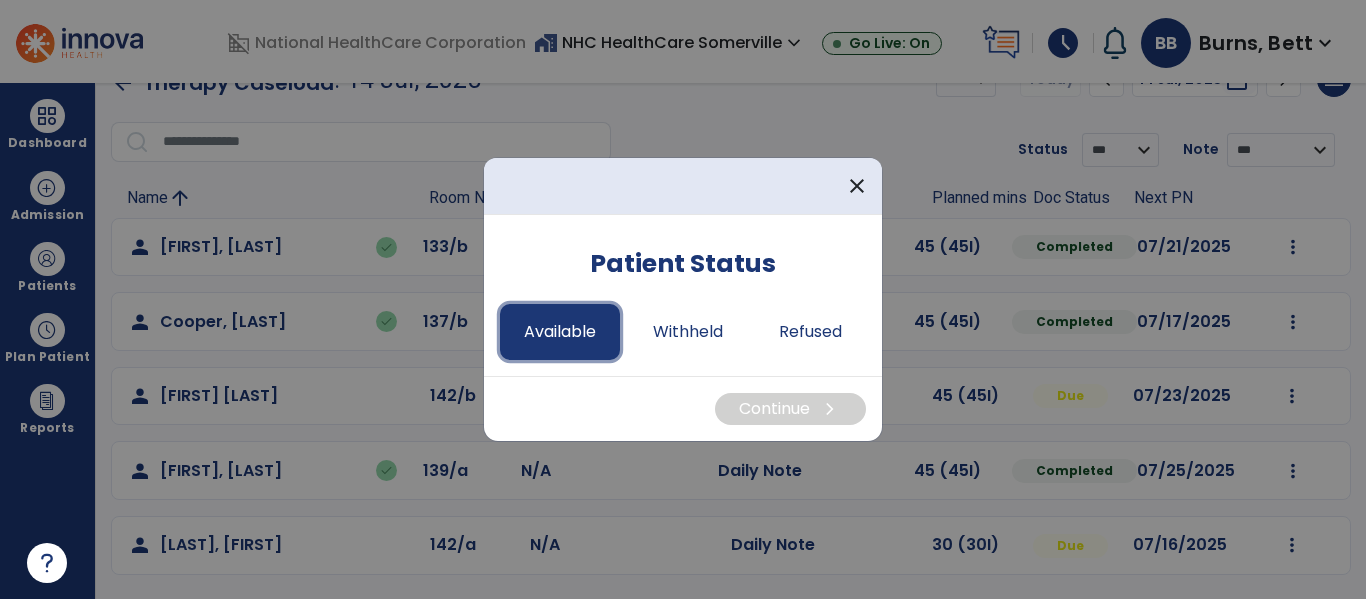 click on "Available" at bounding box center (560, 332) 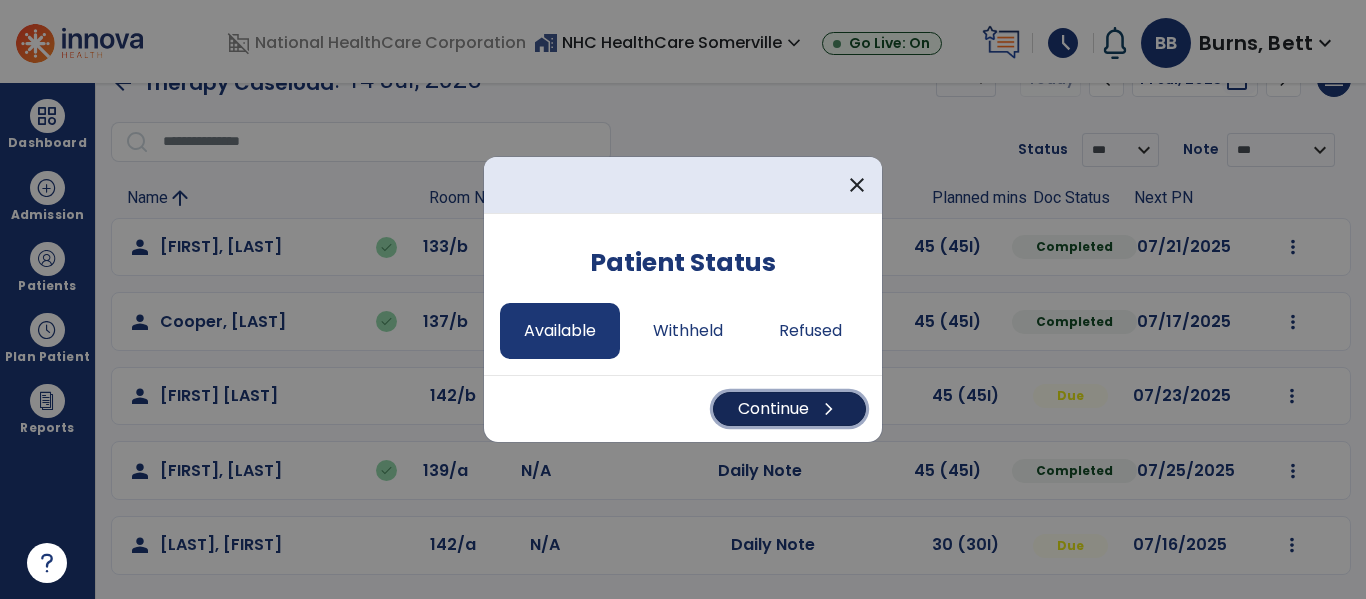 click on "Continue   chevron_right" at bounding box center [789, 409] 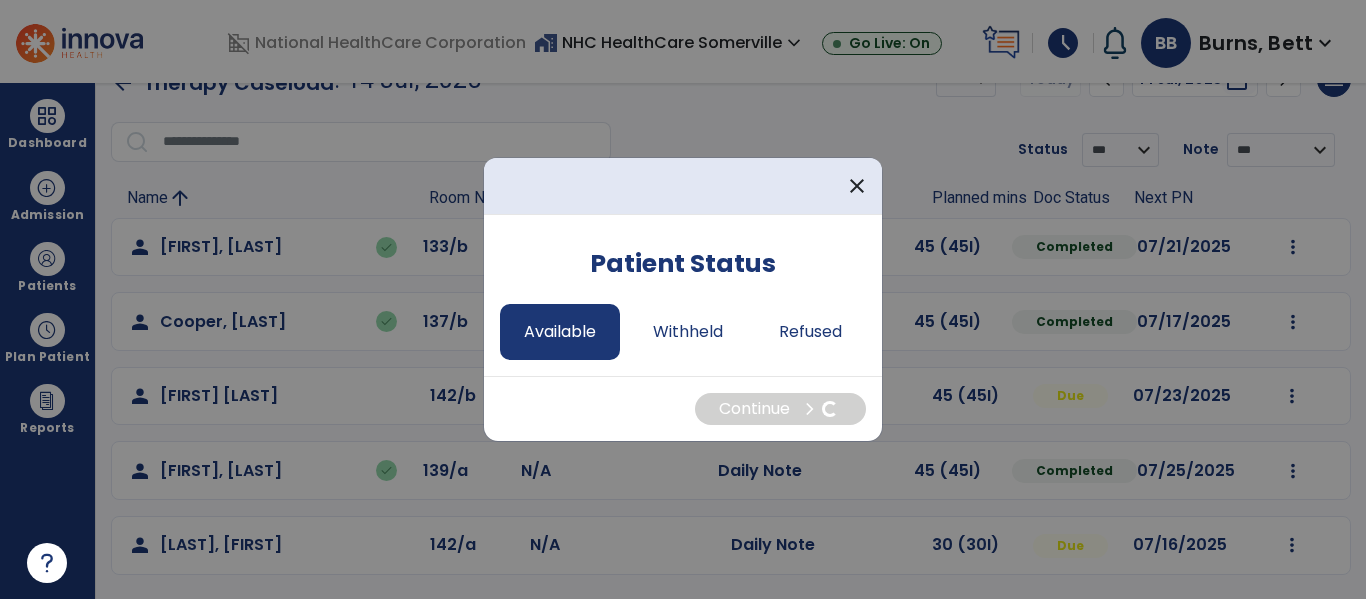 select on "*" 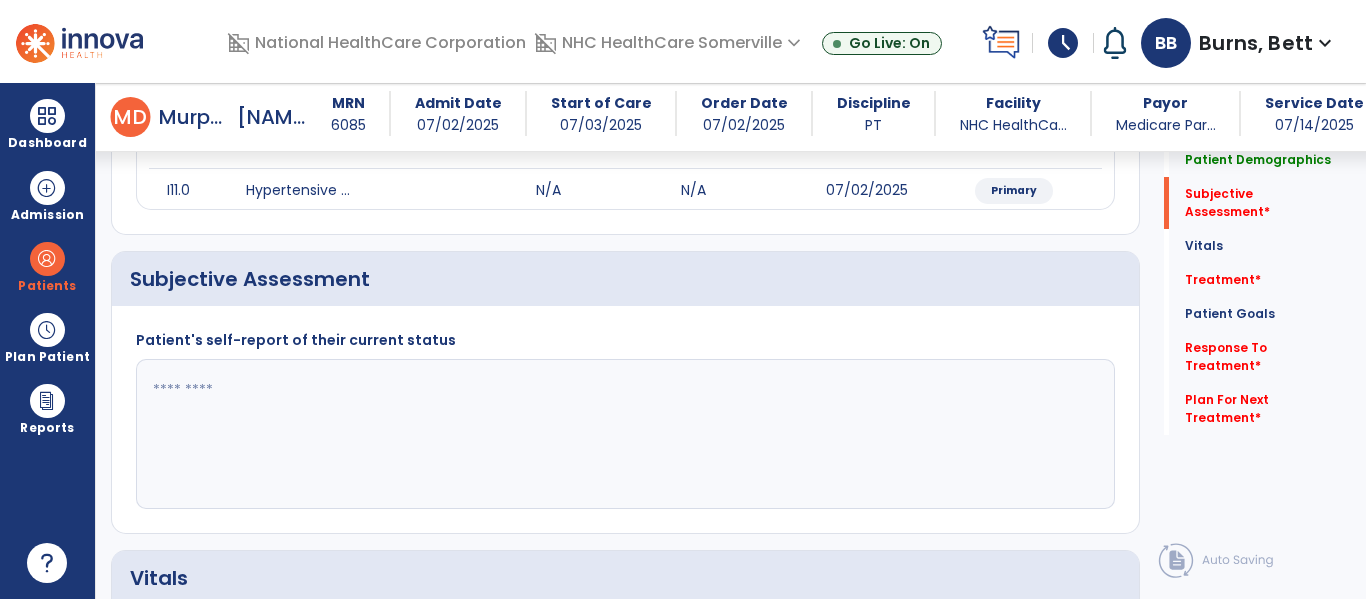 scroll, scrollTop: 280, scrollLeft: 0, axis: vertical 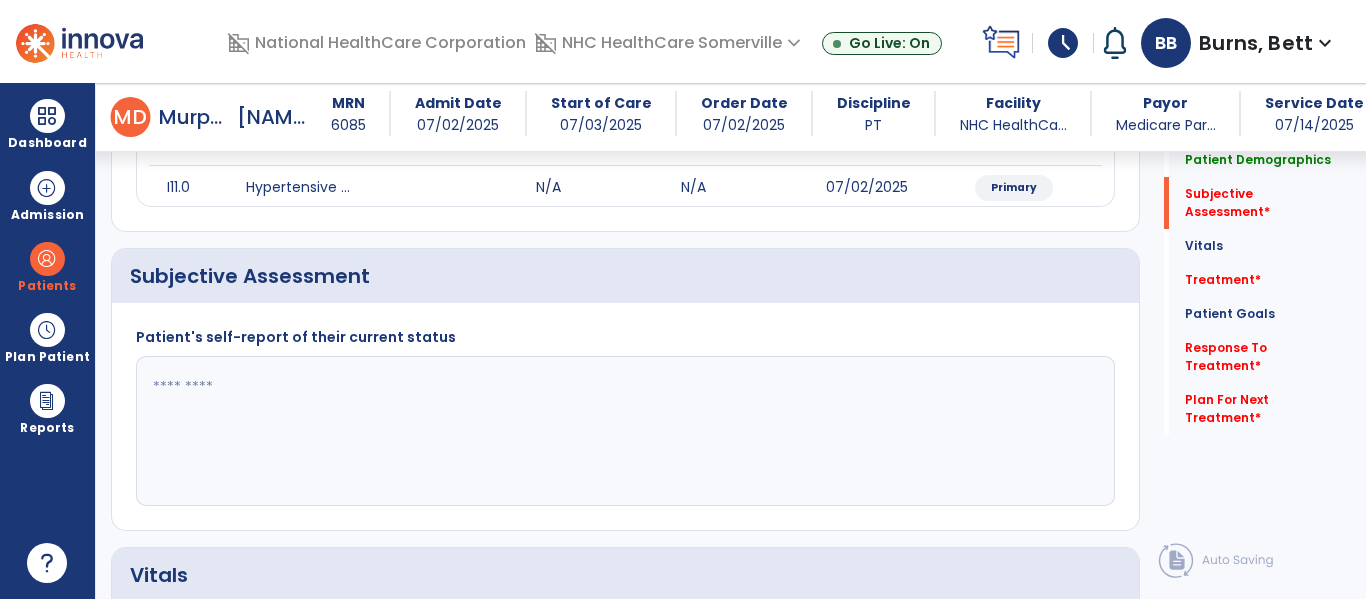 click 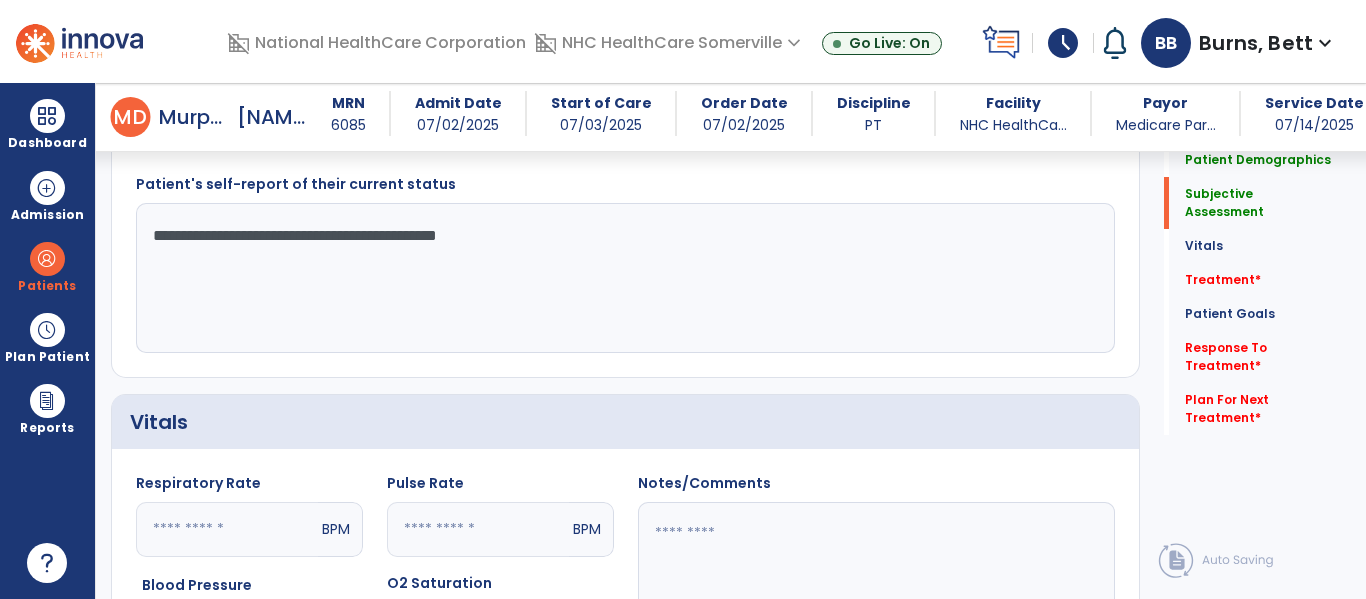 scroll, scrollTop: 430, scrollLeft: 0, axis: vertical 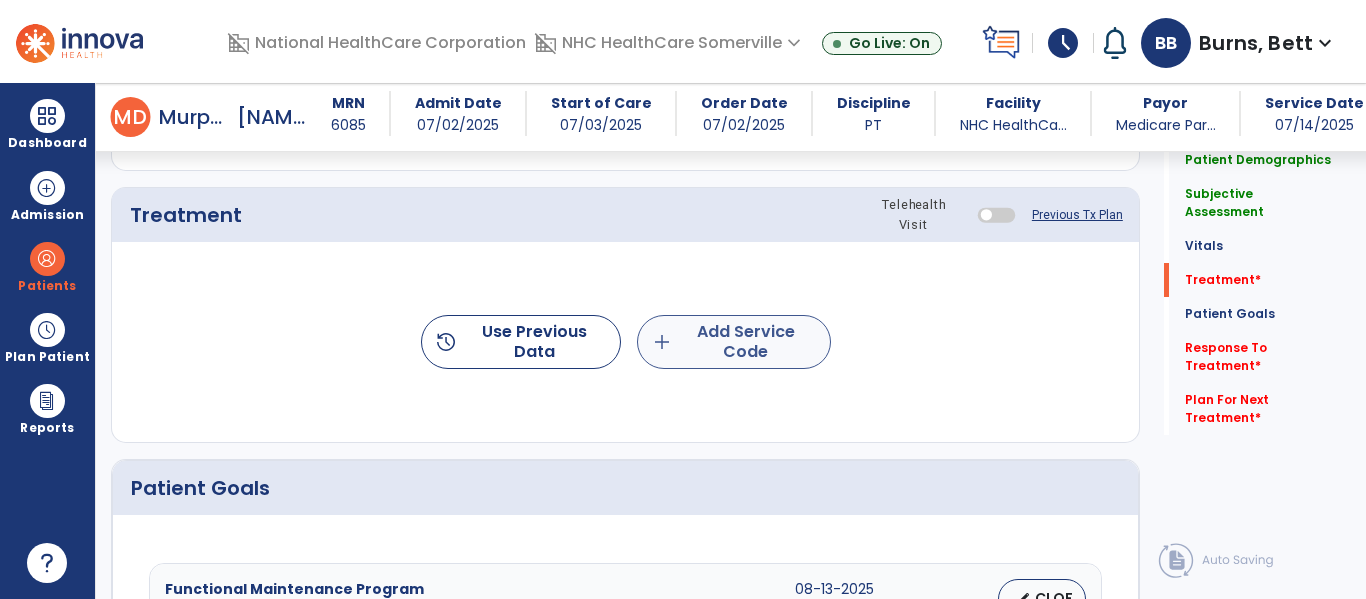 type on "**********" 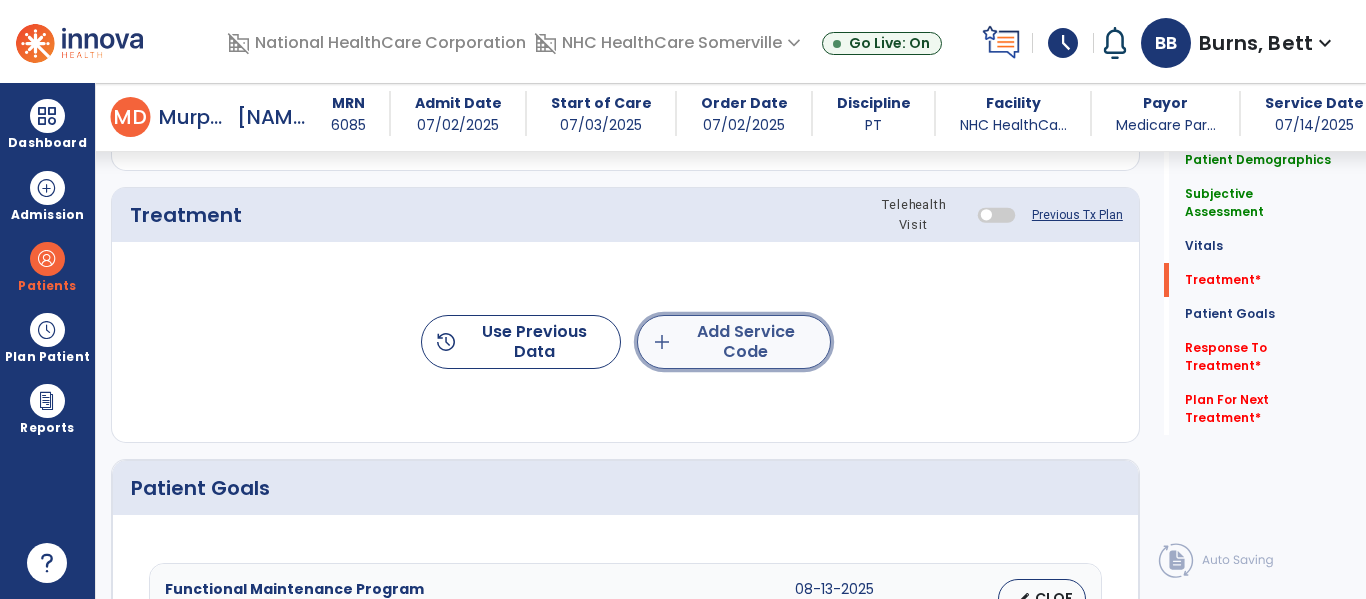 click on "add  Add Service Code" 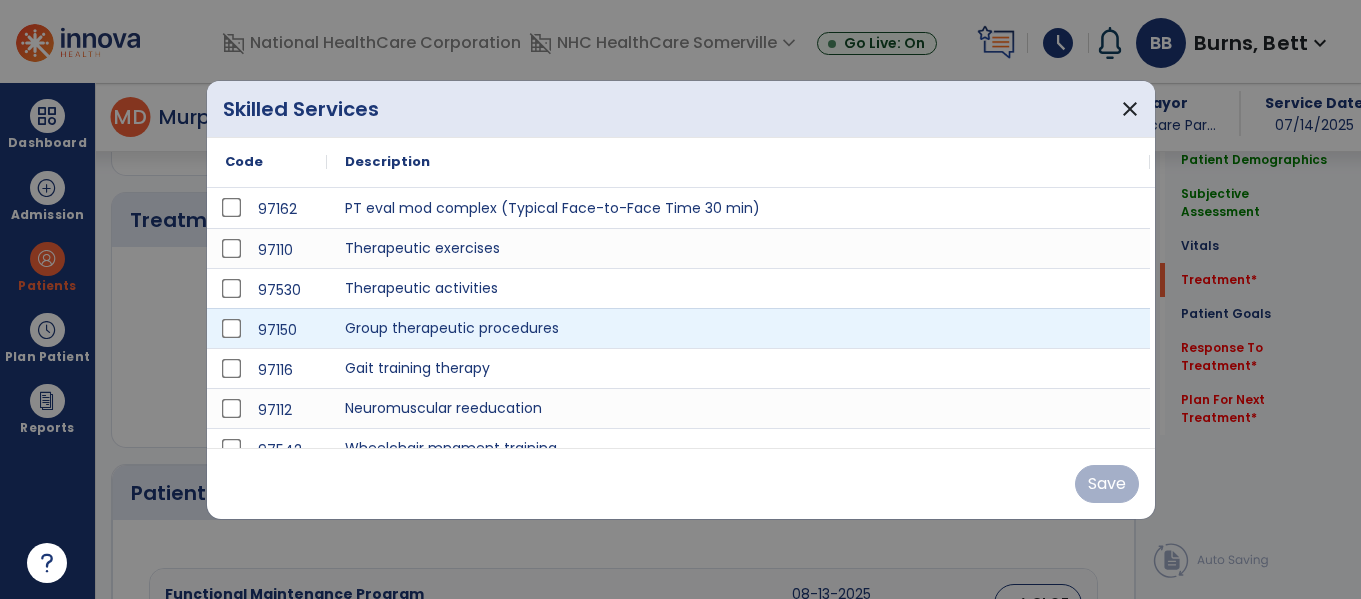 scroll, scrollTop: 1062, scrollLeft: 0, axis: vertical 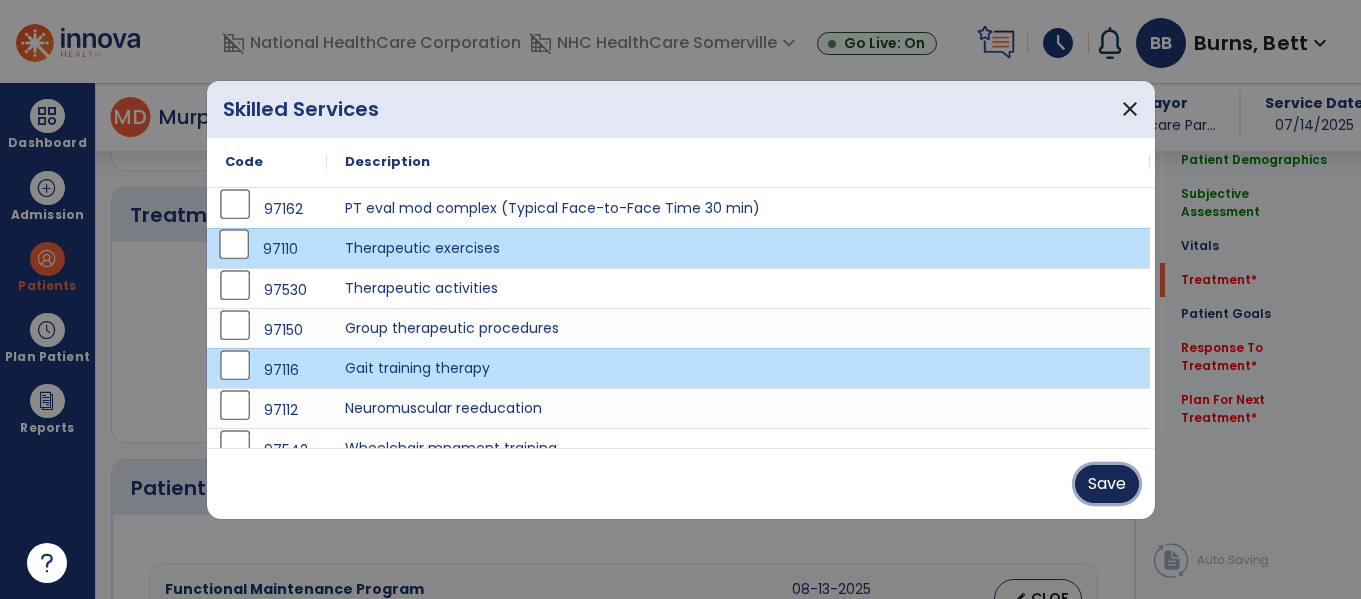 click on "Save" at bounding box center [1107, 484] 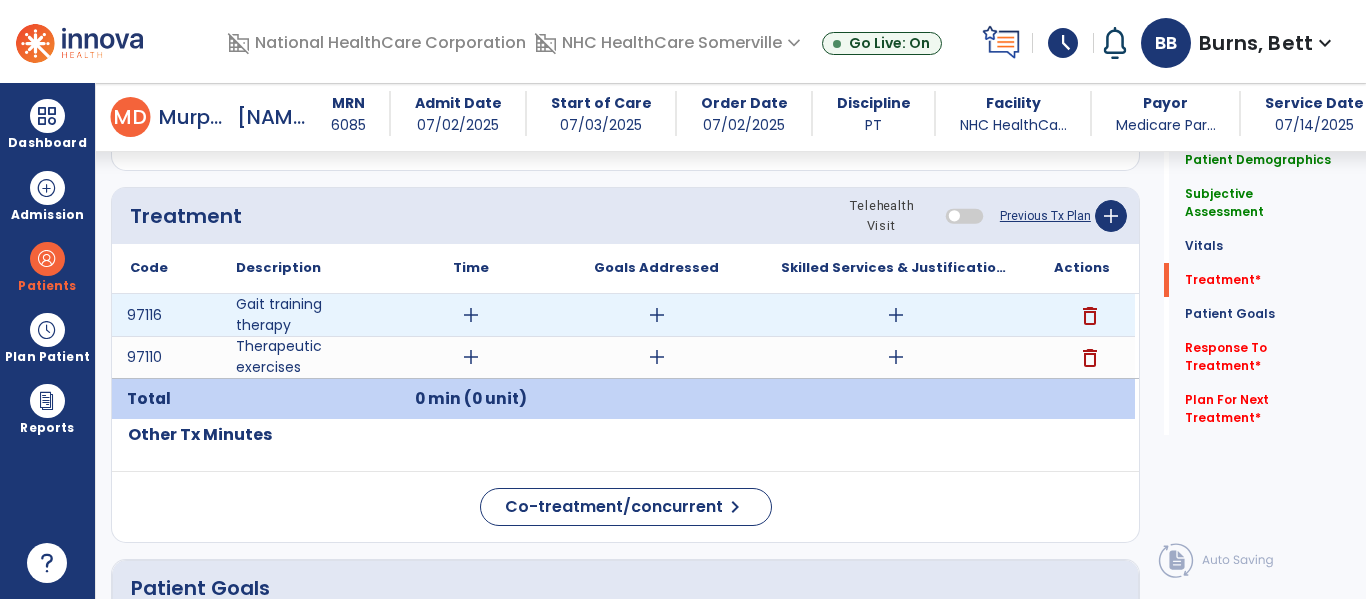 click on "add" at bounding box center (471, 315) 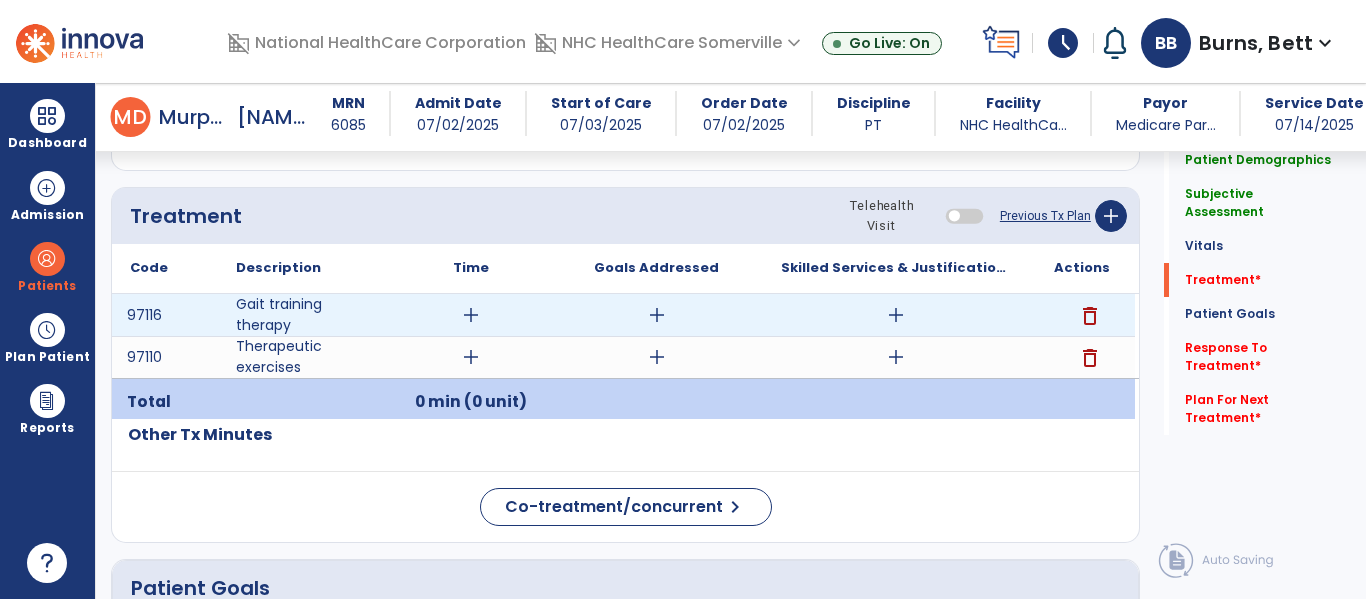 click on "add" at bounding box center [657, 315] 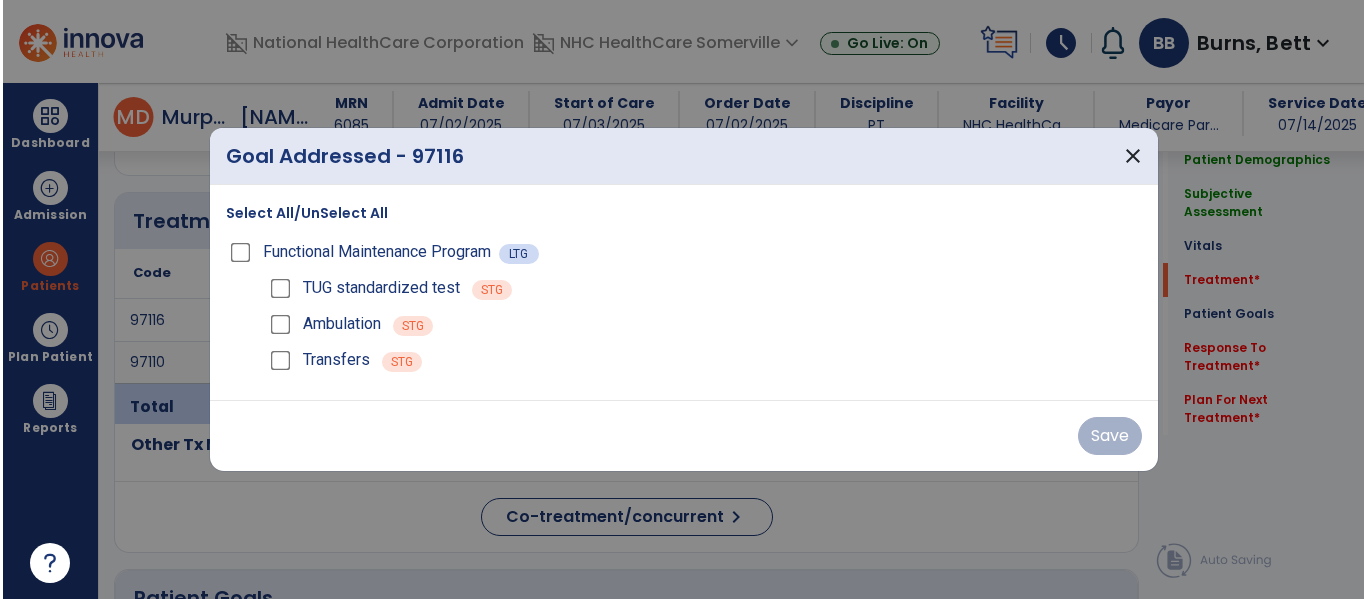scroll, scrollTop: 1062, scrollLeft: 0, axis: vertical 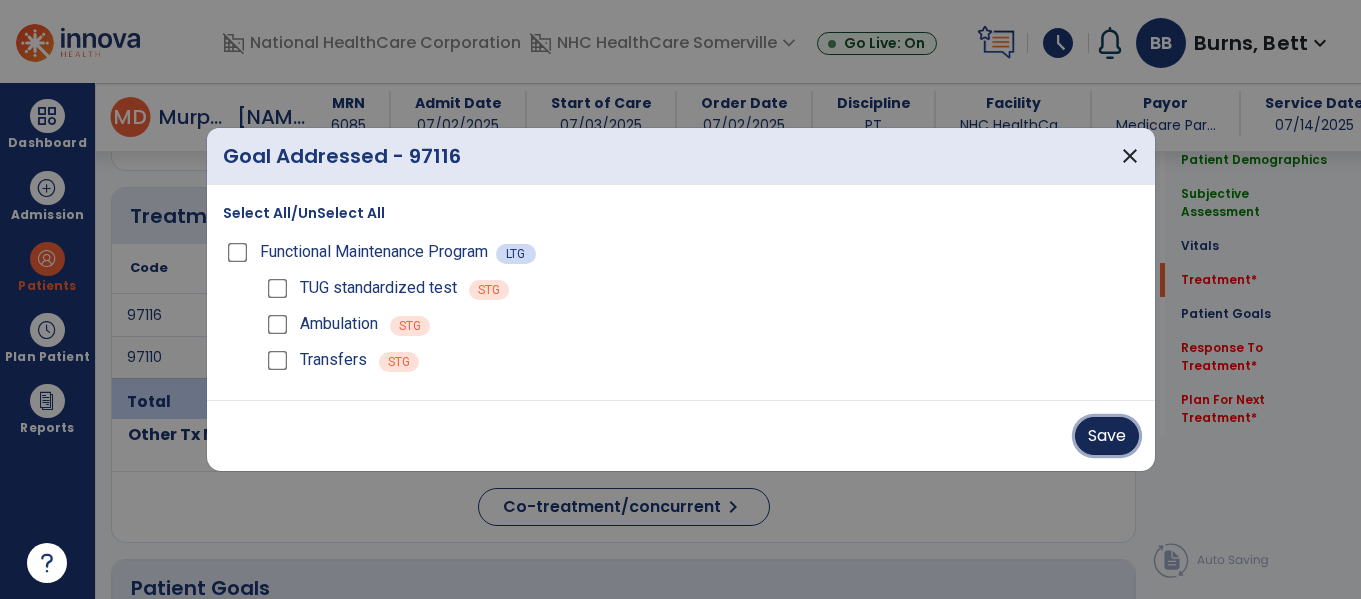 click on "Save" at bounding box center (1107, 436) 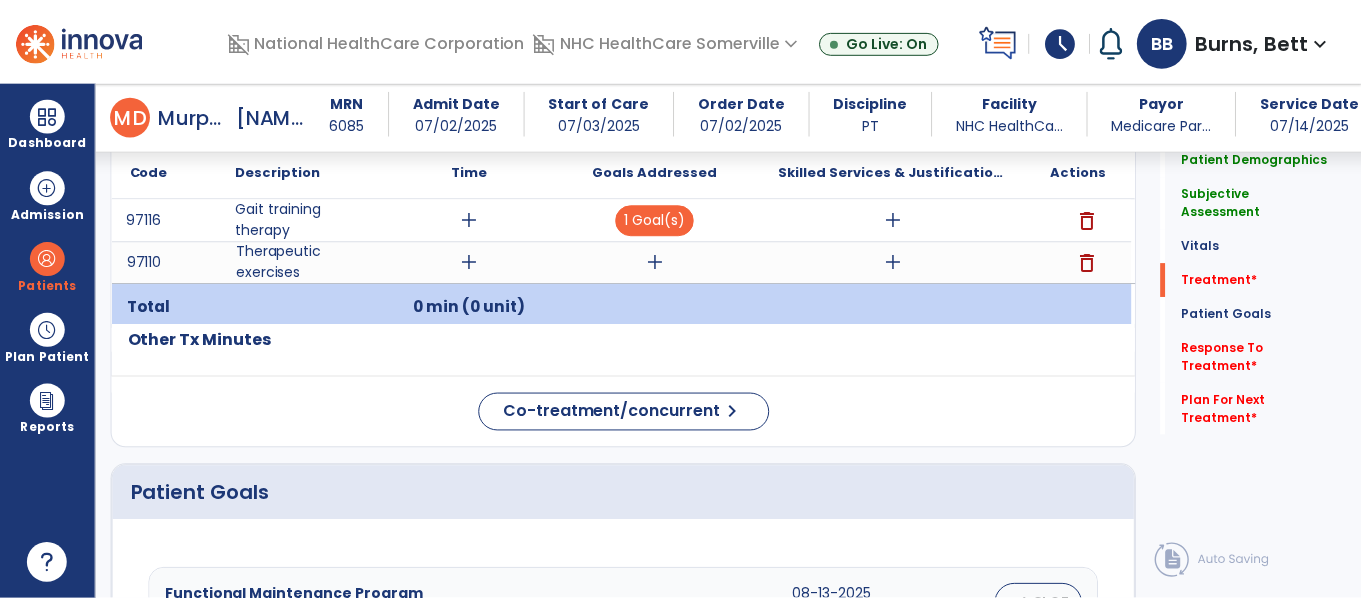 scroll, scrollTop: 1156, scrollLeft: 0, axis: vertical 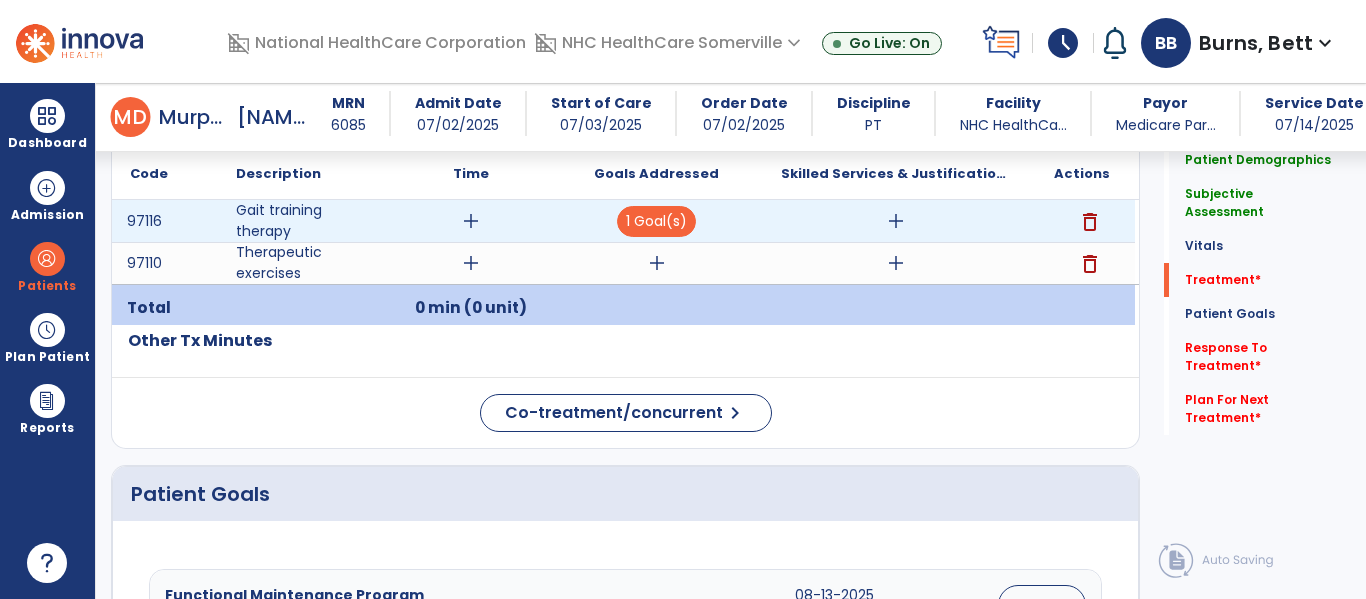click on "add" at bounding box center (896, 221) 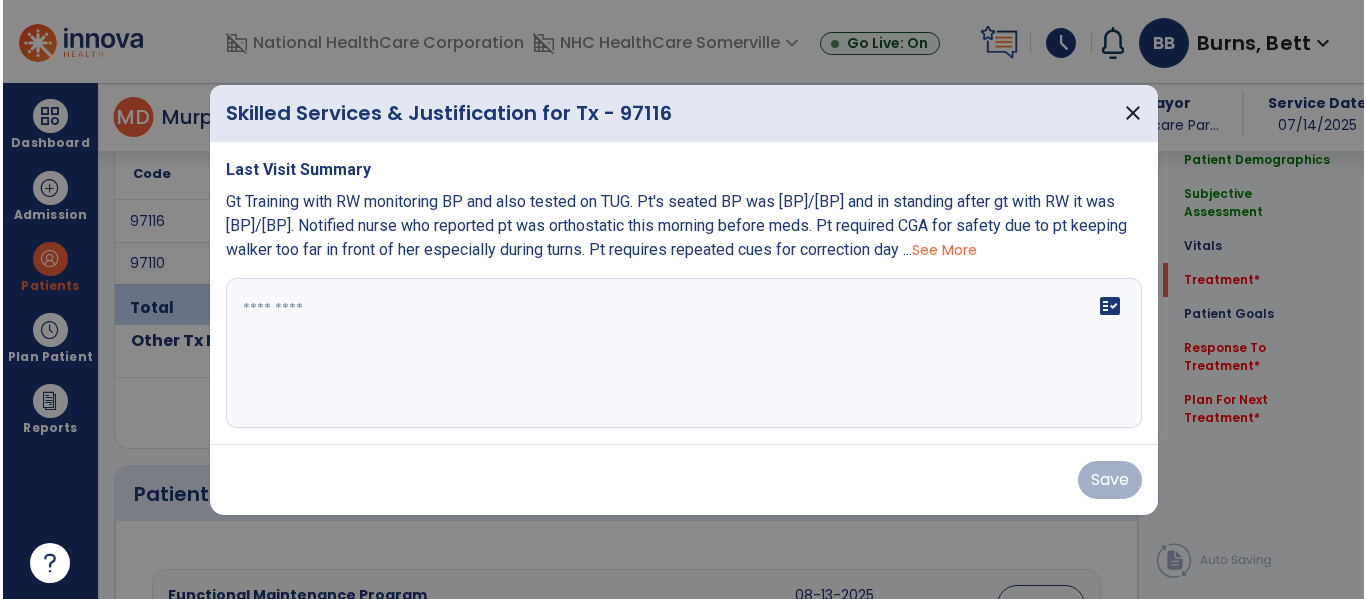 scroll, scrollTop: 1156, scrollLeft: 0, axis: vertical 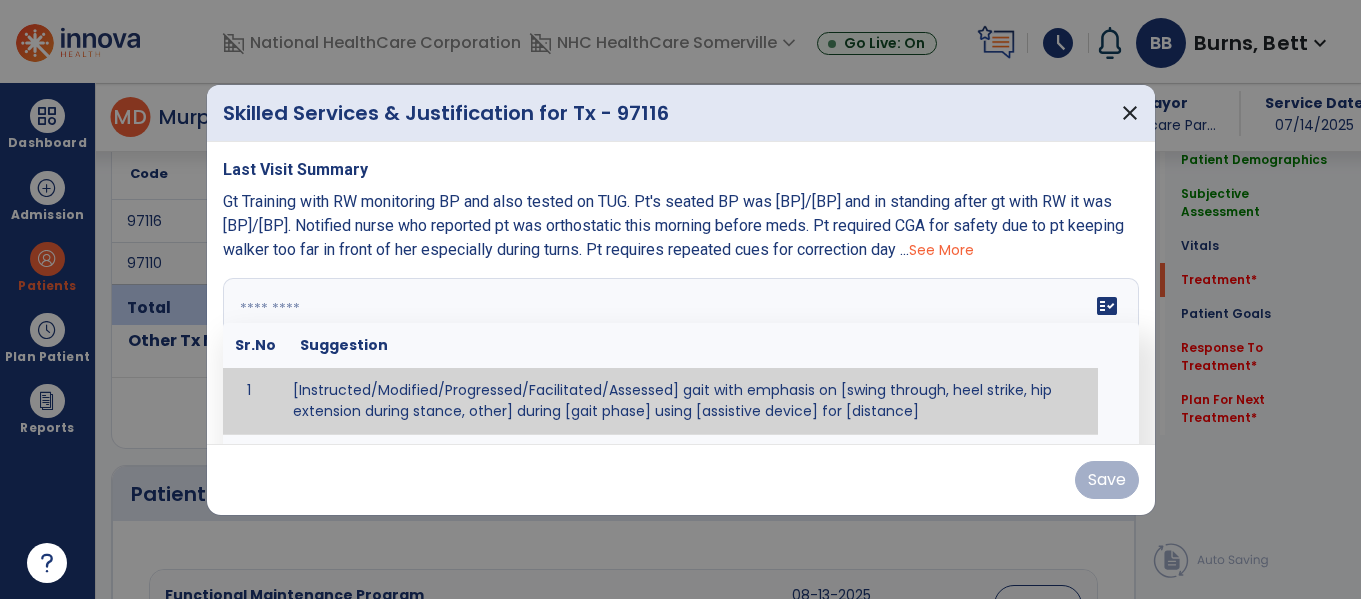 click at bounding box center (678, 353) 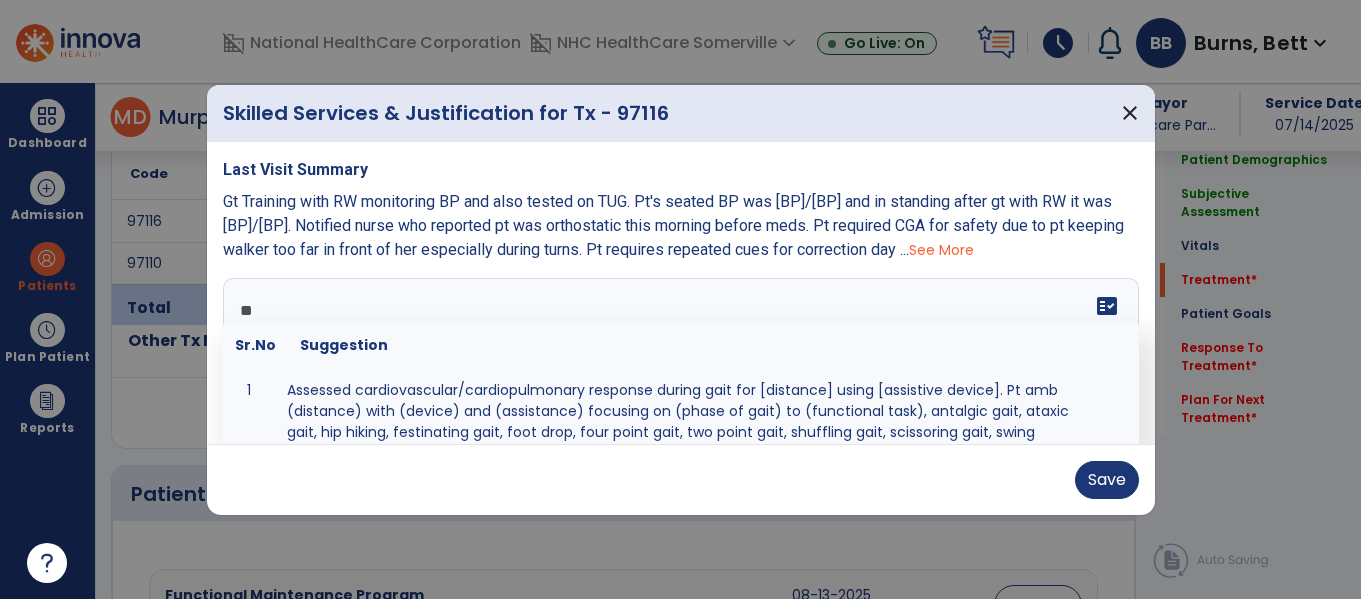 type on "*" 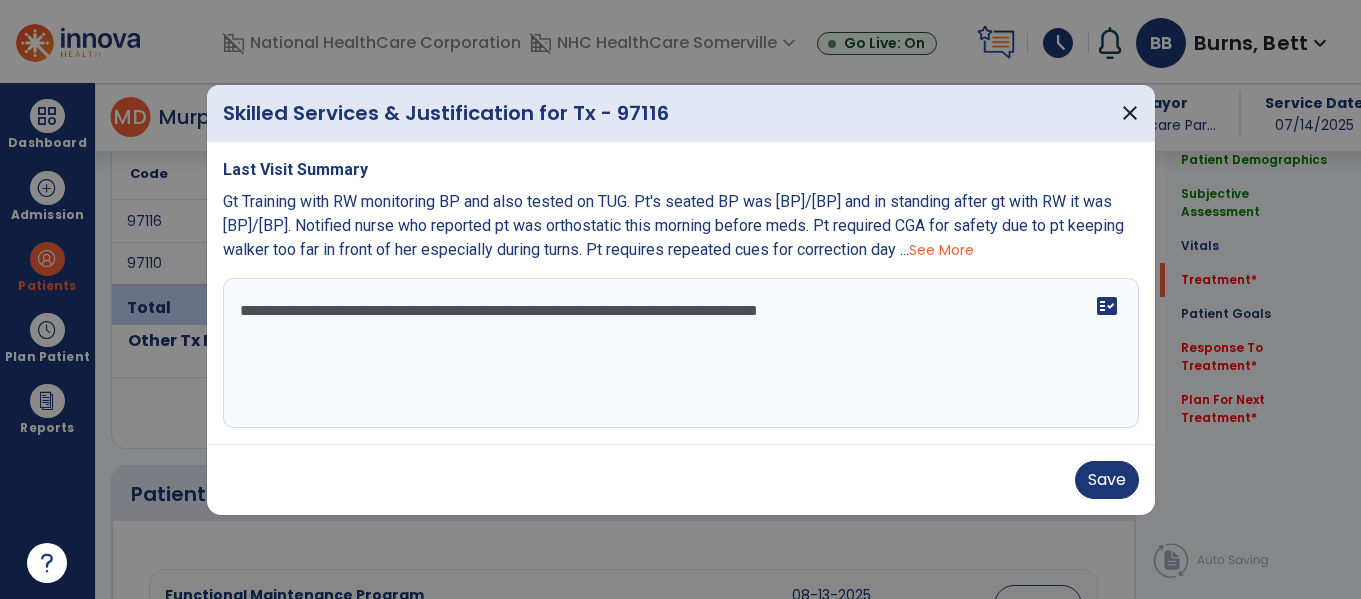 click on "**********" at bounding box center (681, 353) 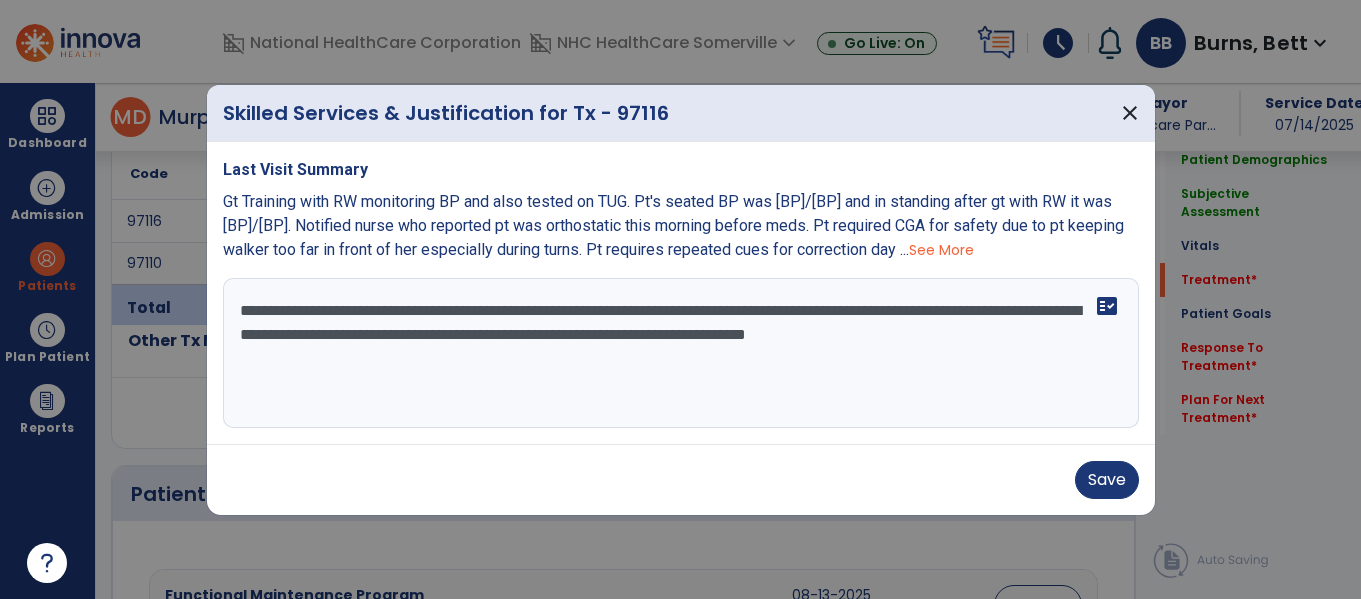 click on "**********" at bounding box center (681, 353) 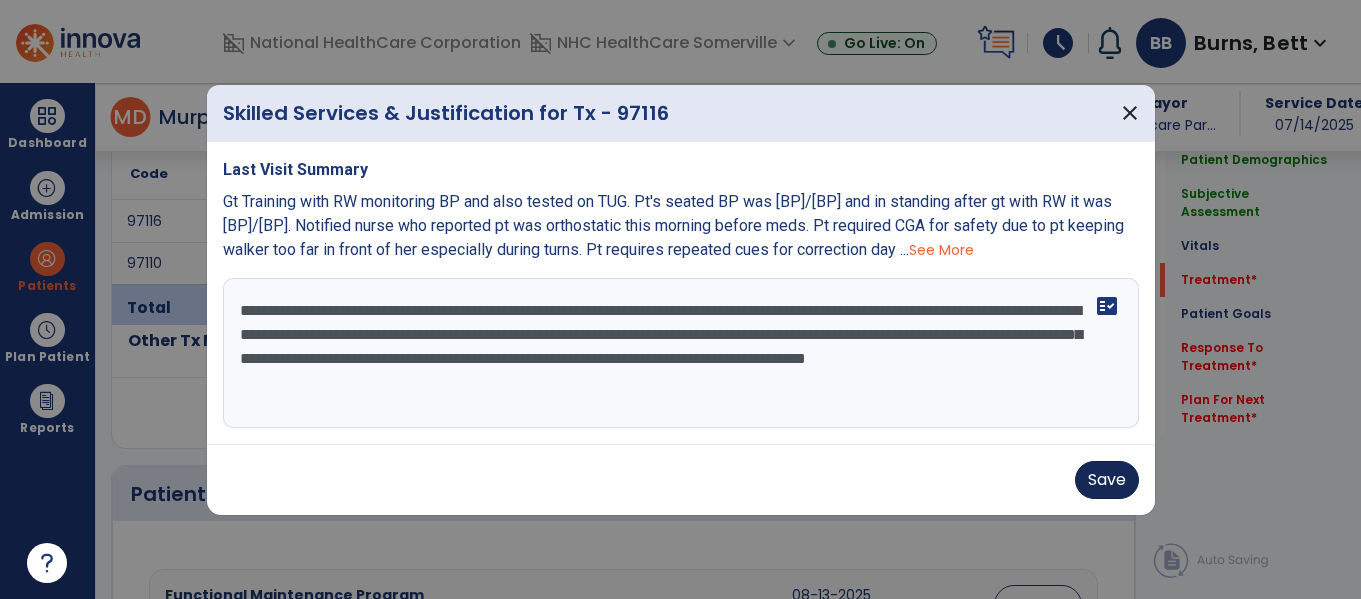 type on "**********" 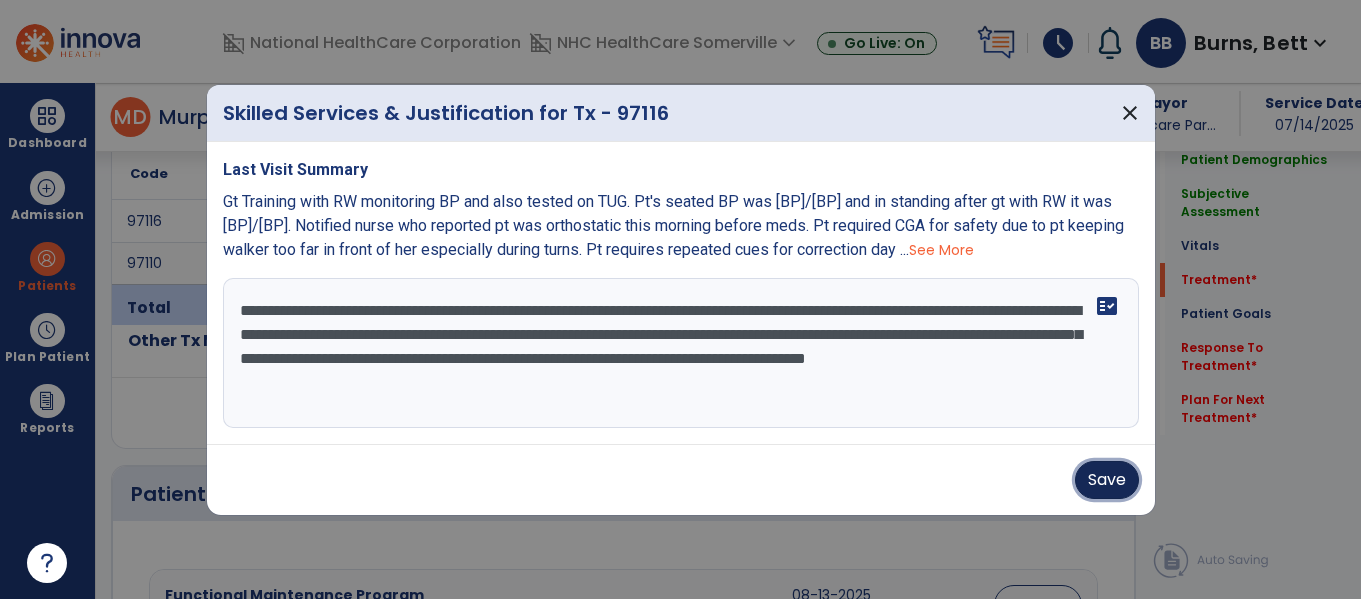 click on "Save" at bounding box center (1107, 480) 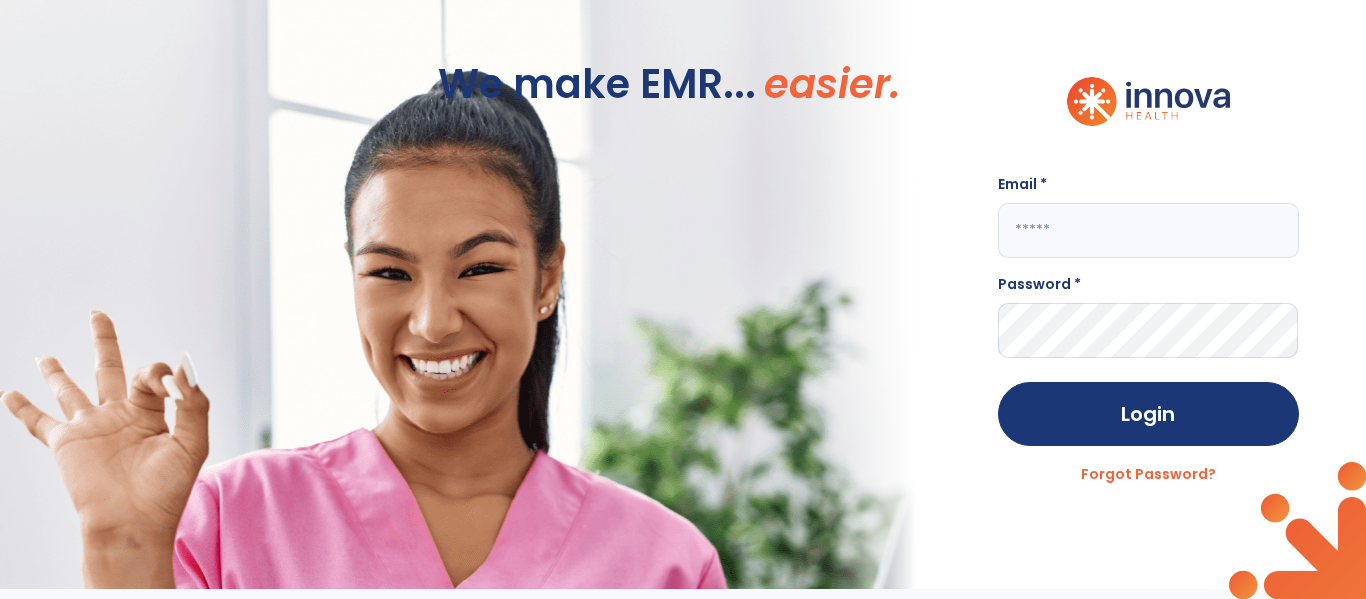 type on "**********" 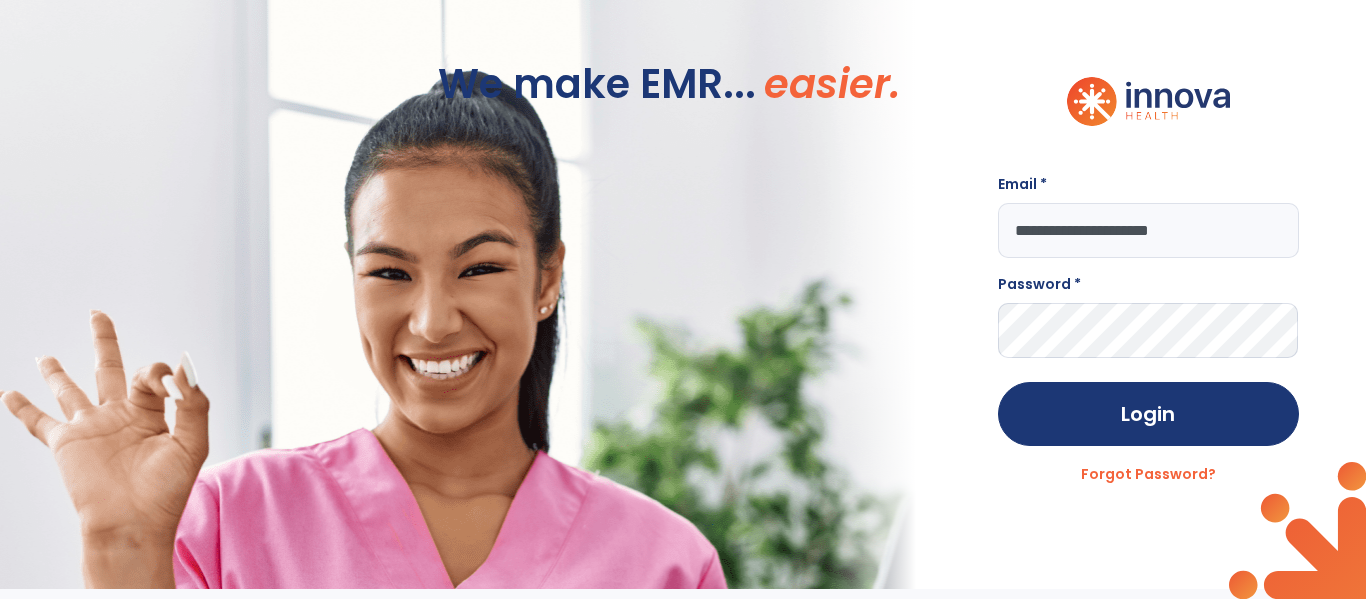 scroll, scrollTop: 0, scrollLeft: 0, axis: both 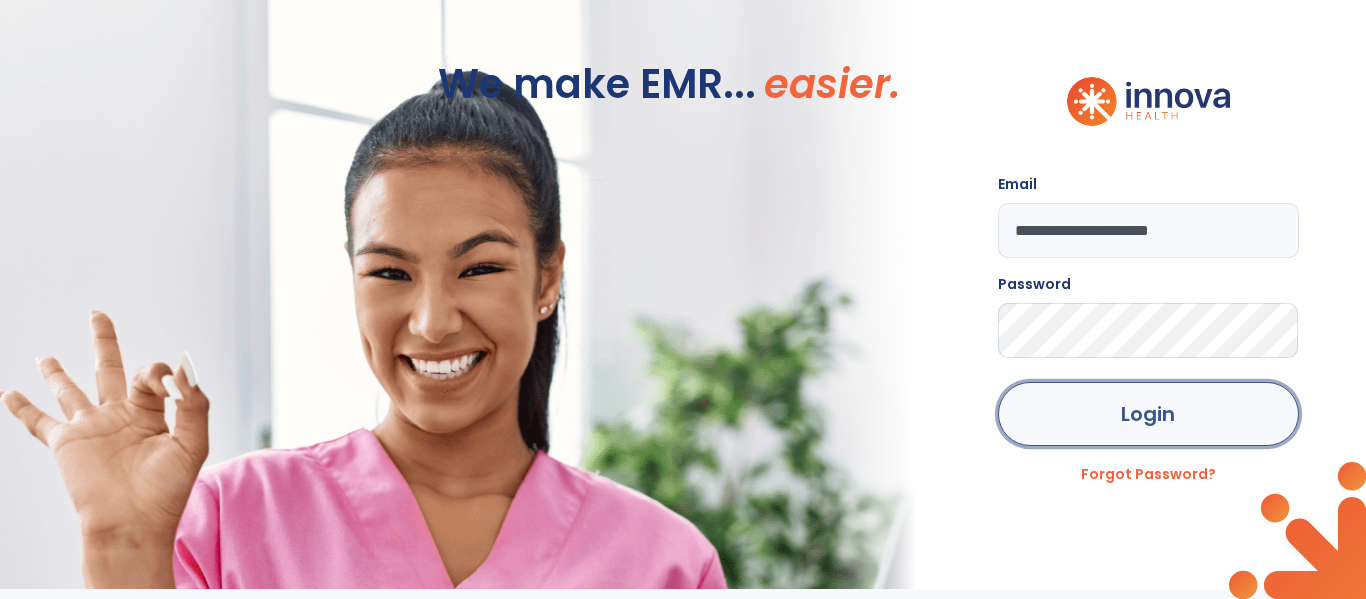 click on "Login" 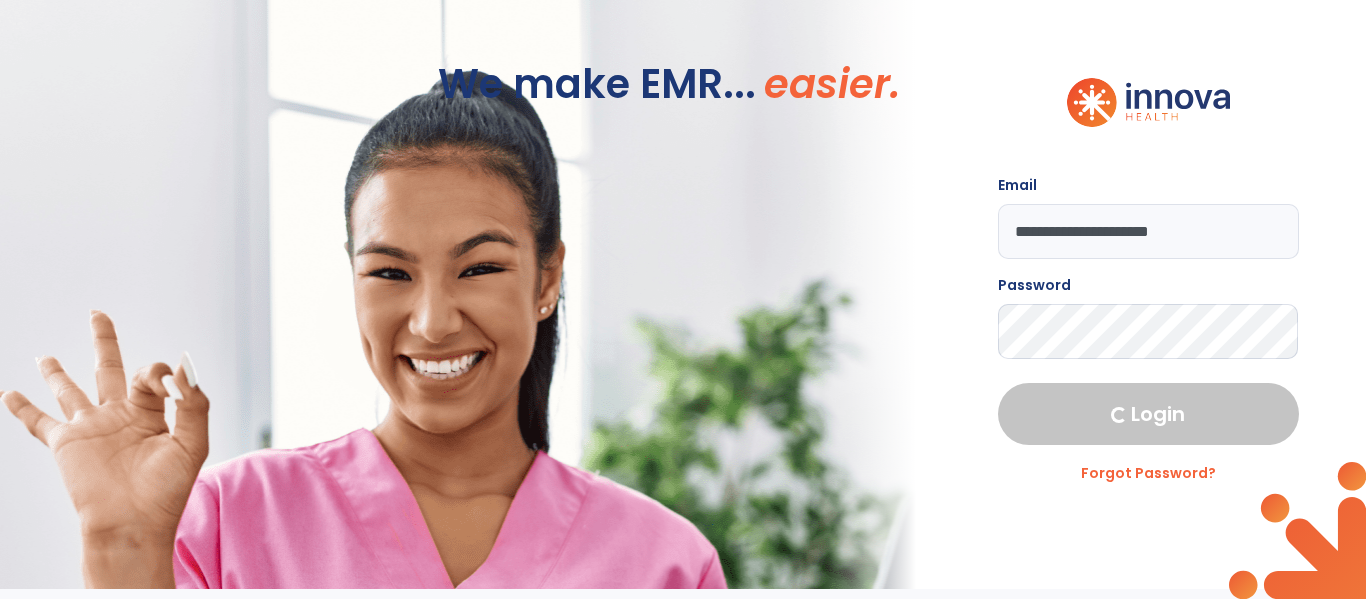 select on "****" 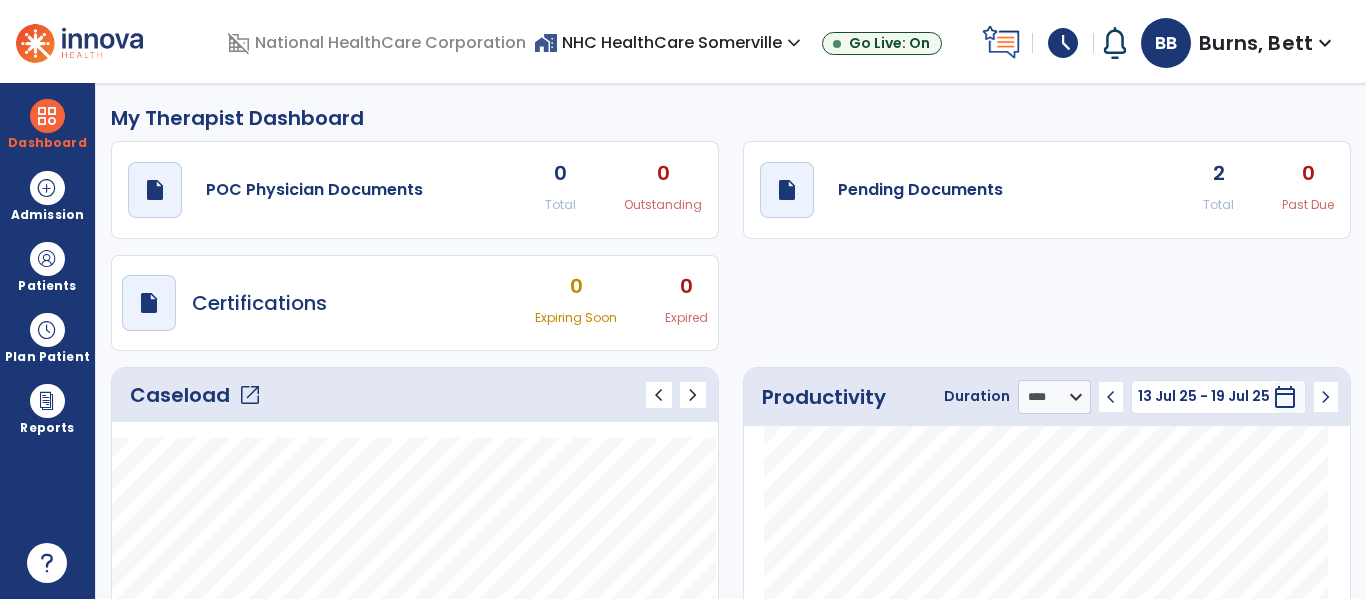 click on "open_in_new" 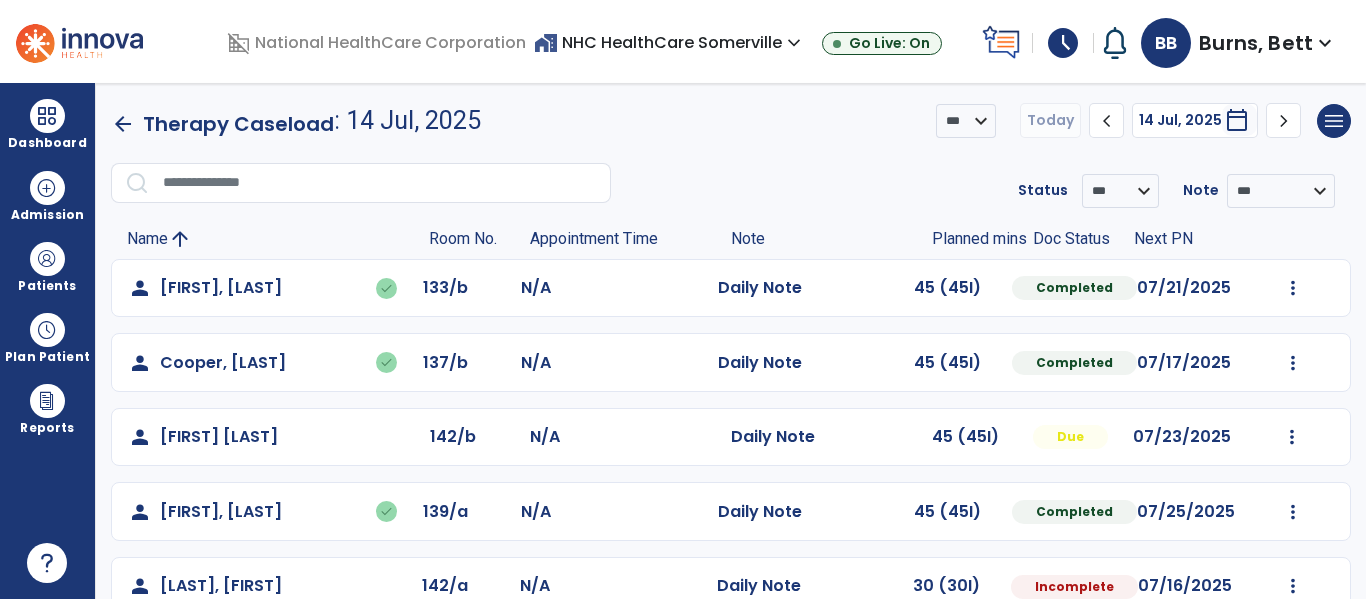 scroll, scrollTop: 41, scrollLeft: 0, axis: vertical 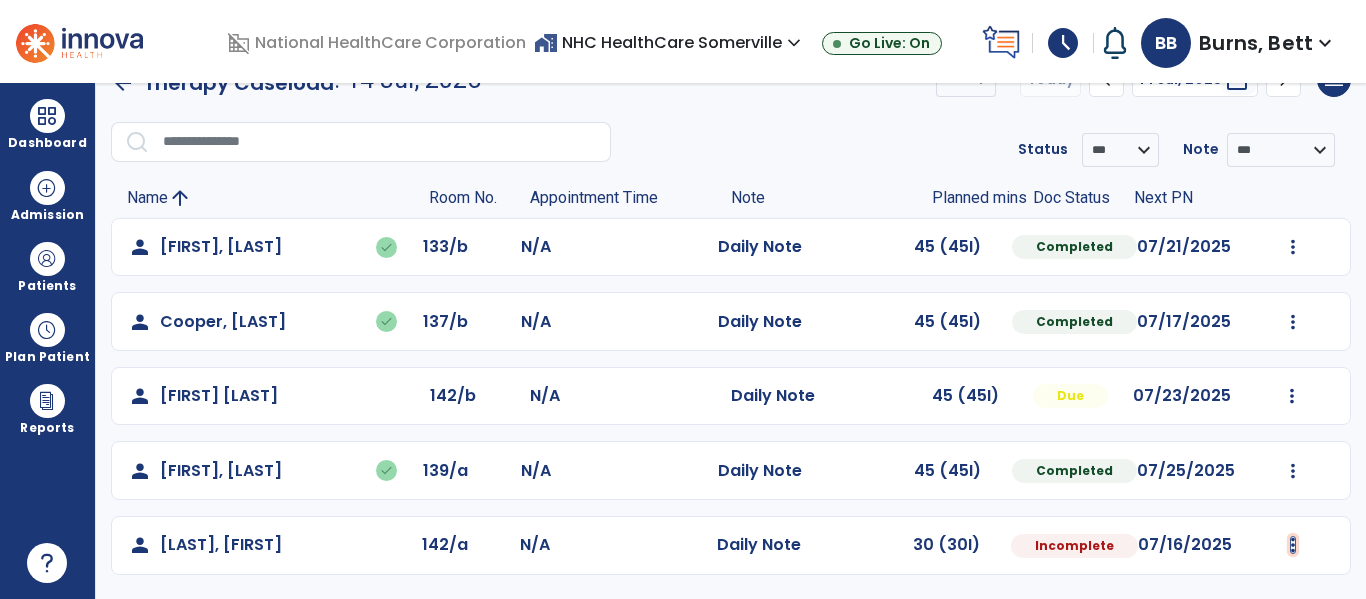 click at bounding box center (1293, 247) 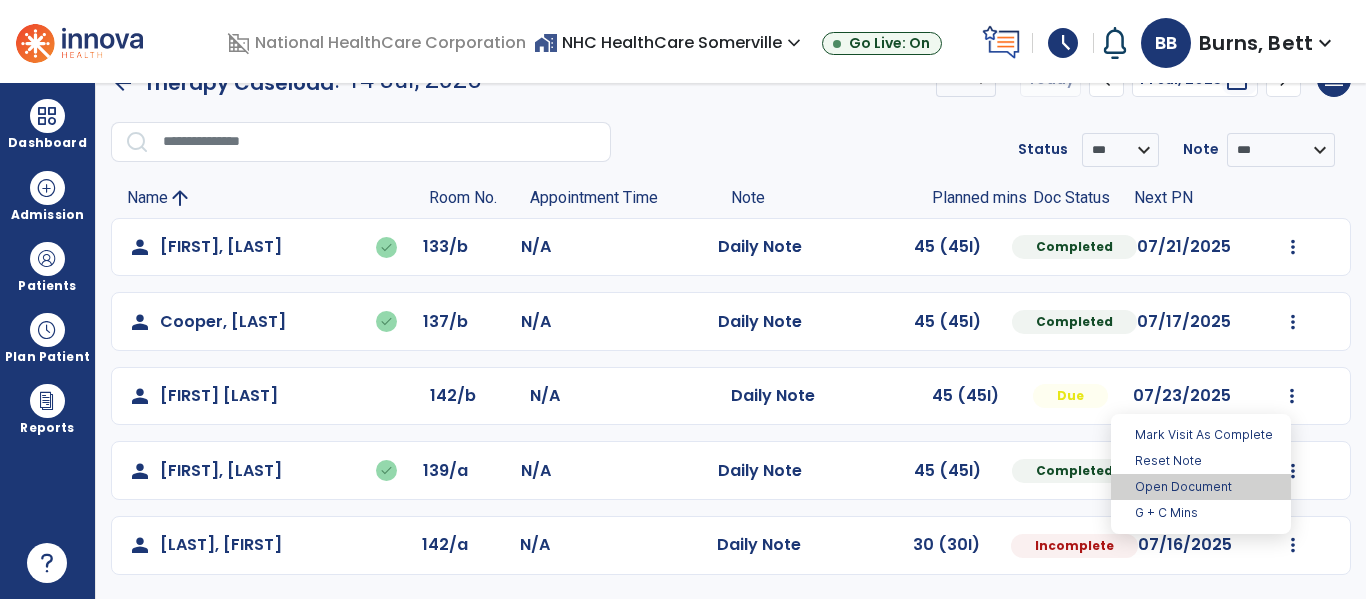 click on "Open Document" at bounding box center (1201, 487) 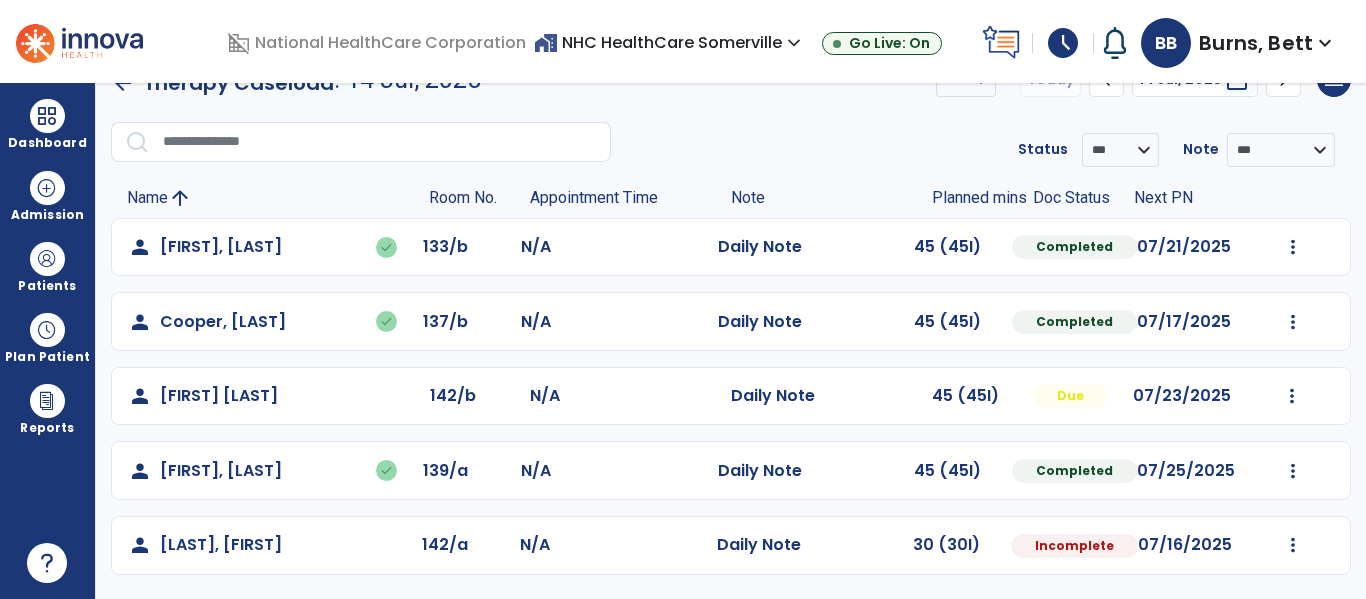 select on "*" 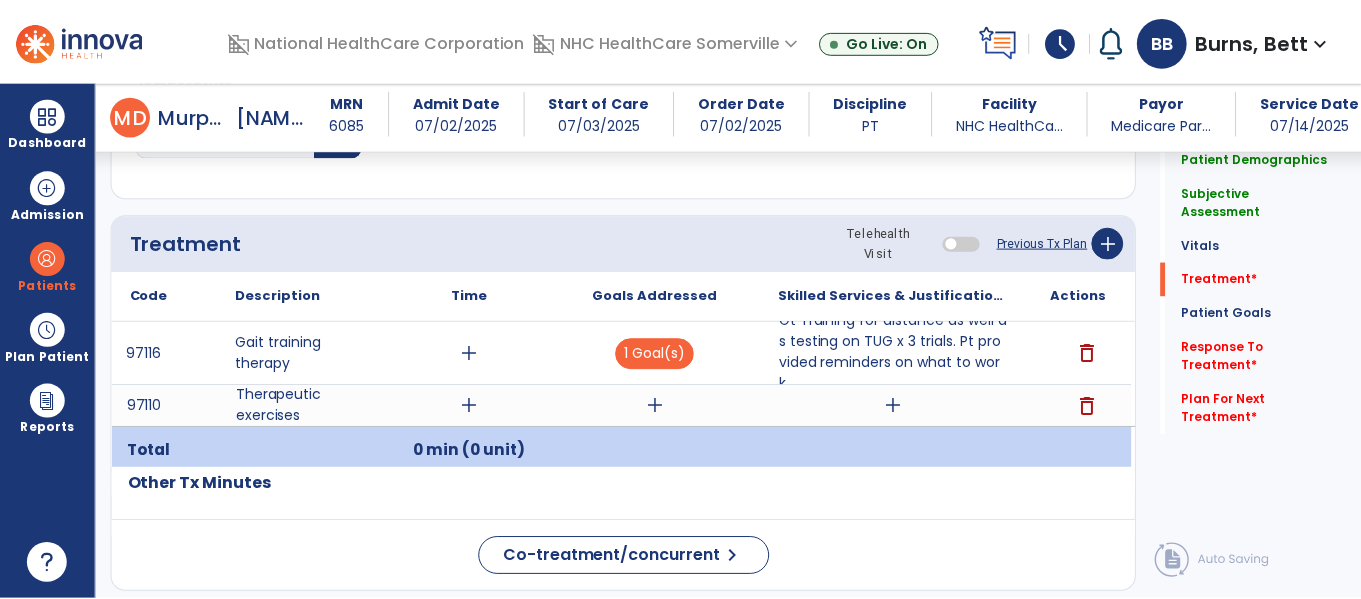 scroll, scrollTop: 1035, scrollLeft: 0, axis: vertical 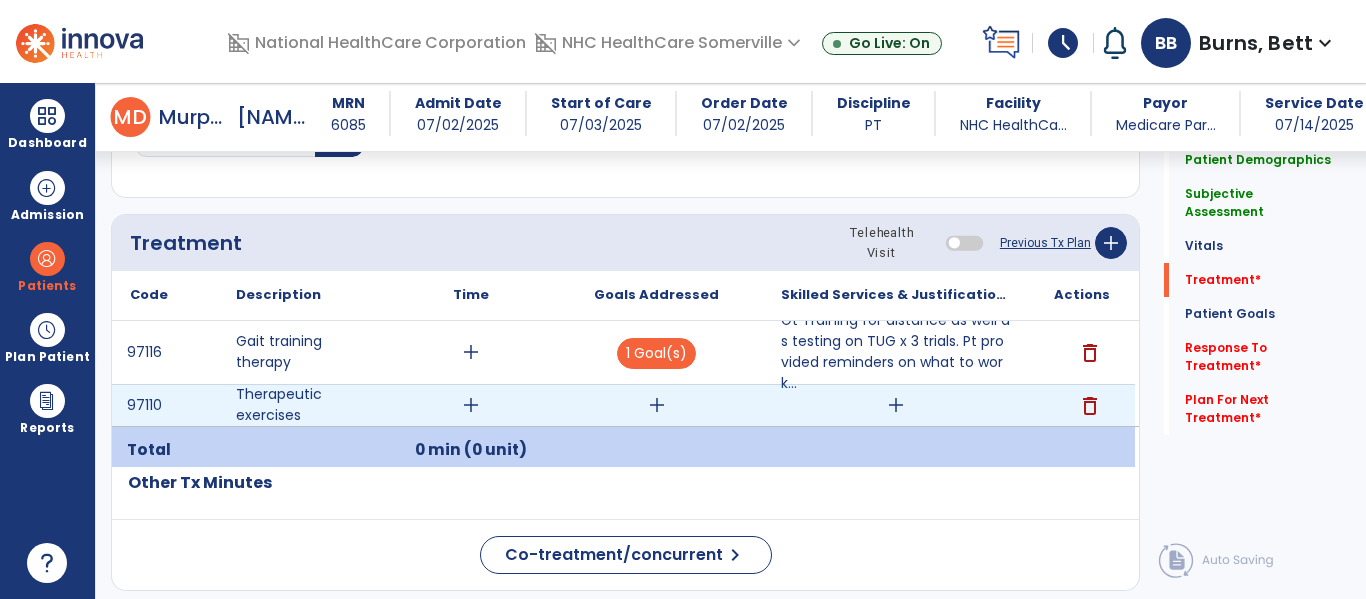 click on "add" at bounding box center [657, 405] 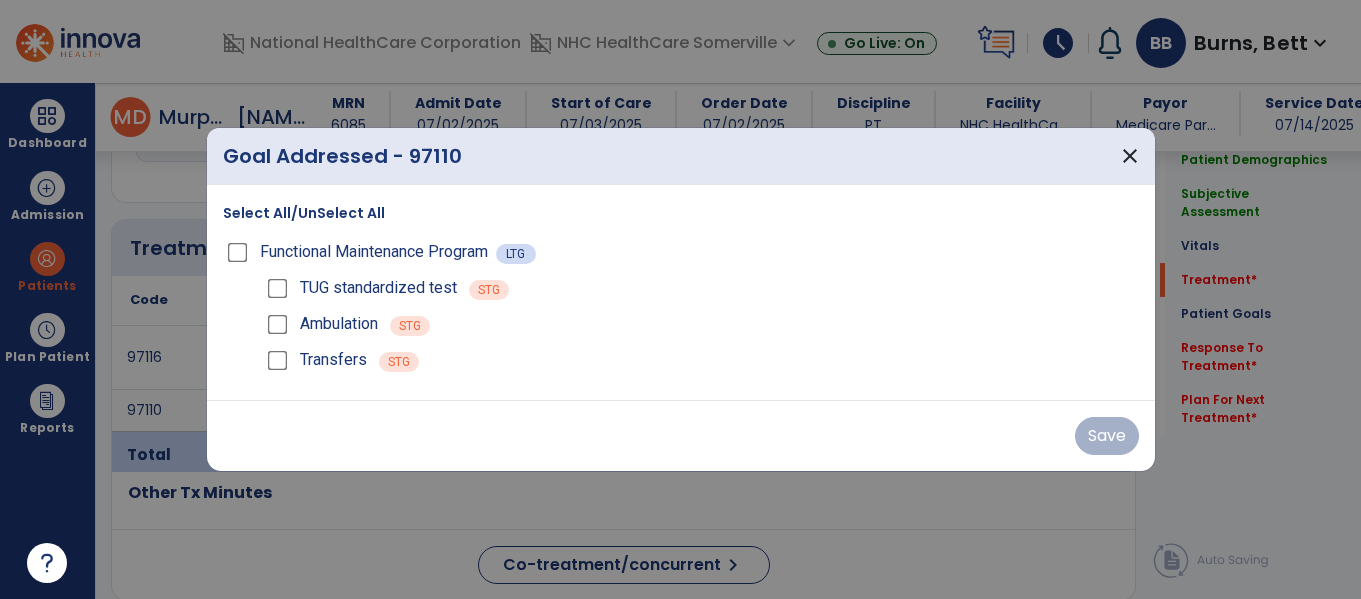 scroll, scrollTop: 1035, scrollLeft: 0, axis: vertical 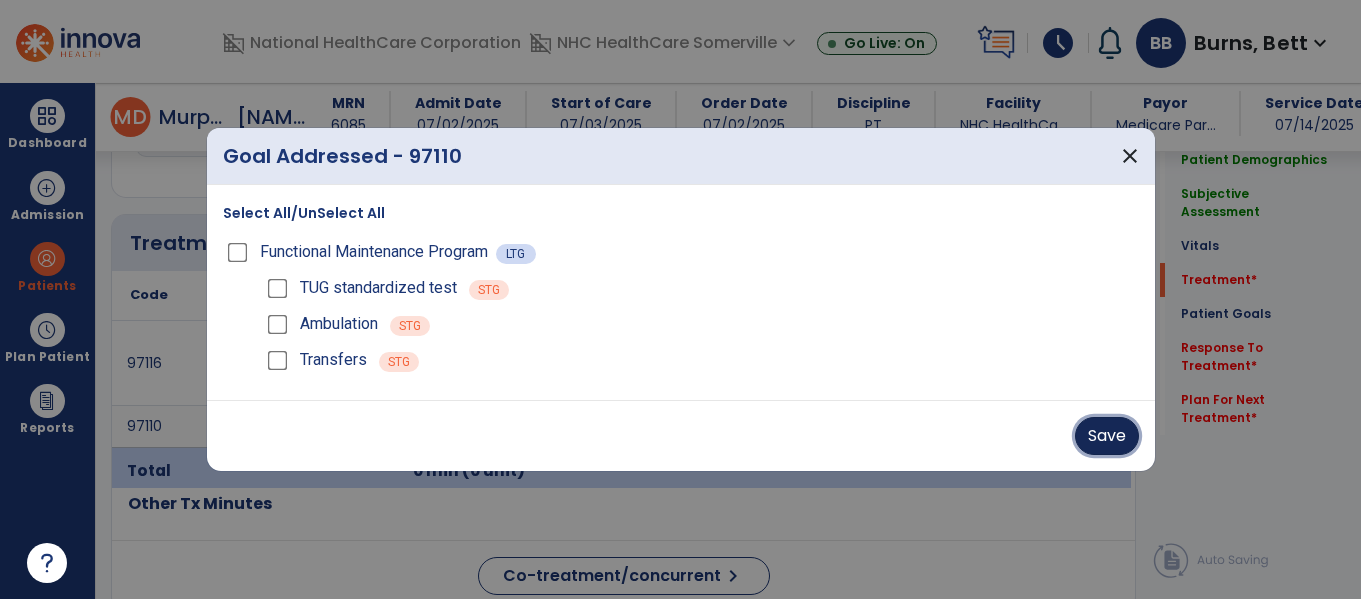 click on "Save" at bounding box center [1107, 436] 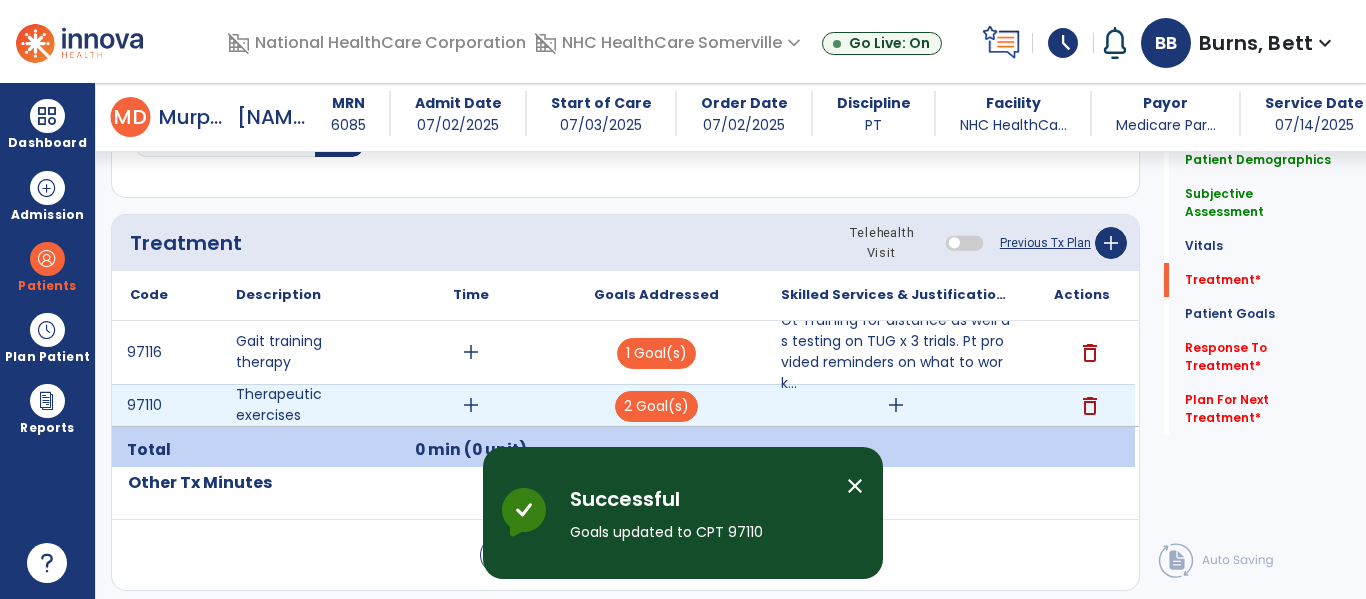 click on "add" at bounding box center [896, 405] 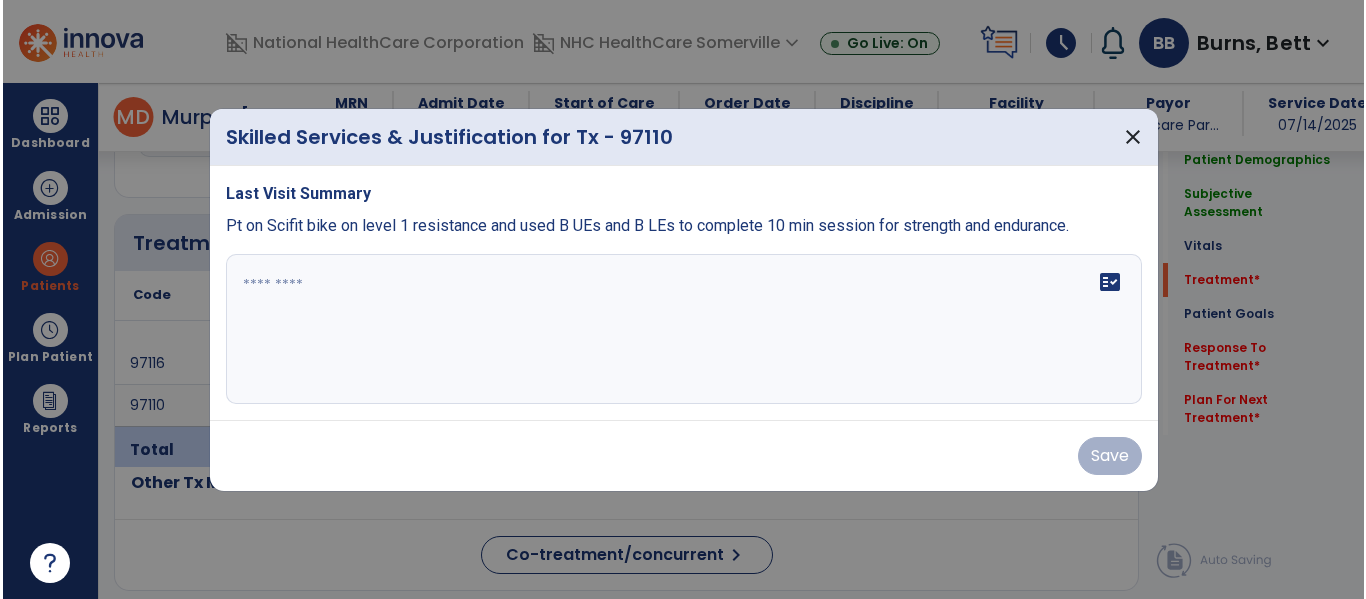 scroll, scrollTop: 1035, scrollLeft: 0, axis: vertical 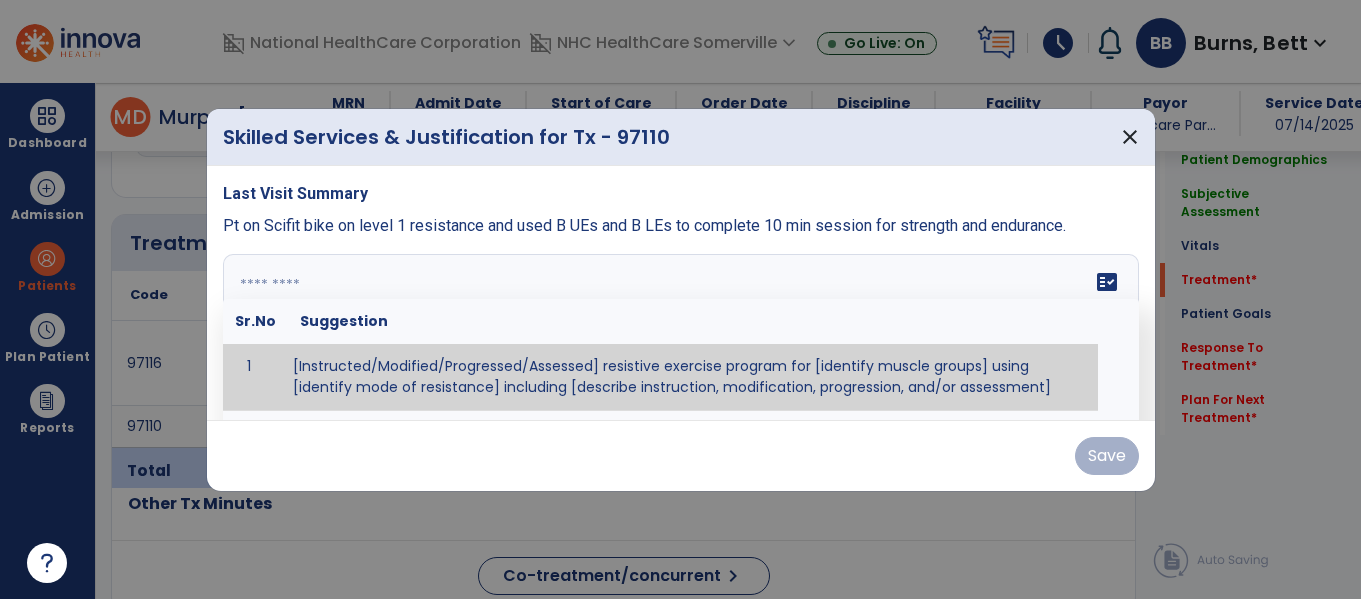 click at bounding box center (678, 329) 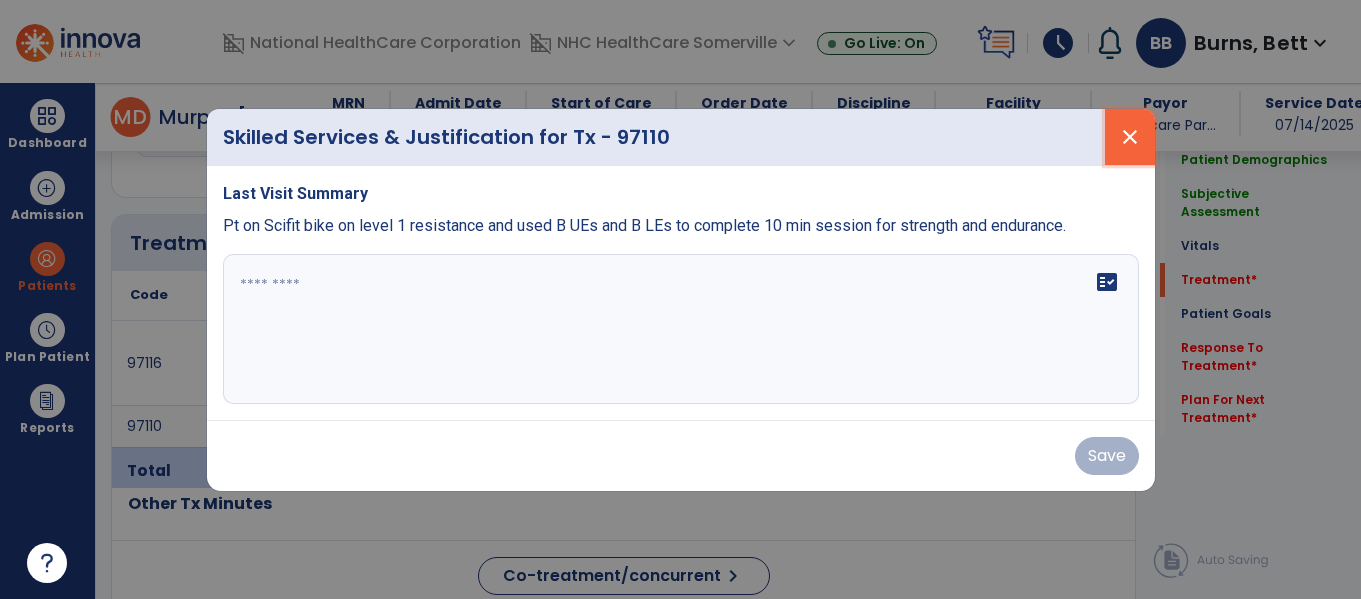 click on "close" at bounding box center [1130, 137] 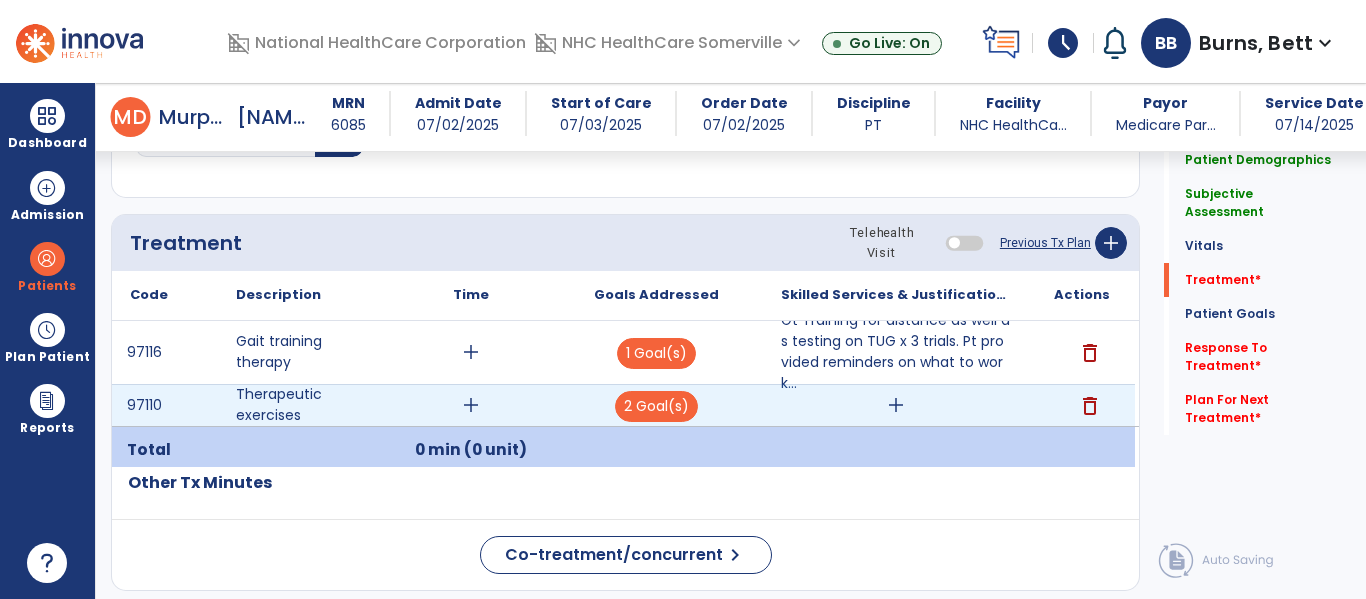 click on "add" at bounding box center (896, 405) 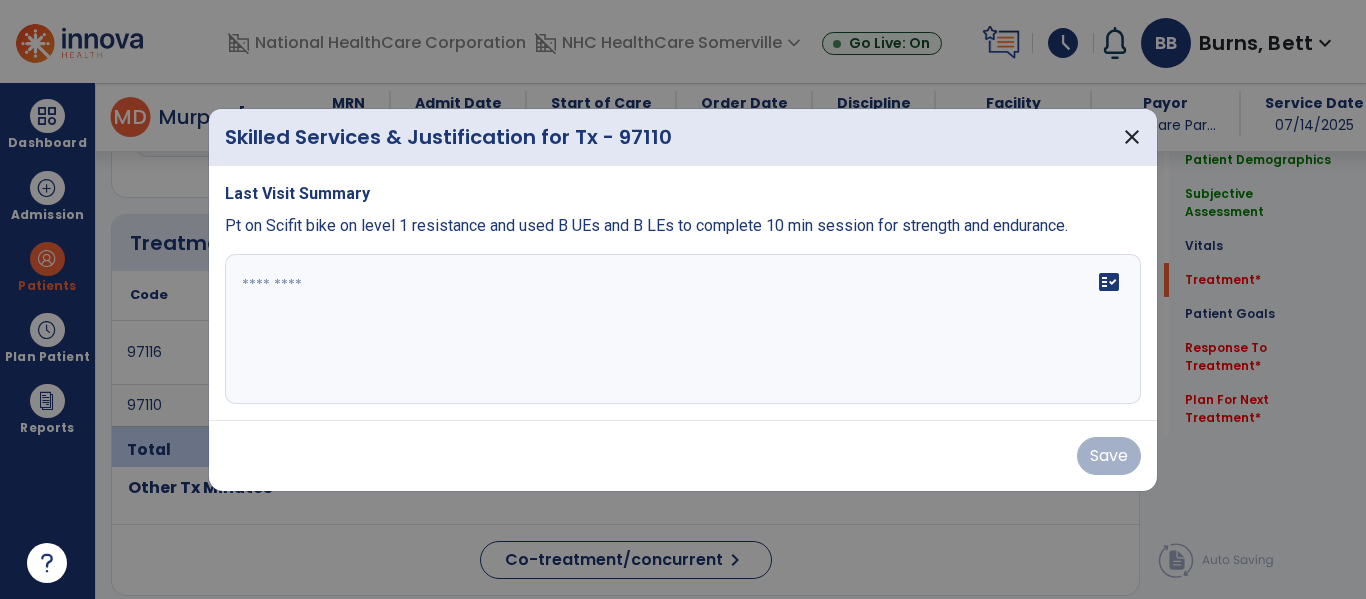 scroll, scrollTop: 1035, scrollLeft: 0, axis: vertical 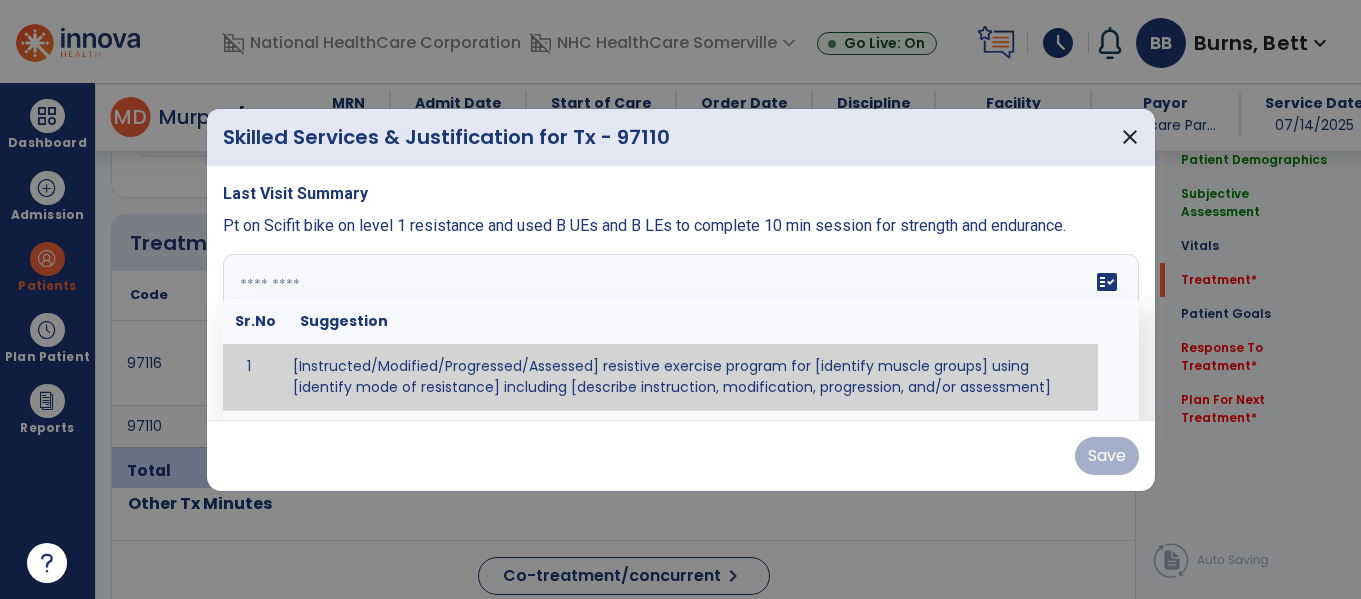 click at bounding box center [678, 329] 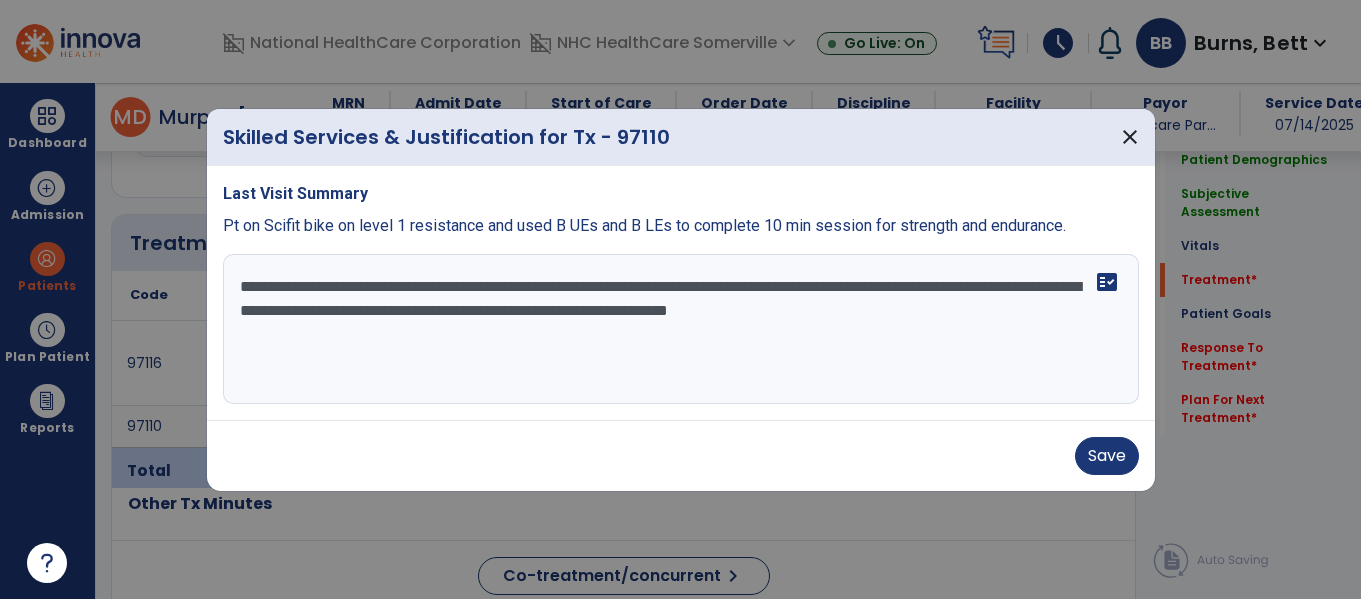 click on "**********" at bounding box center (681, 329) 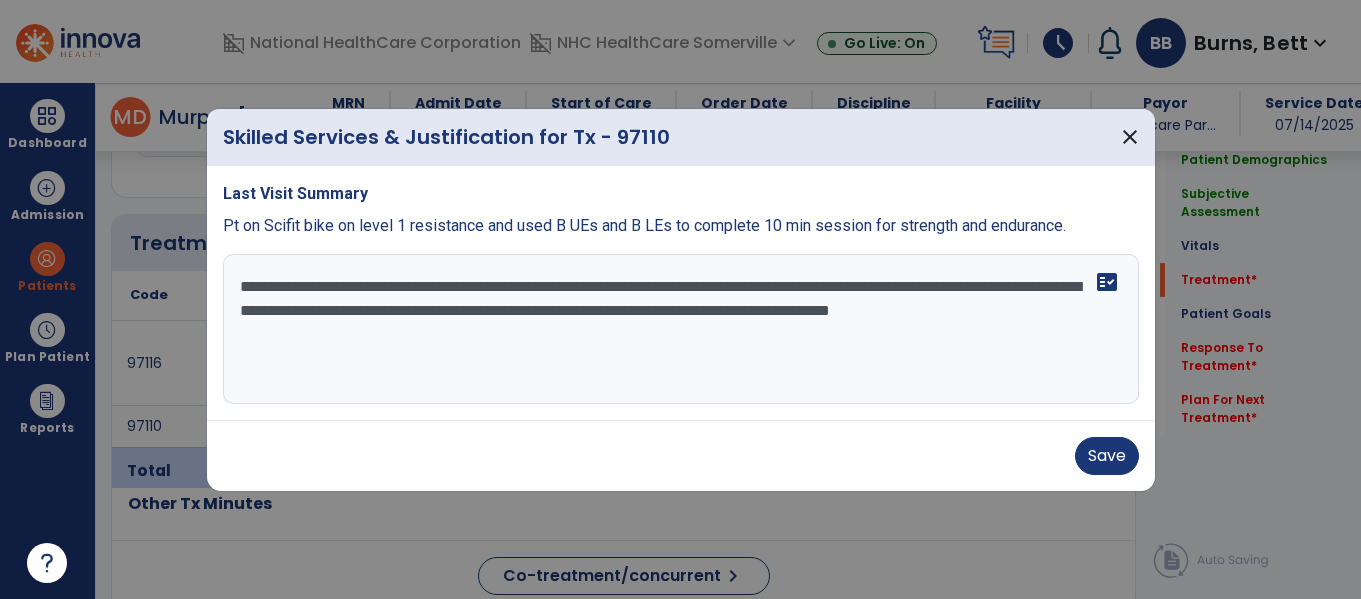 click on "**********" at bounding box center (681, 329) 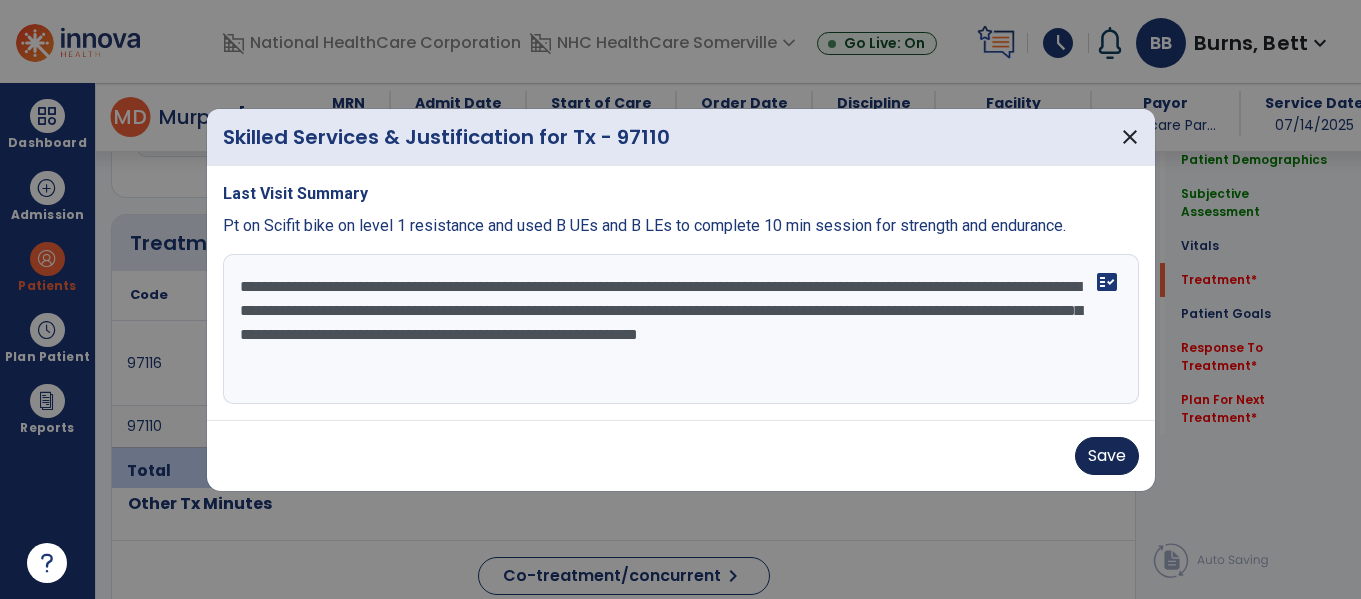 type on "**********" 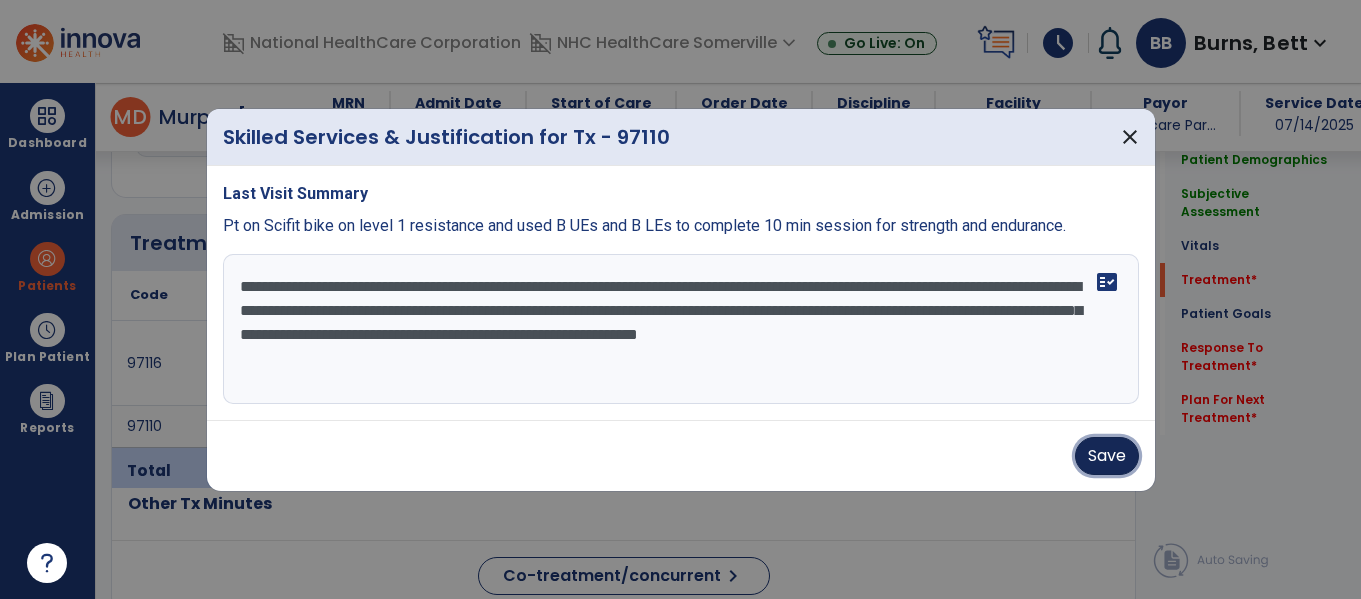 click on "Save" at bounding box center (1107, 456) 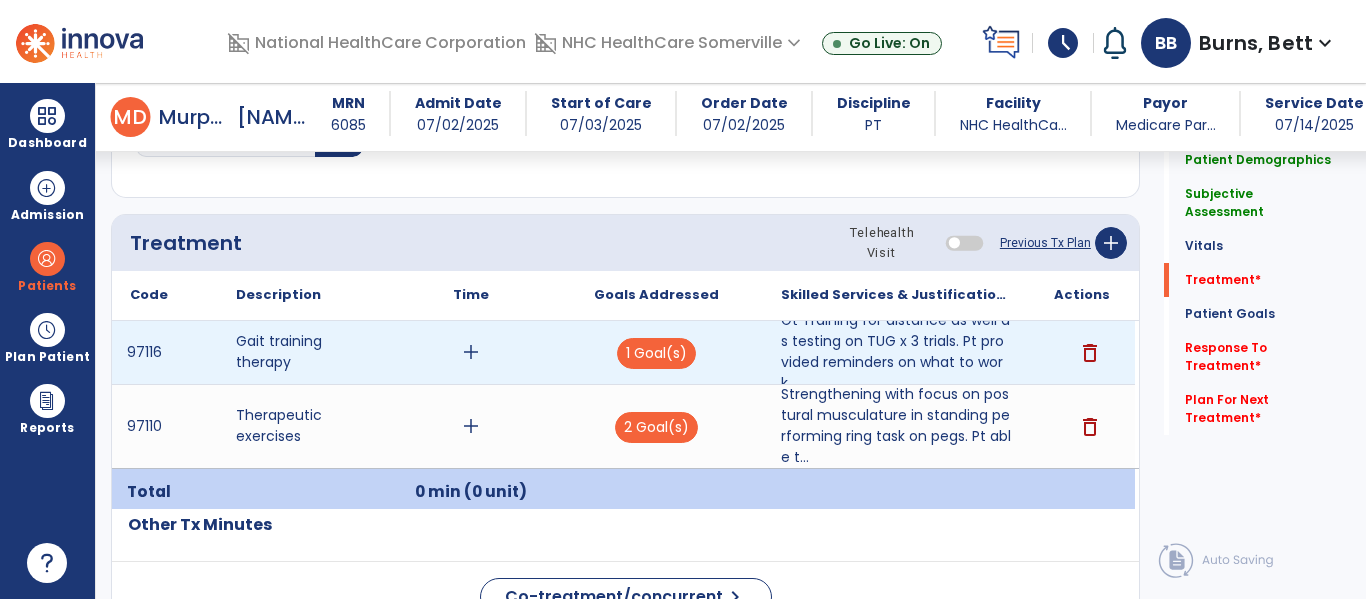click on "add" at bounding box center [471, 352] 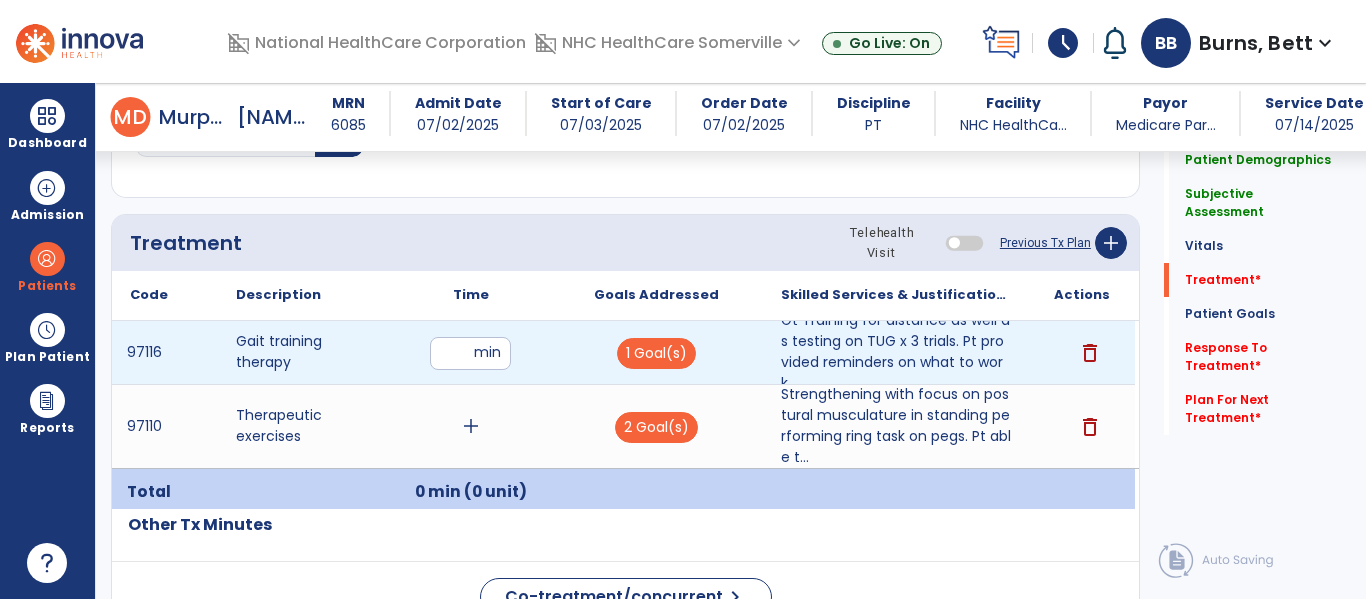type on "**" 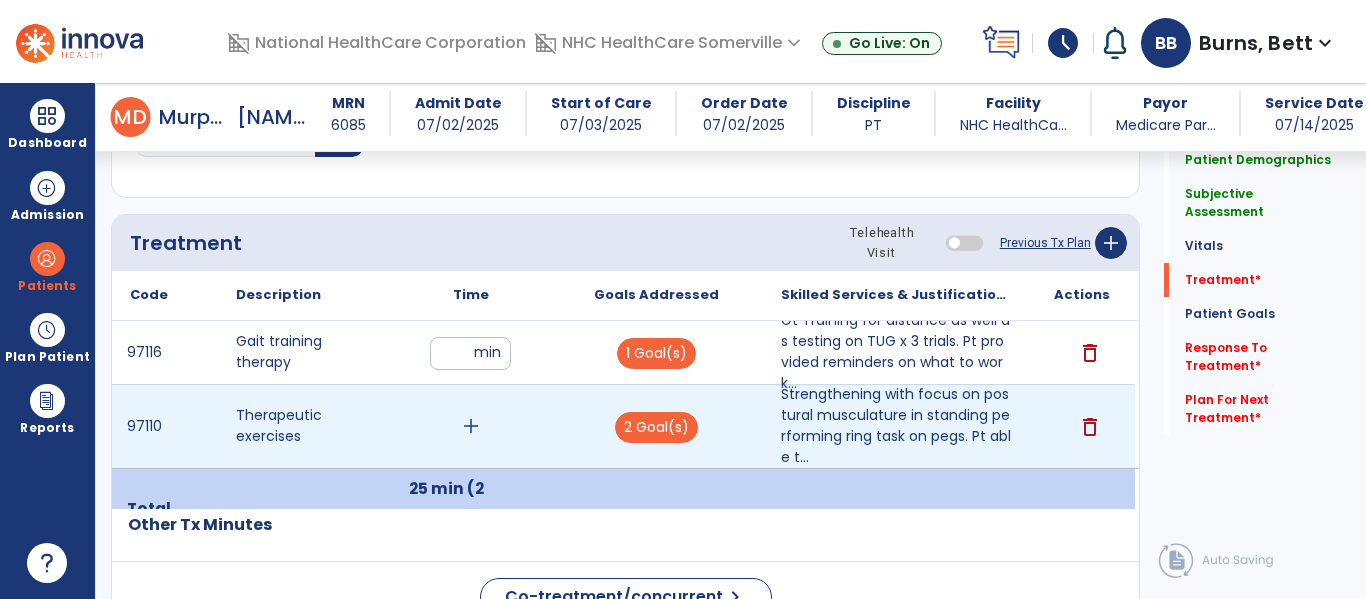 click on "add" at bounding box center (471, 426) 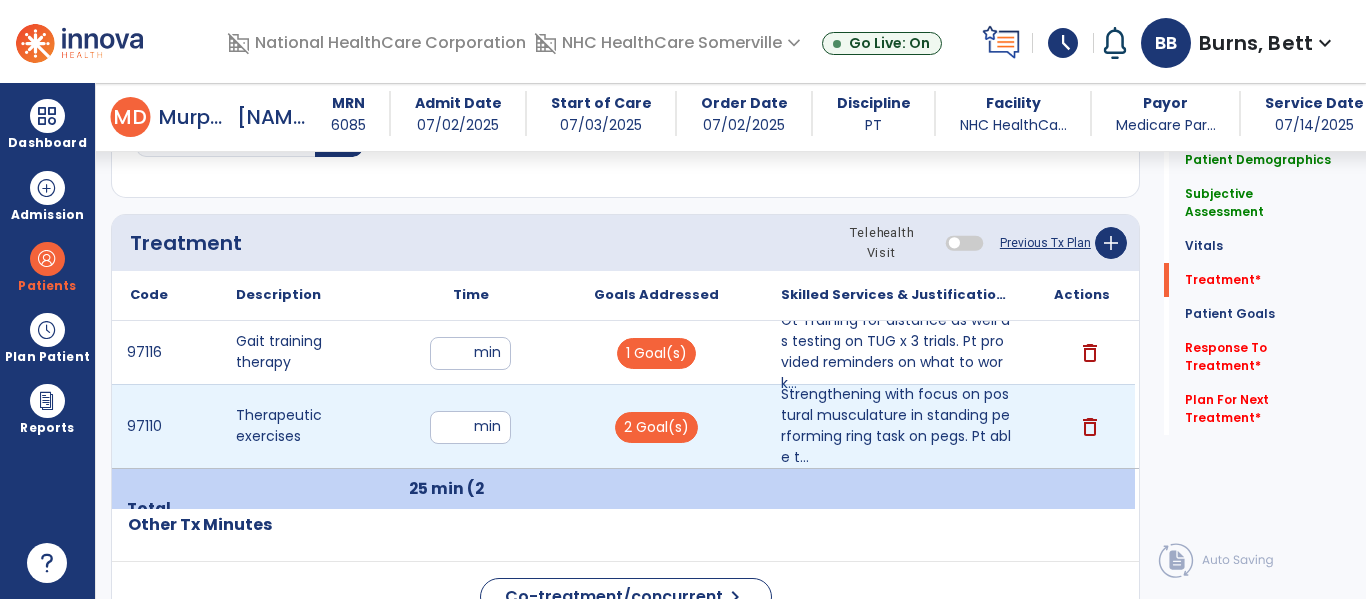 type on "**" 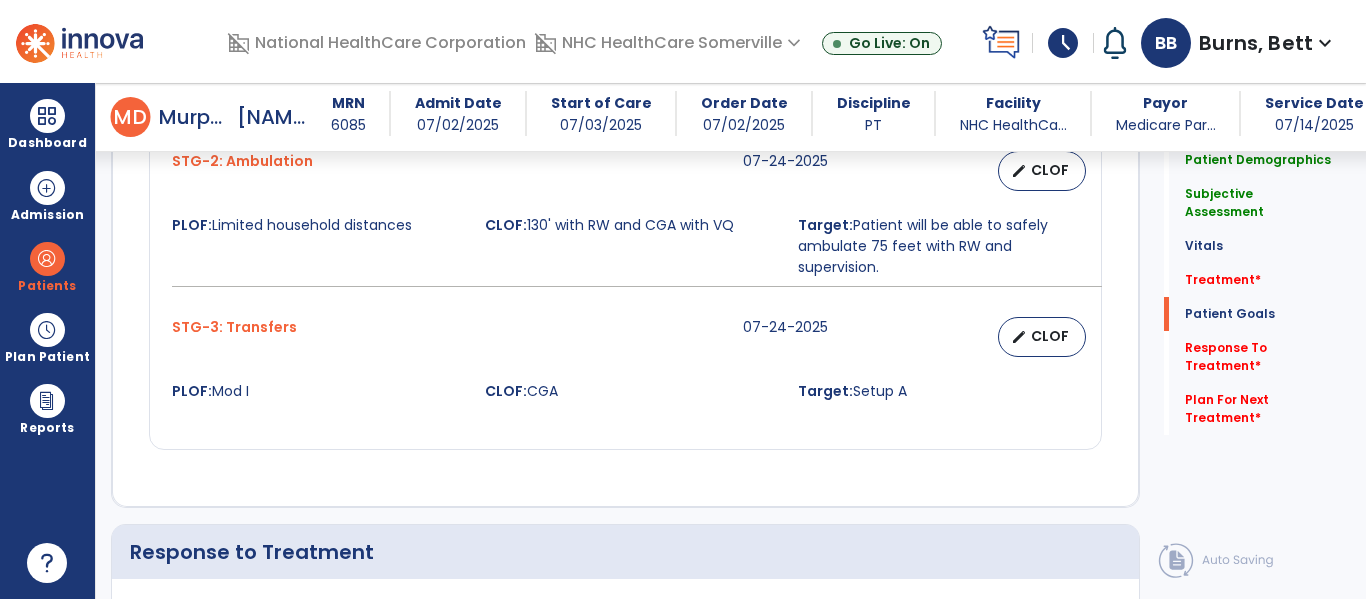 scroll, scrollTop: 2098, scrollLeft: 0, axis: vertical 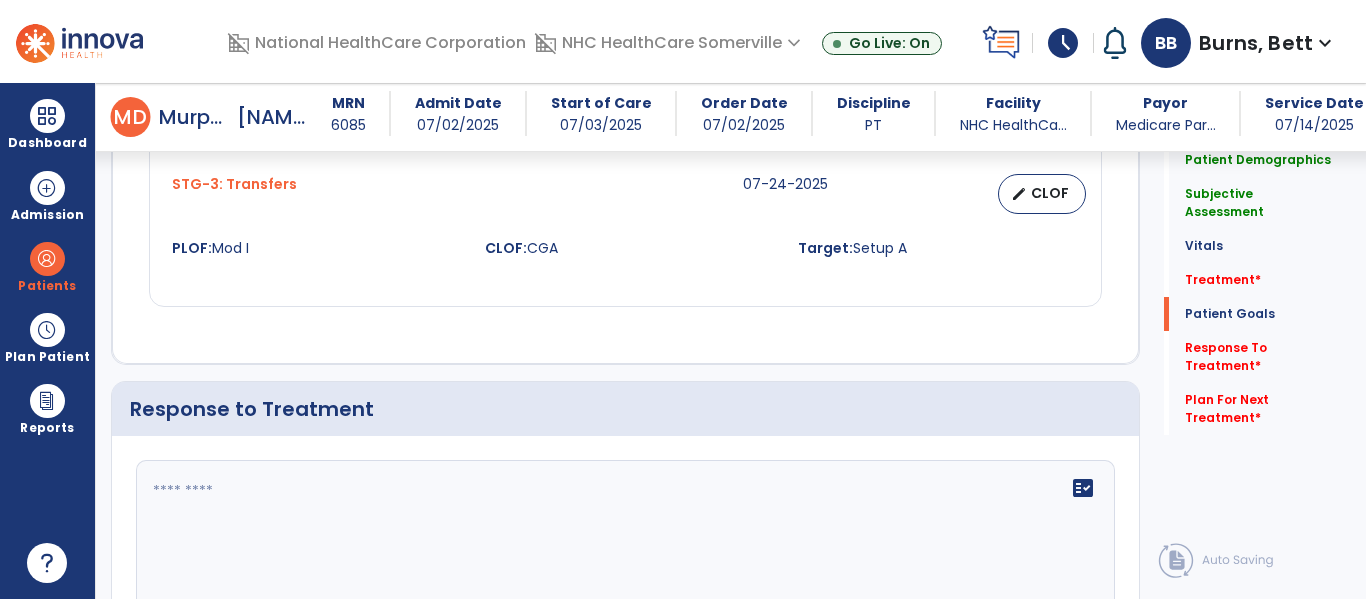click 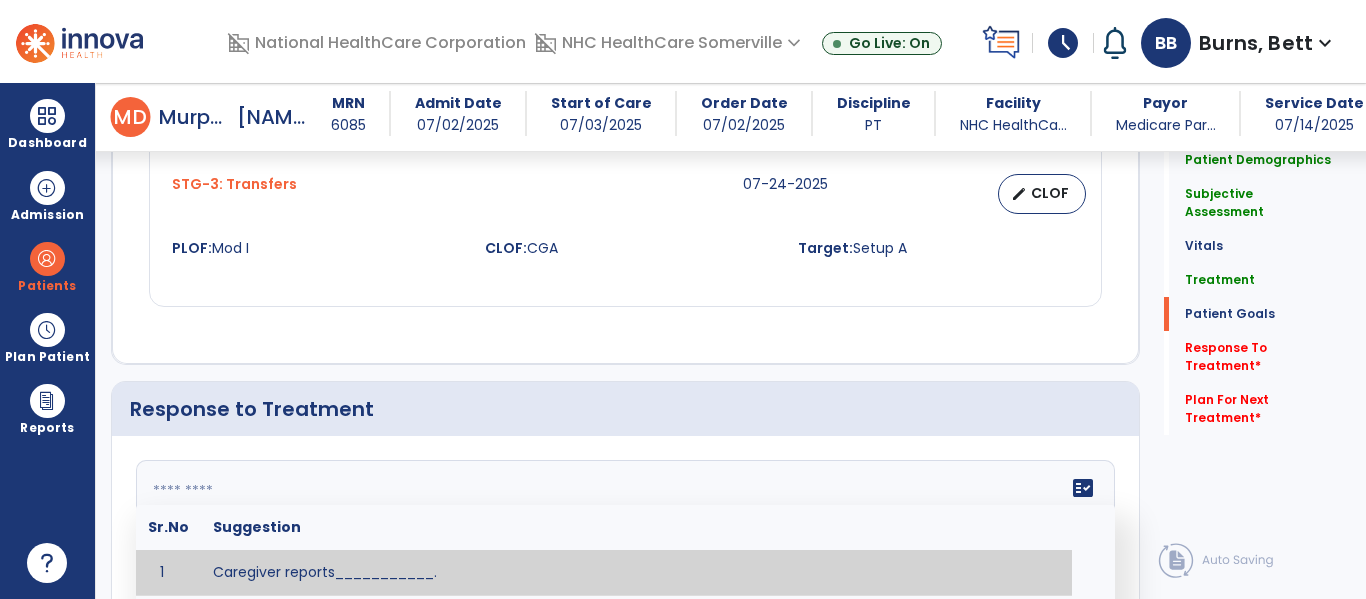 scroll, scrollTop: 2098, scrollLeft: 0, axis: vertical 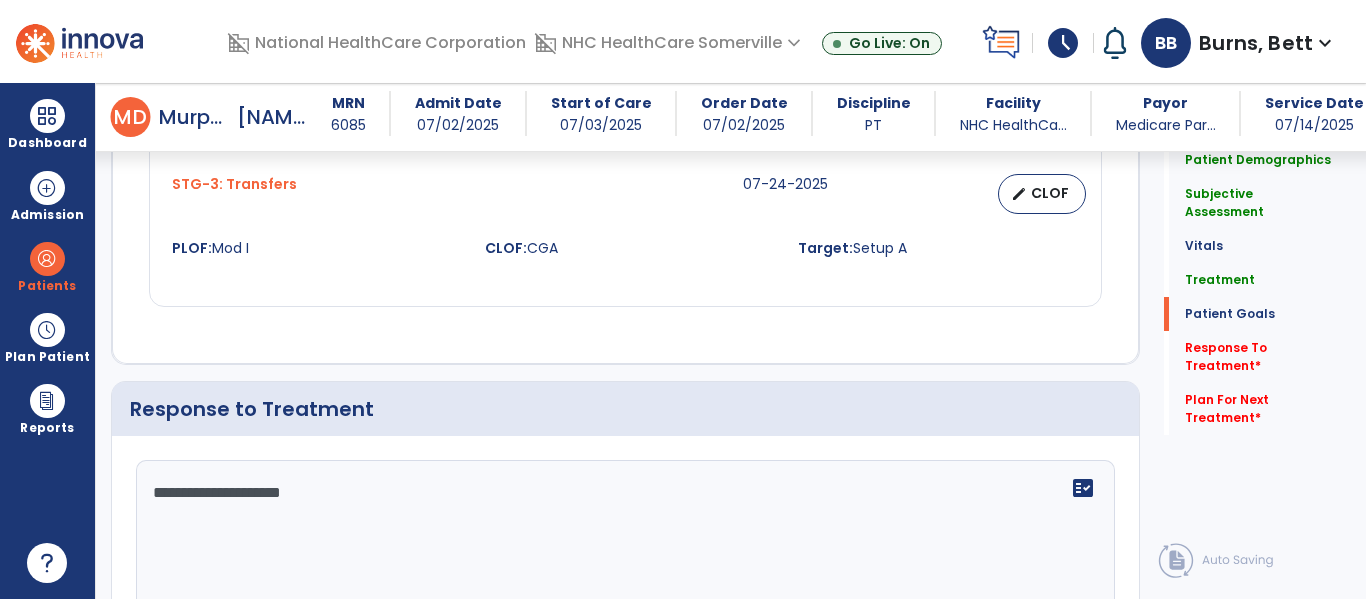 type on "**********" 